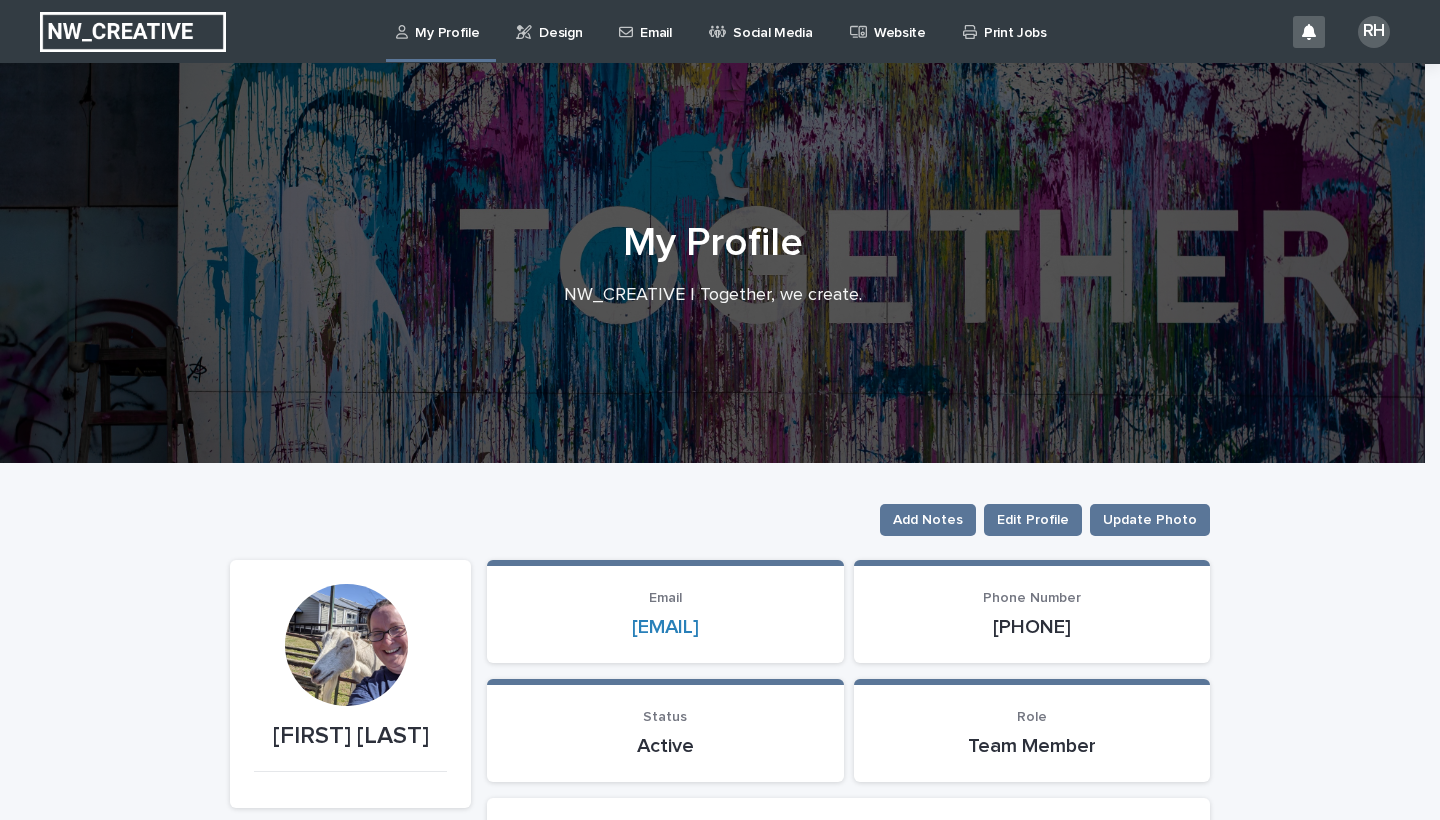 scroll, scrollTop: 0, scrollLeft: 0, axis: both 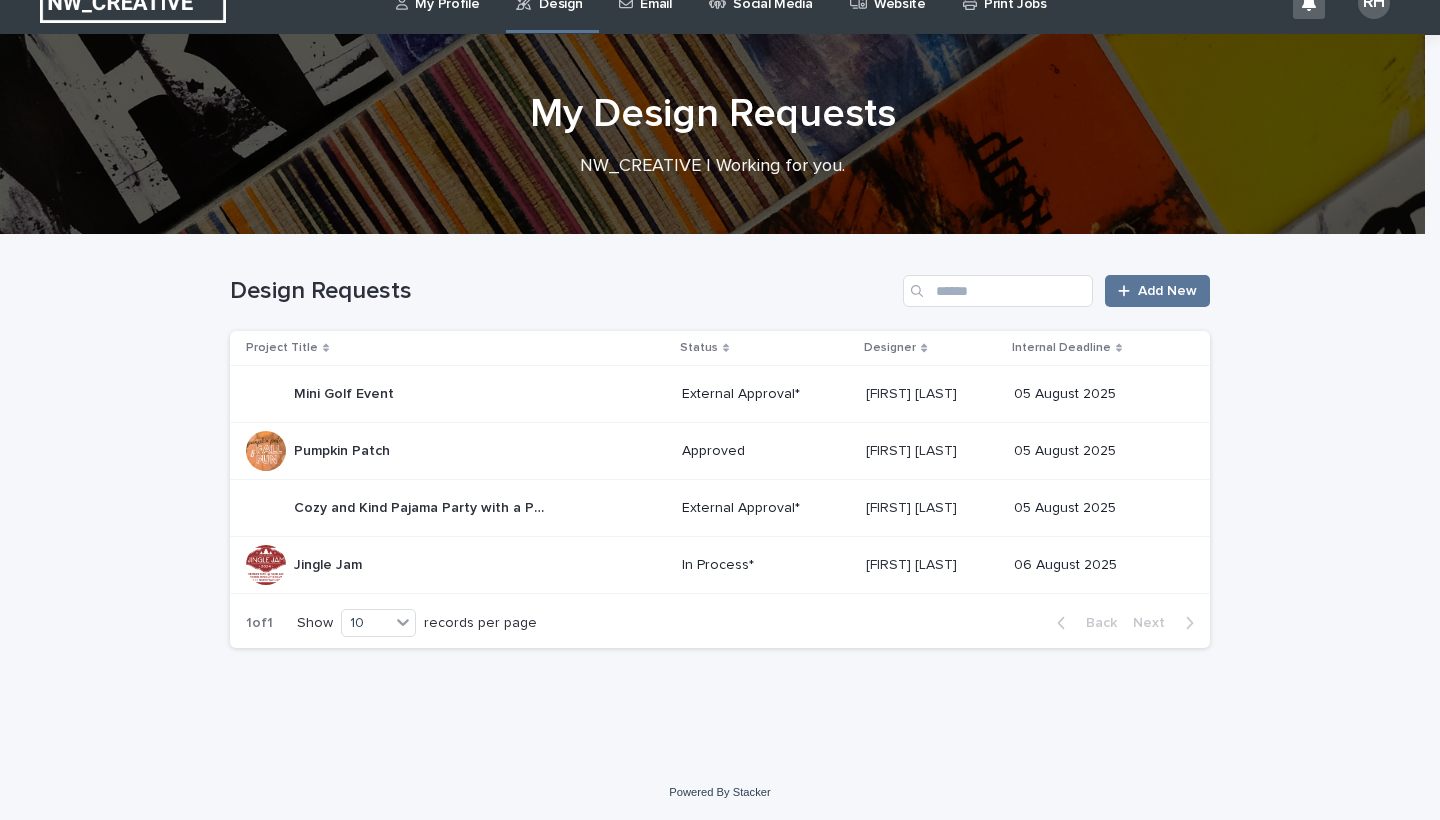 click on "Mini Golf Event" at bounding box center [346, 392] 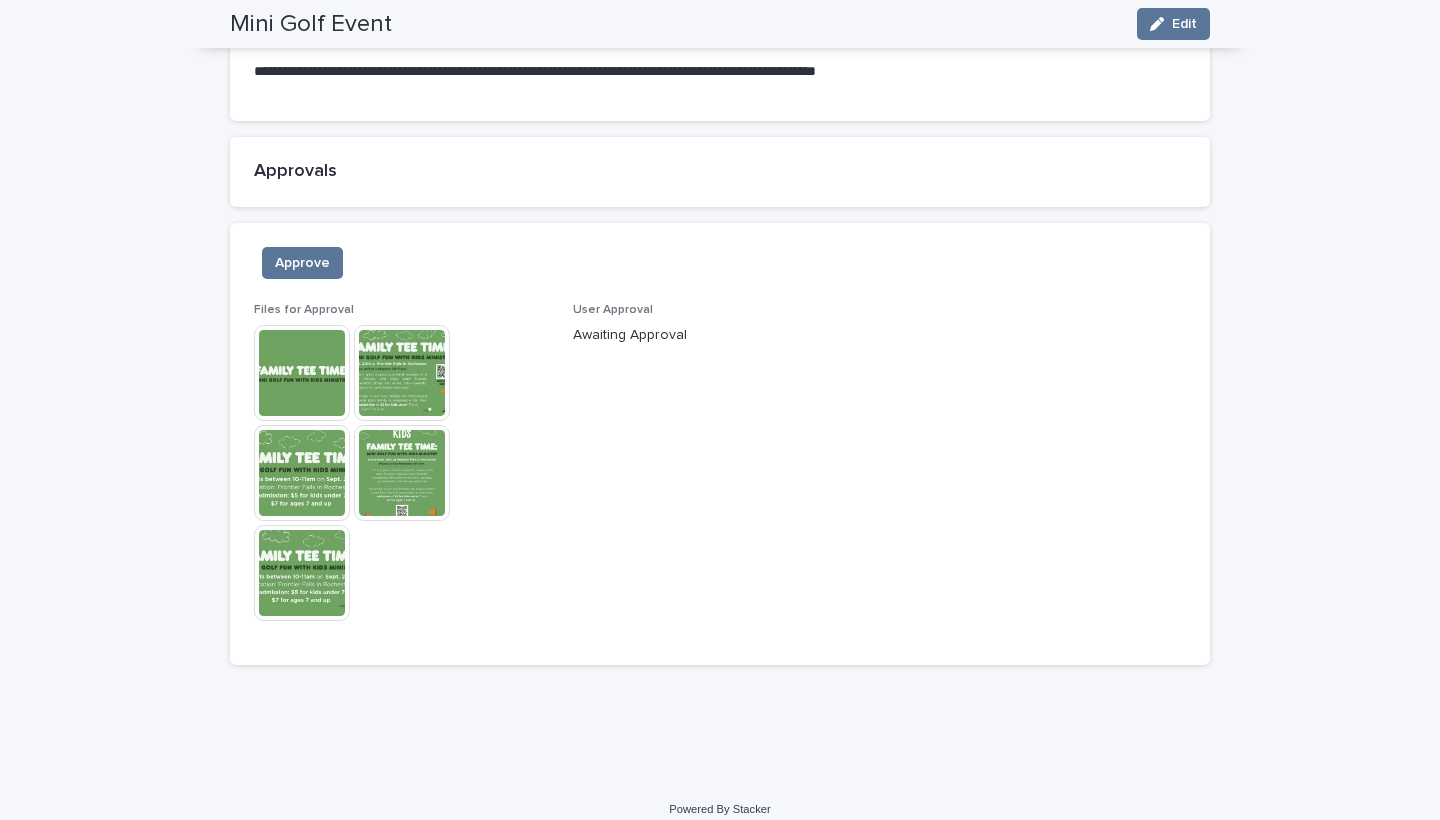 scroll, scrollTop: 1890, scrollLeft: 0, axis: vertical 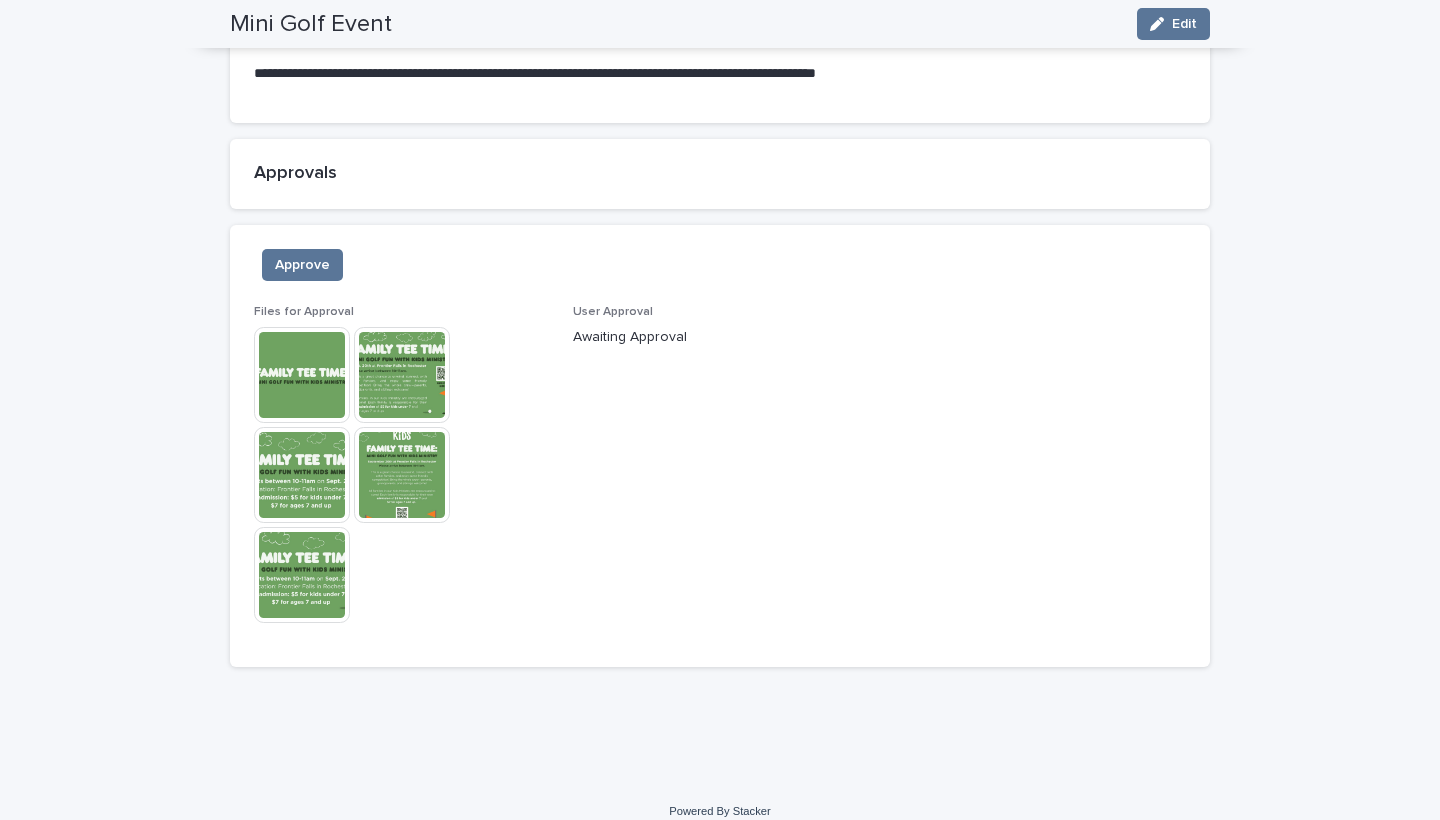 click at bounding box center (302, 375) 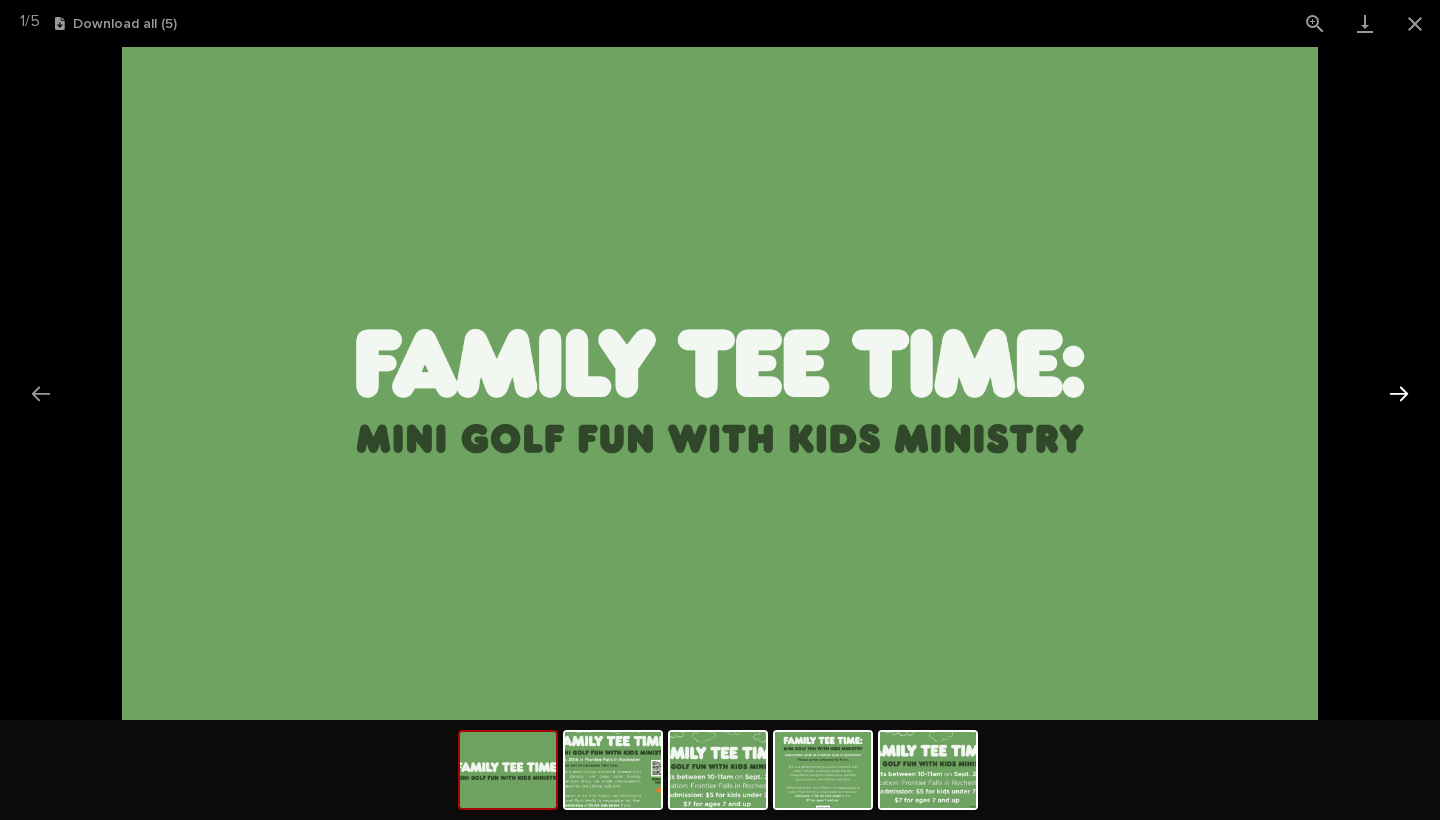 click at bounding box center [1399, 393] 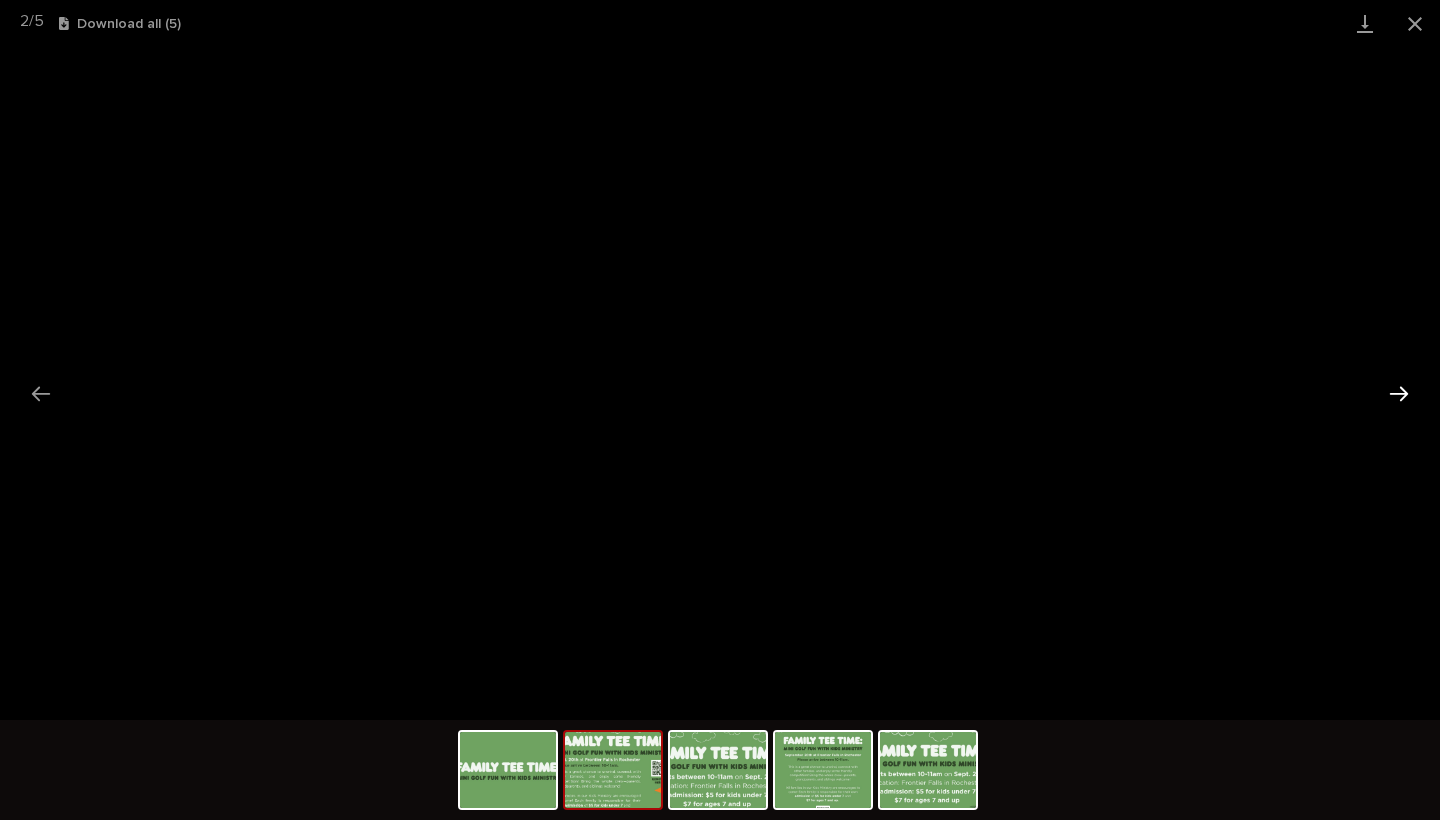 click at bounding box center [1399, 393] 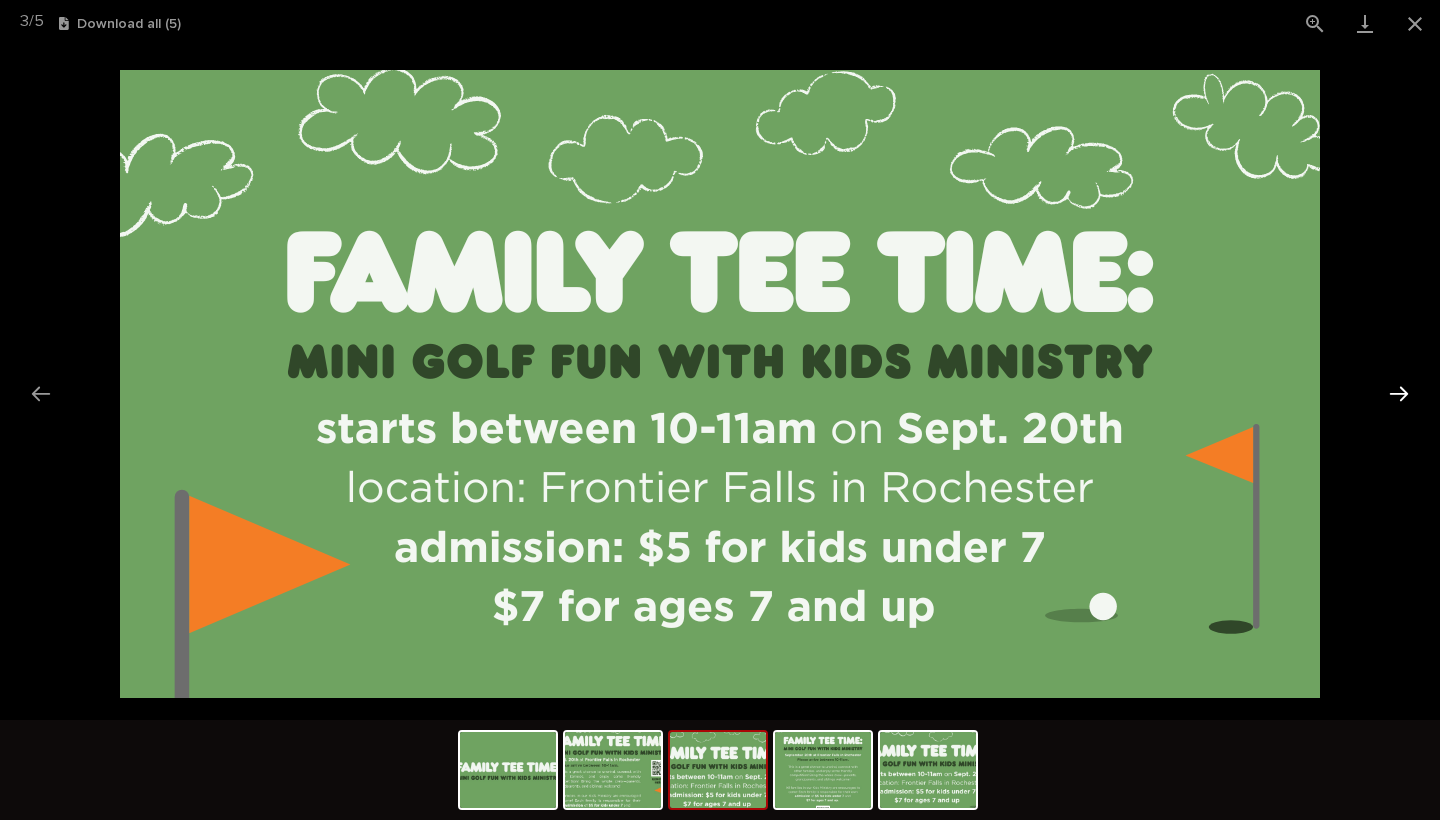 click at bounding box center [1399, 393] 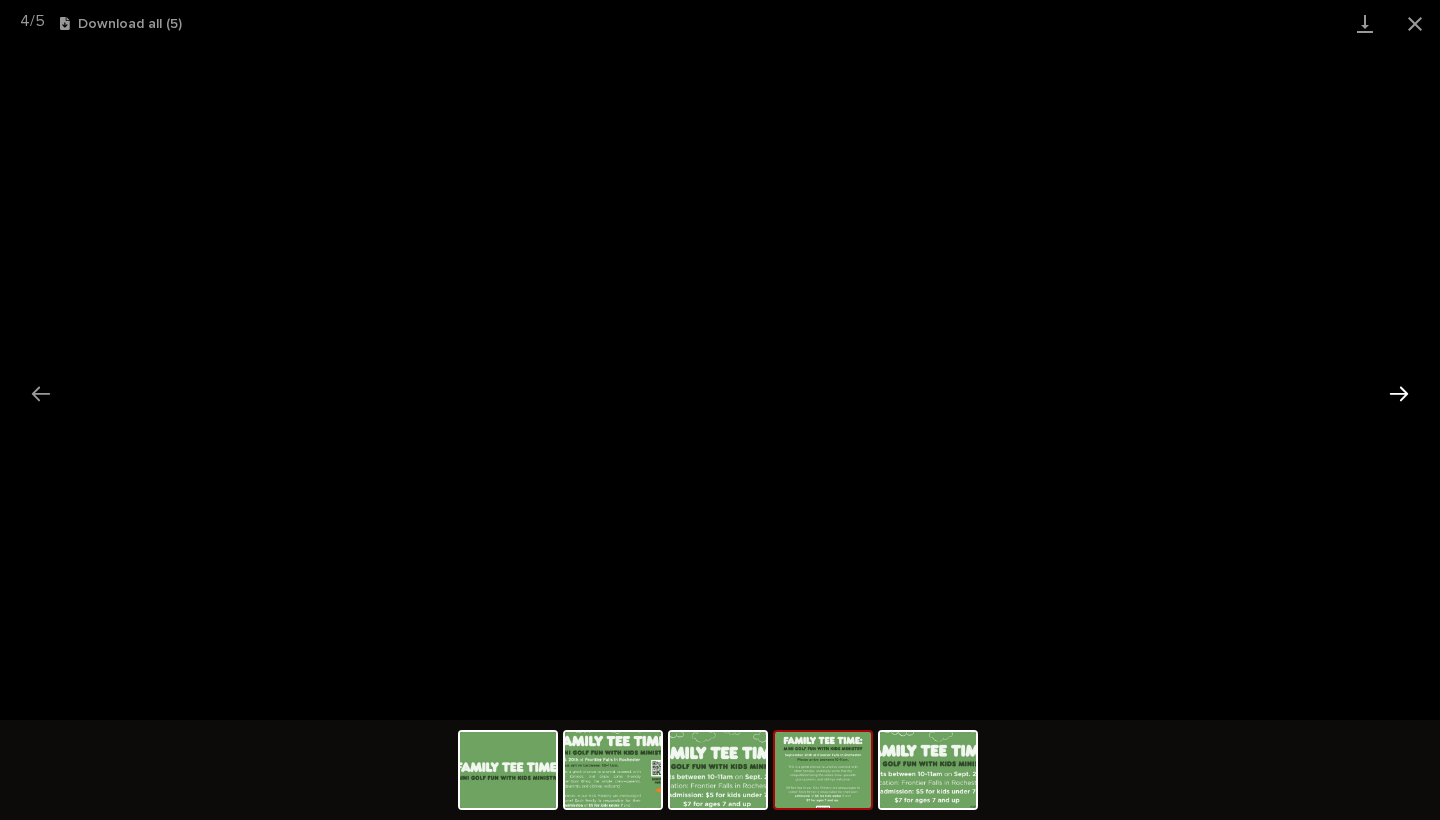 click at bounding box center (1399, 393) 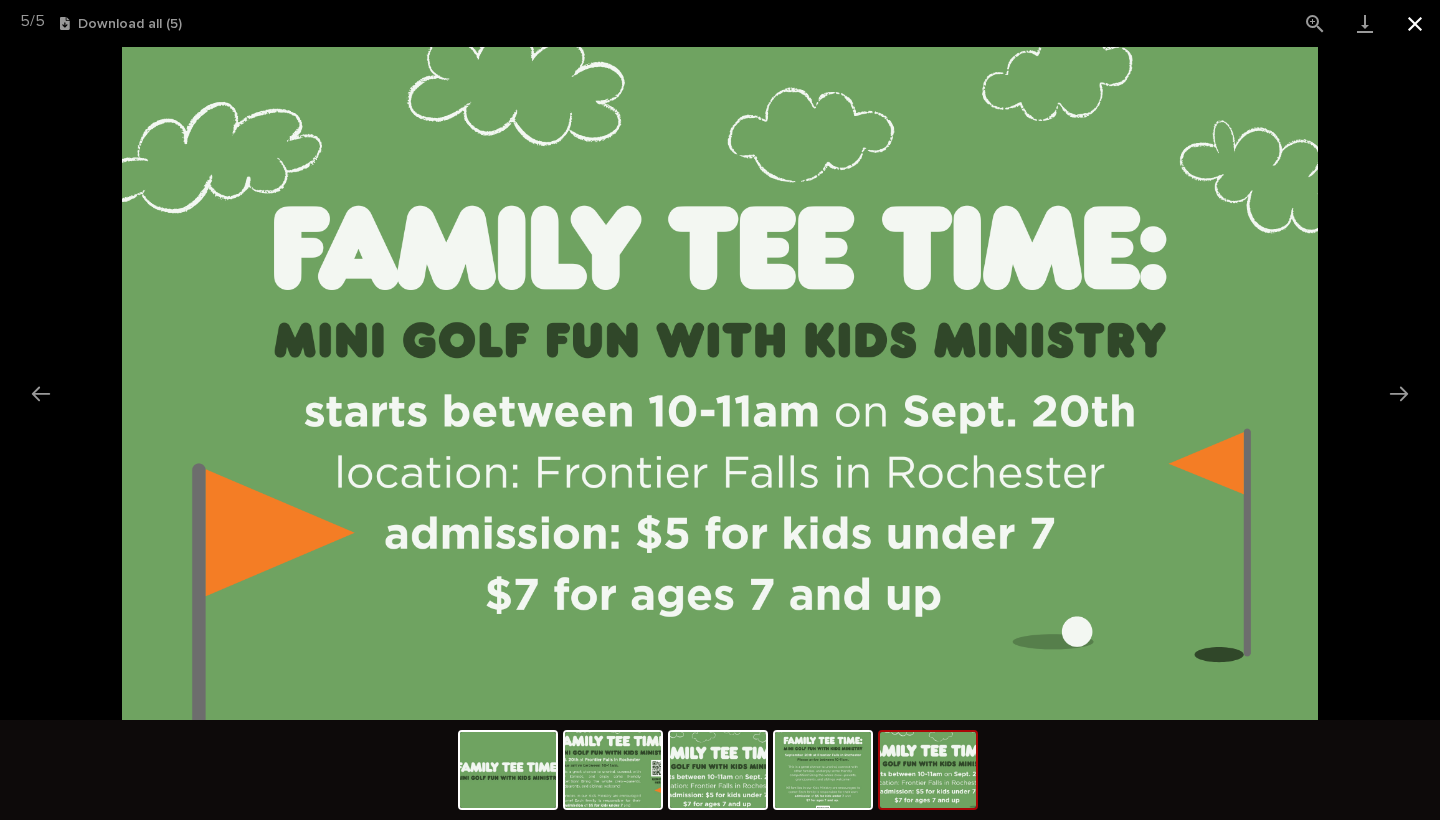 click at bounding box center (1415, 23) 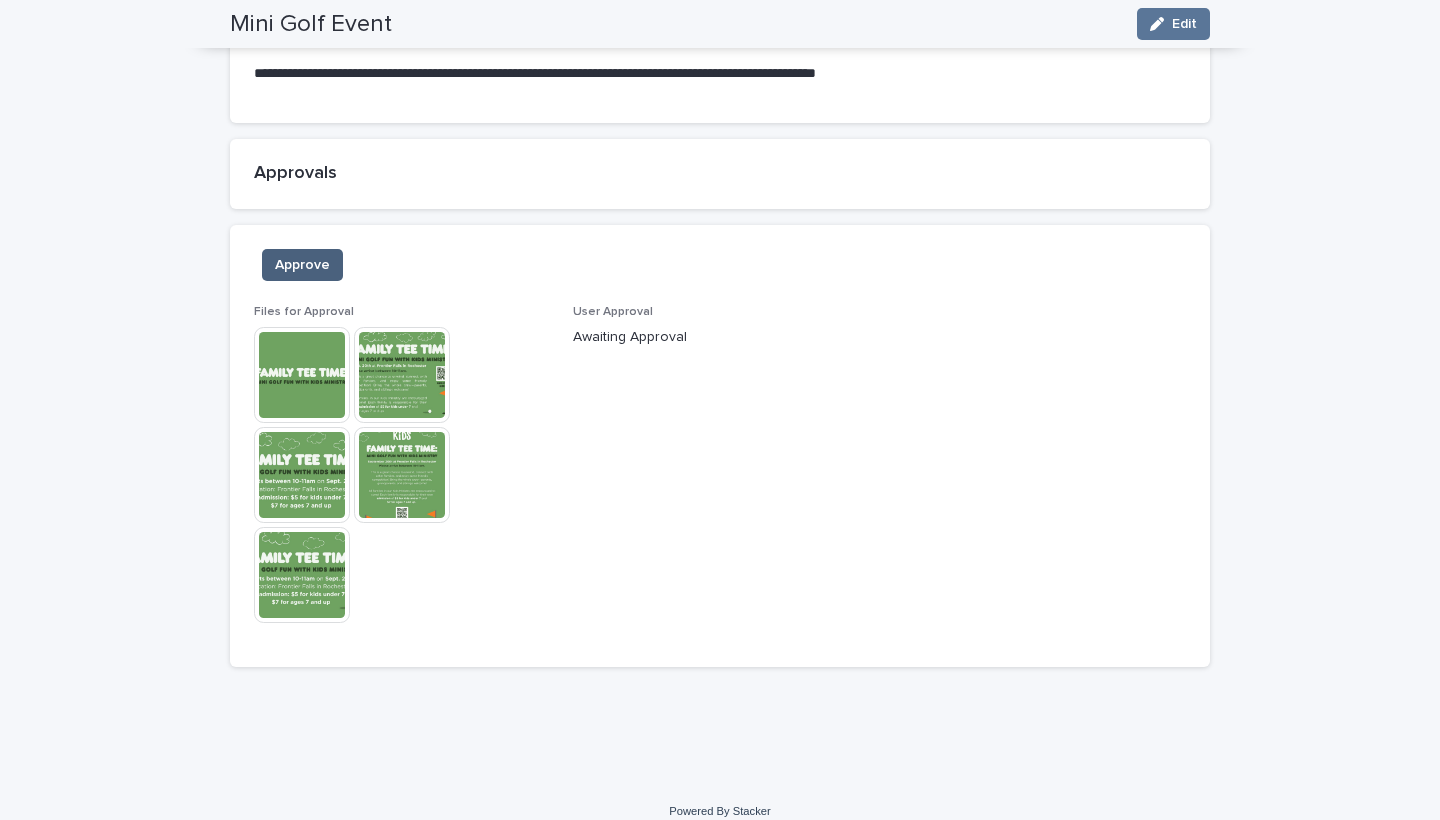 click on "Approve" at bounding box center [302, 265] 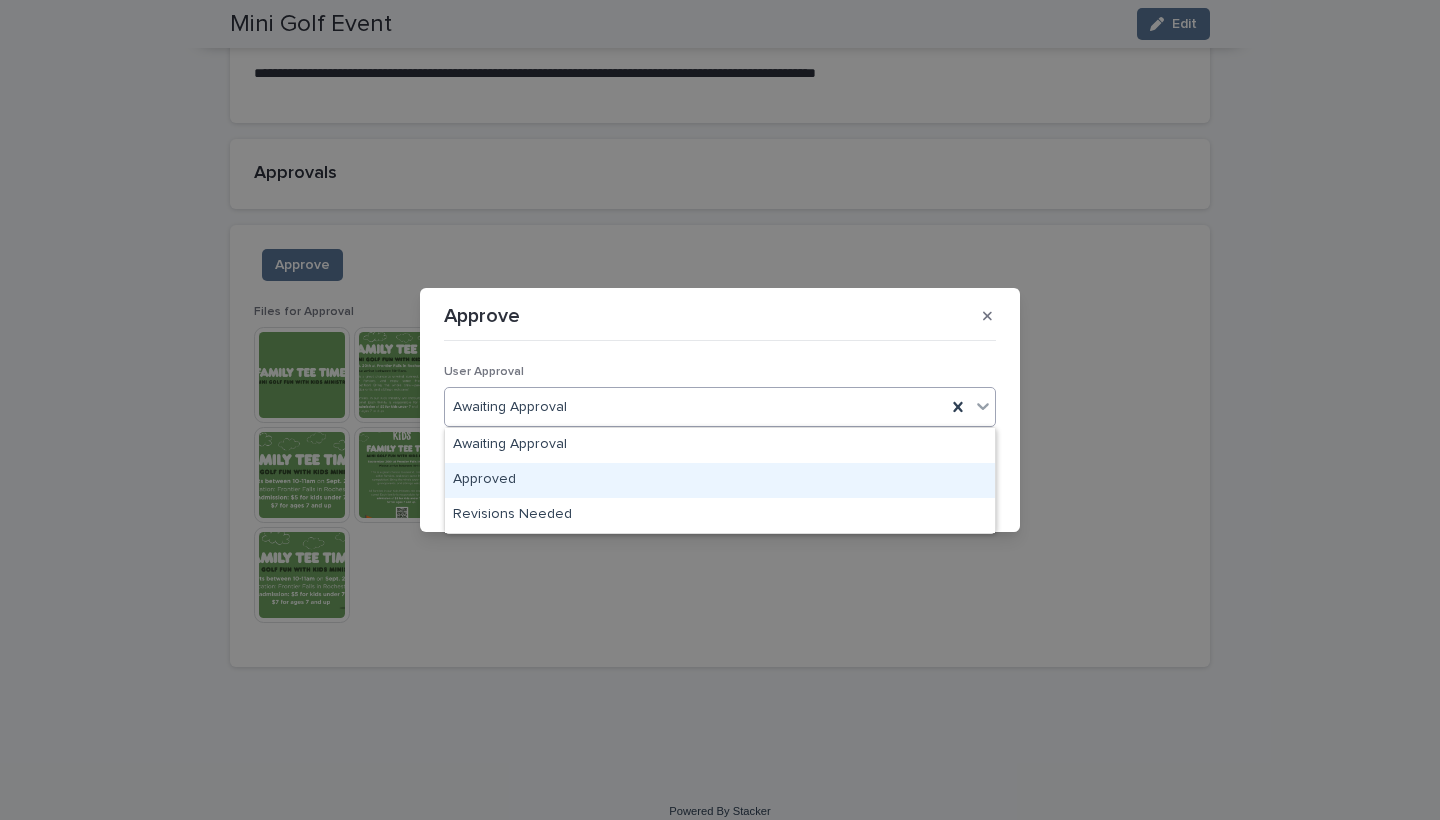 click on "Approved" at bounding box center (720, 480) 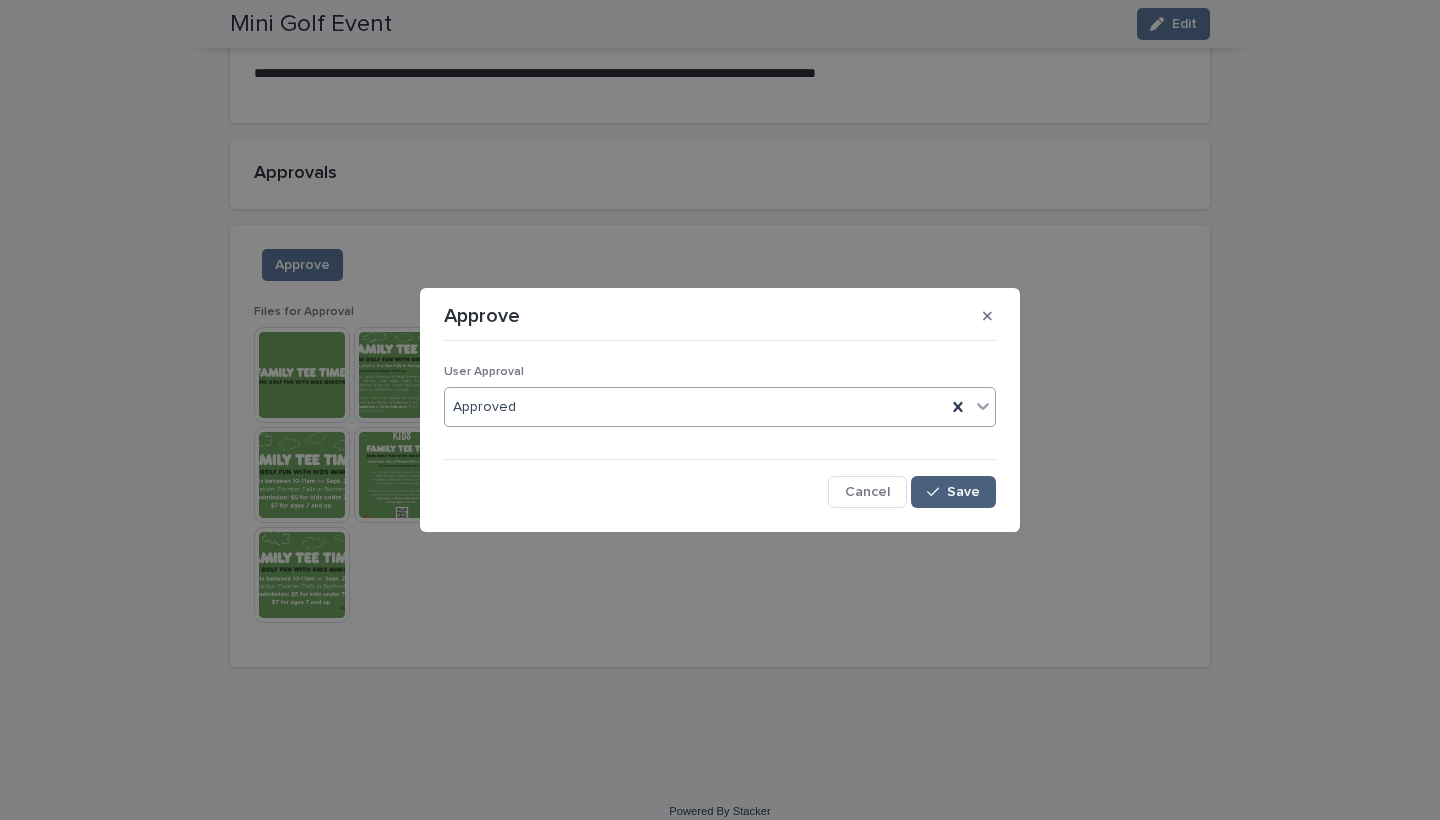 click on "Save" at bounding box center (963, 492) 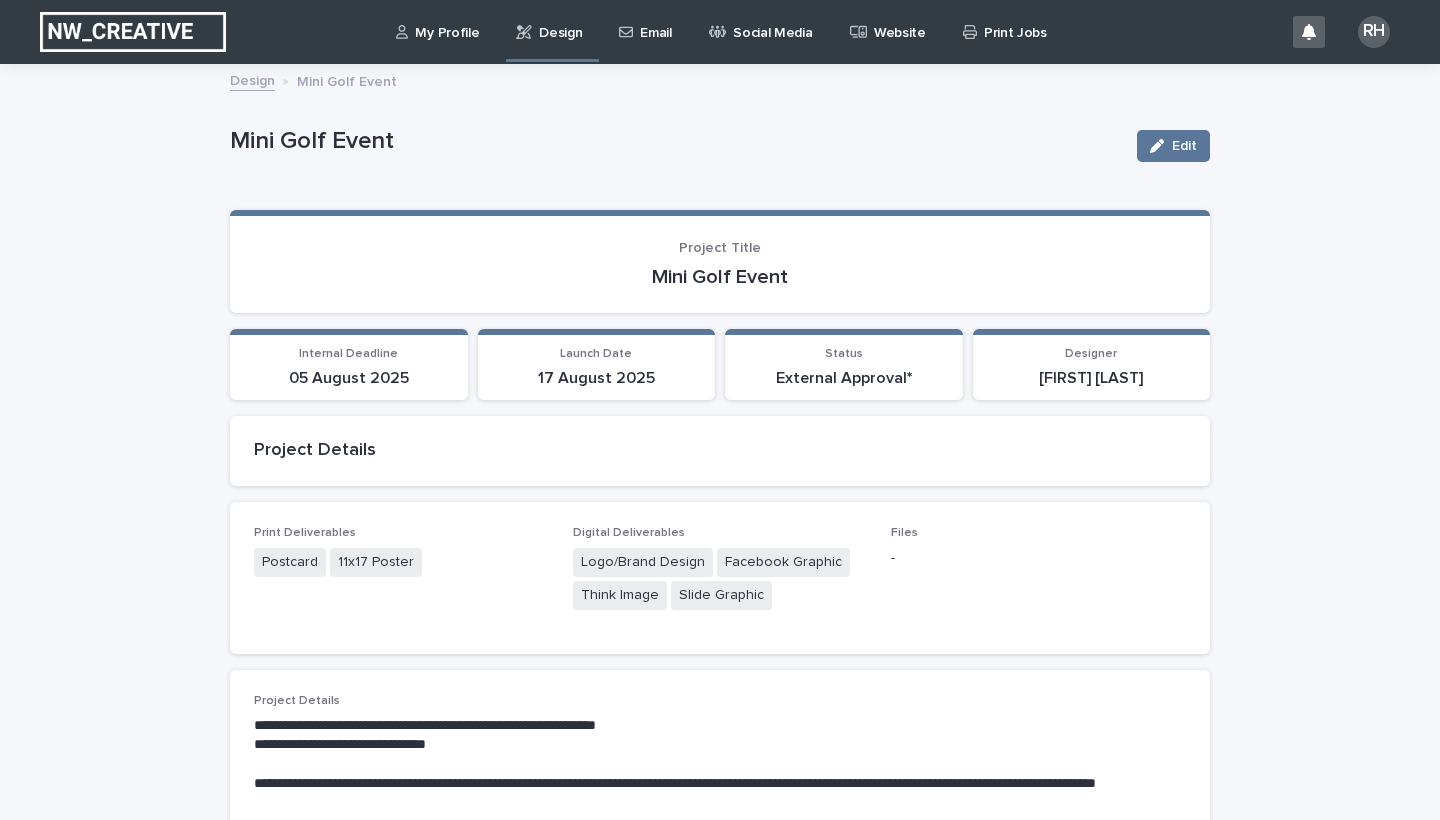 scroll, scrollTop: 0, scrollLeft: 0, axis: both 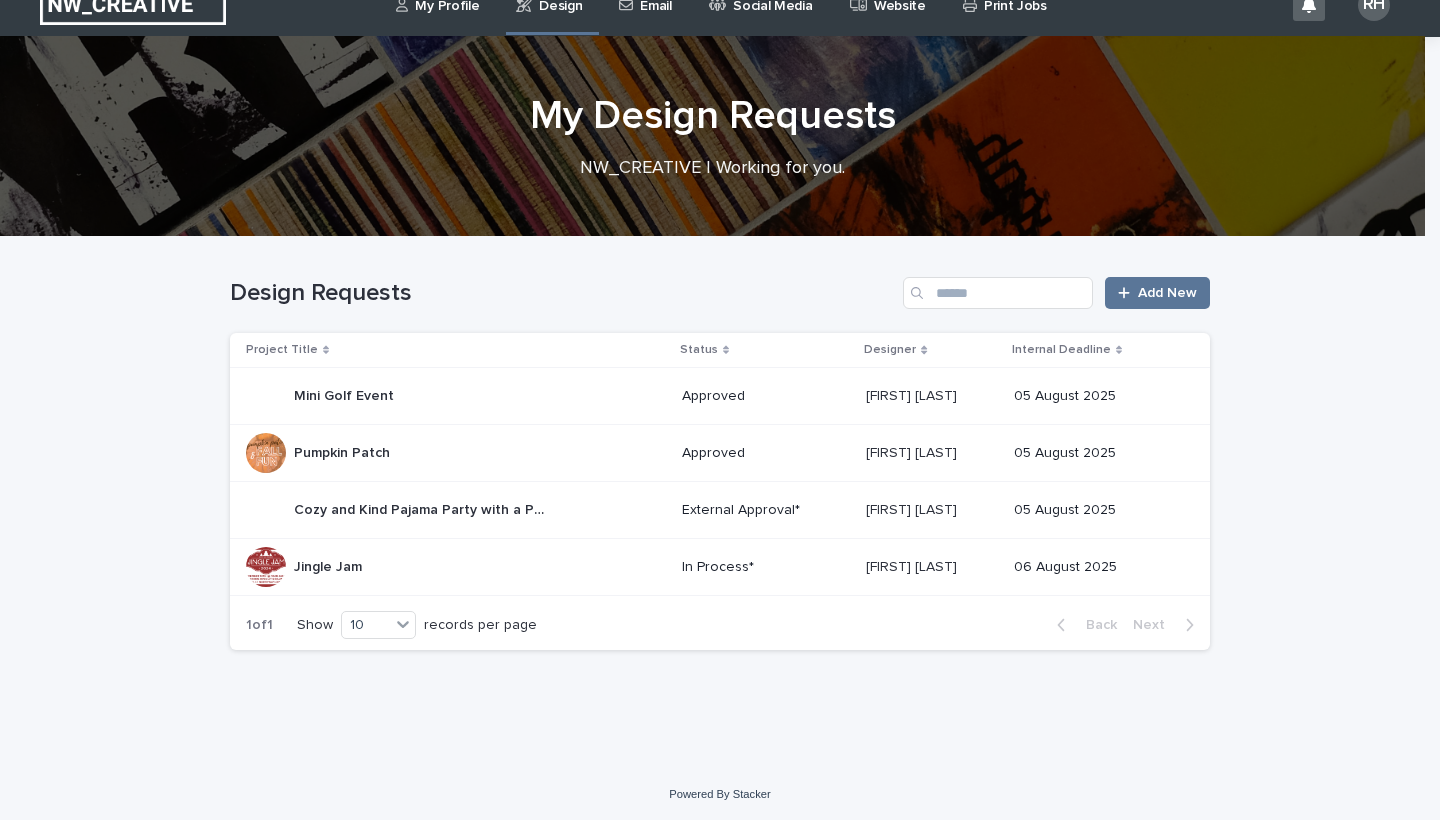 click on "Cozy and Kind Pajama Party with a Purpose" at bounding box center (421, 508) 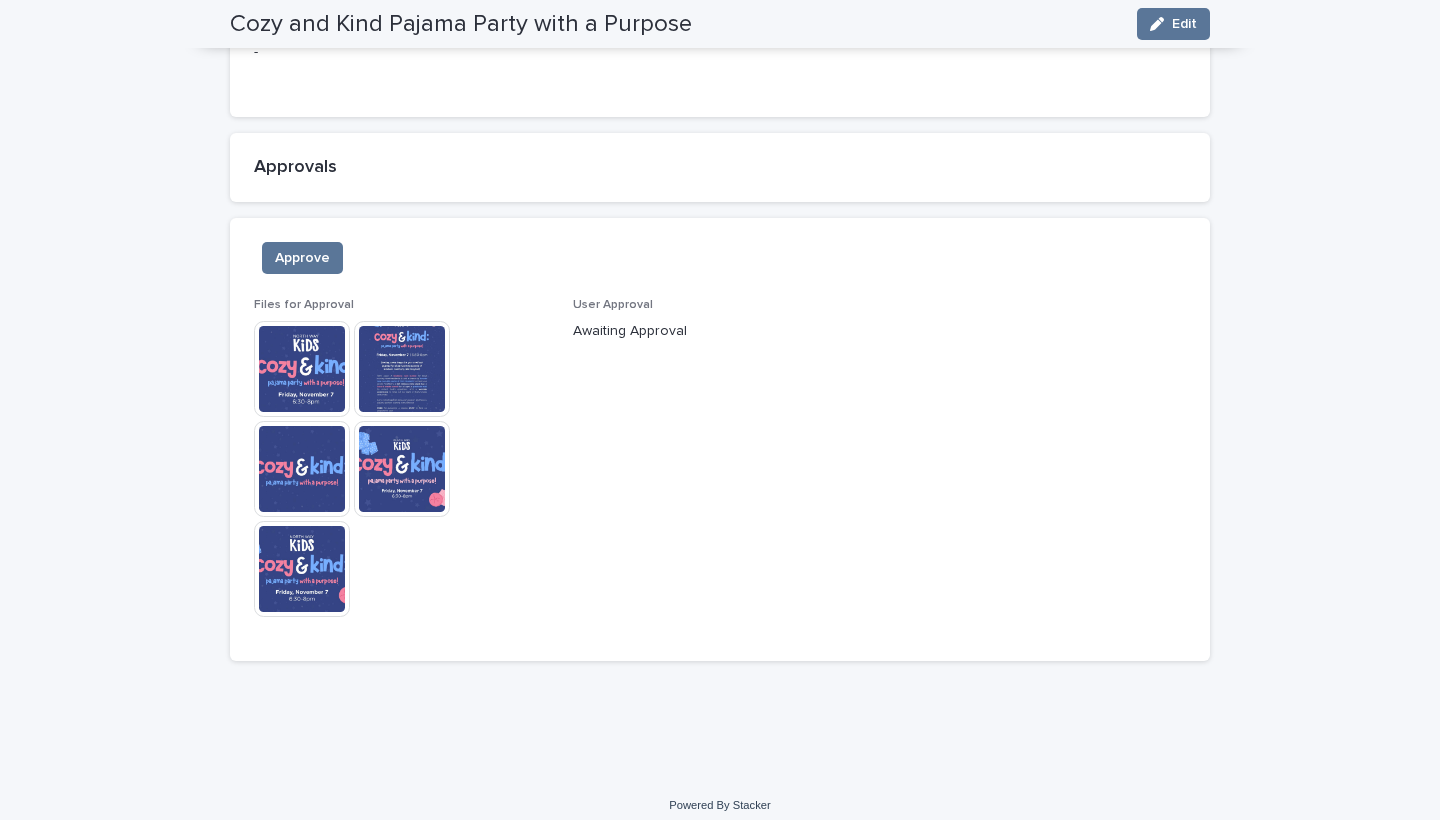 scroll, scrollTop: 1558, scrollLeft: 0, axis: vertical 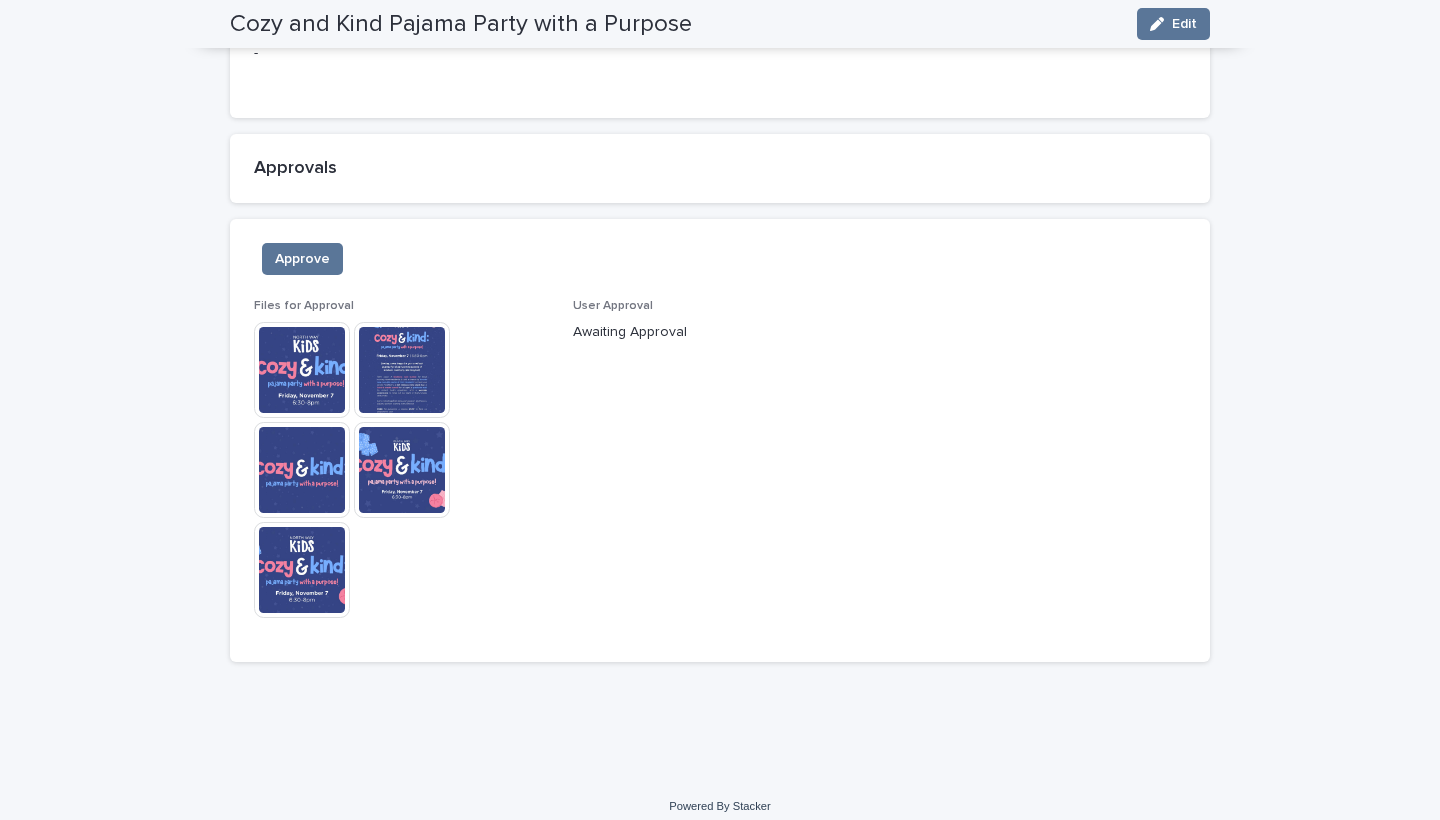 click at bounding box center [302, 370] 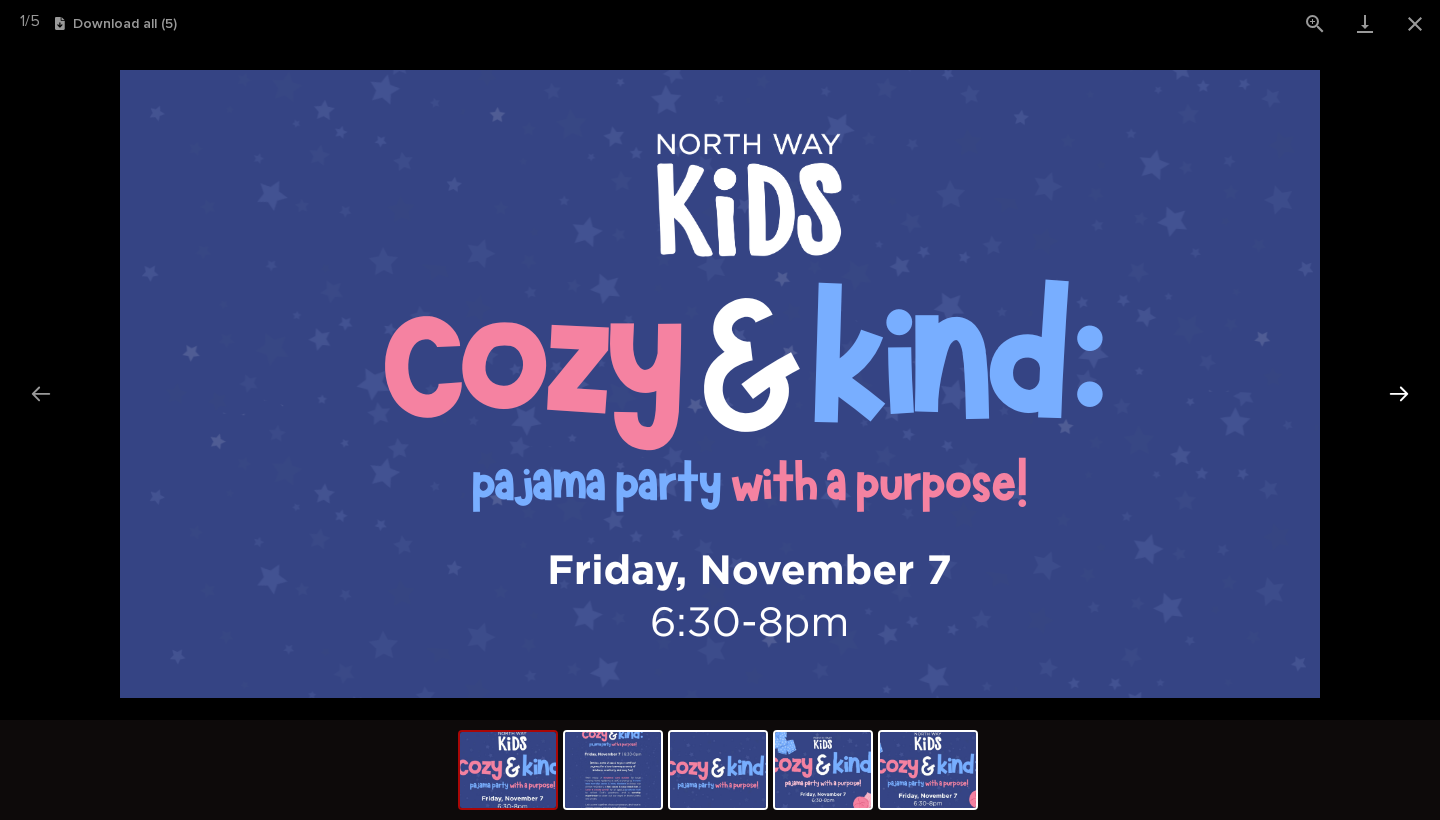 click at bounding box center (1399, 393) 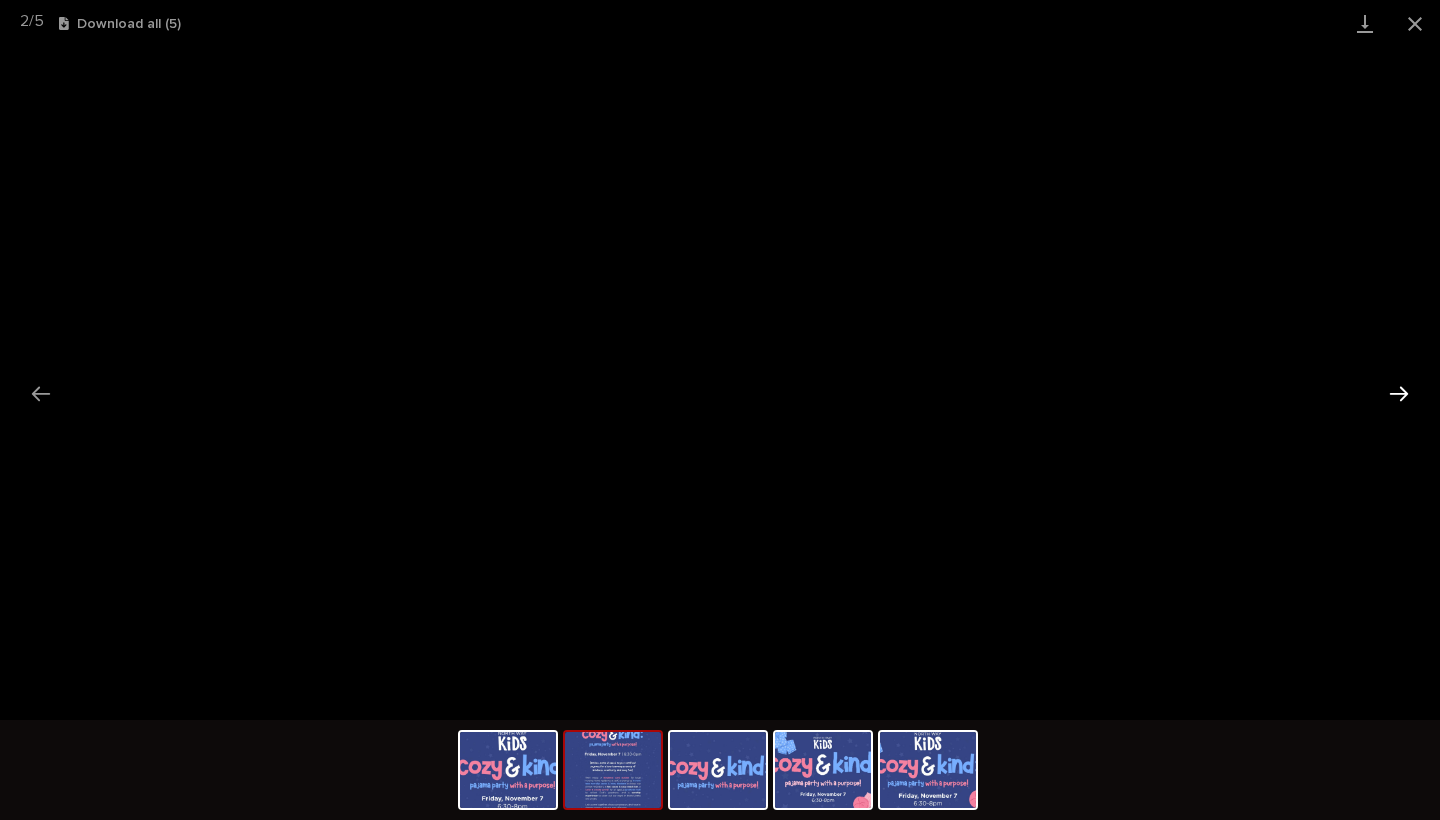 click at bounding box center [1399, 393] 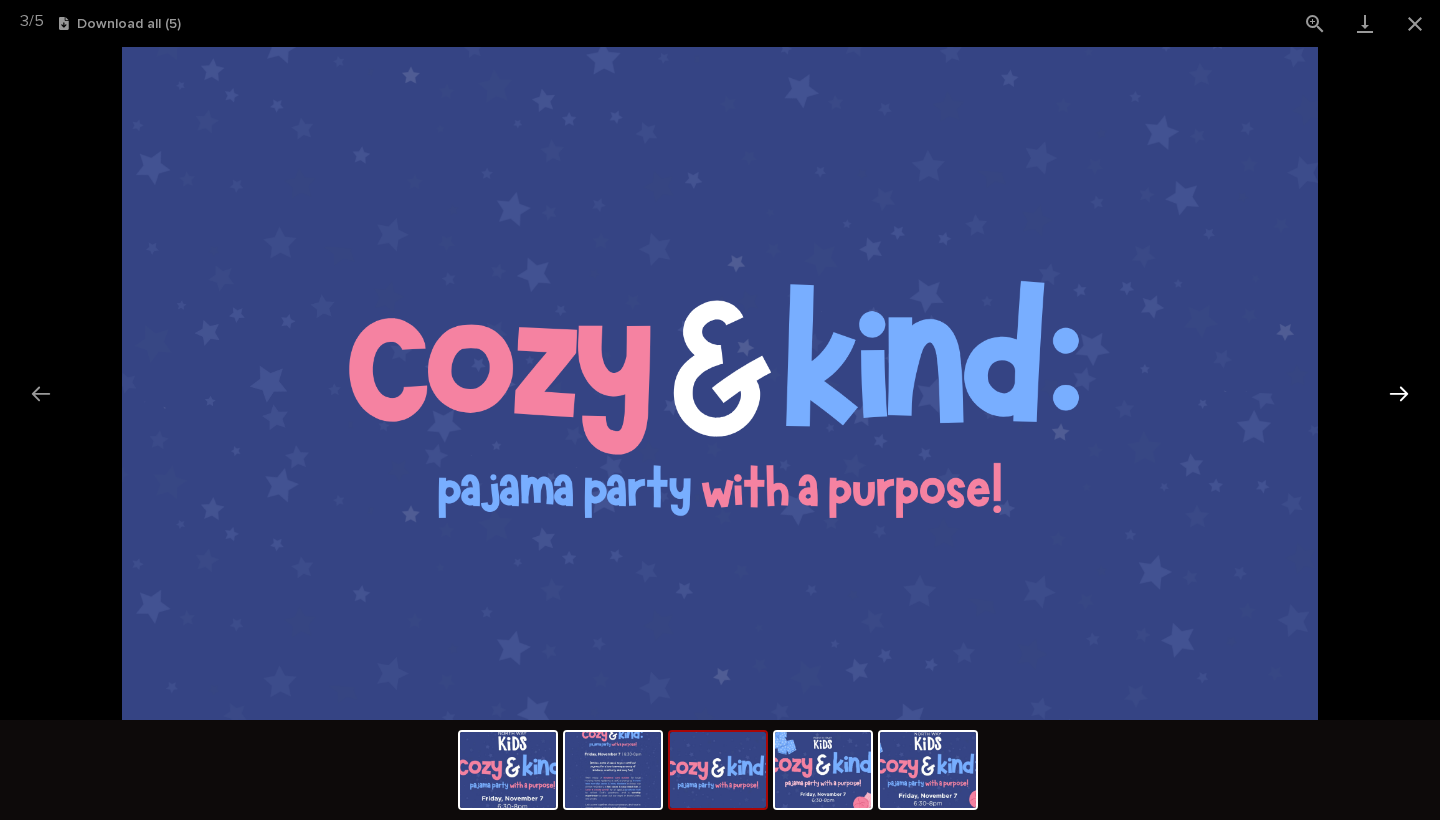 click at bounding box center [1399, 393] 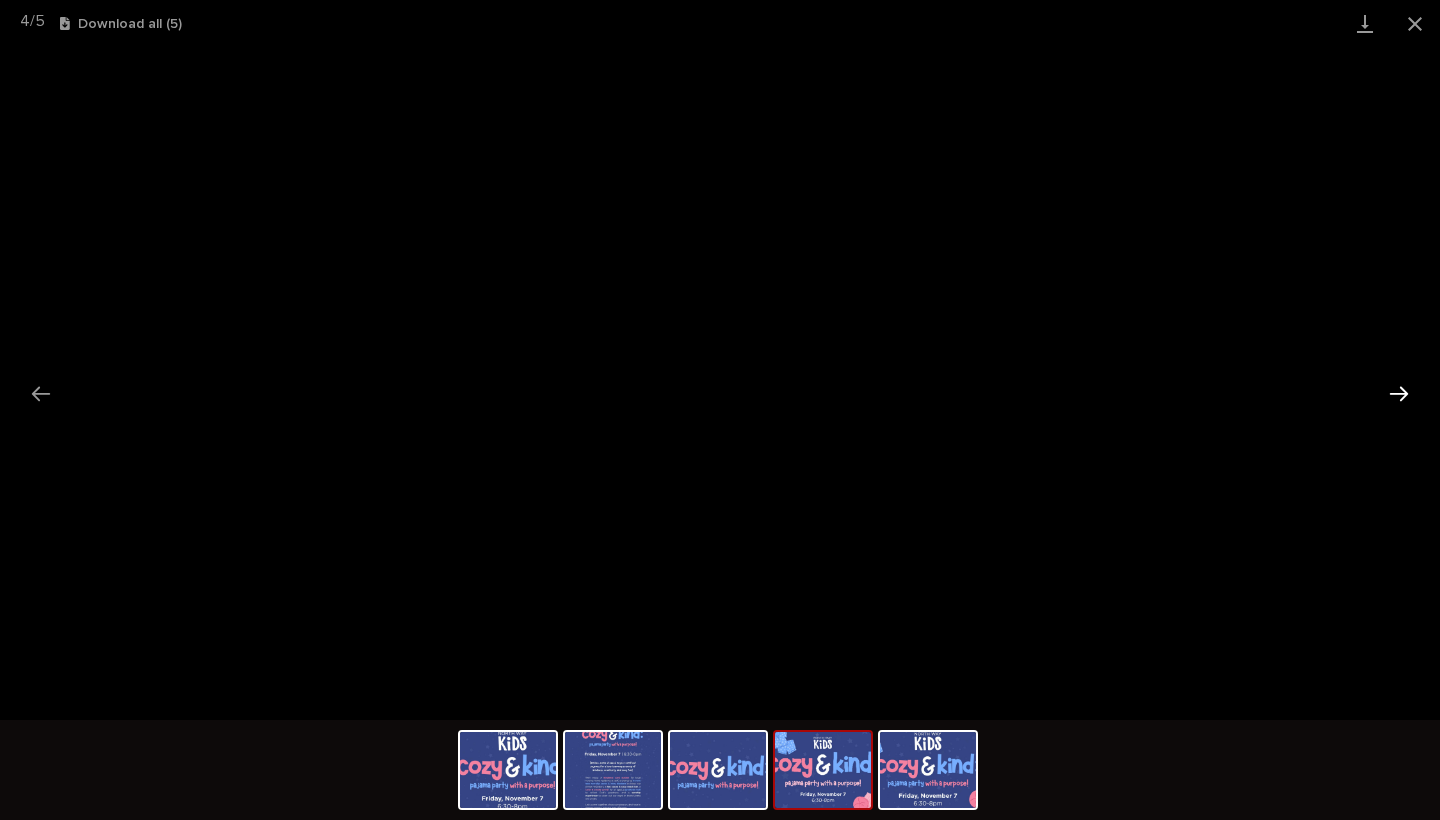 click at bounding box center (1399, 393) 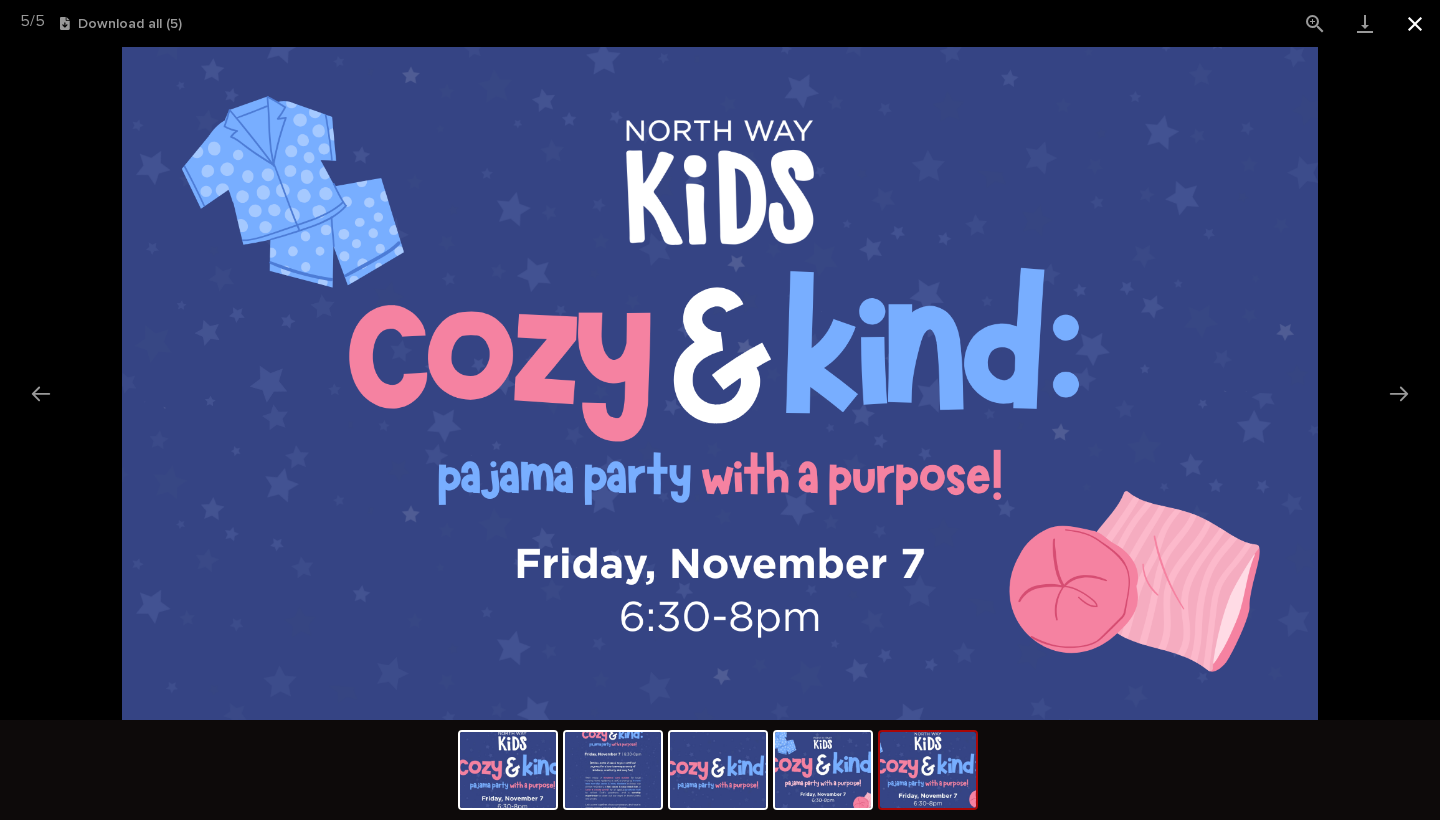 click at bounding box center [1415, 23] 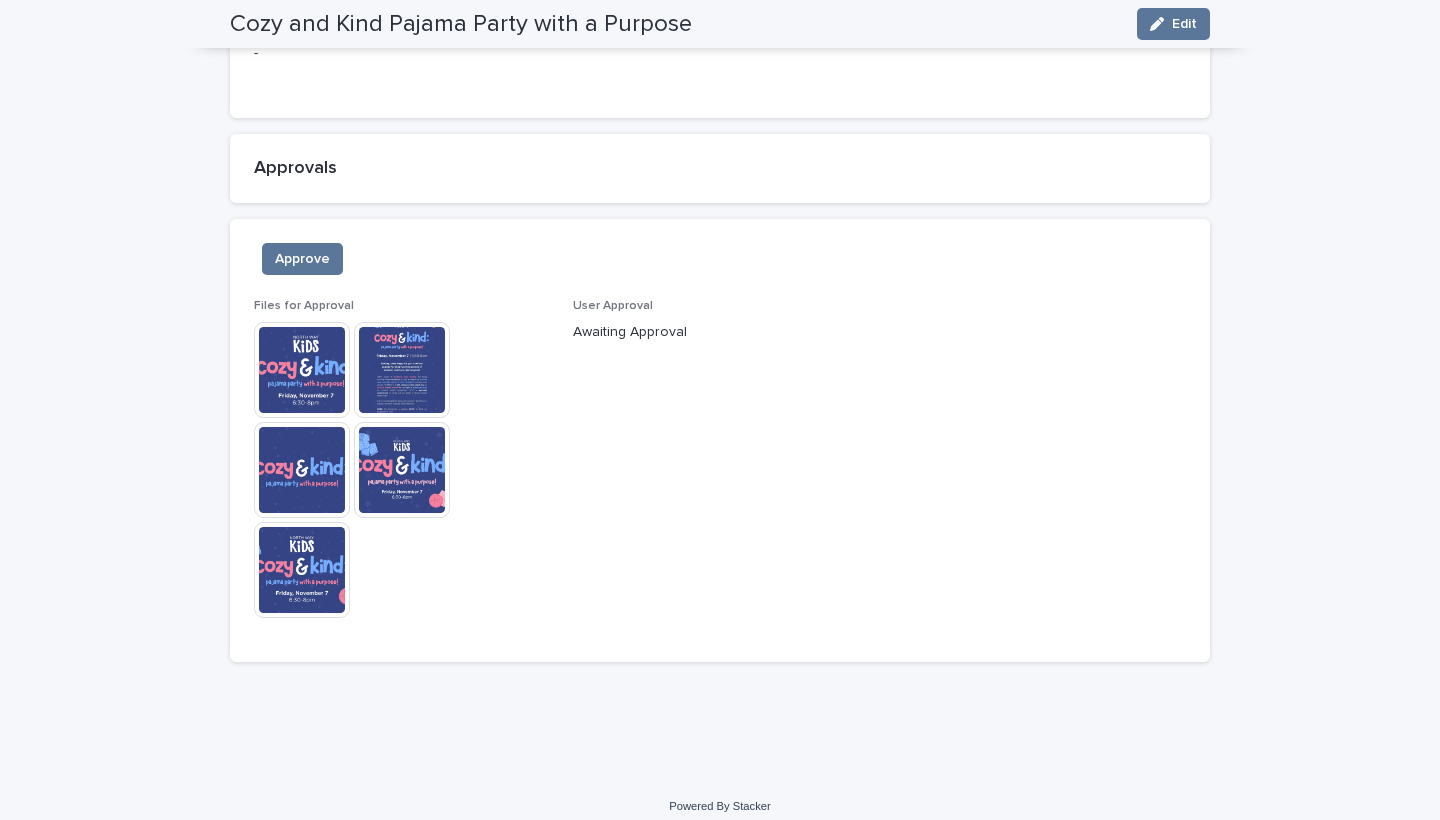click at bounding box center (302, 470) 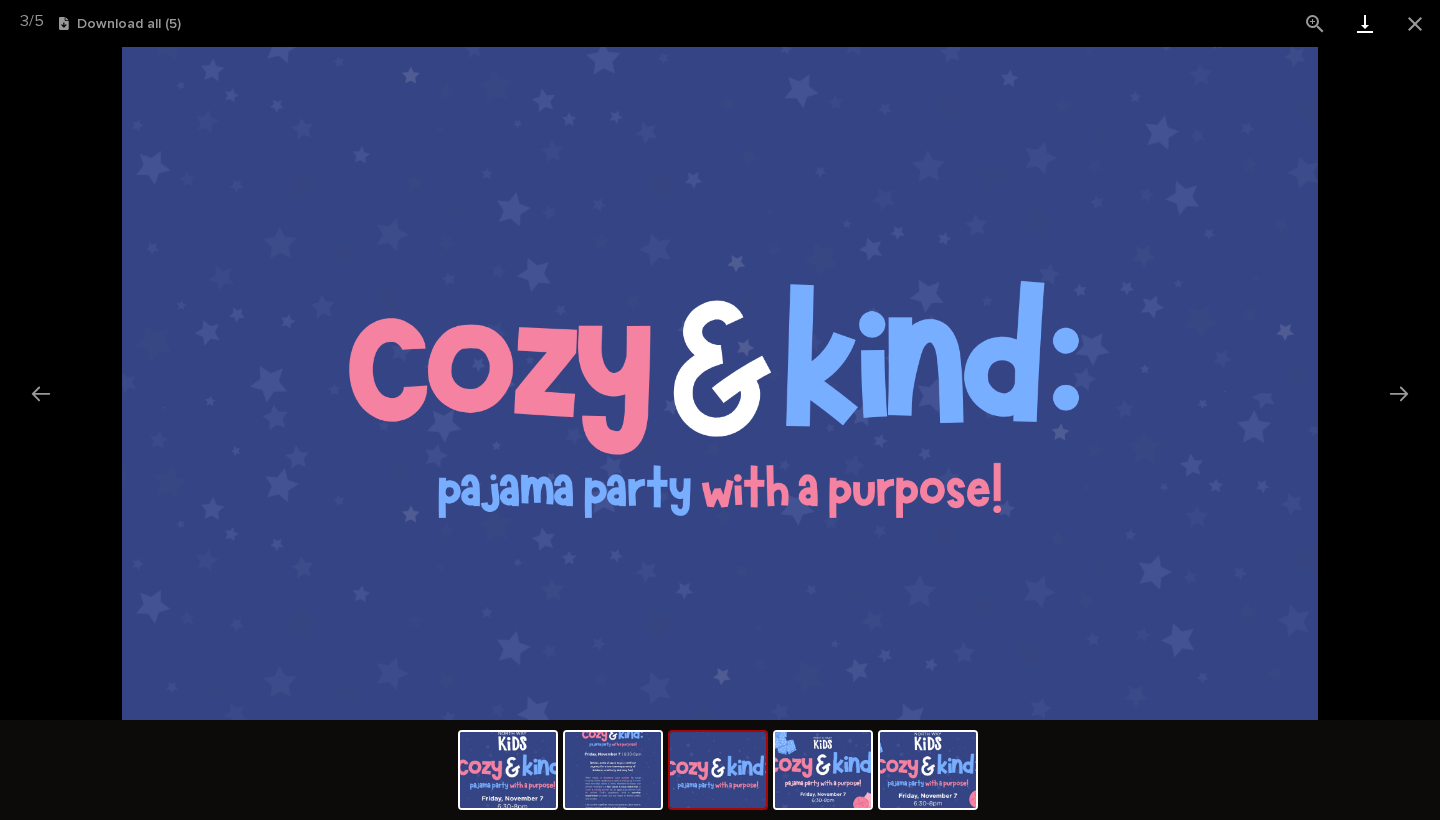 click at bounding box center [1365, 23] 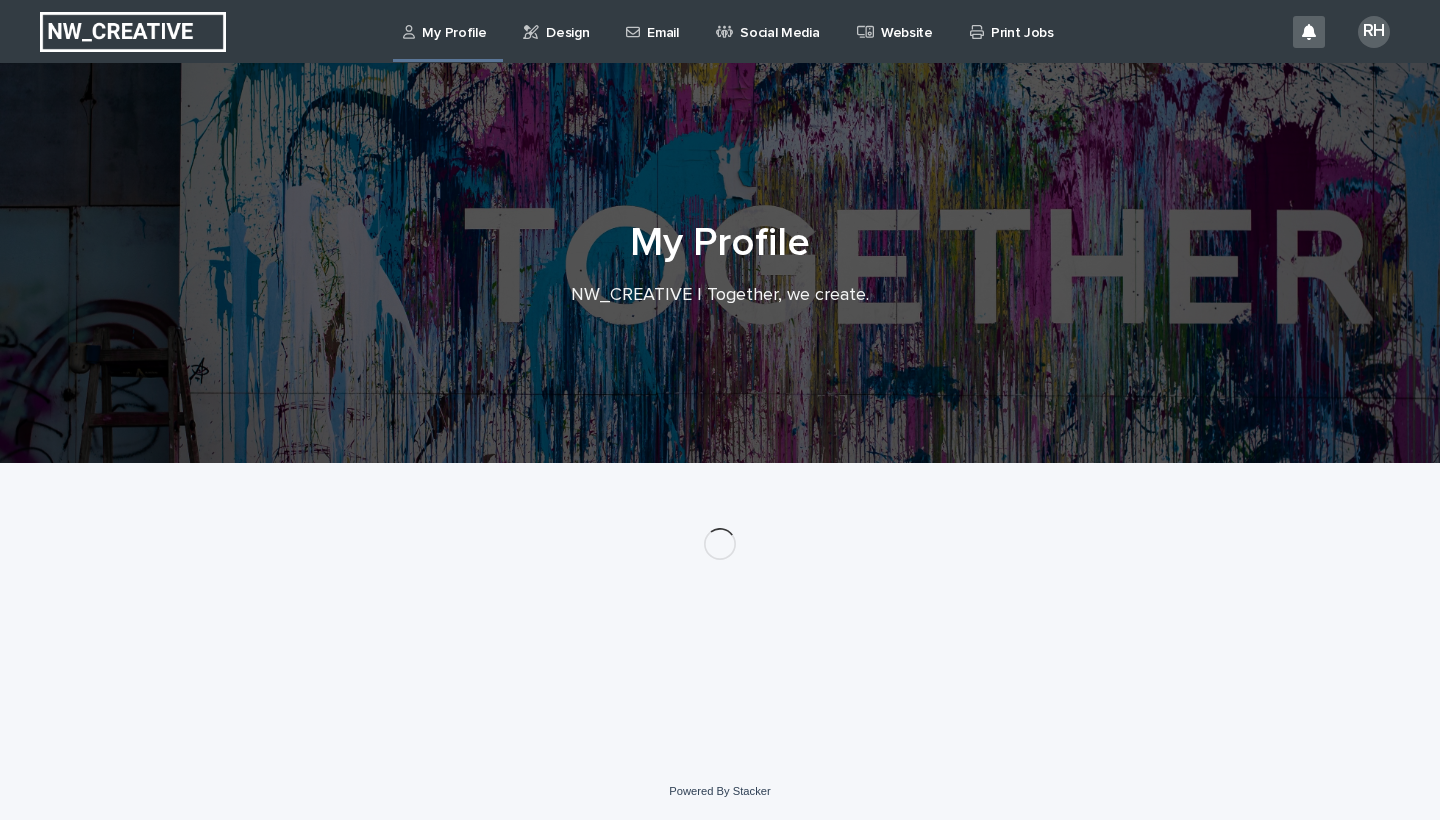 scroll, scrollTop: 0, scrollLeft: 0, axis: both 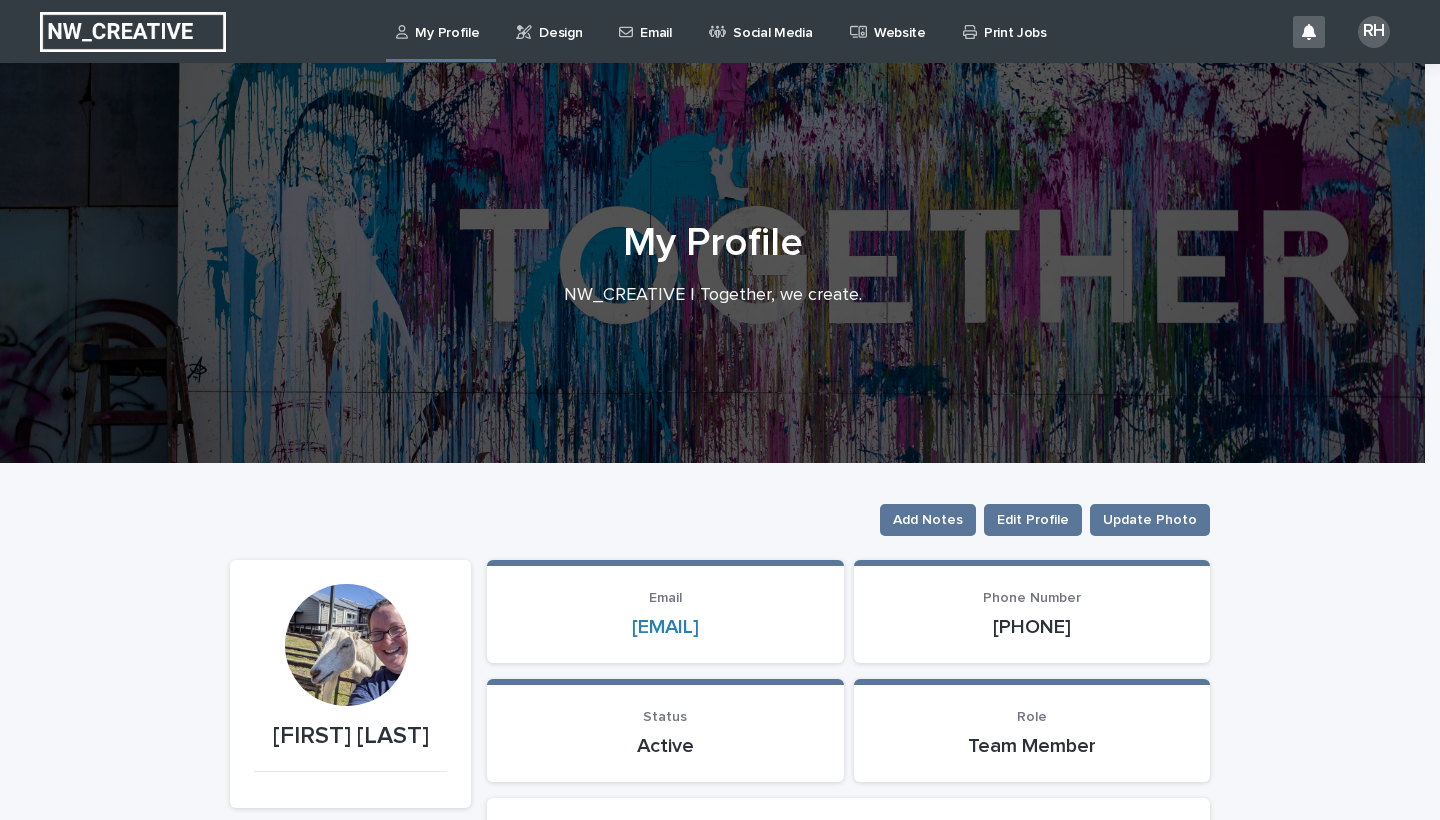 click on "Print Jobs" at bounding box center [1015, 21] 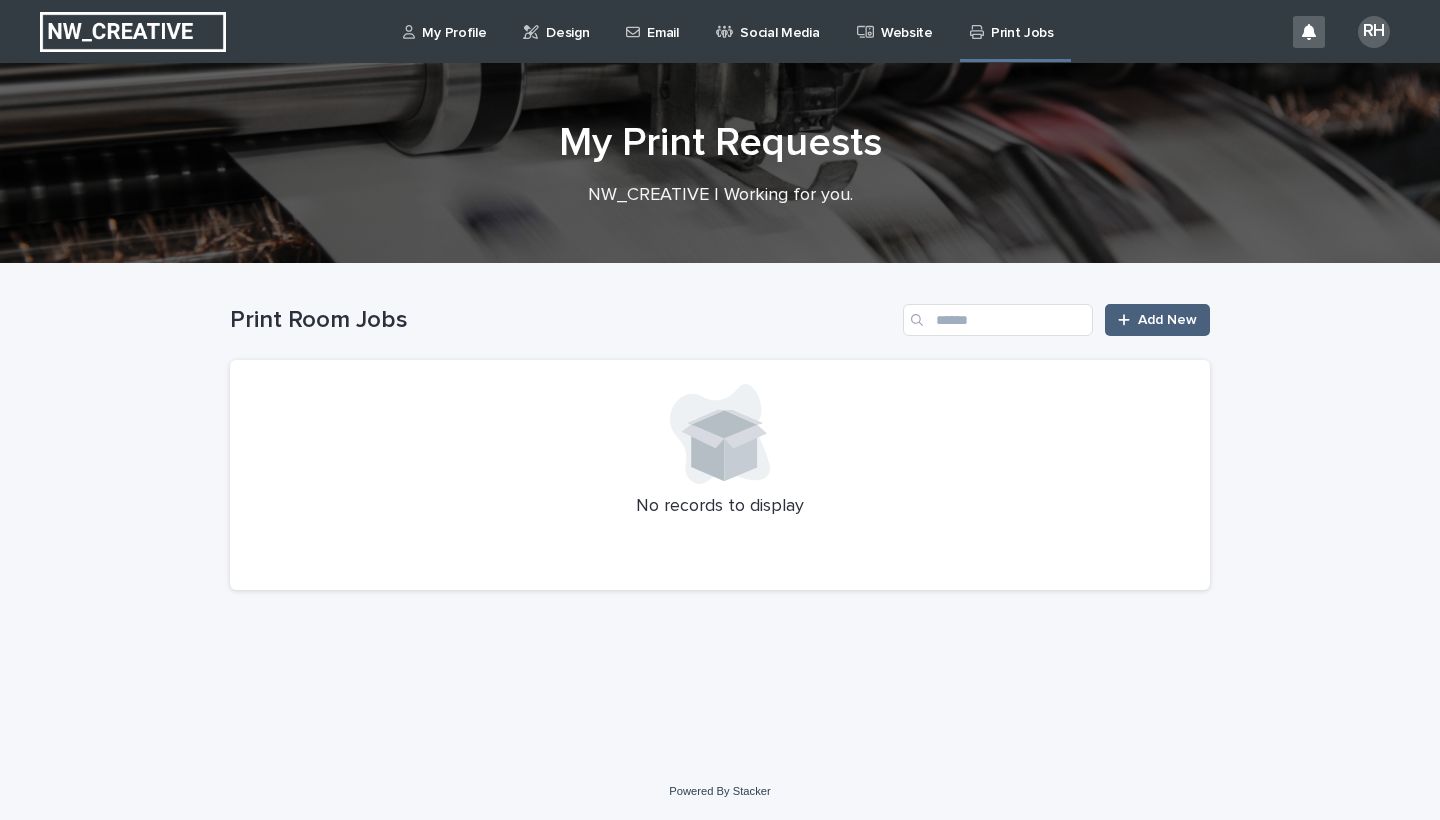 click on "Add New" at bounding box center [1167, 320] 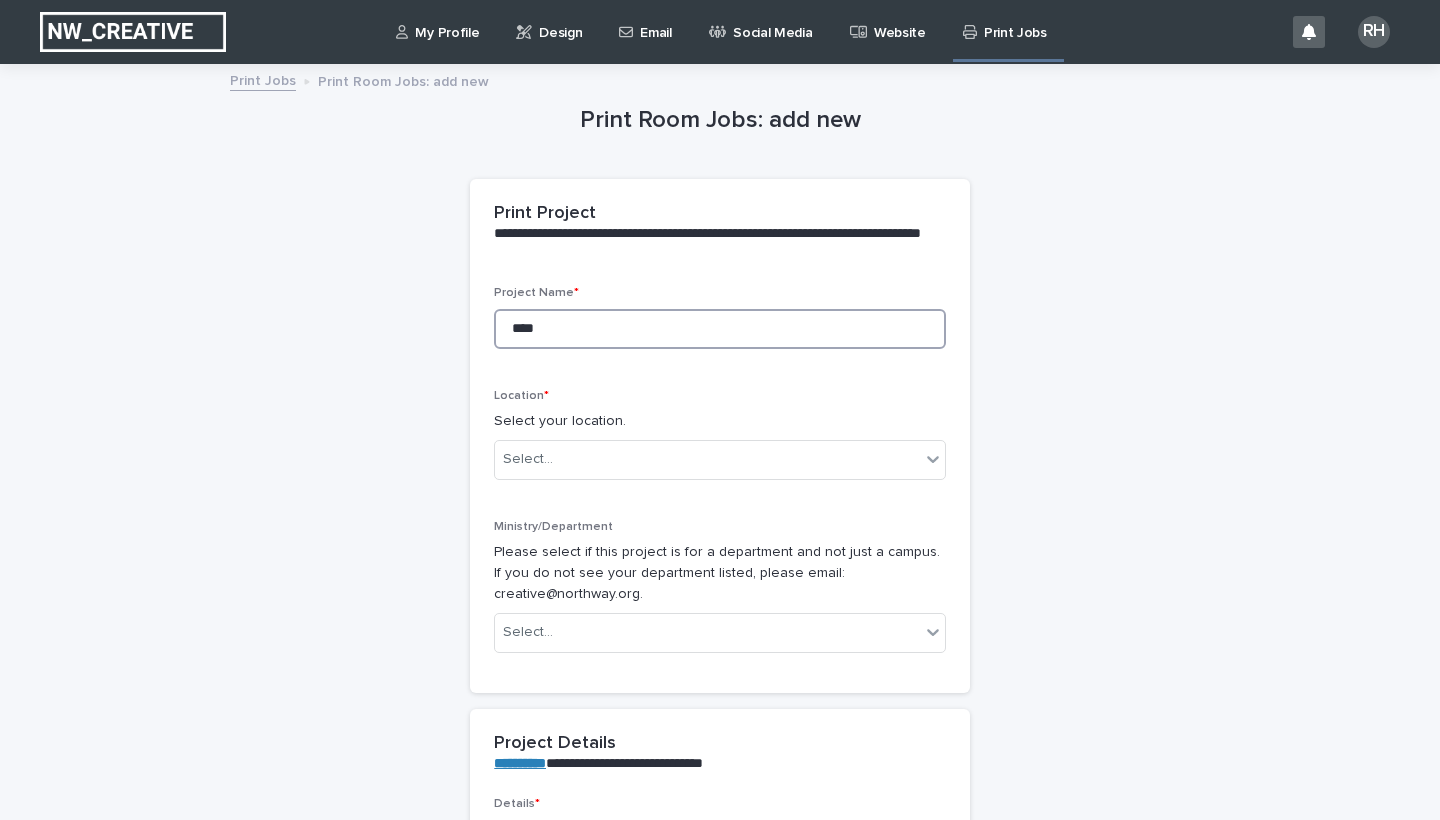 type on "*****" 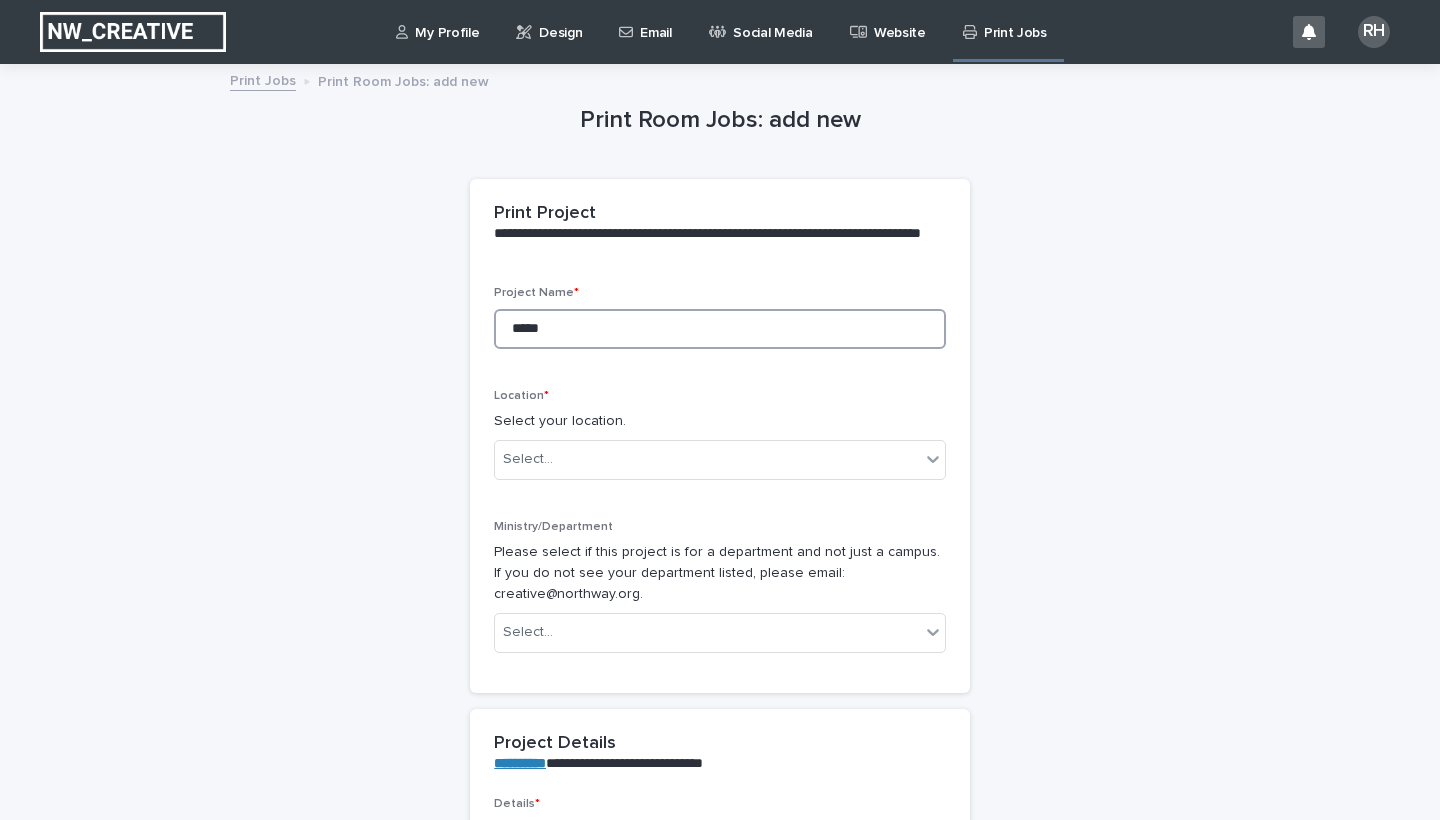 type on "*****" 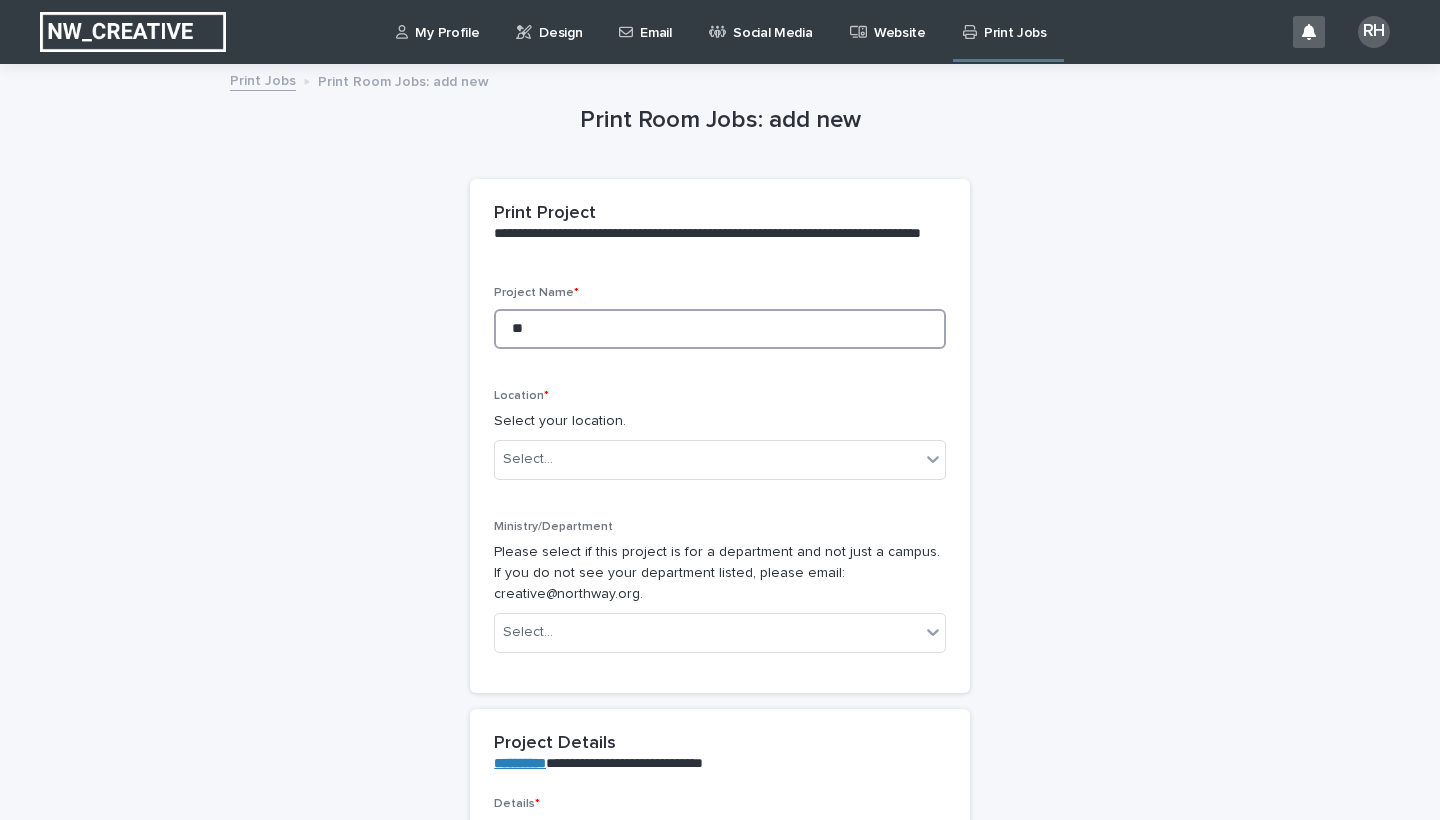 type on "*" 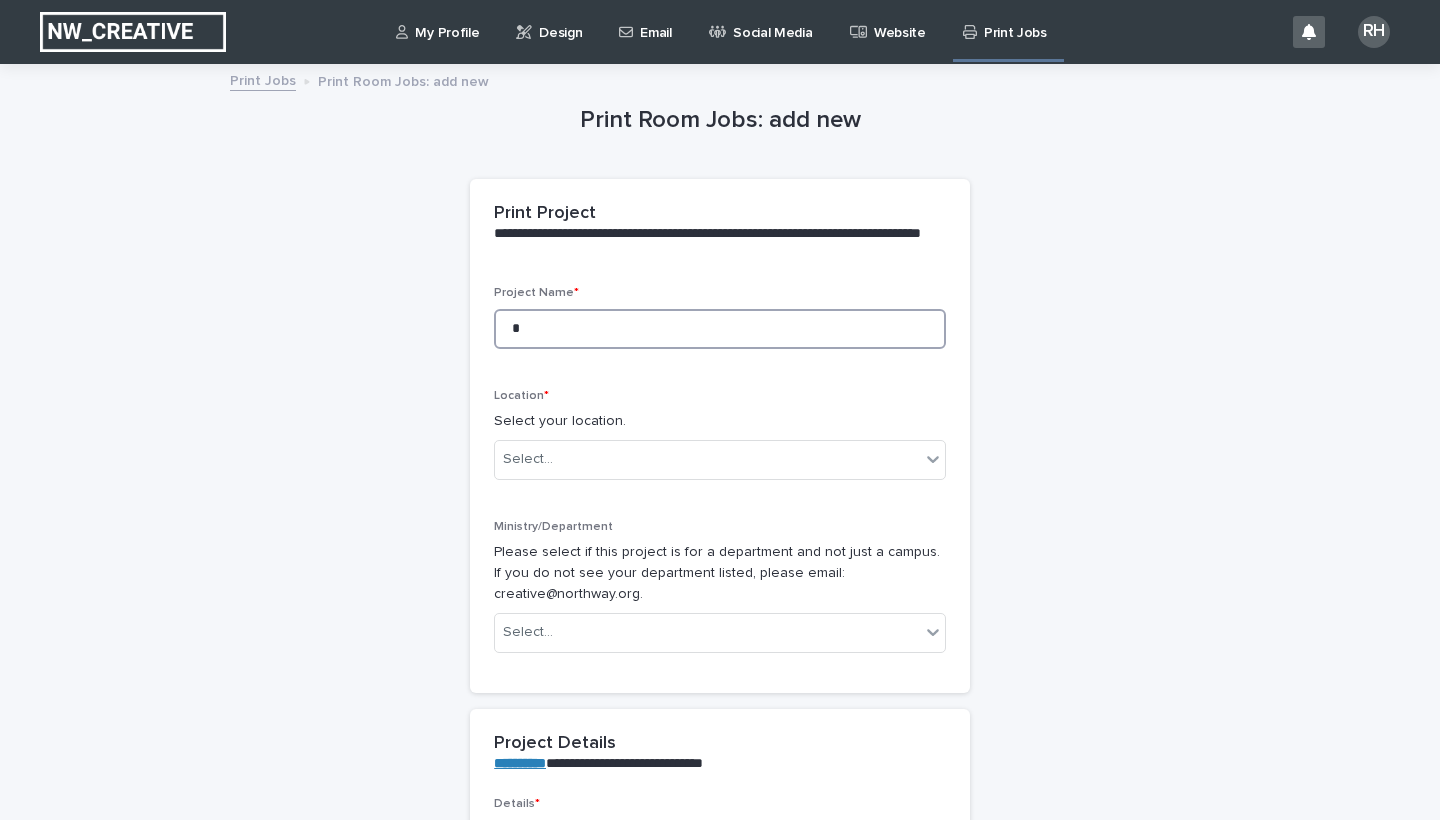 type 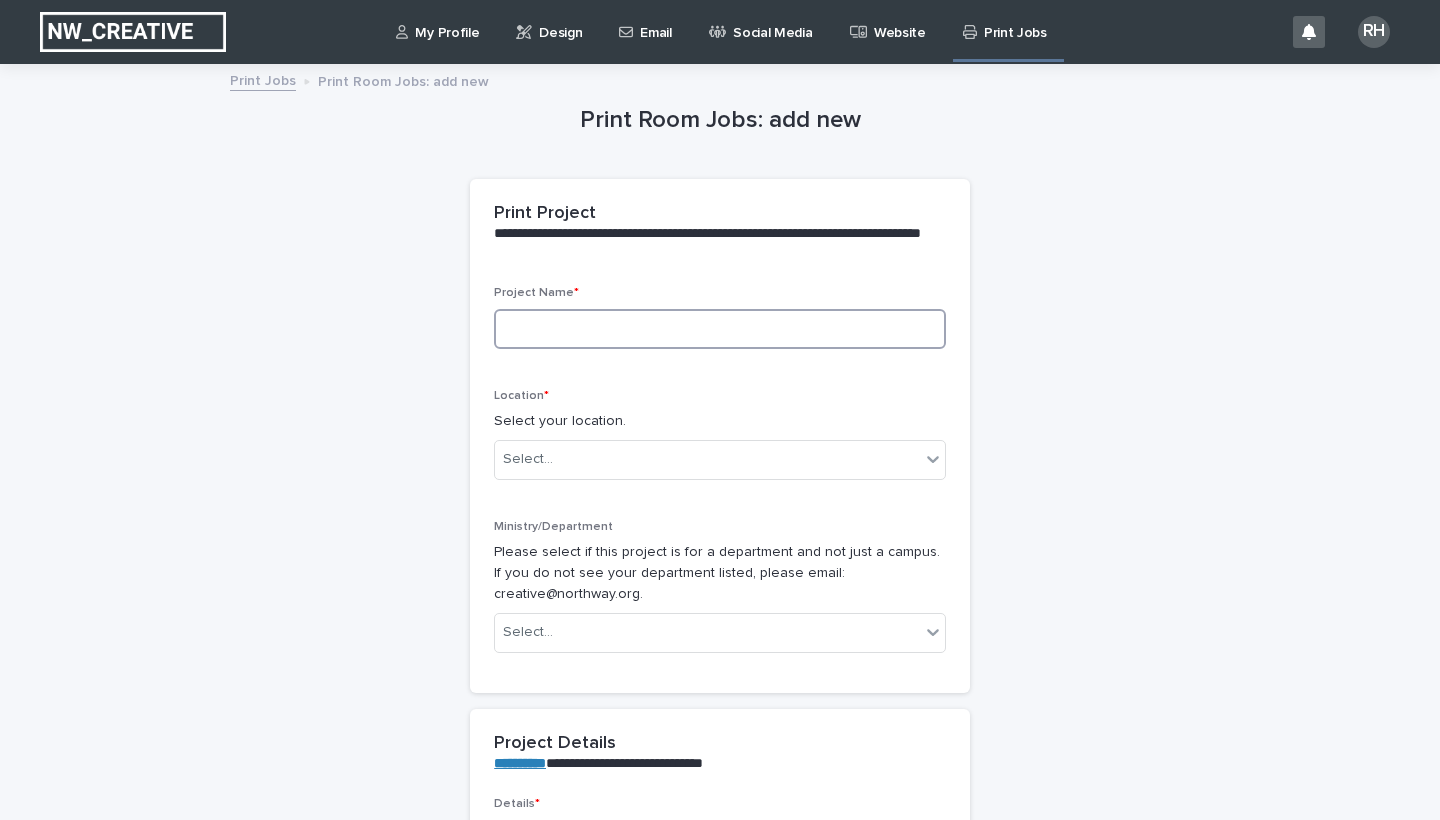 type 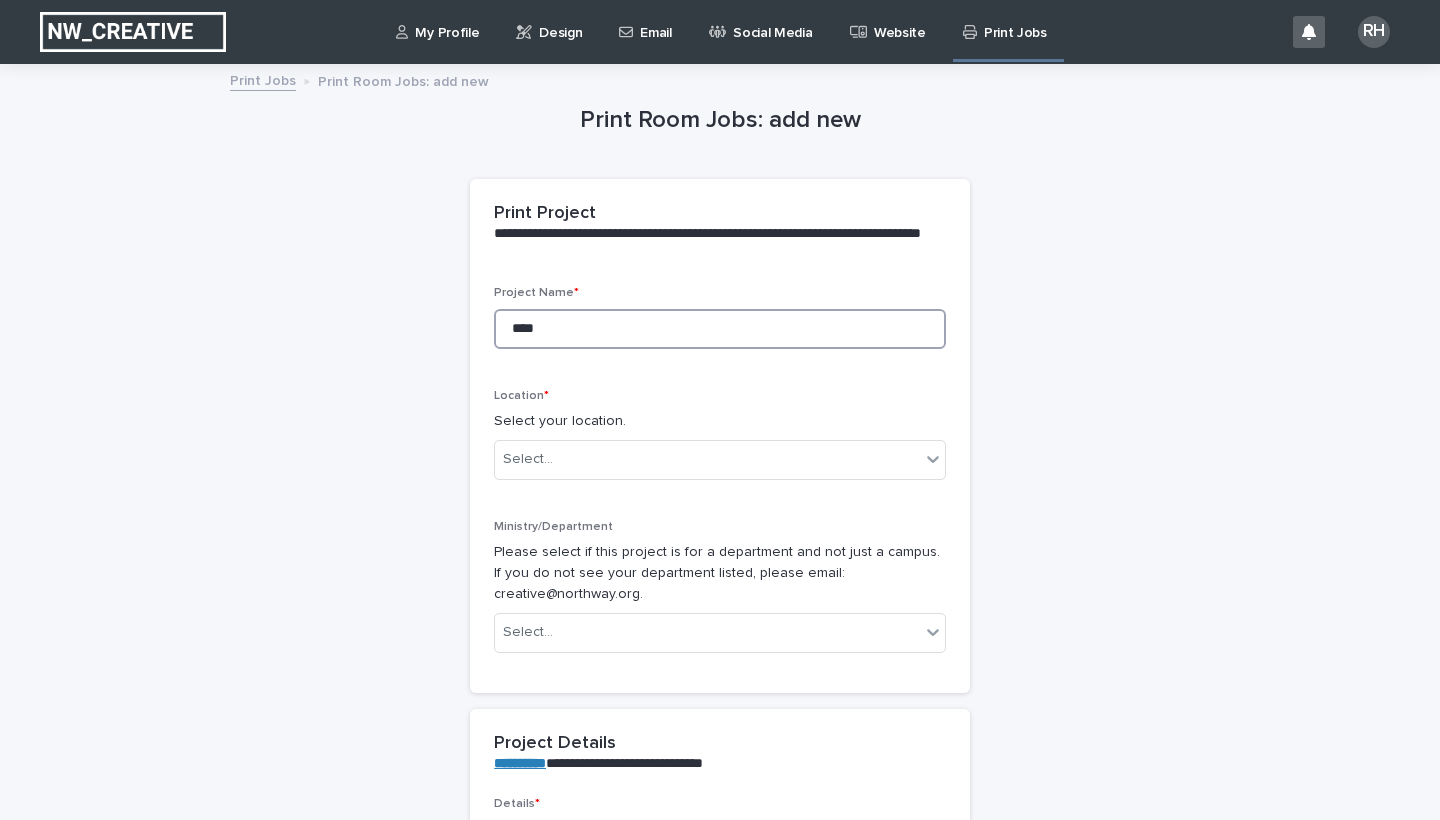 type on "****" 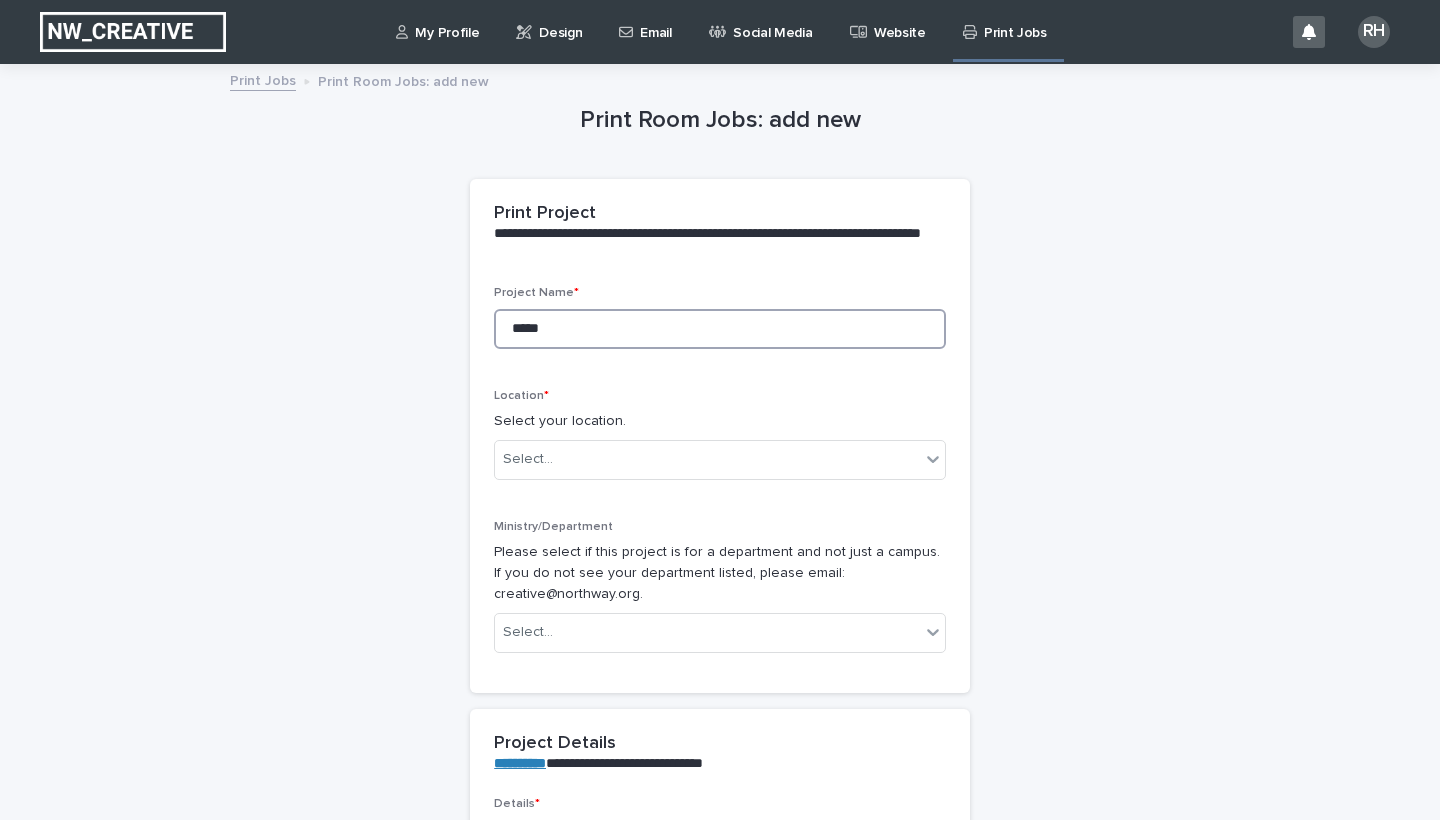 type on "****" 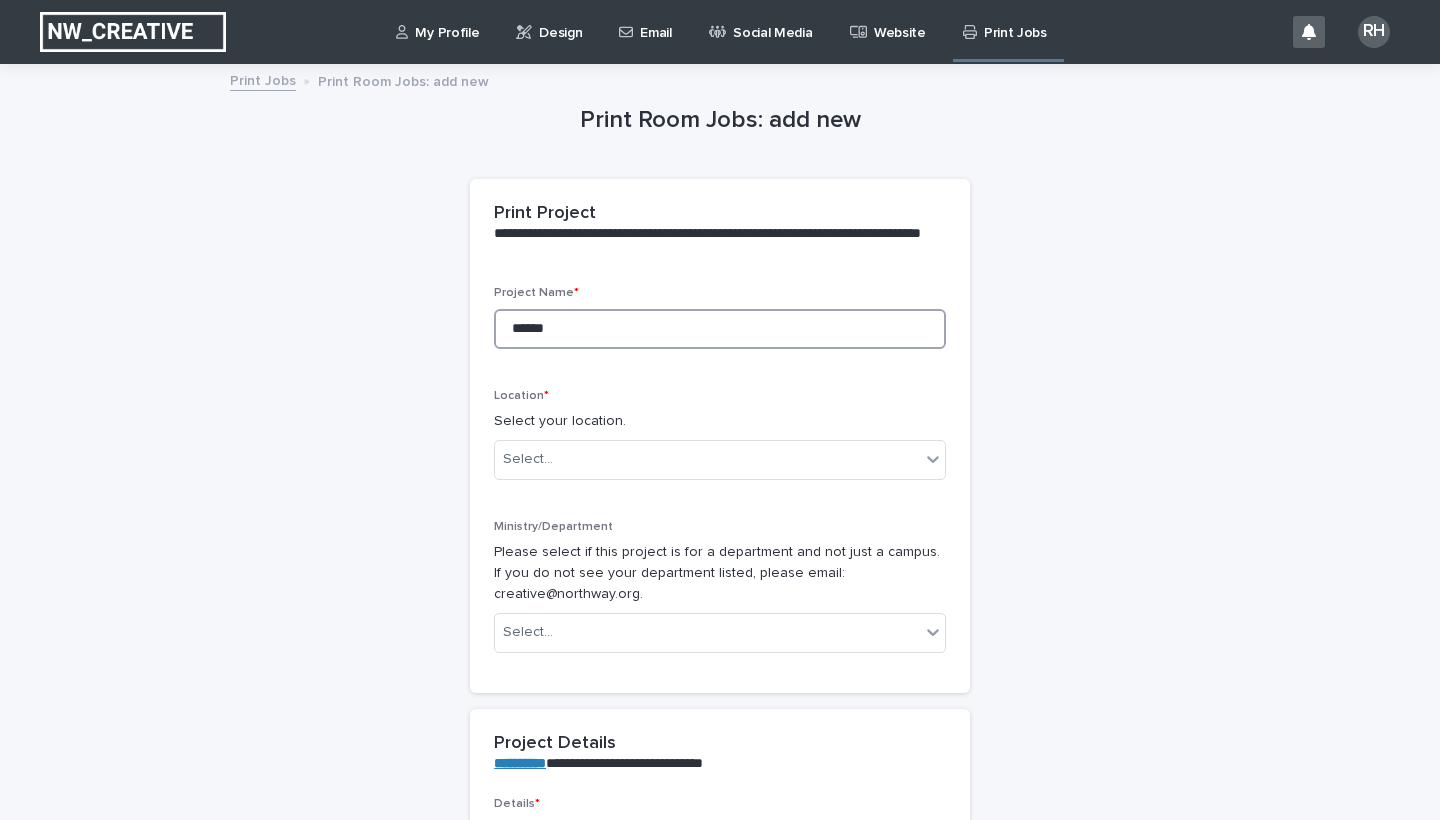 type on "*******" 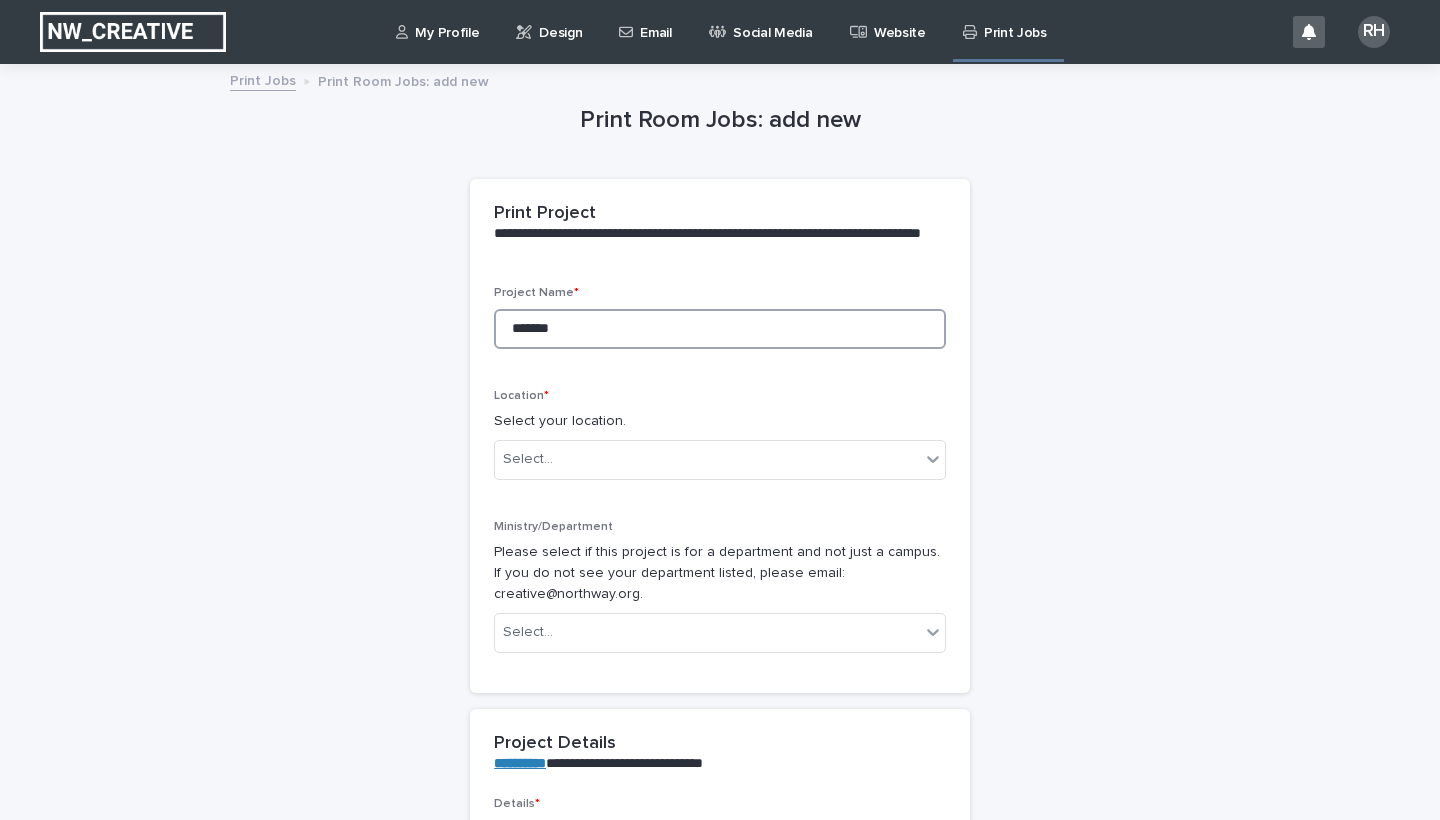 type on "*******" 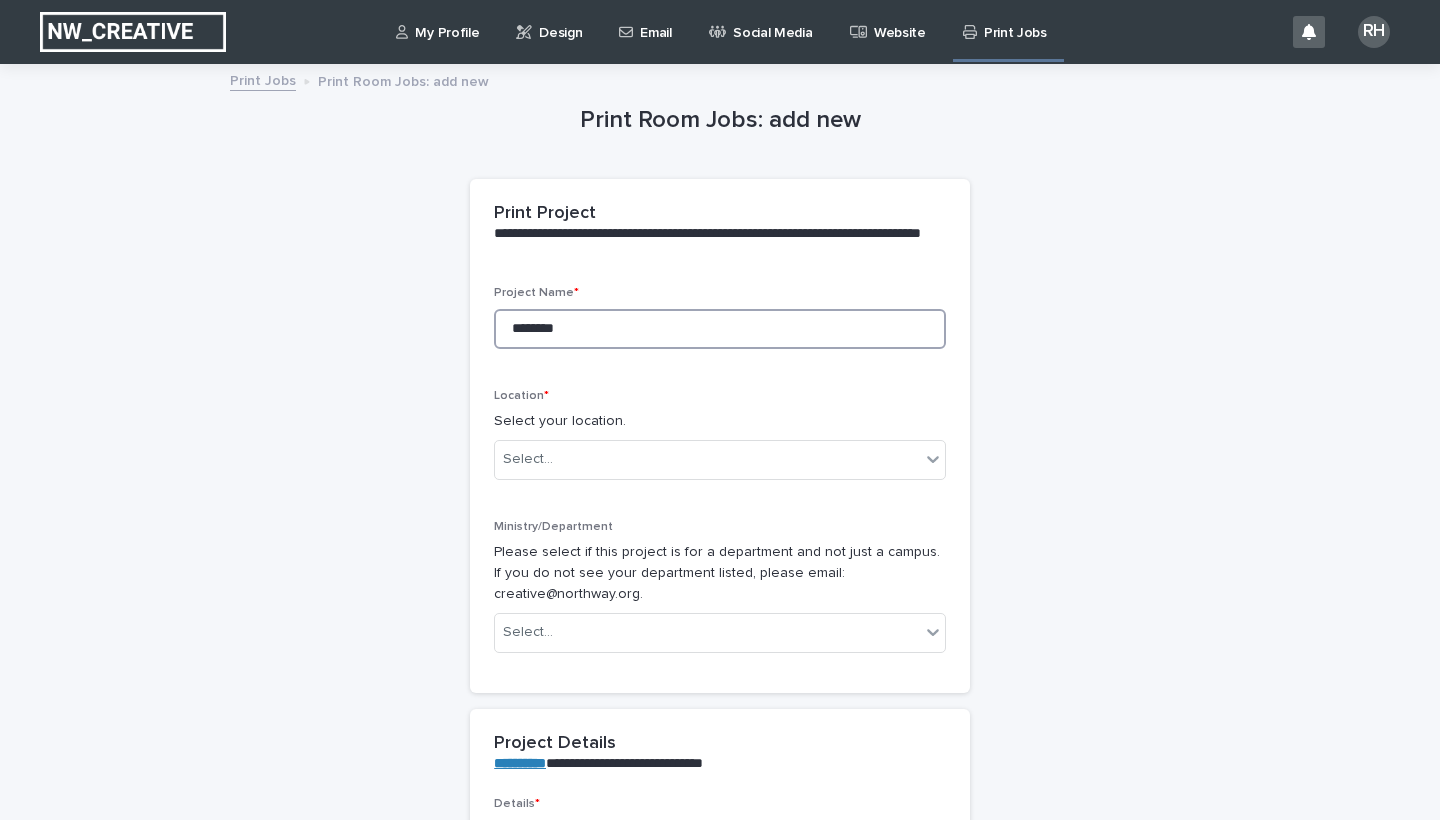 type on "*********" 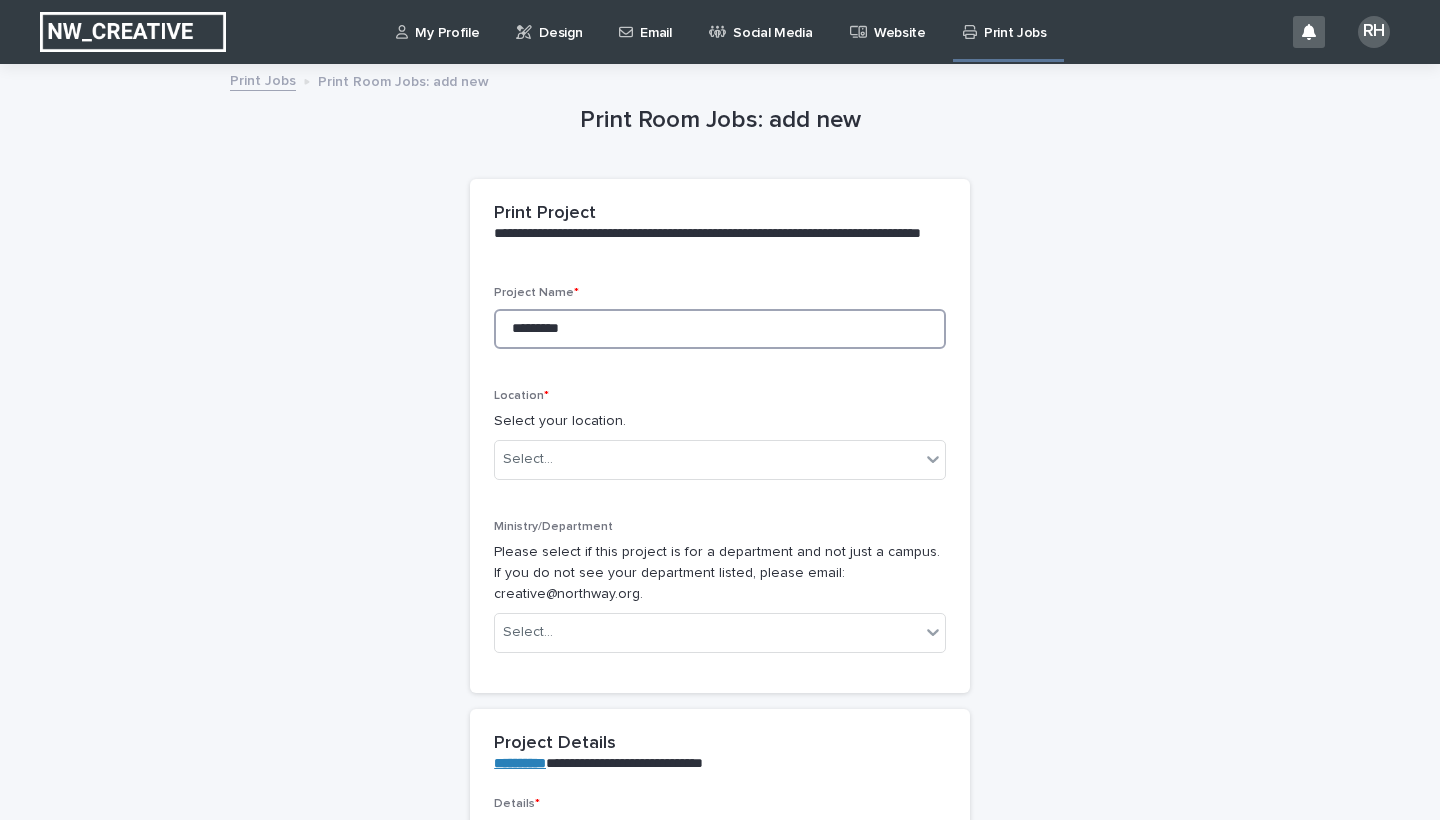 type on "*********" 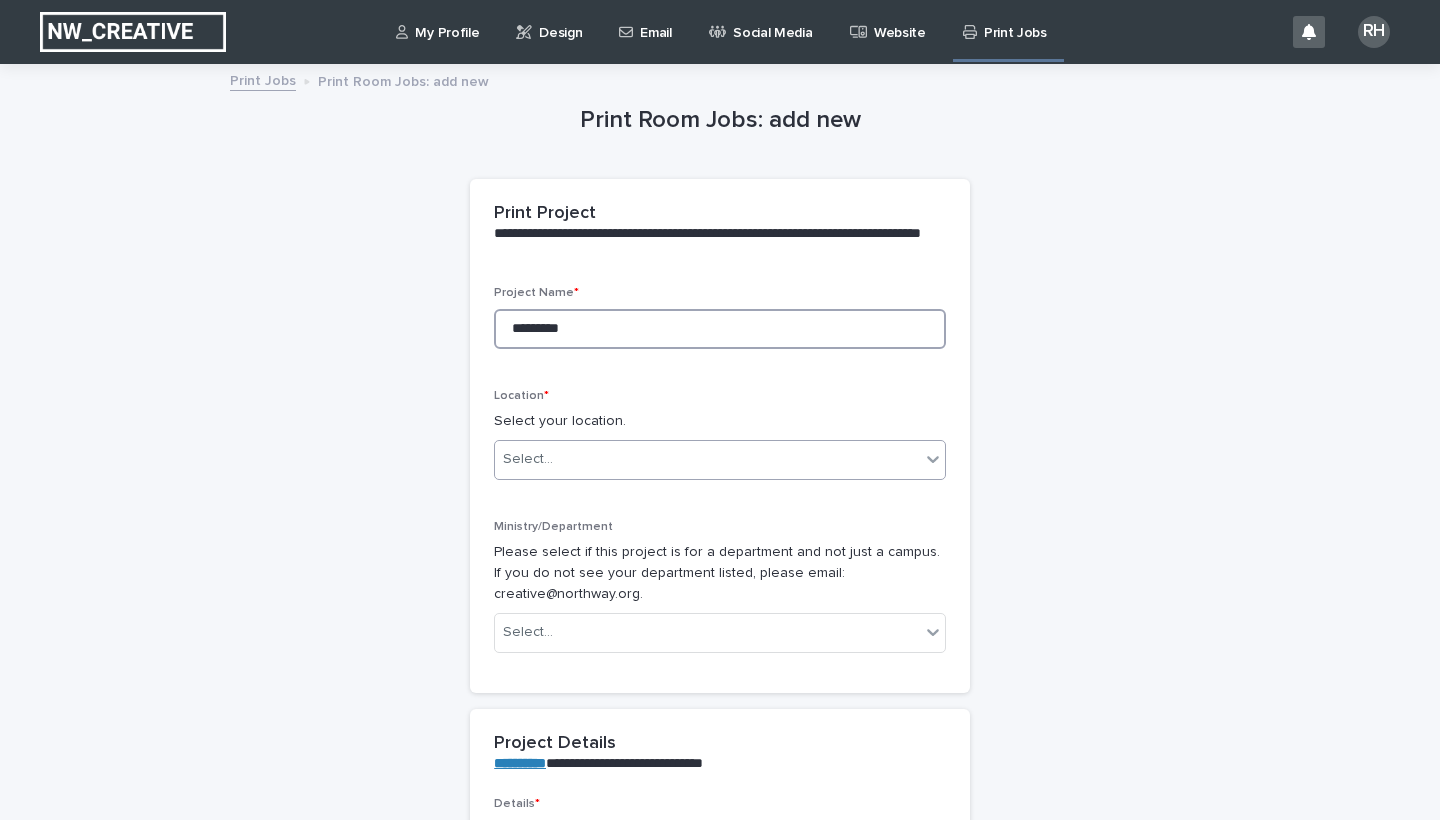 type on "*********" 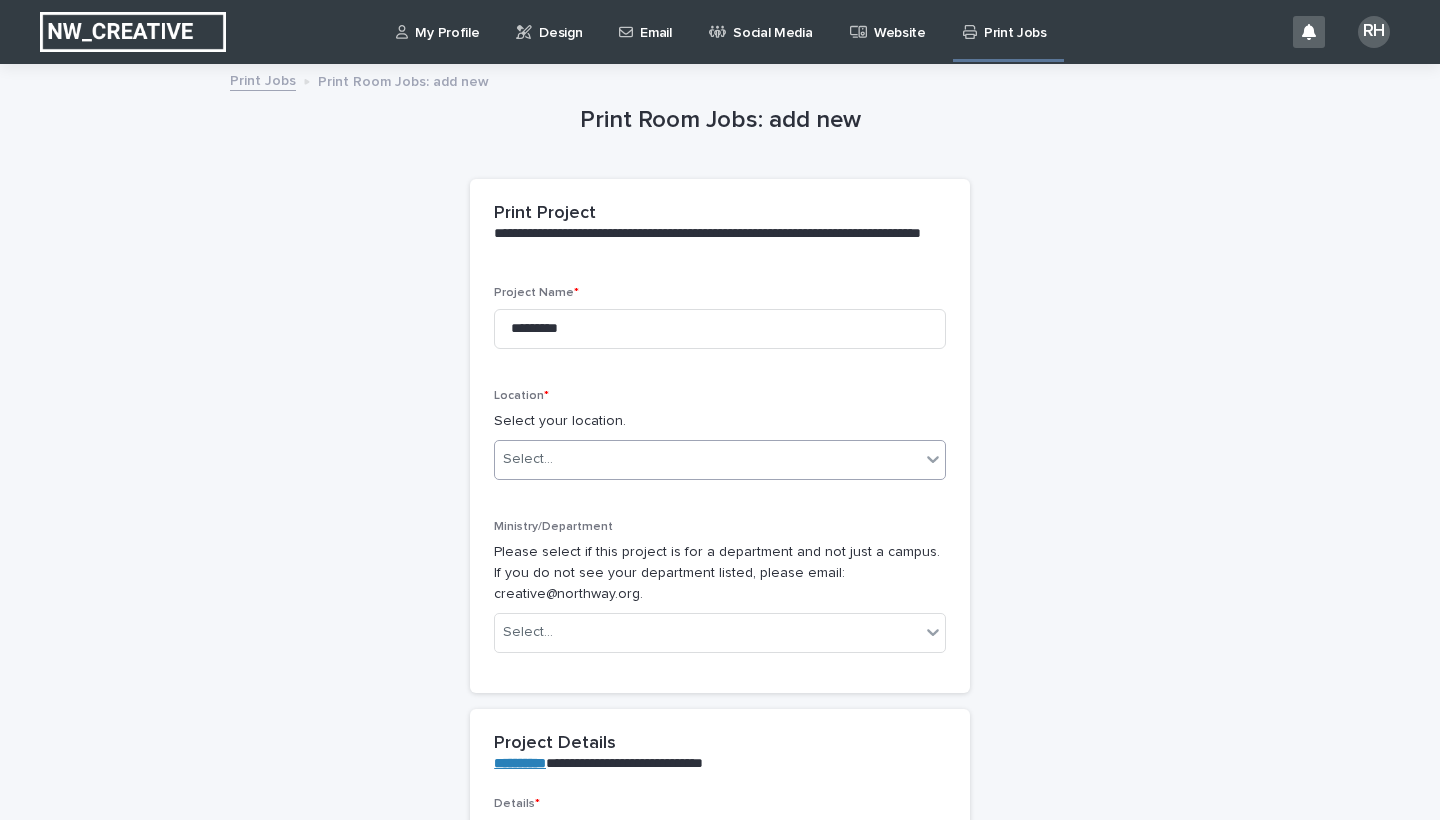 click on "Select..." at bounding box center [707, 459] 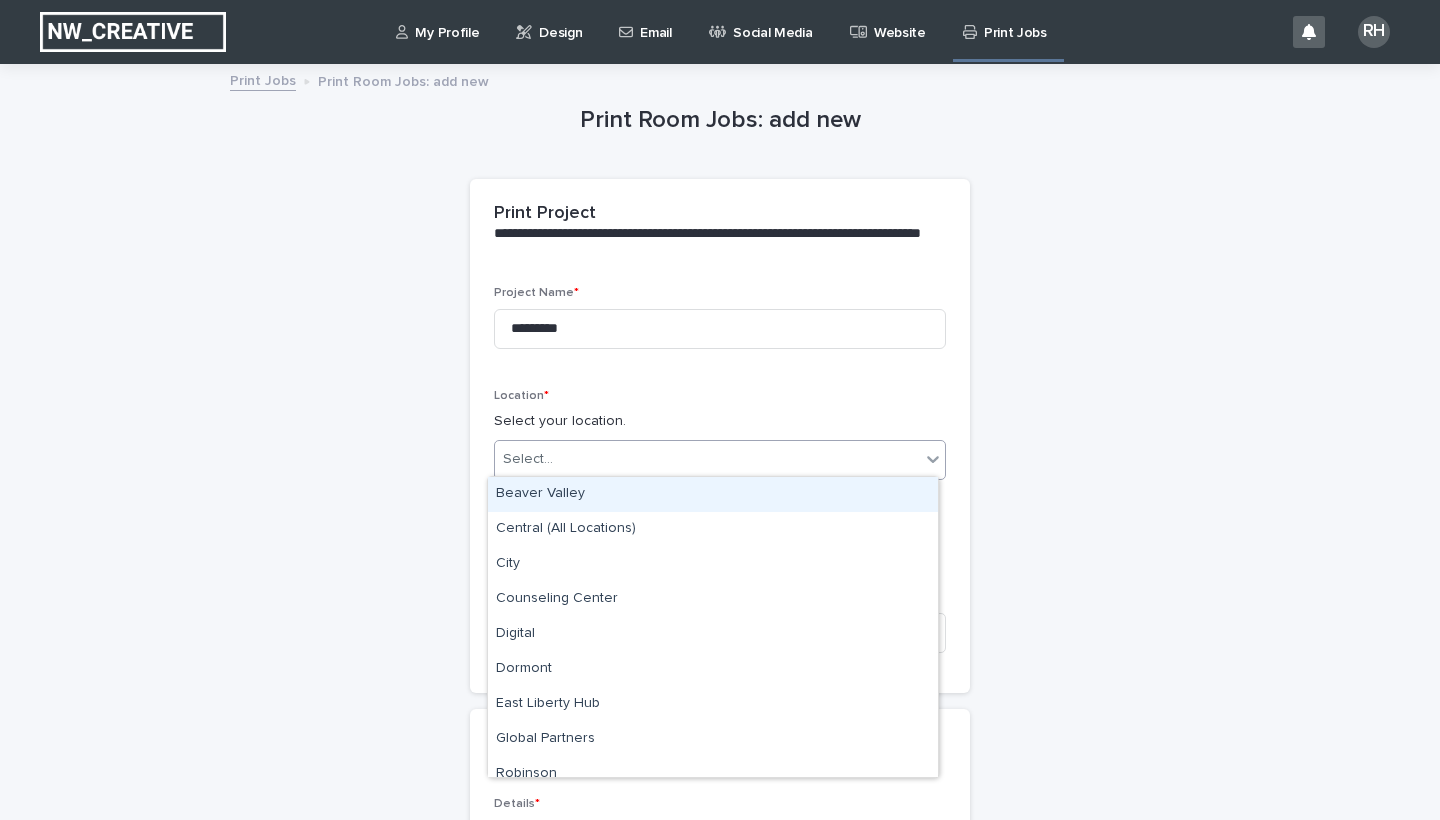 click on "Beaver Valley" at bounding box center [713, 494] 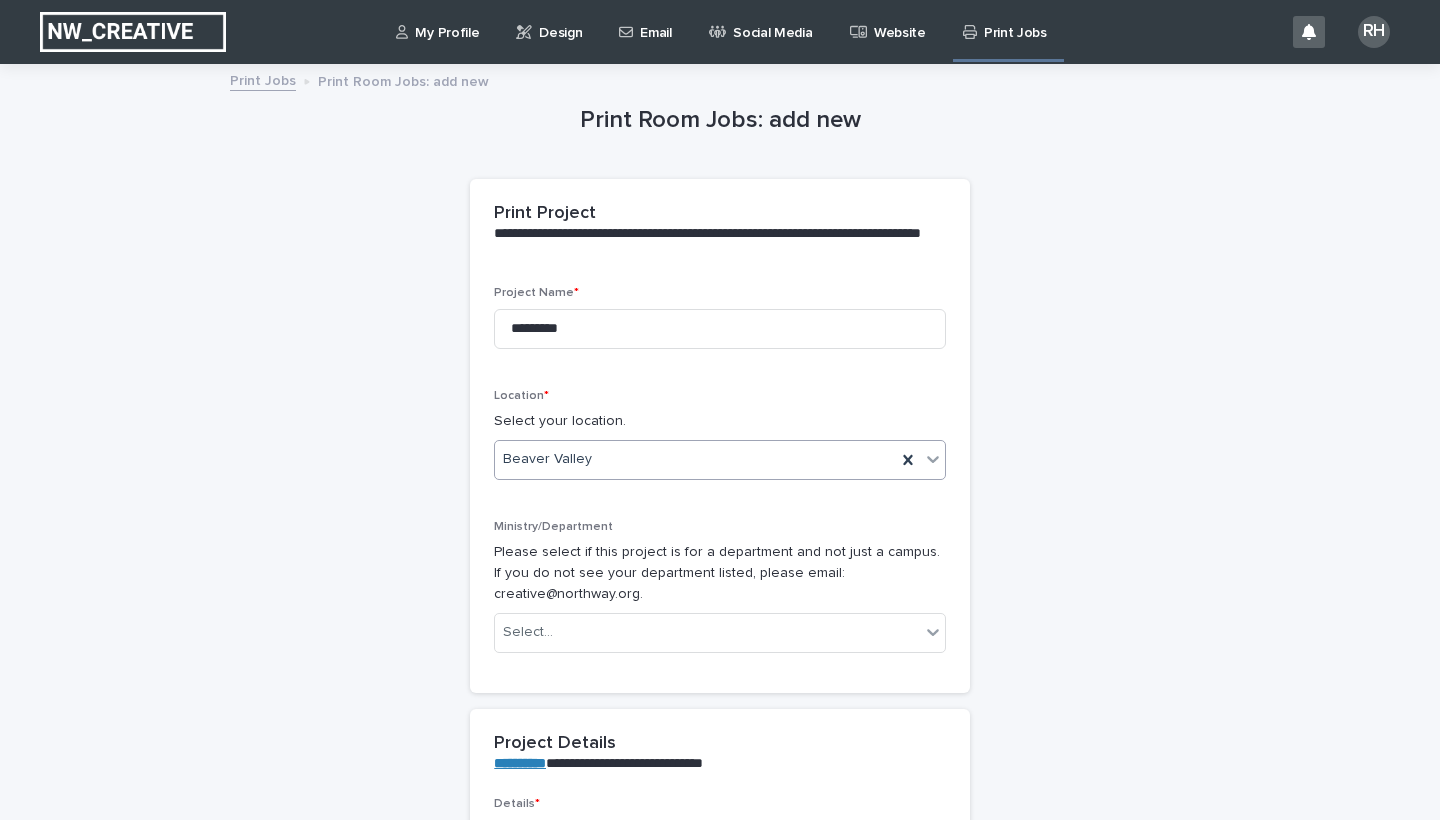 scroll, scrollTop: 118, scrollLeft: 0, axis: vertical 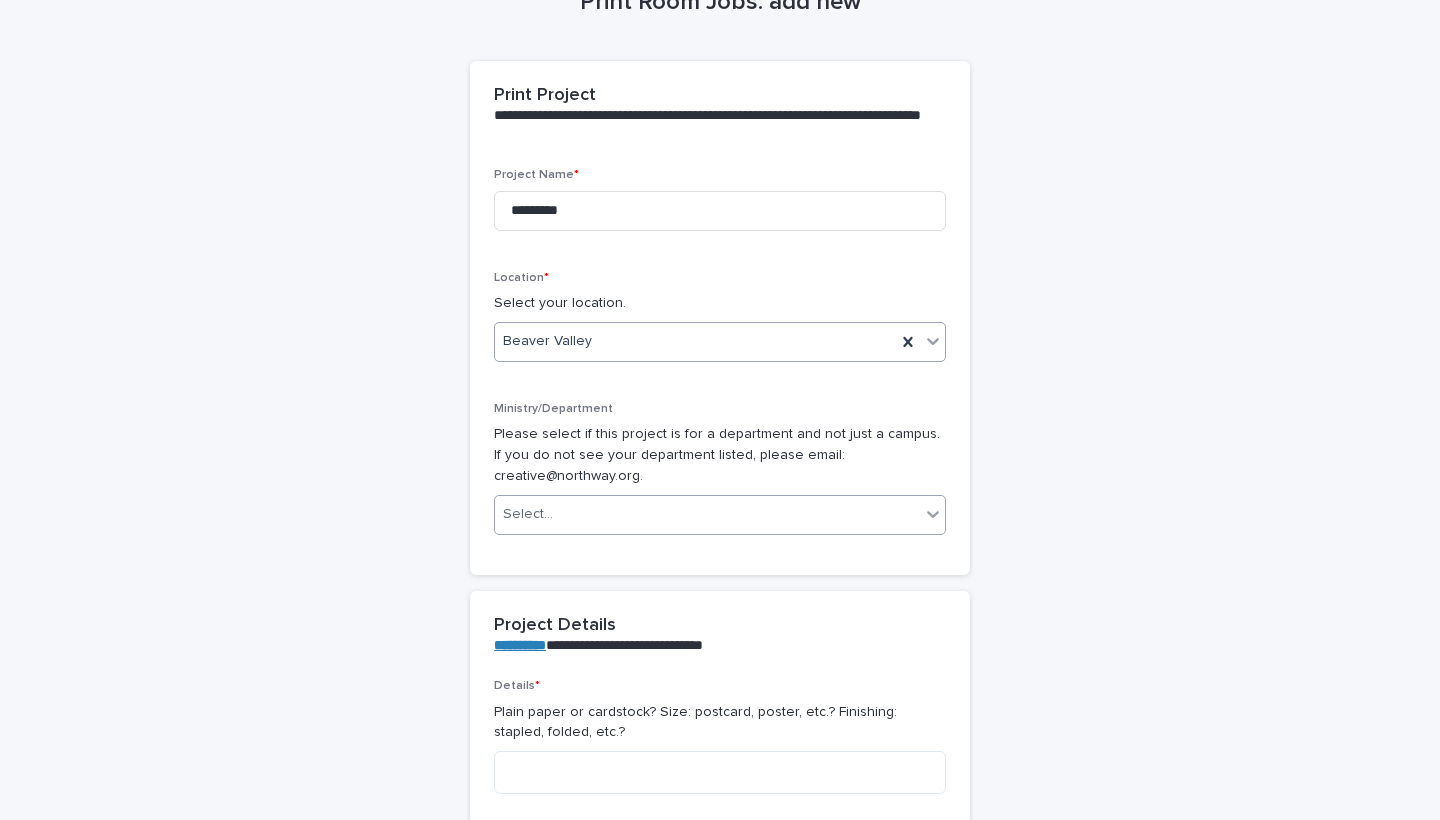 click on "Select..." at bounding box center [720, 515] 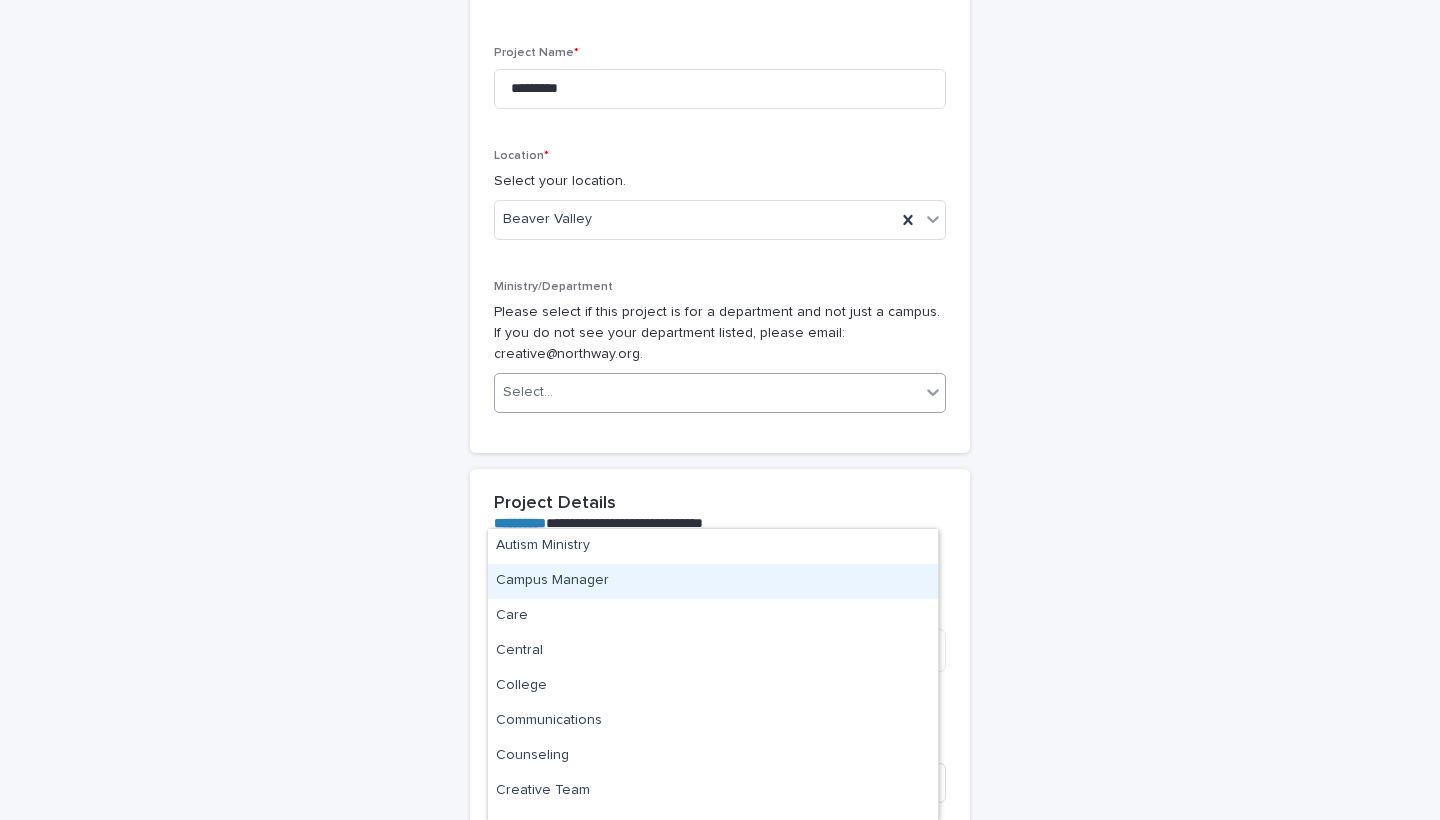 scroll, scrollTop: 251, scrollLeft: 0, axis: vertical 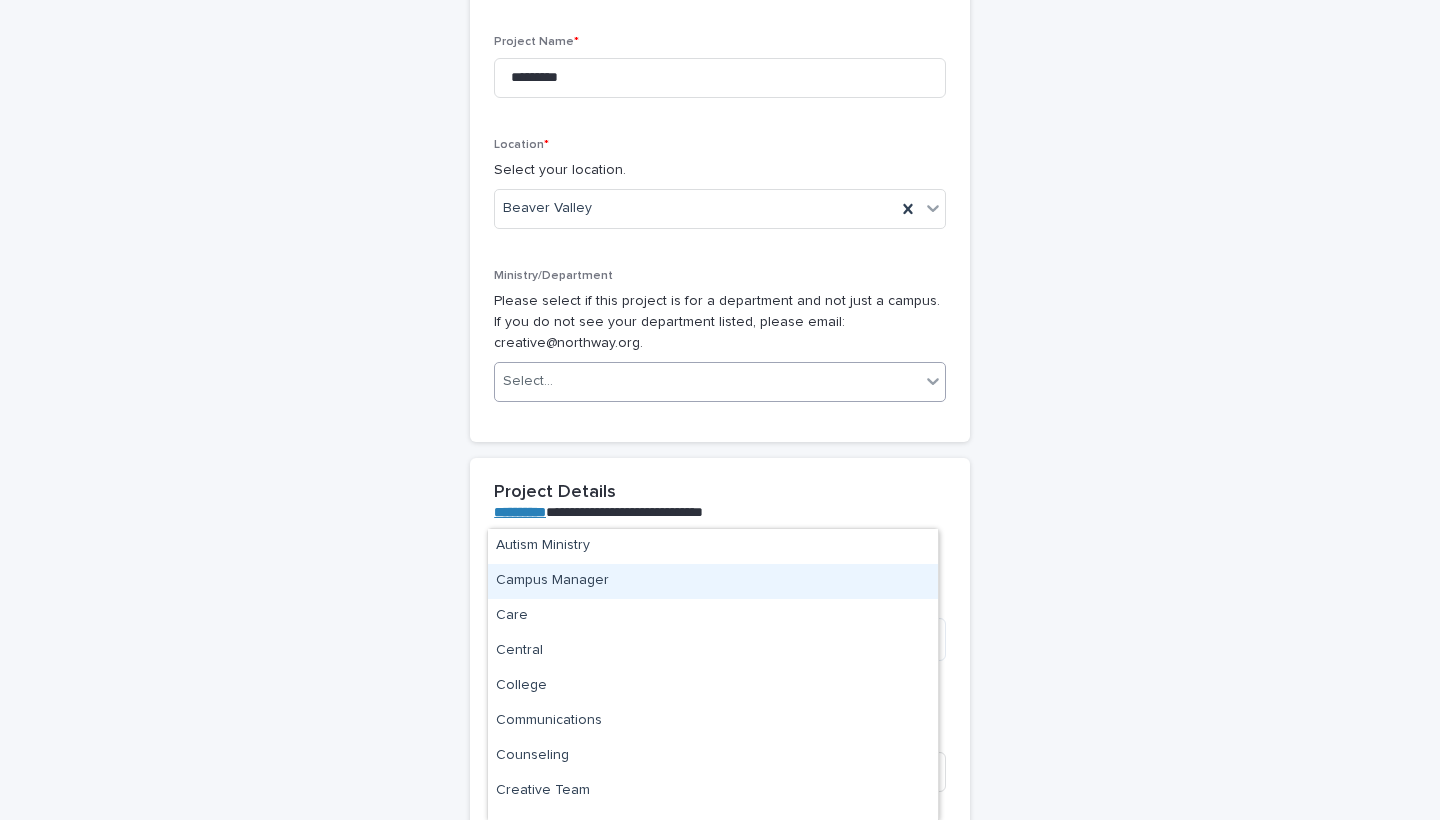 click on "Select..." at bounding box center [707, 381] 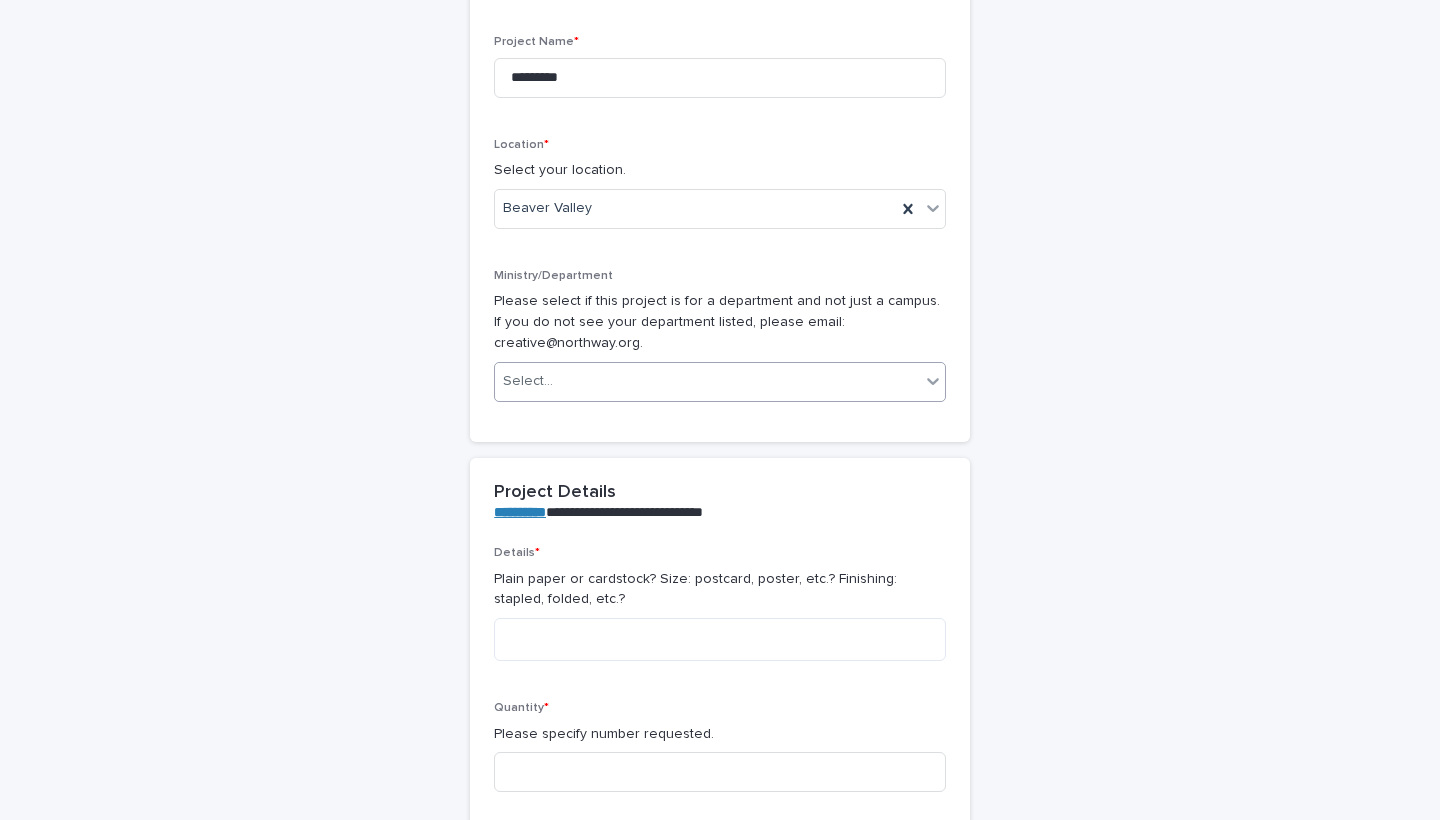 click on "Select..." at bounding box center (707, 381) 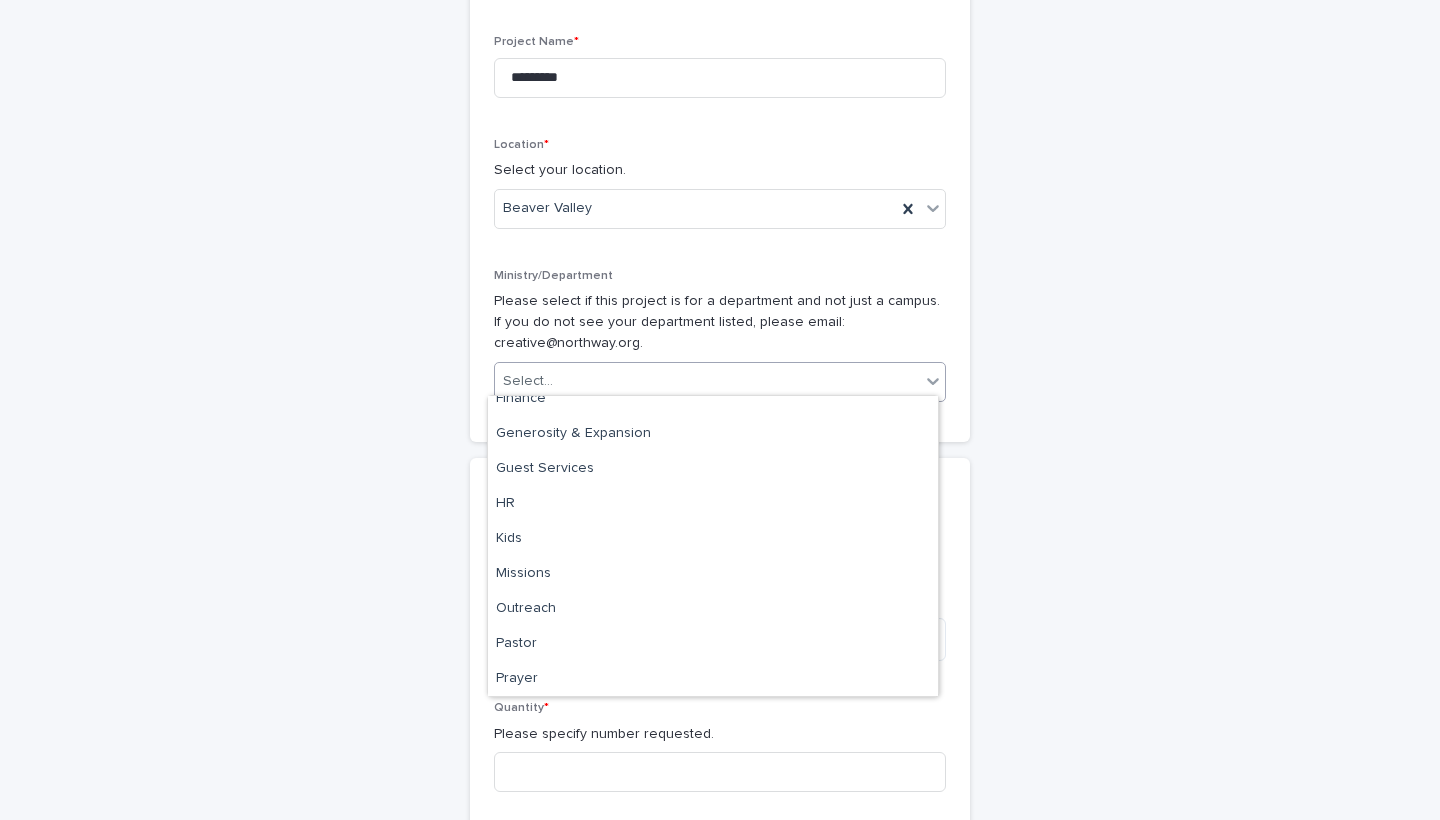 scroll, scrollTop: 453, scrollLeft: 0, axis: vertical 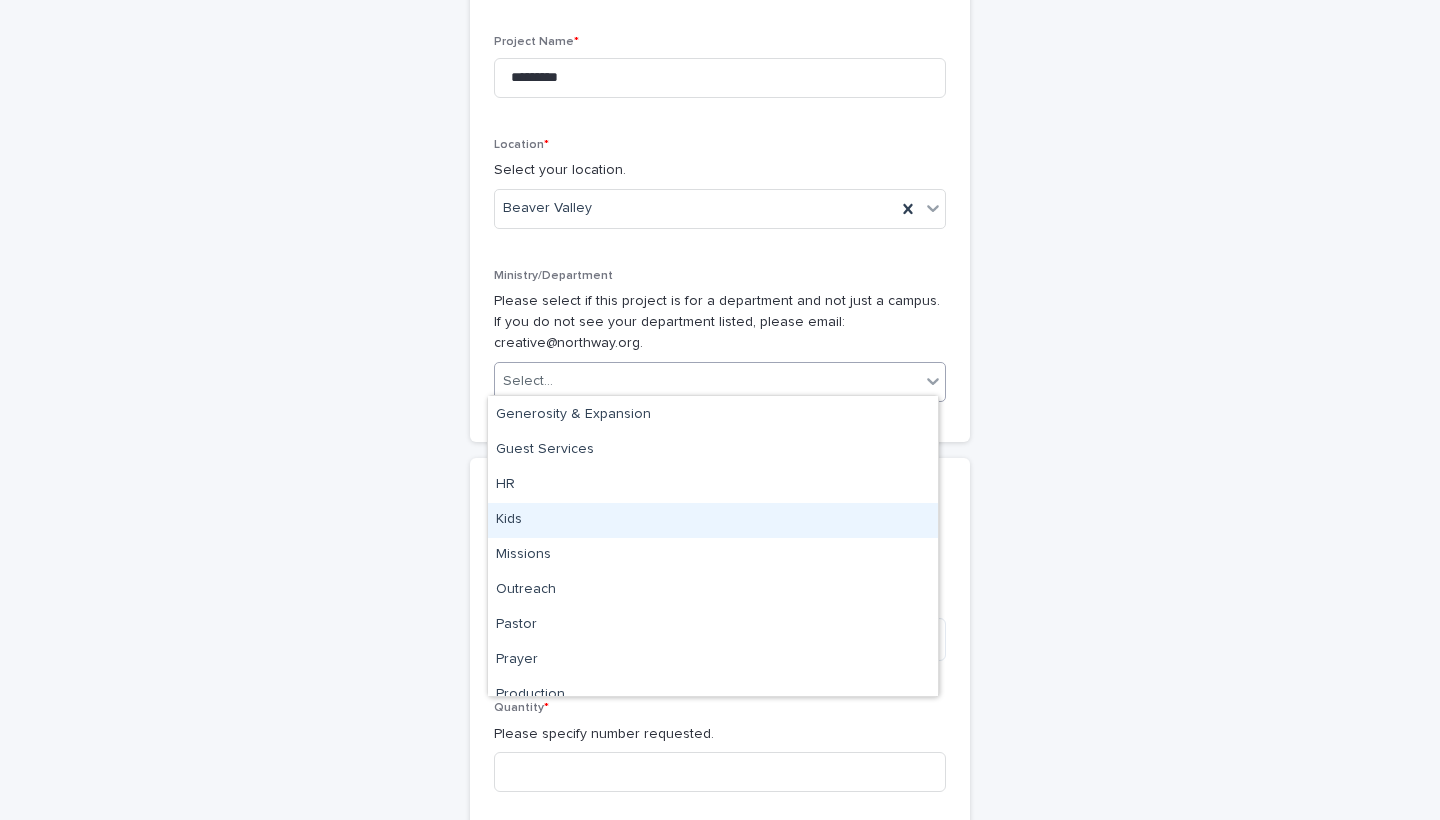 click on "Kids" at bounding box center [713, 520] 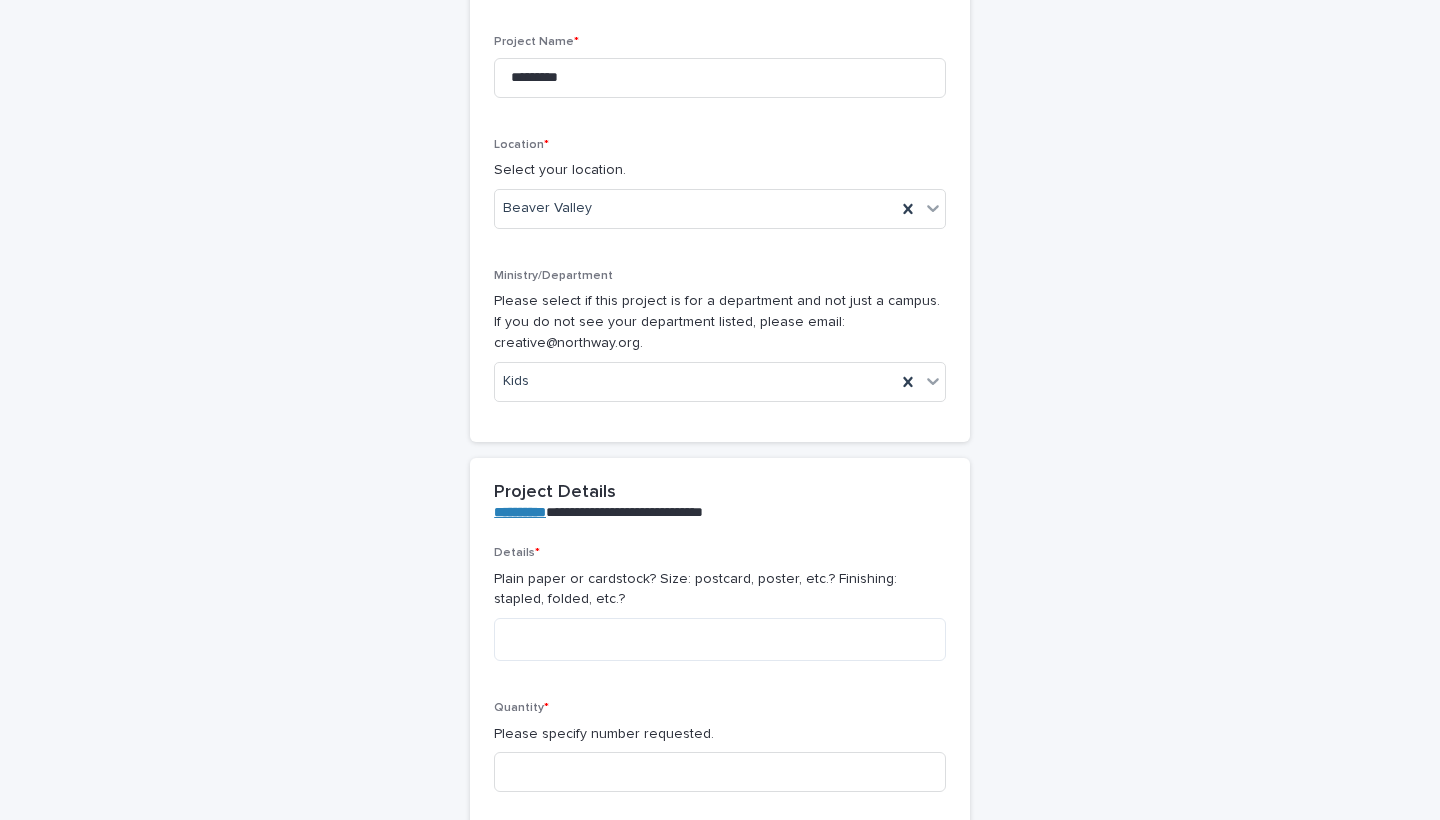 click on "**********" at bounding box center (720, 1178) 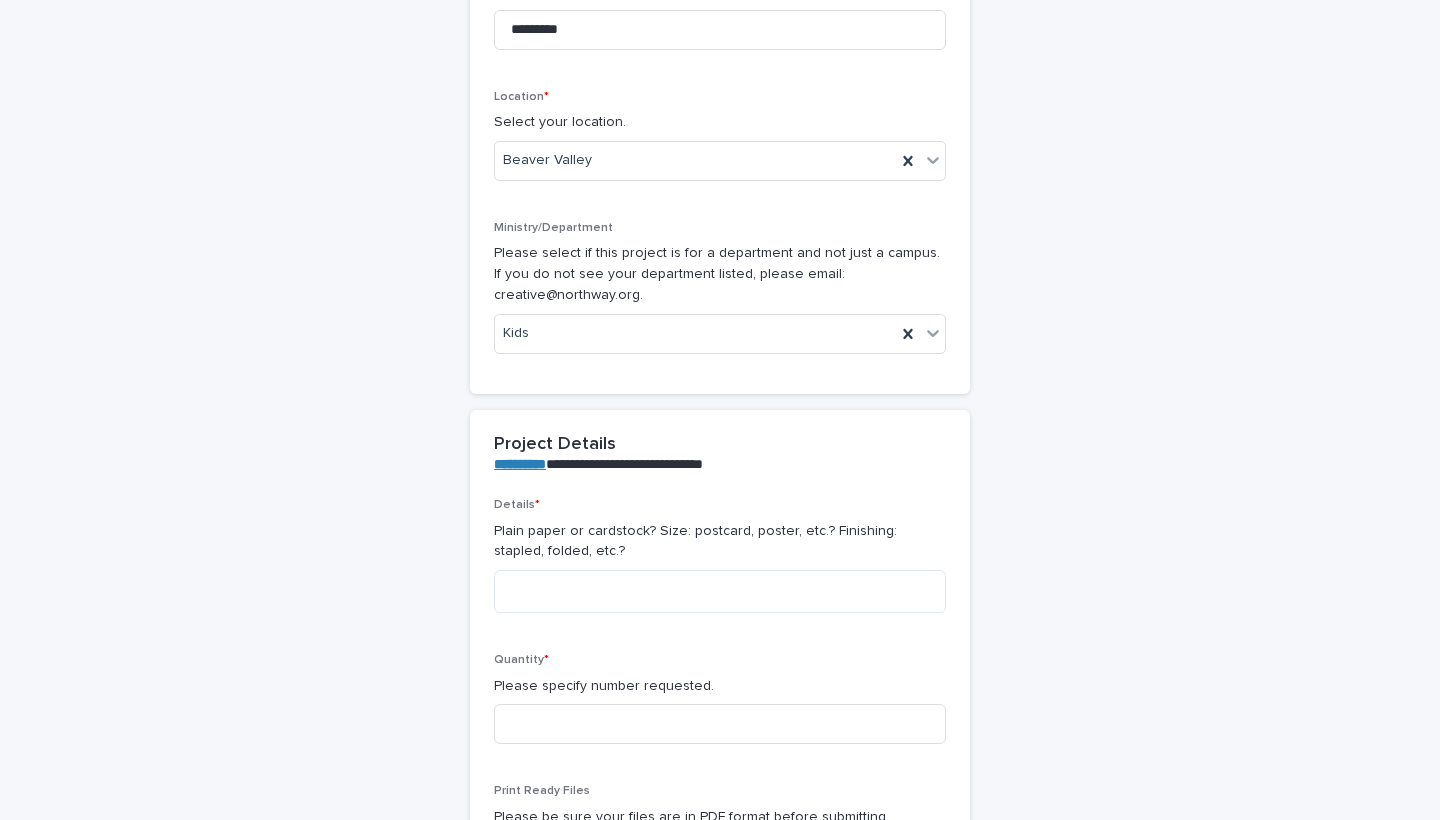 scroll, scrollTop: 304, scrollLeft: 0, axis: vertical 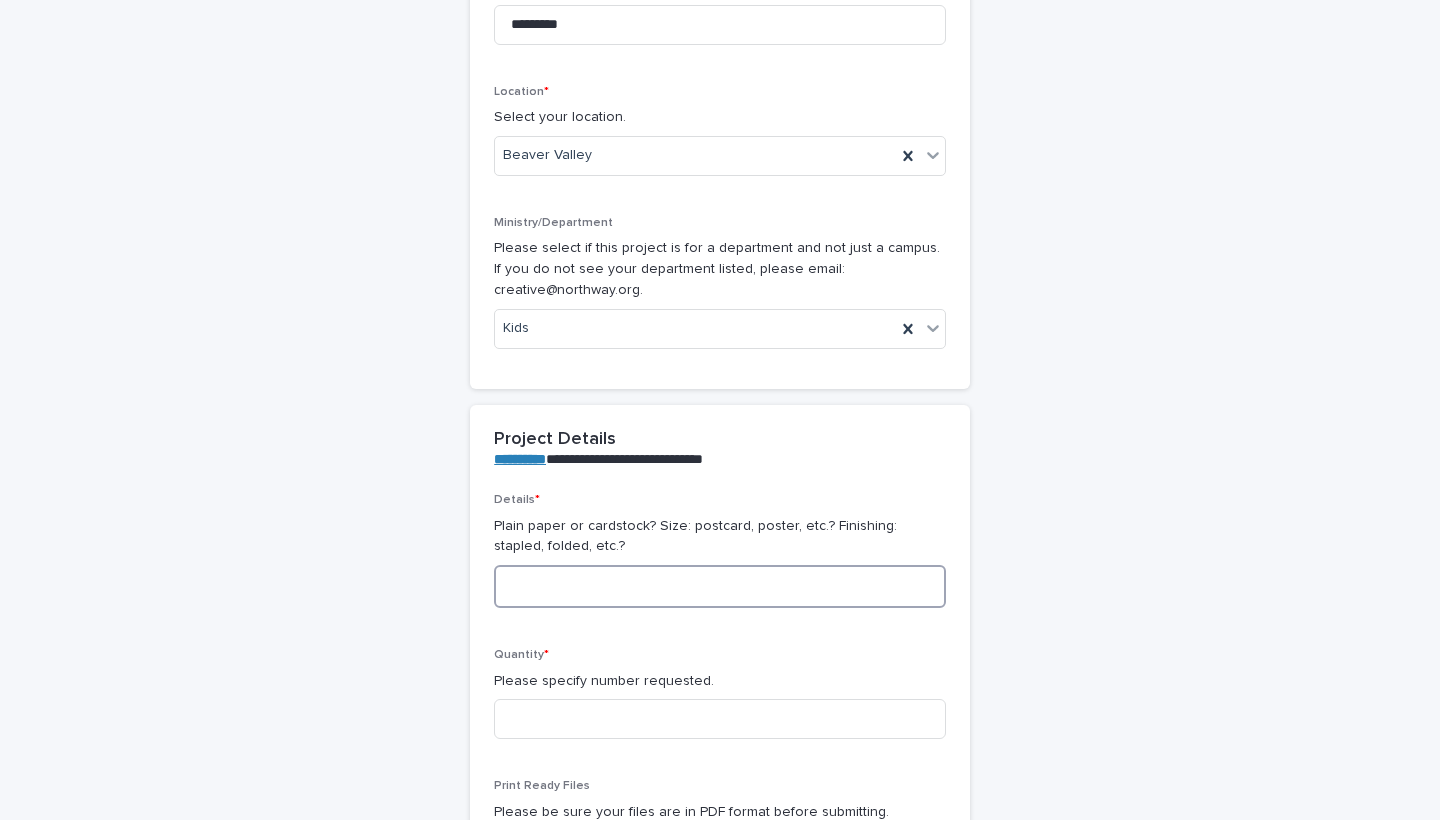 click at bounding box center [720, 586] 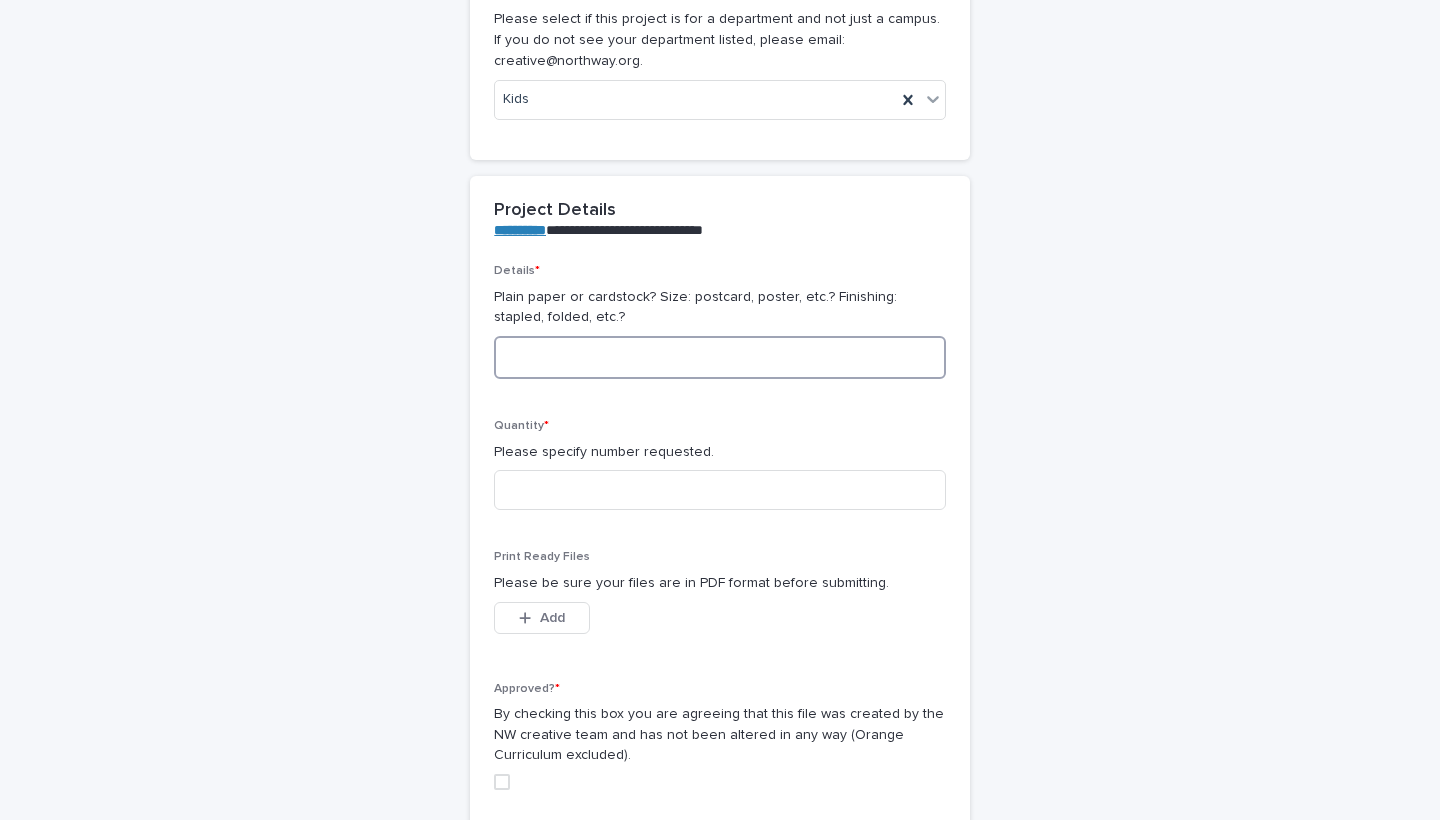 scroll, scrollTop: 579, scrollLeft: 0, axis: vertical 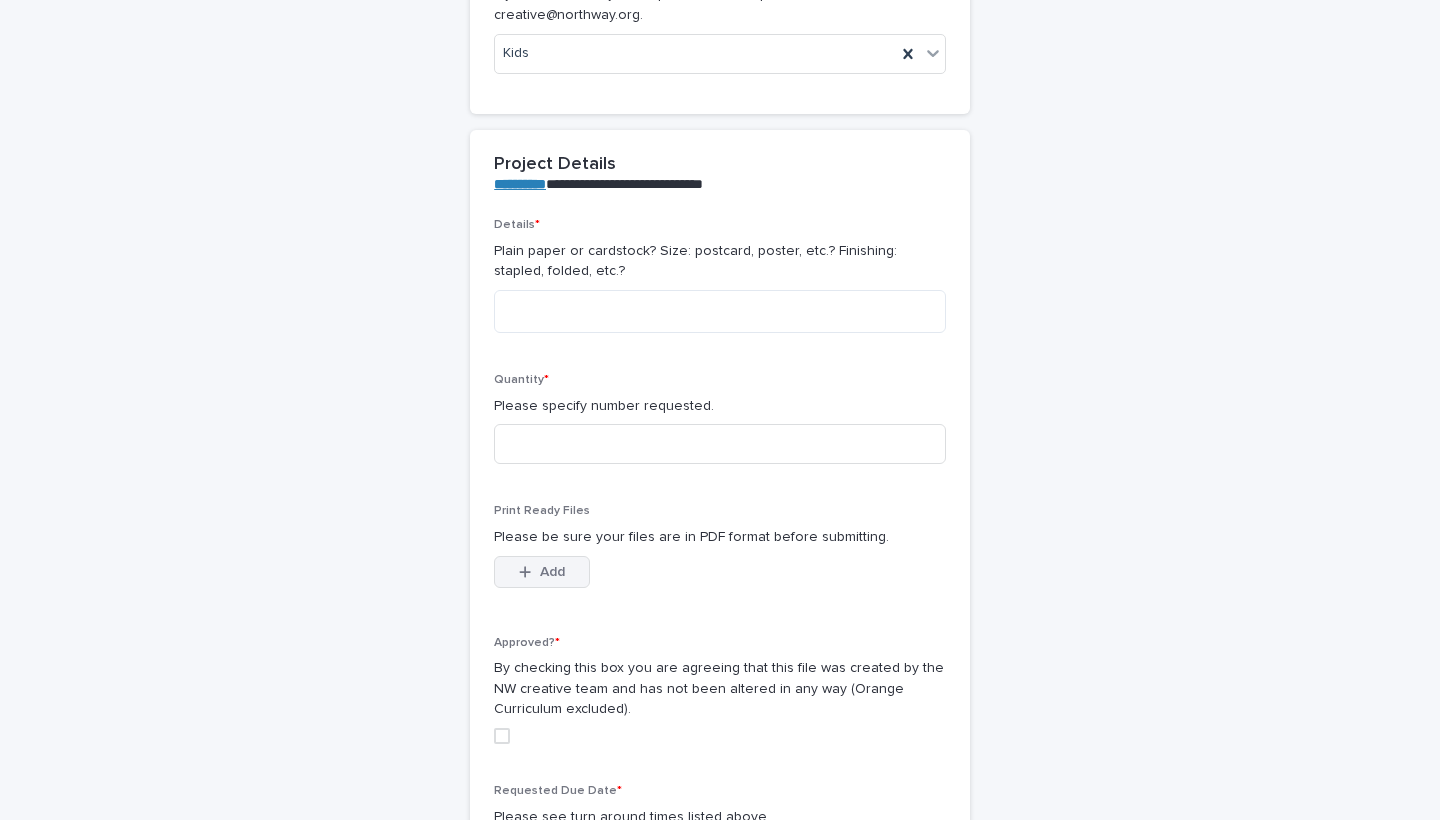 click at bounding box center [529, 572] 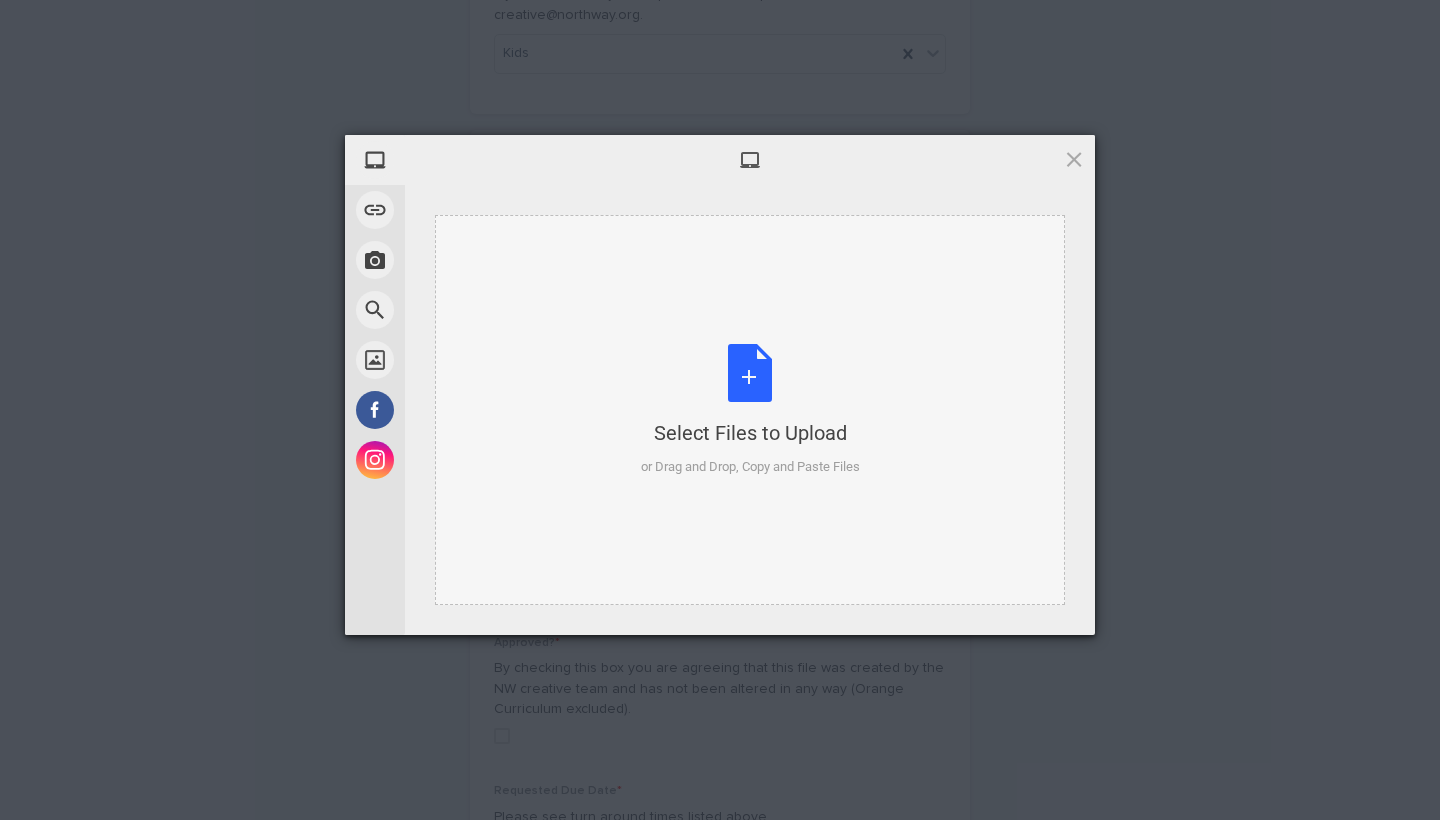 click on "Select Files to Upload
or Drag and Drop, Copy and Paste Files" at bounding box center (750, 410) 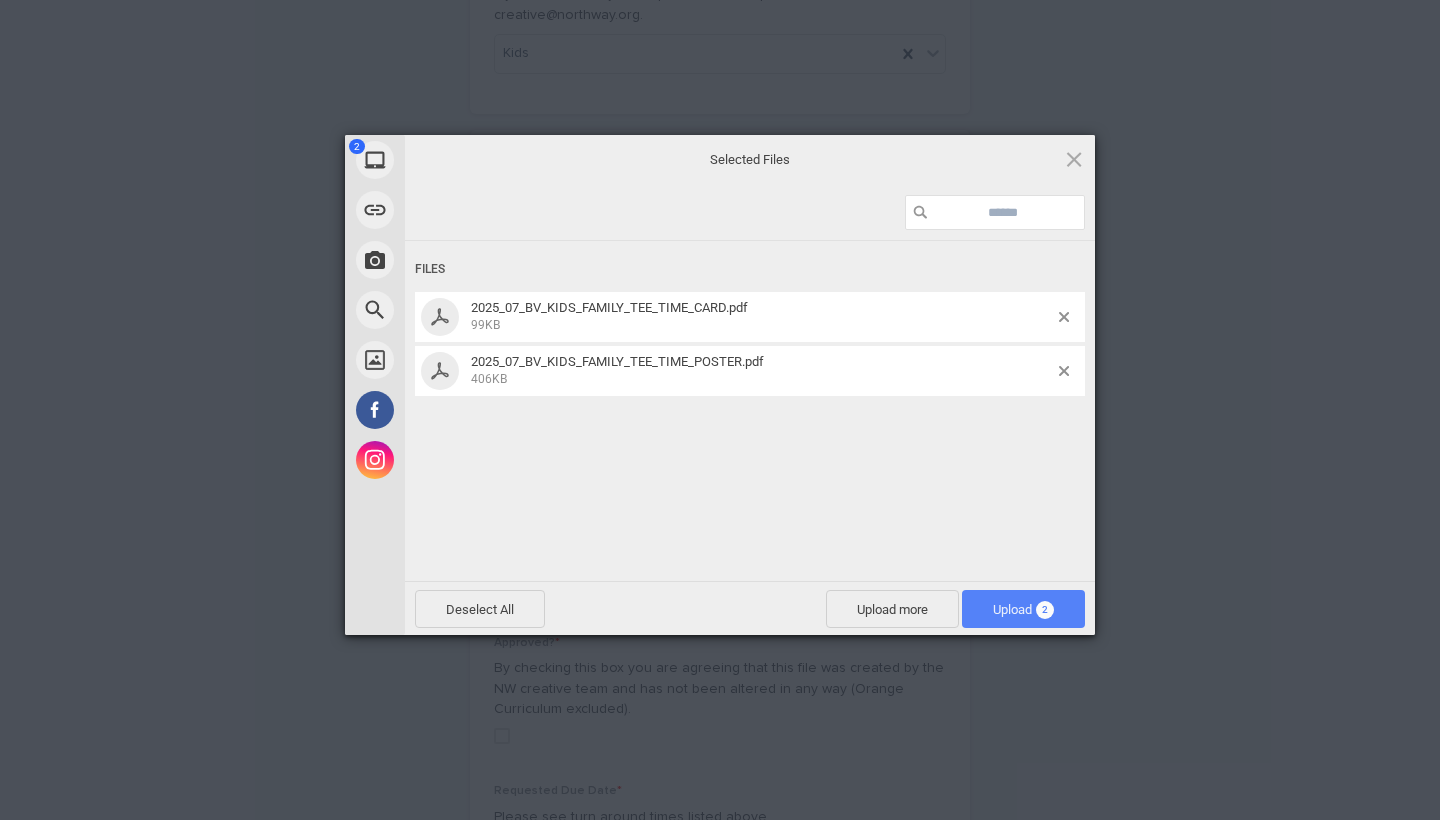 click on "Upload
2" at bounding box center [1023, 609] 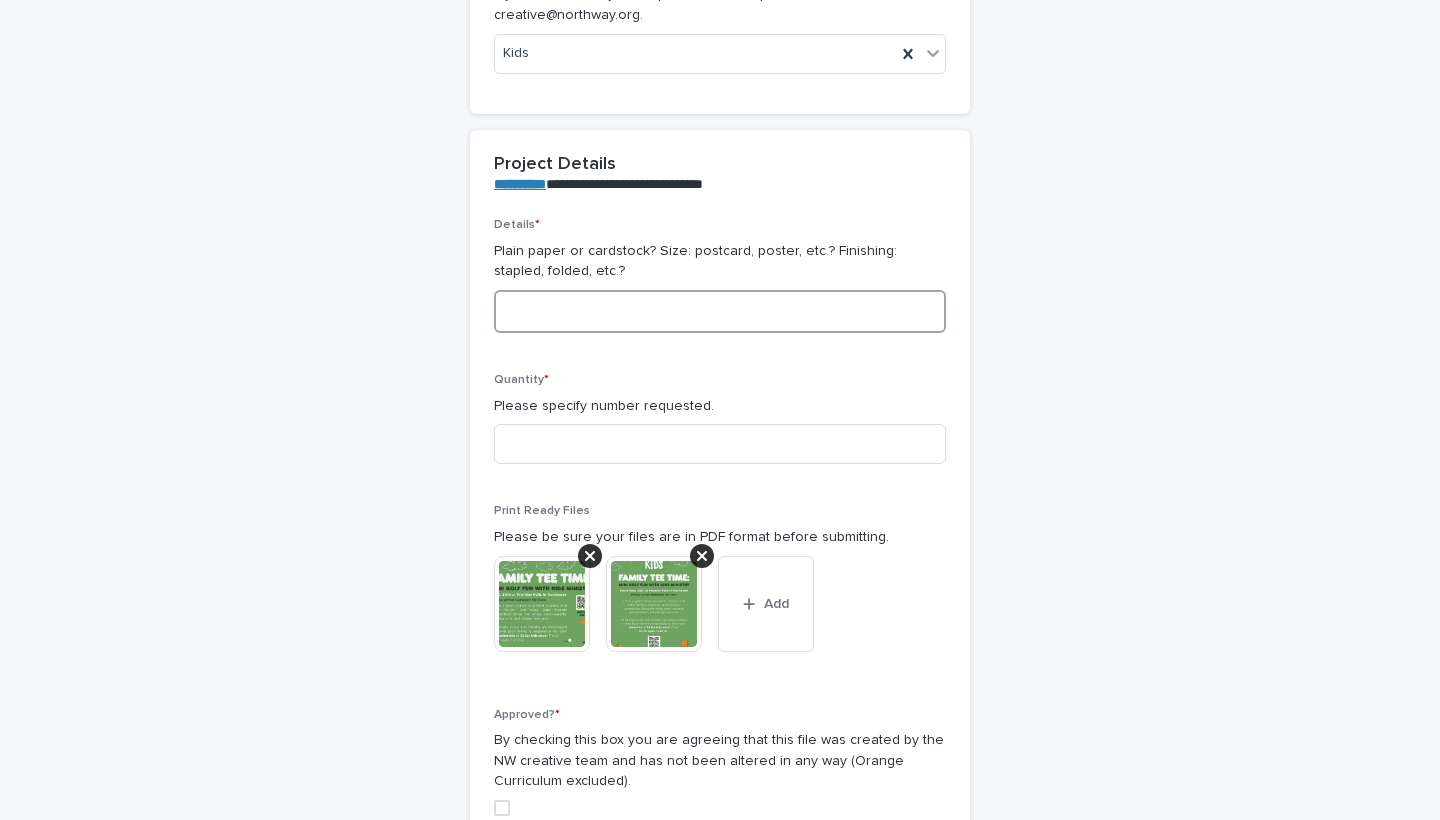 click at bounding box center (720, 311) 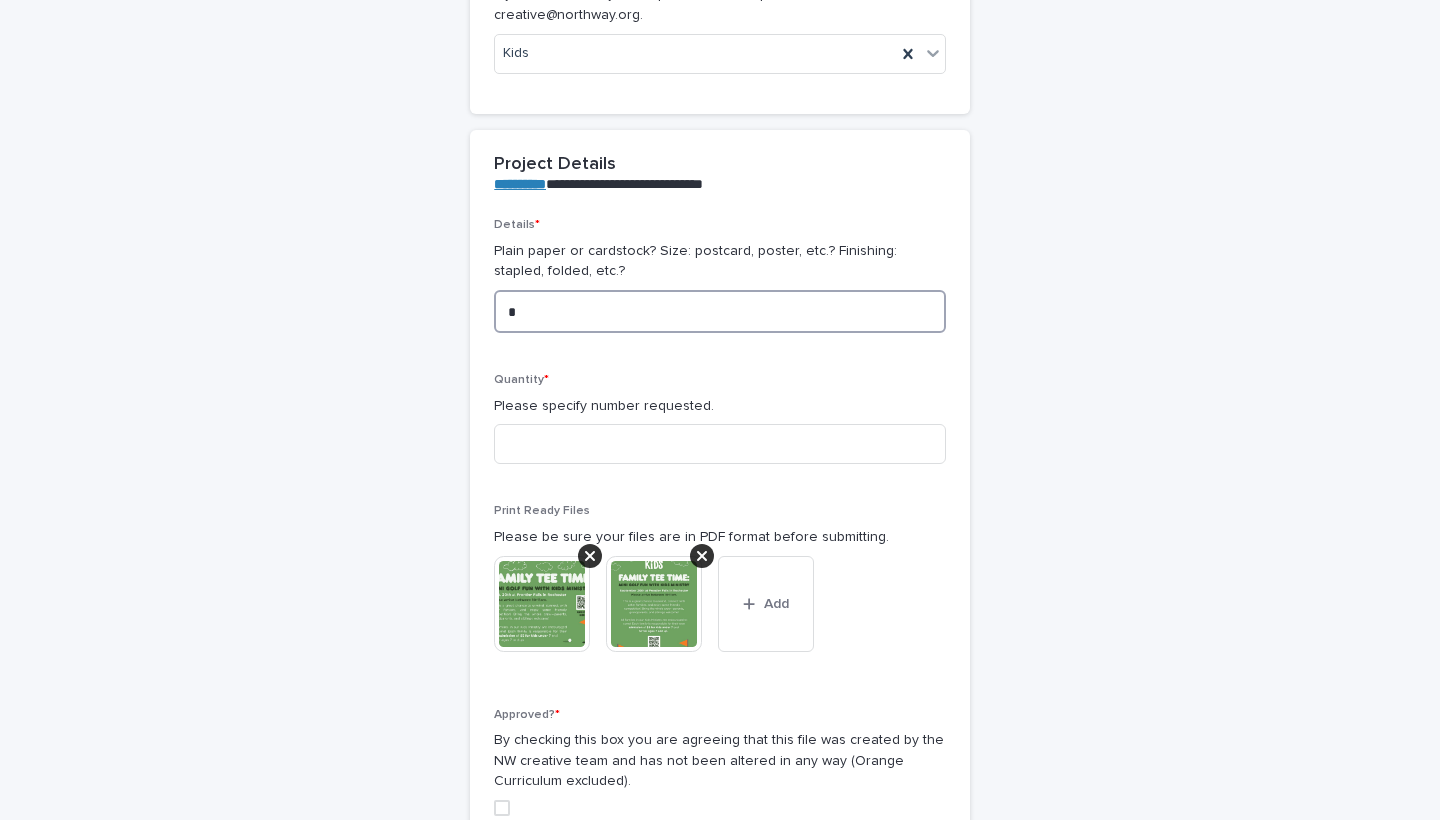 type on "**" 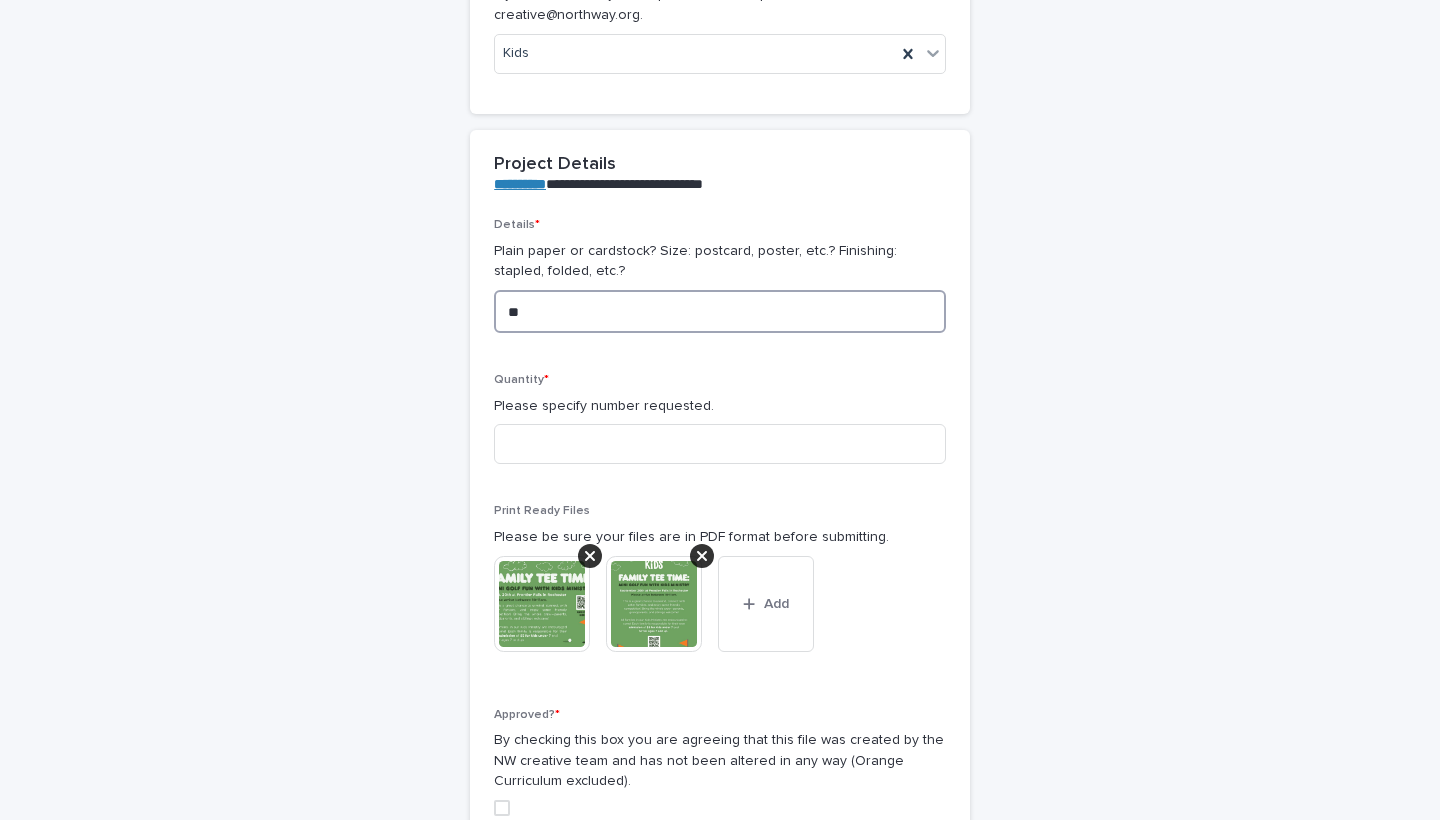 type on "**" 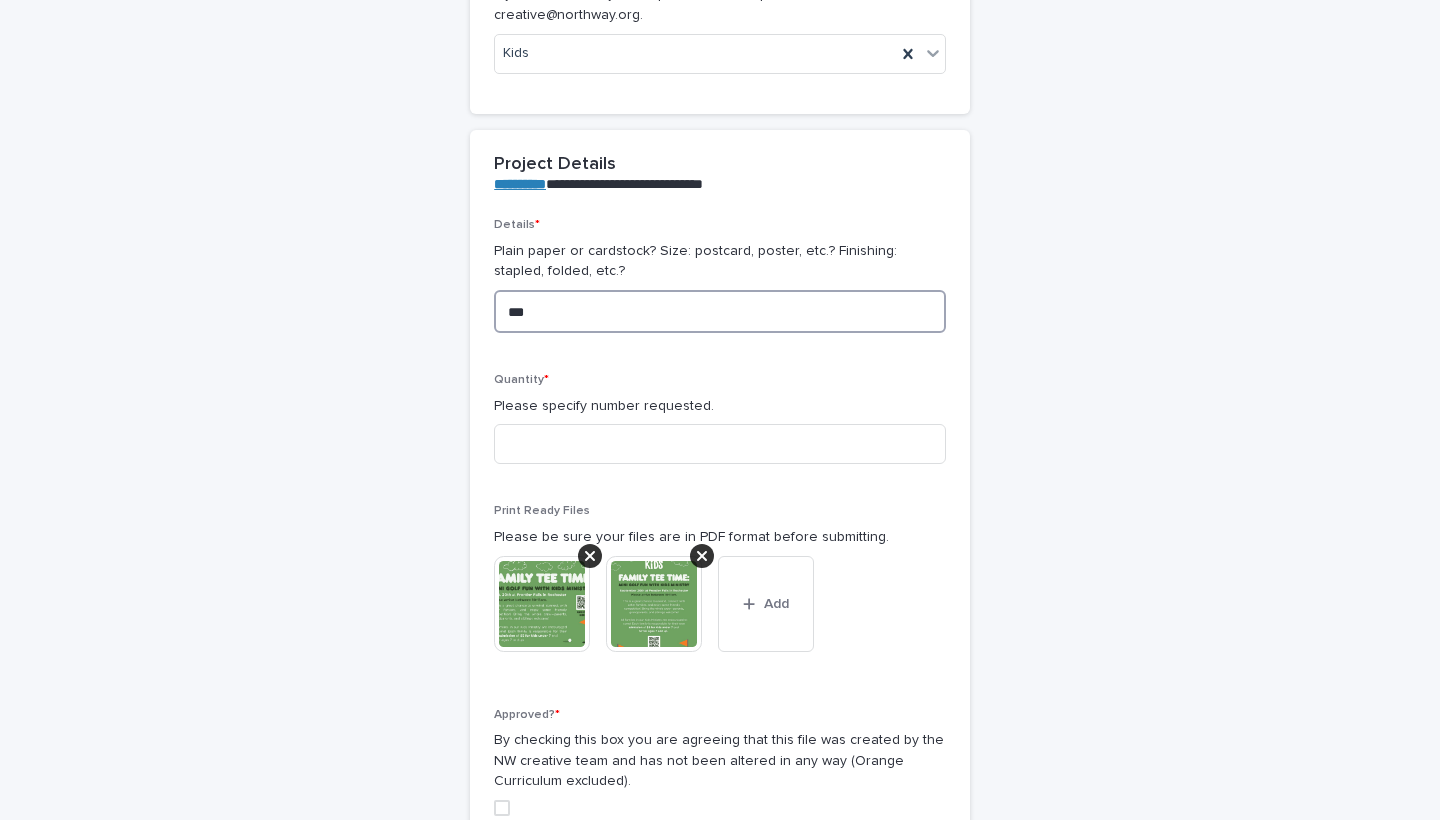 type on "***" 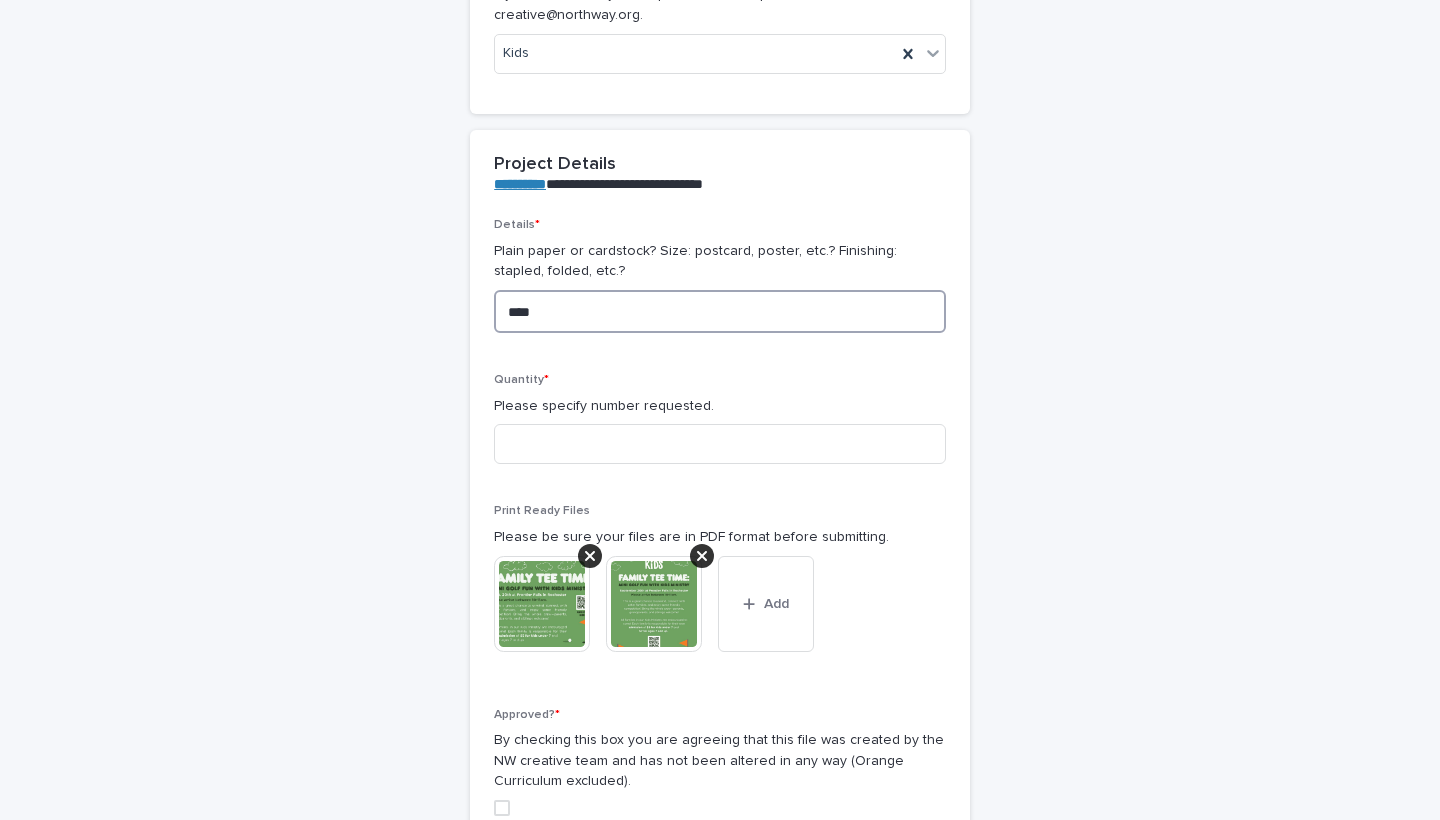 type on "****" 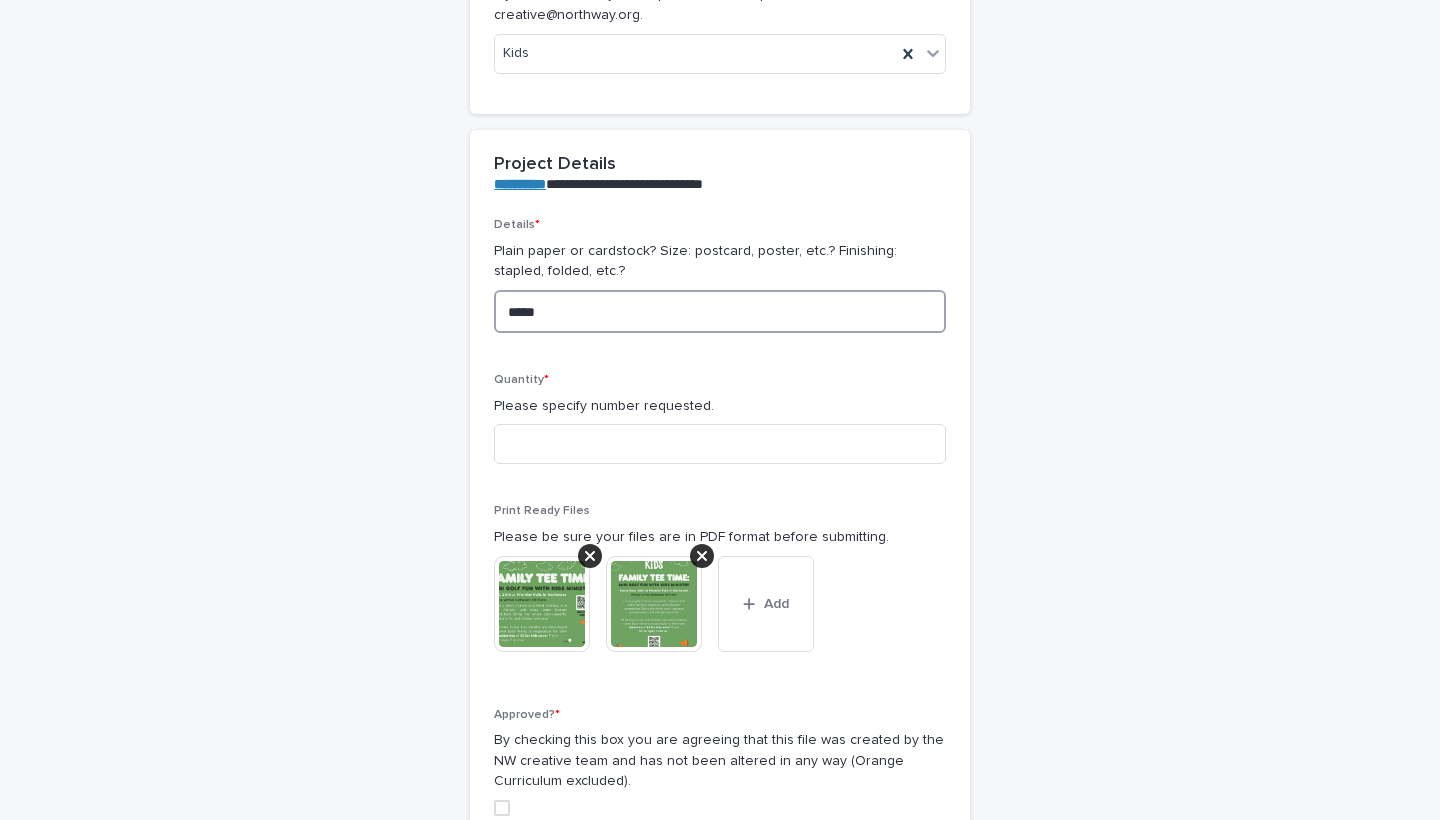 type on "*****" 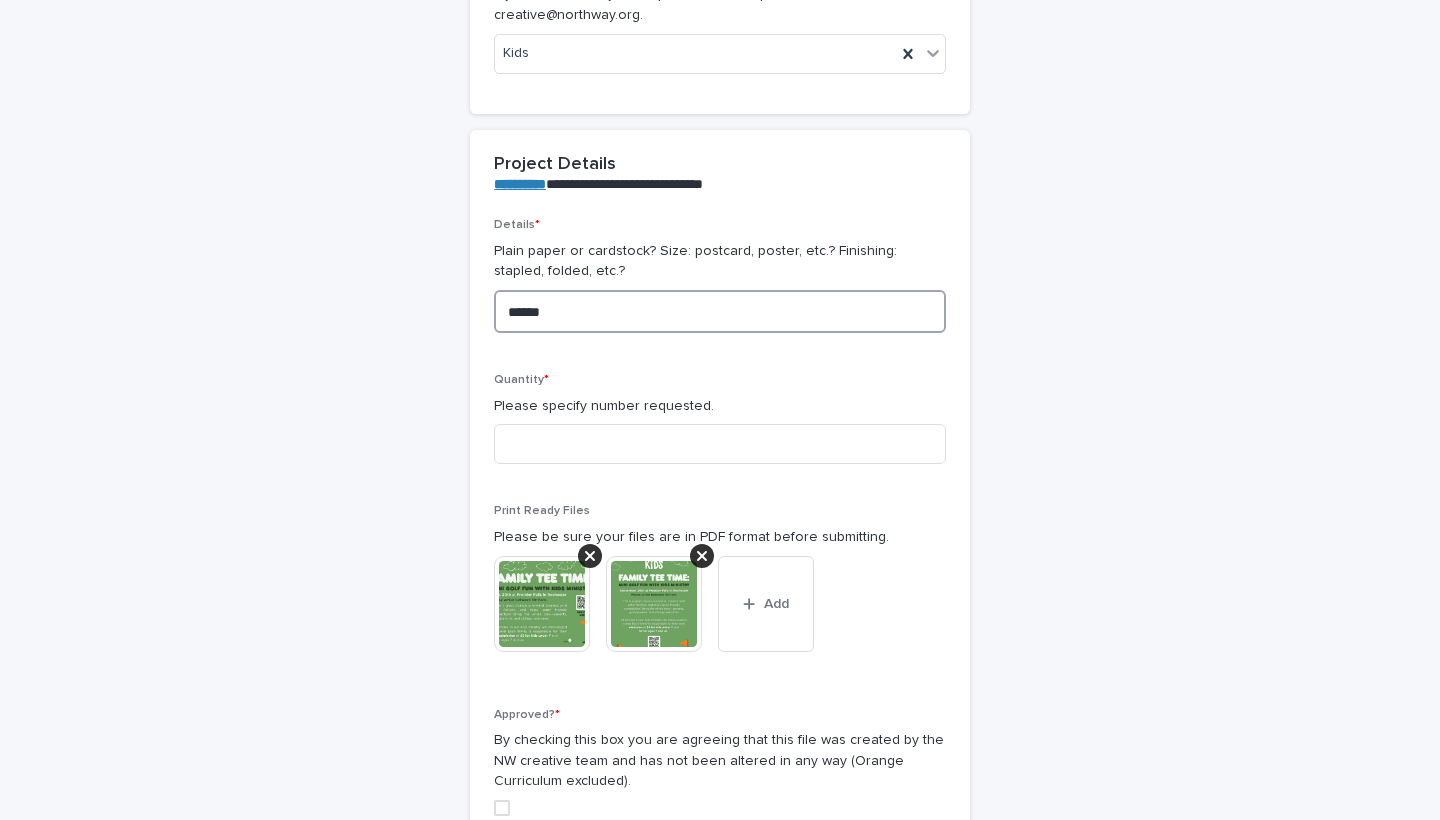 type on "*****" 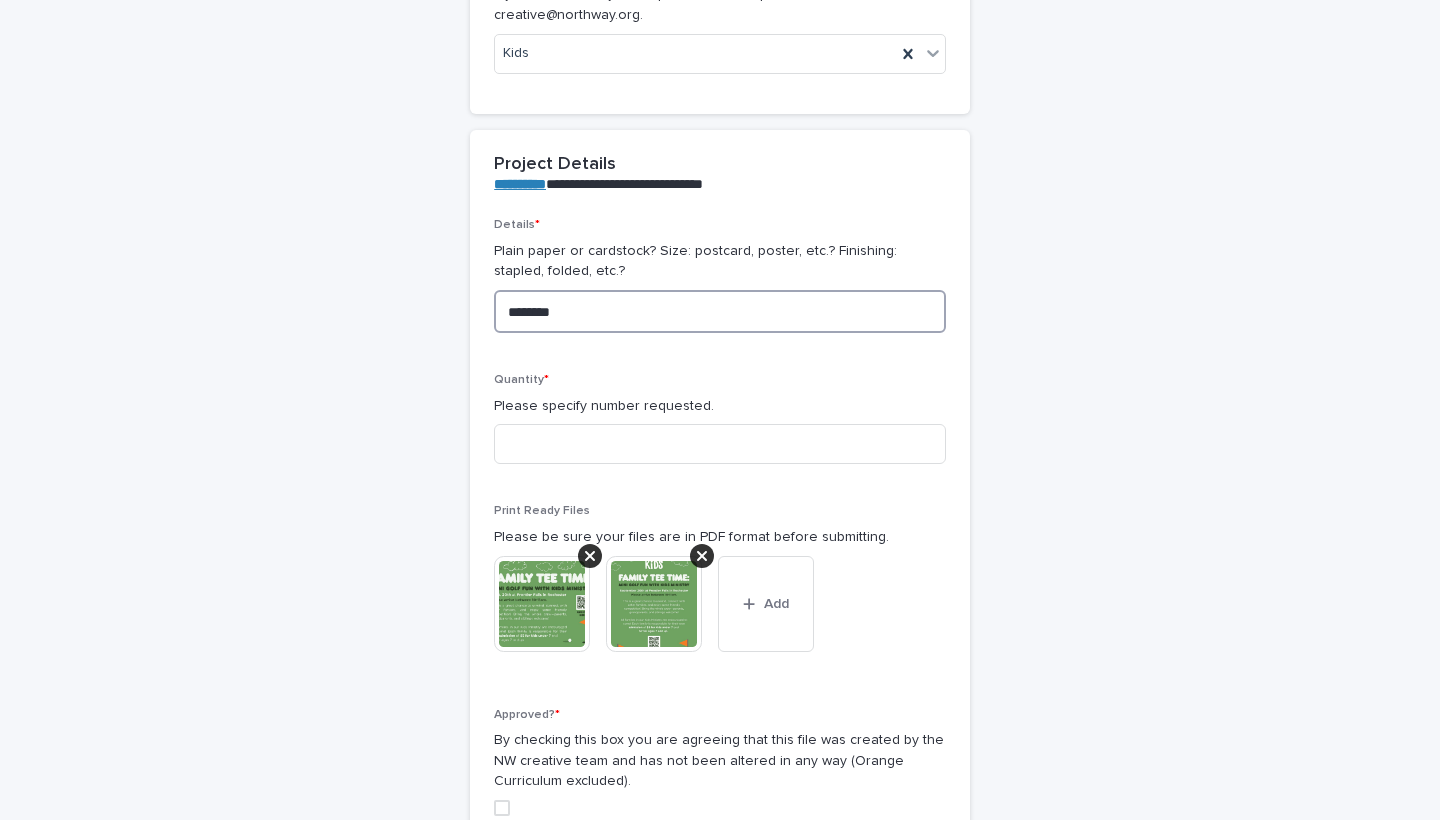 type on "*********" 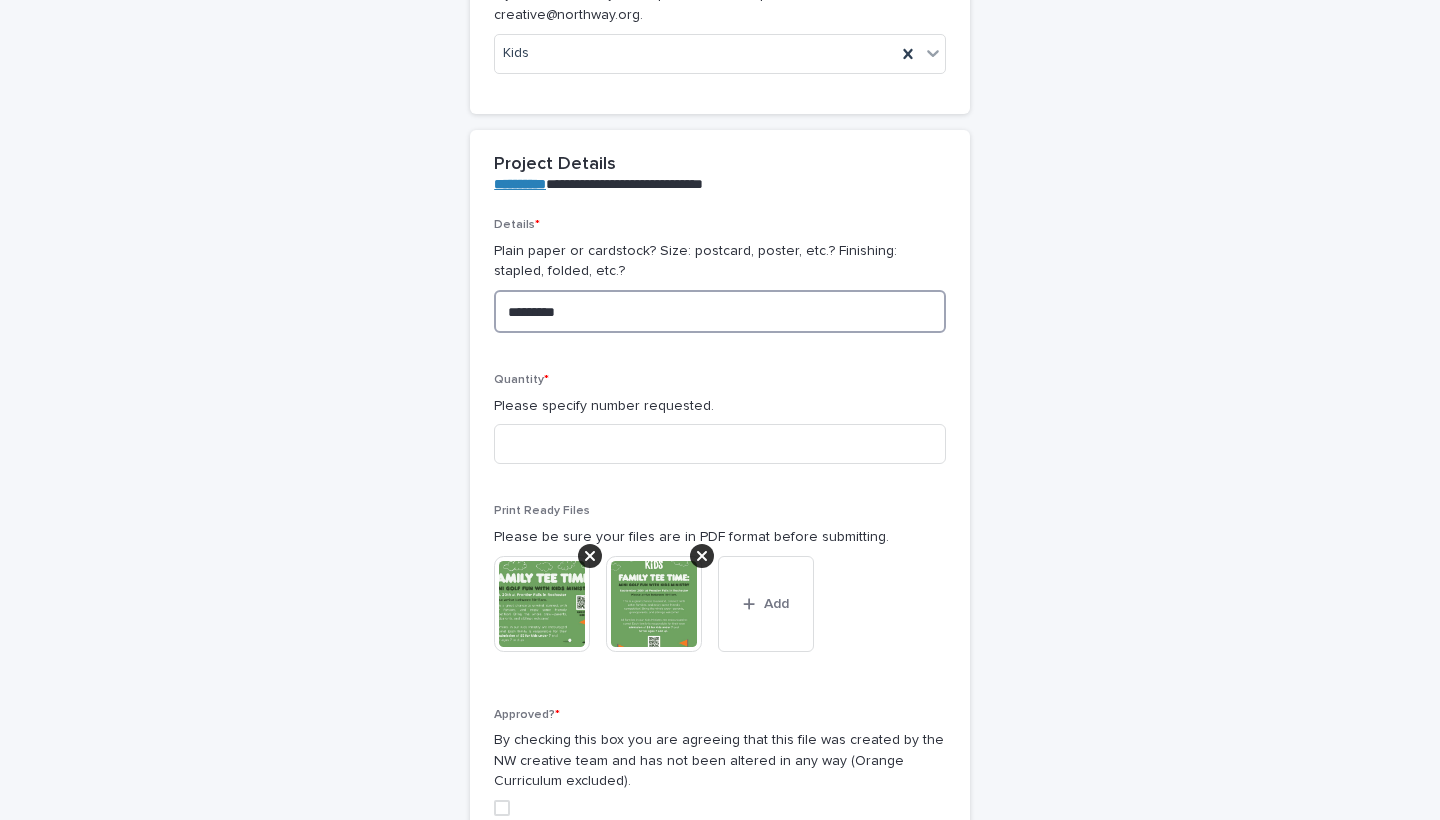 type on "*********" 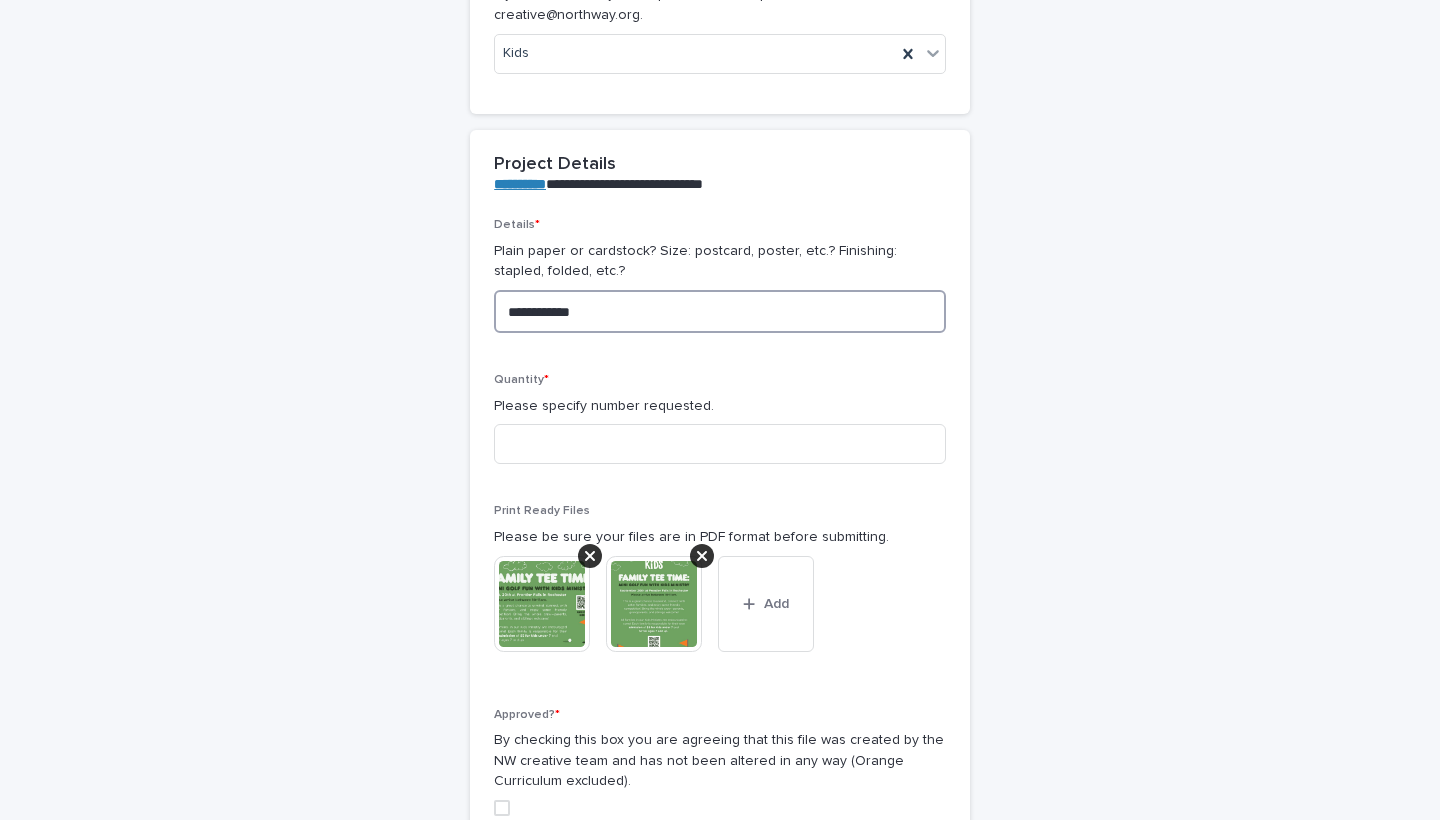 type on "**********" 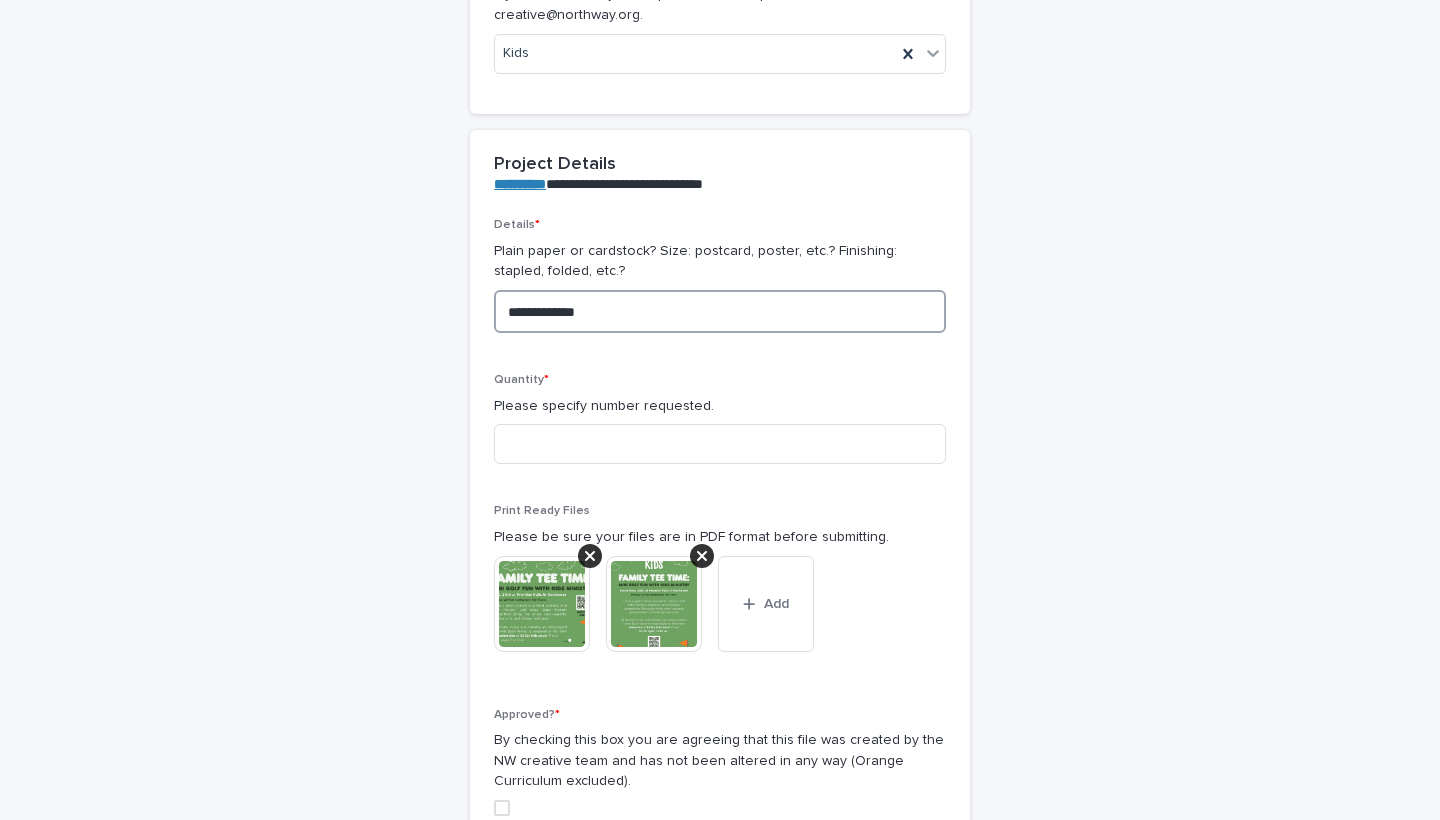 type on "**********" 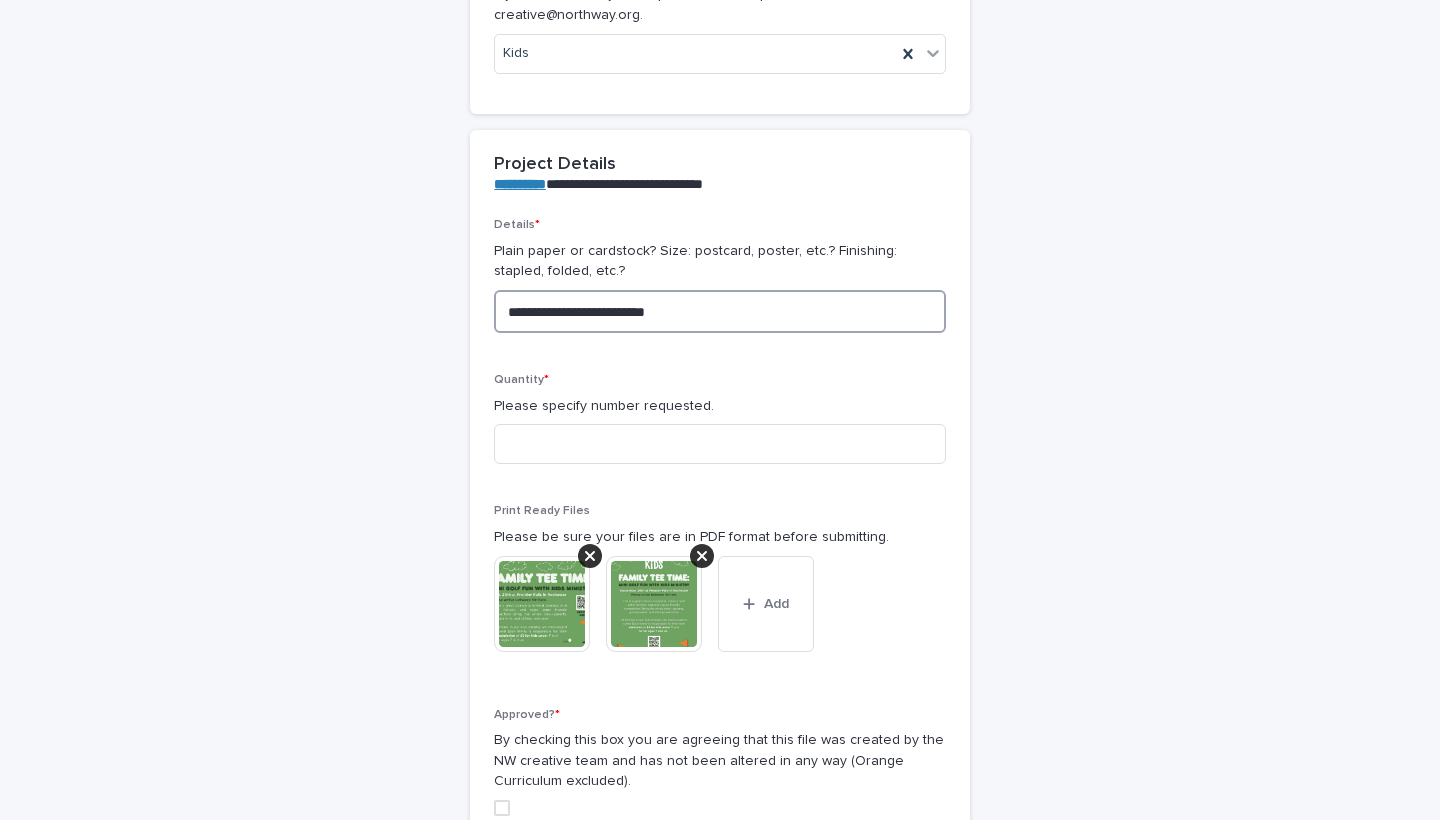 type on "**********" 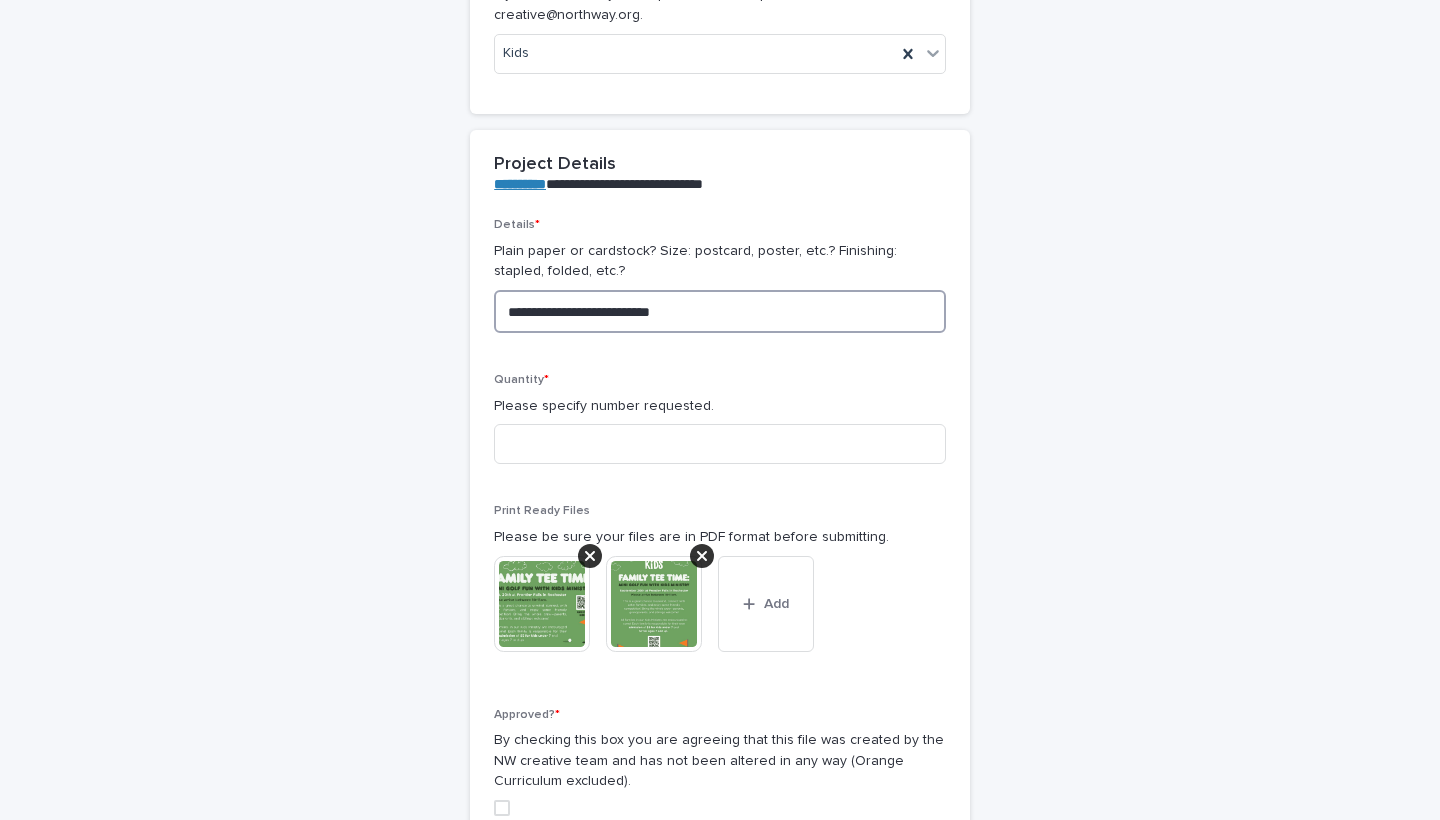type on "**********" 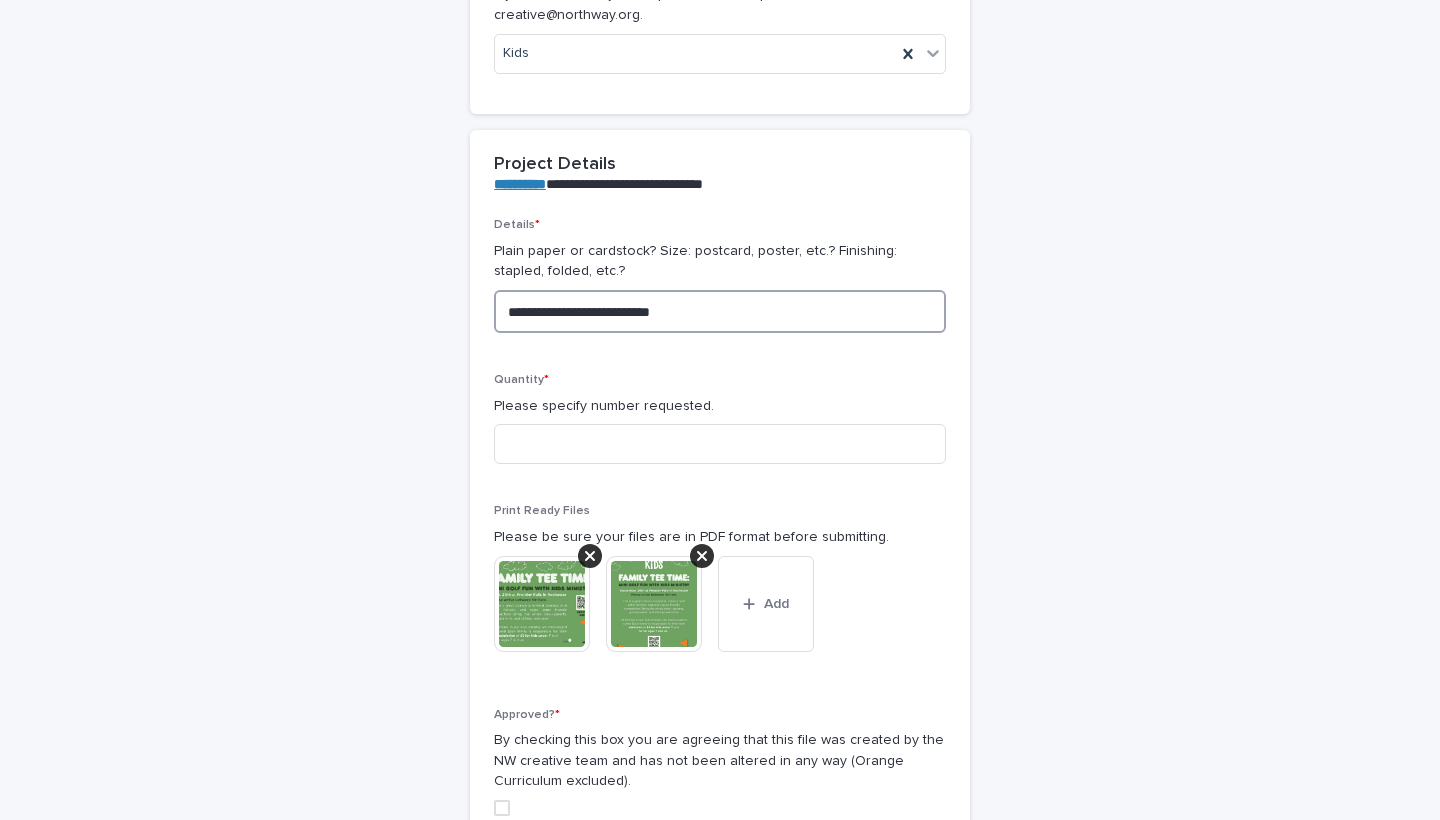 type on "**********" 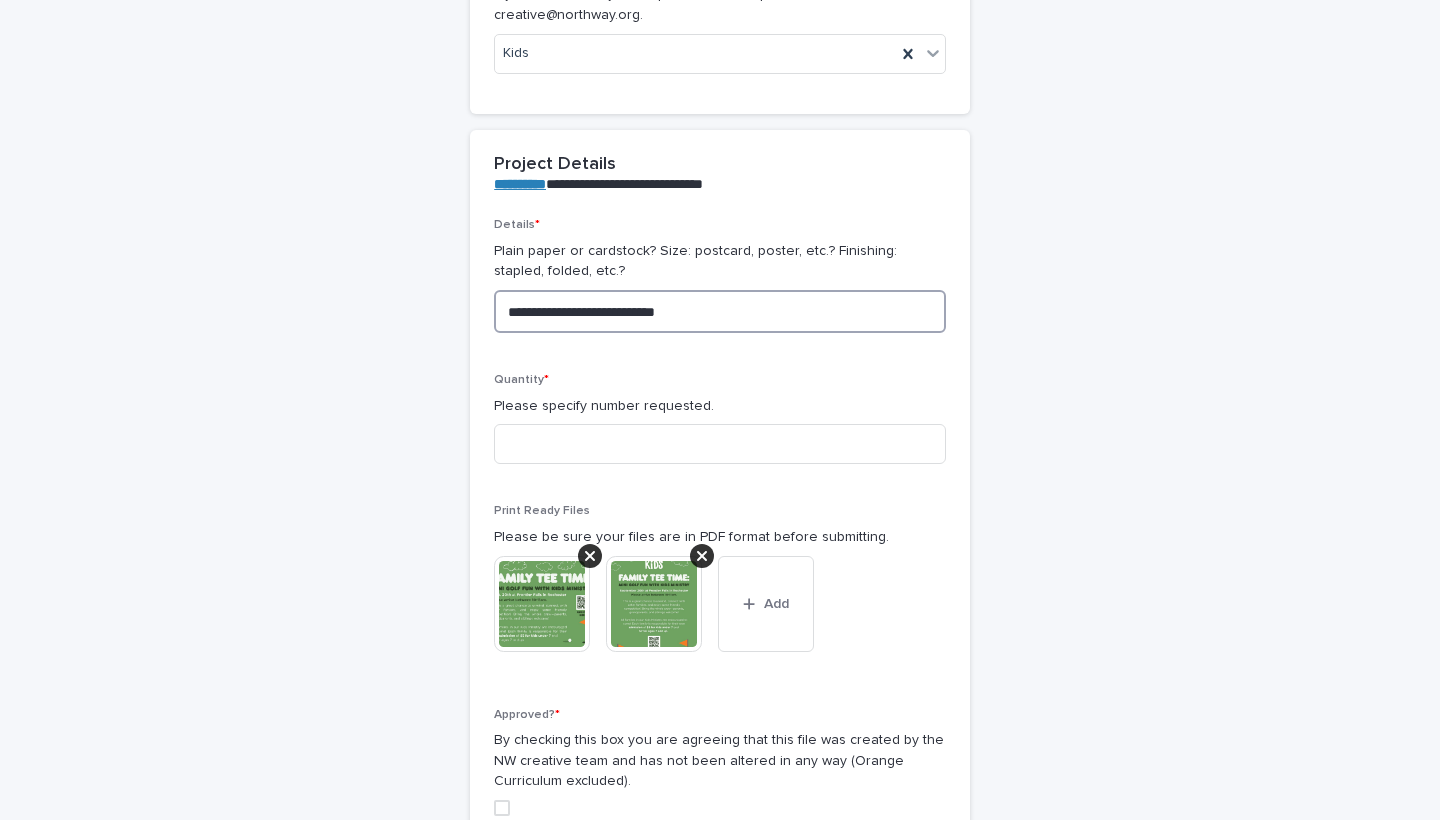 type on "**********" 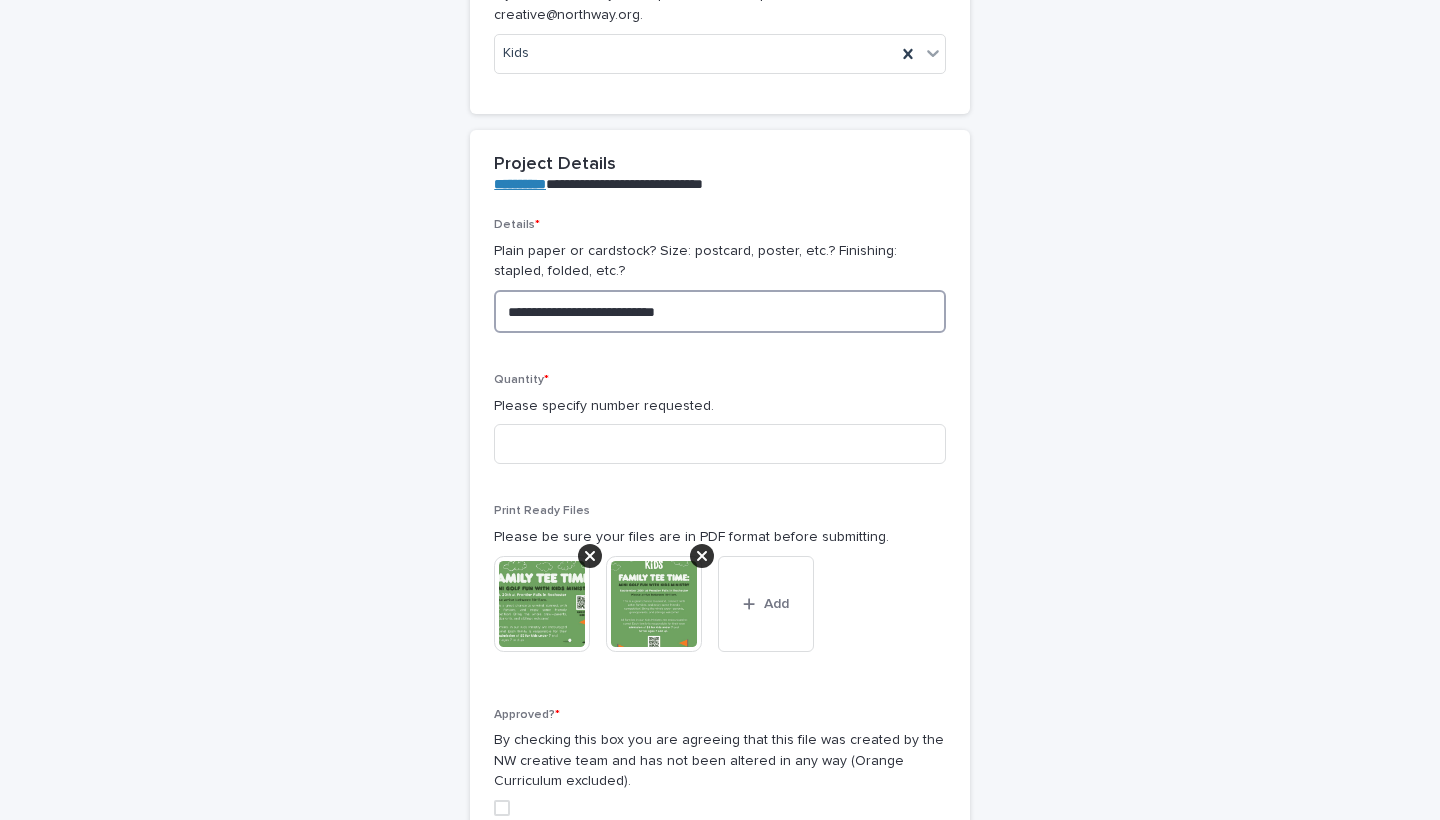 type on "**********" 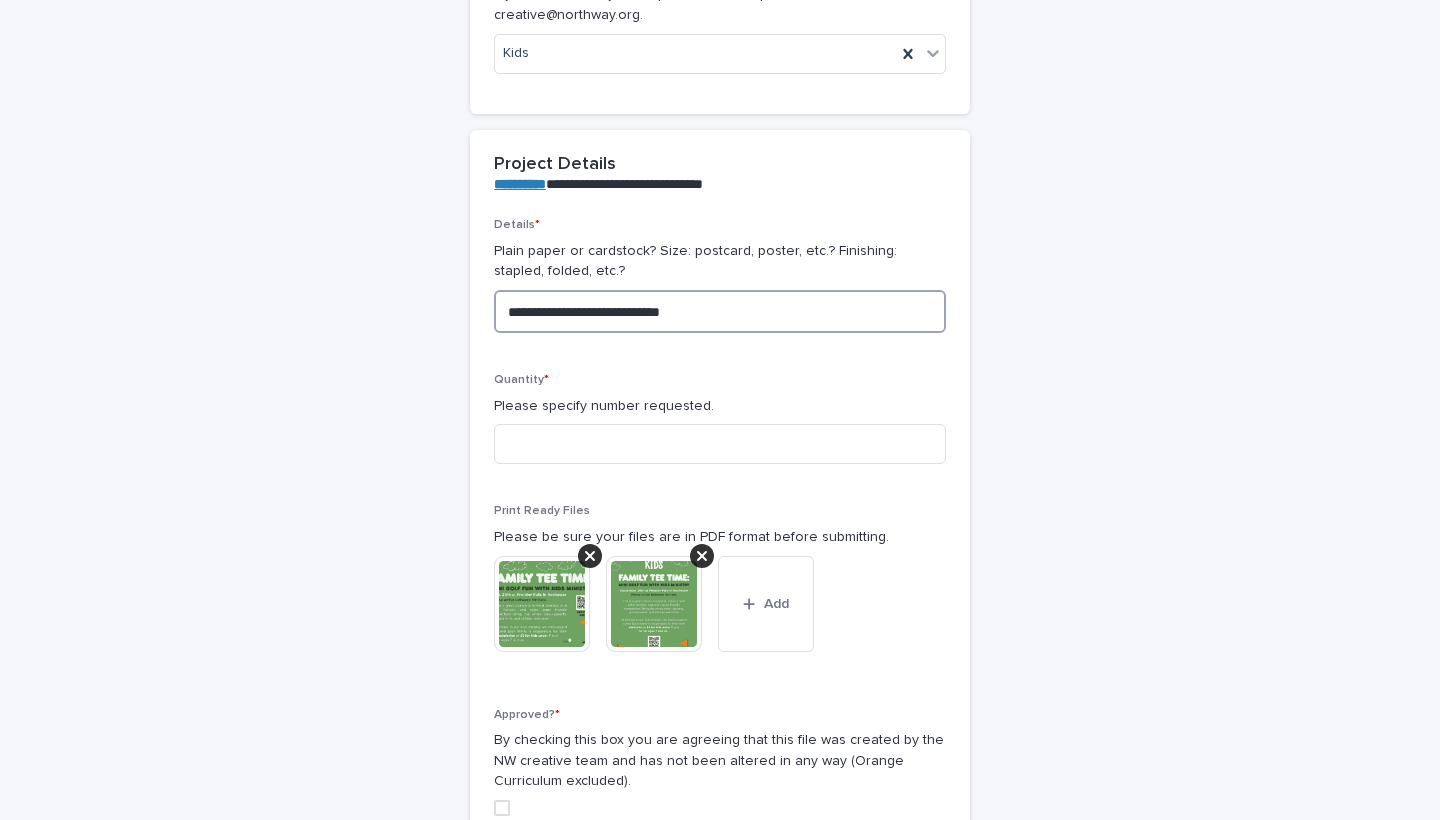 type on "**********" 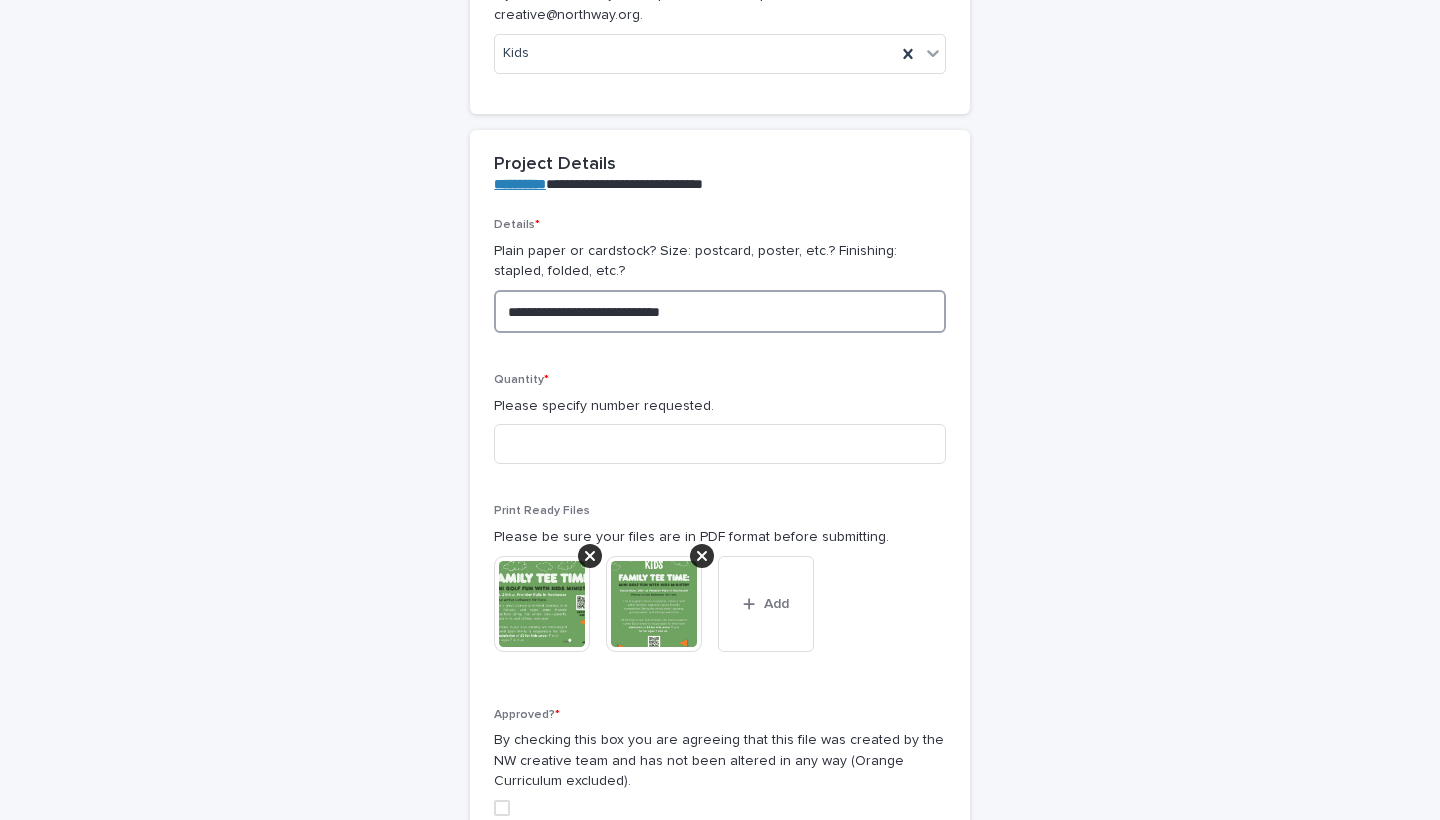 type on "**********" 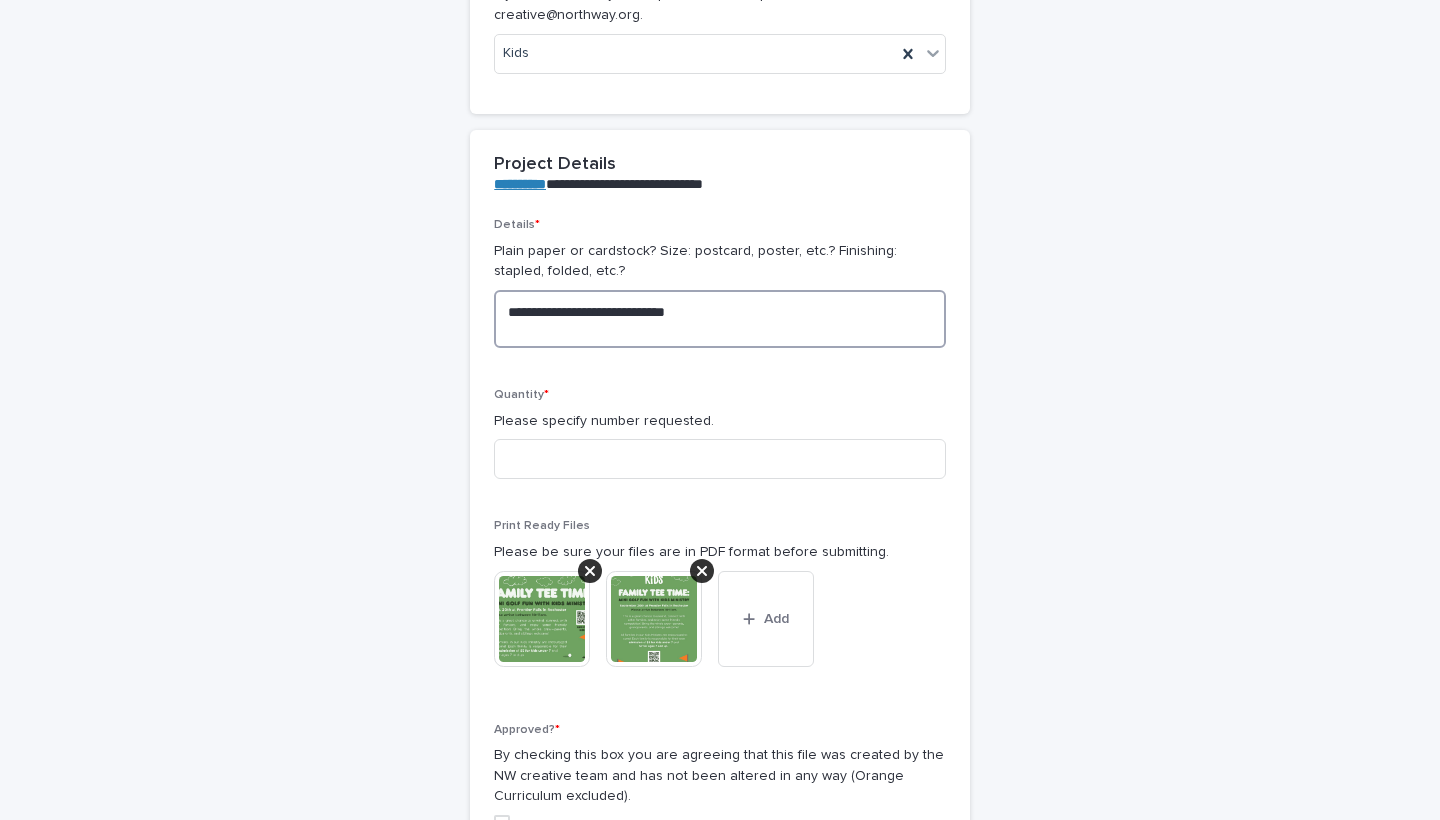 type on "**********" 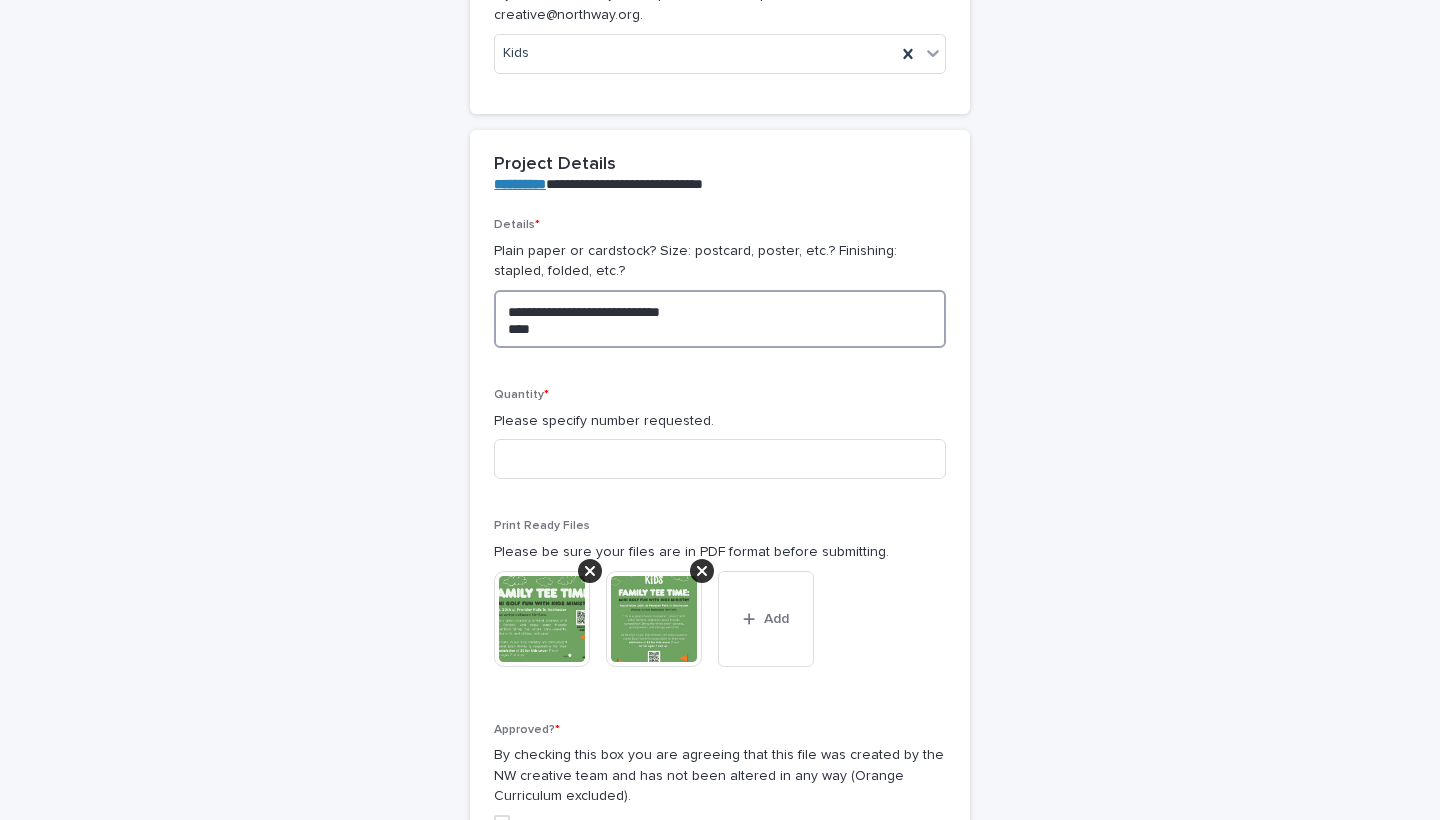 type on "**********" 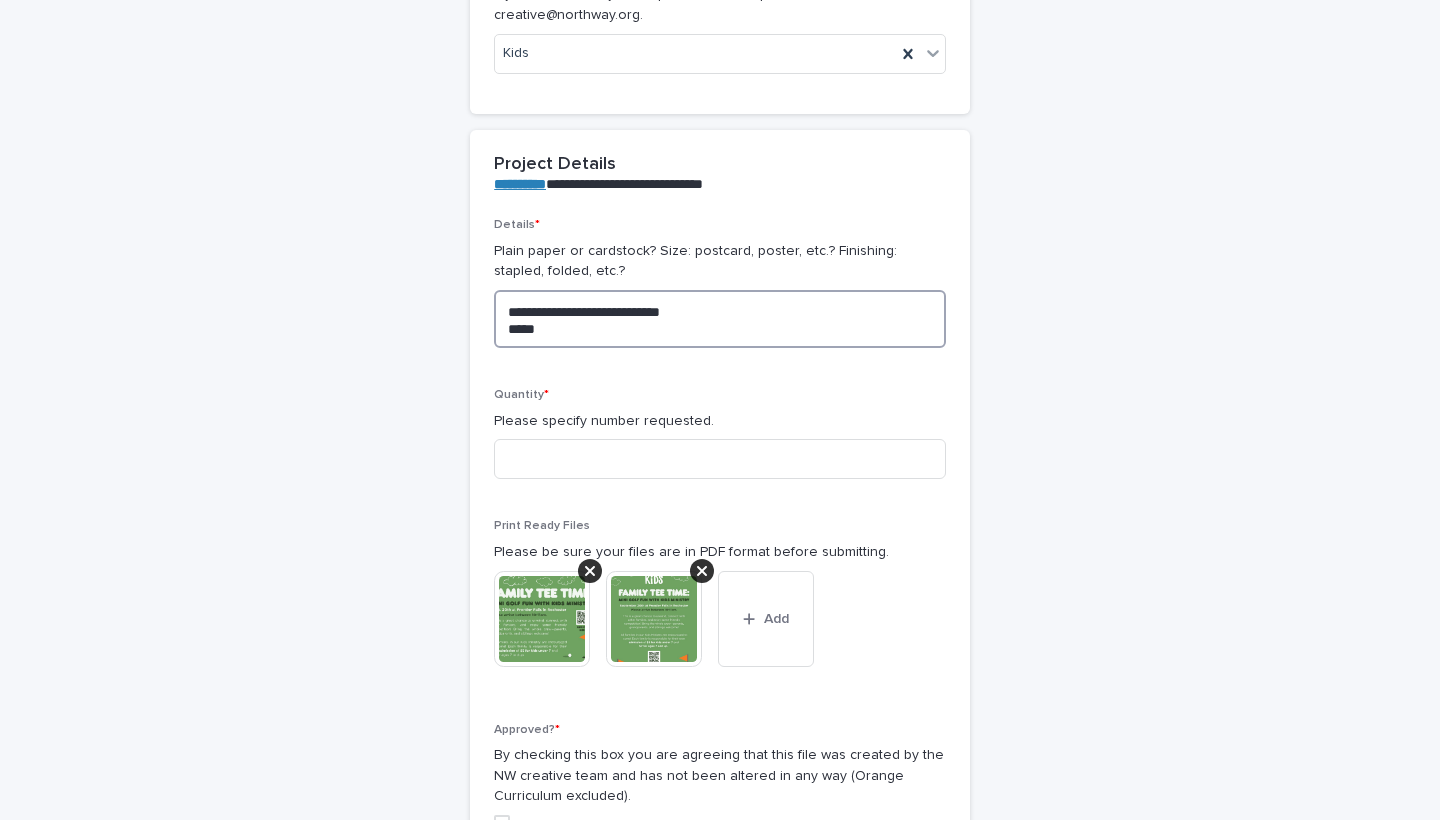 type on "**********" 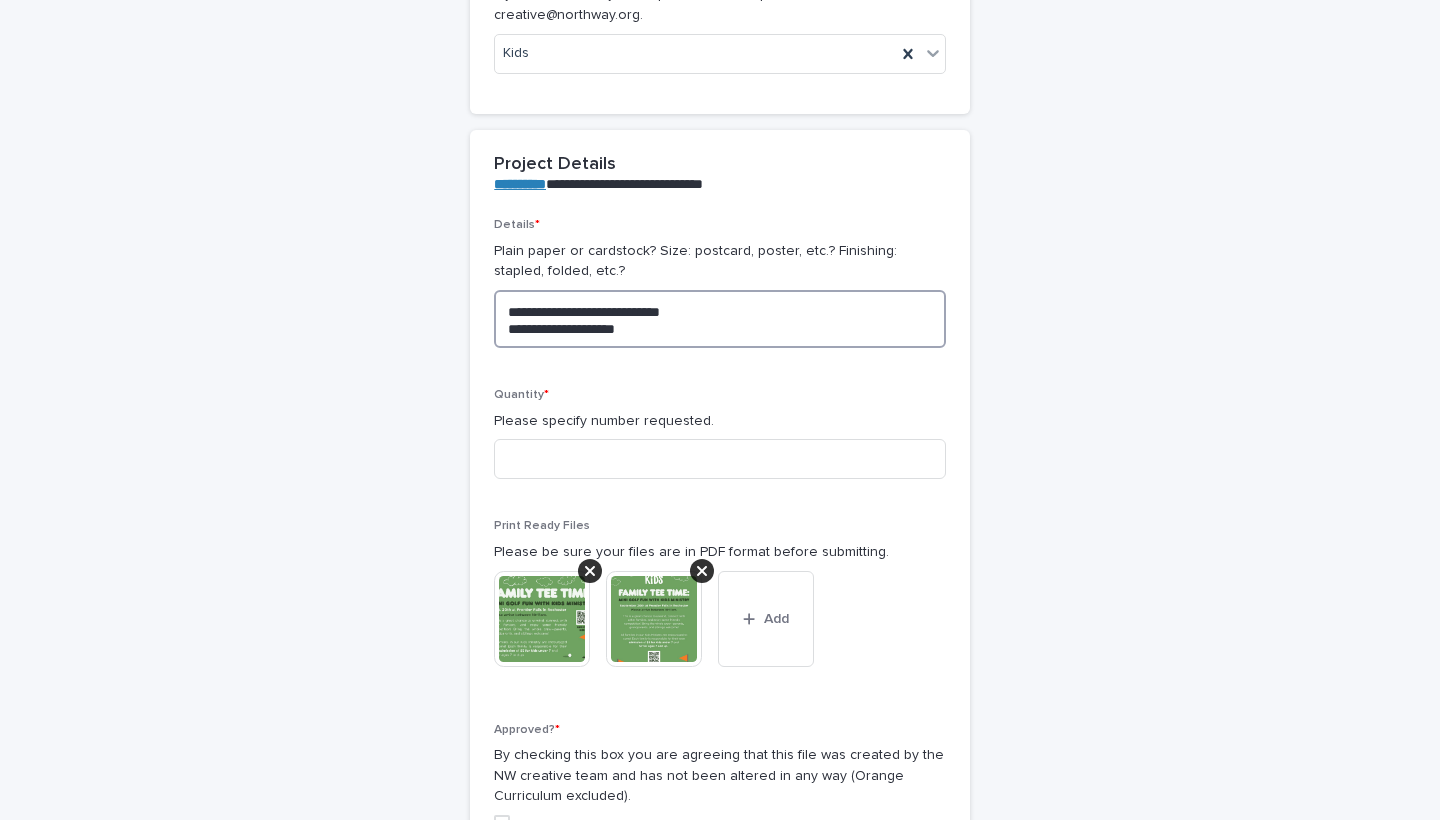 type on "**********" 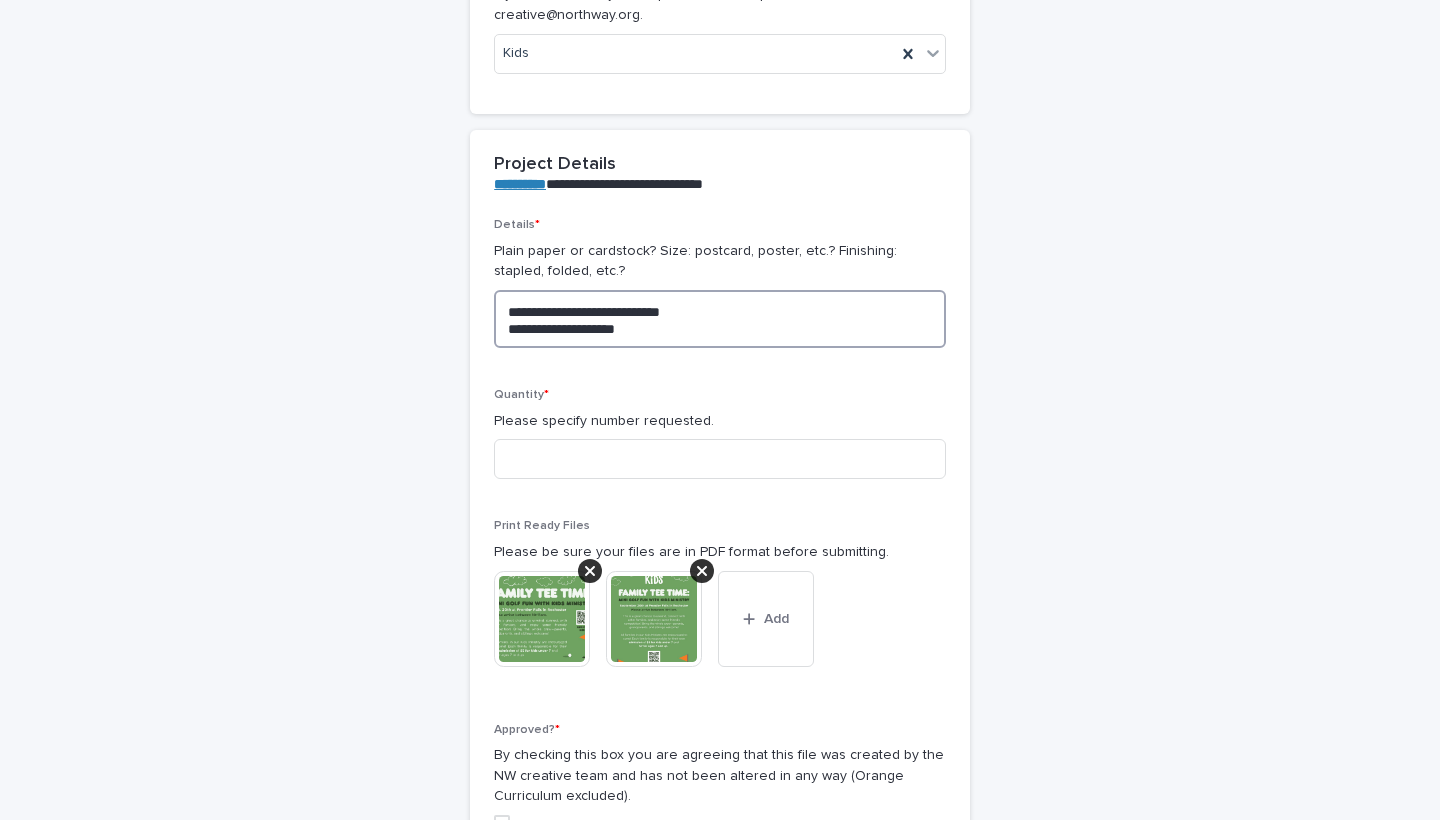 type on "**********" 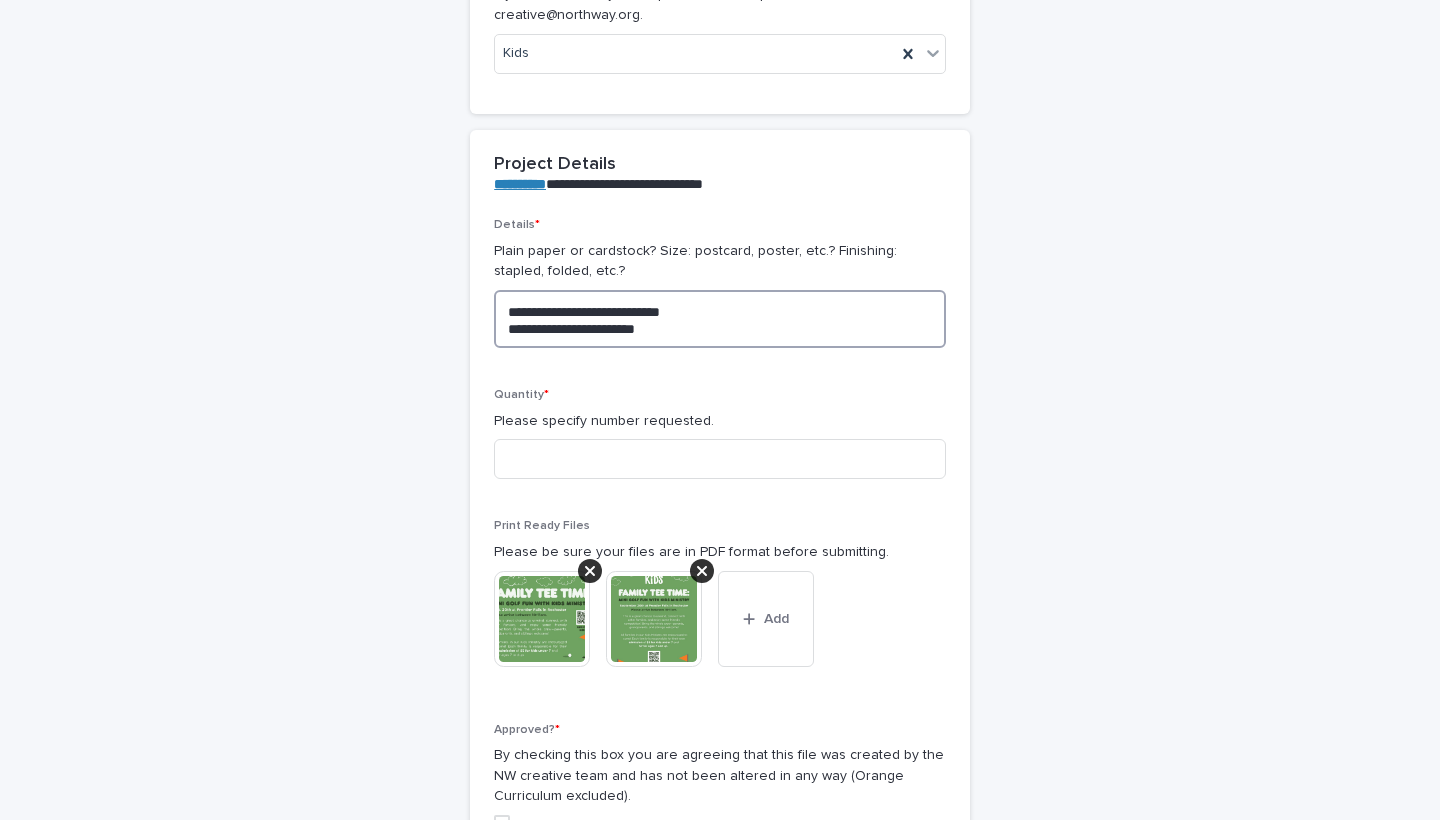 type on "**********" 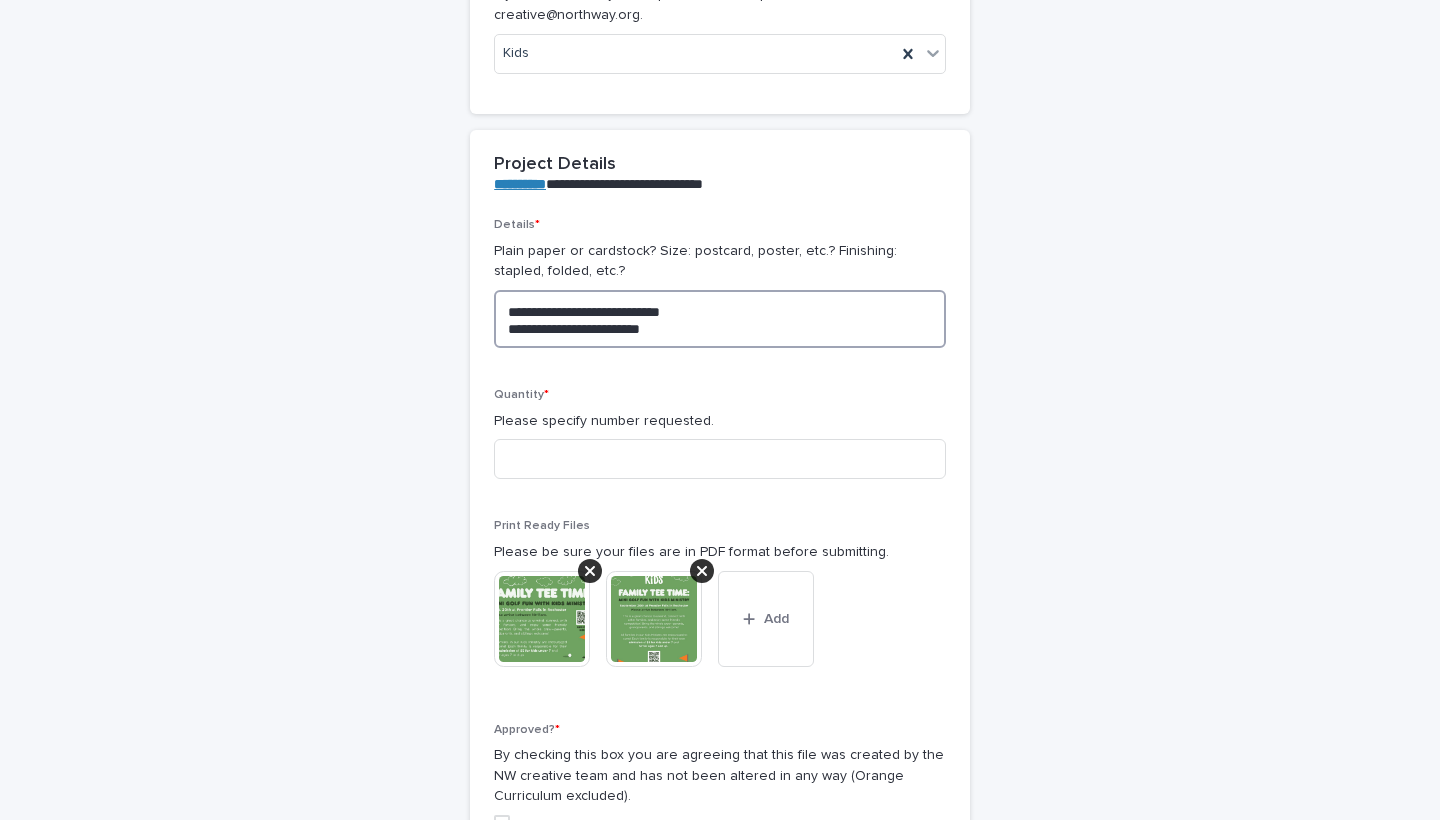type on "**********" 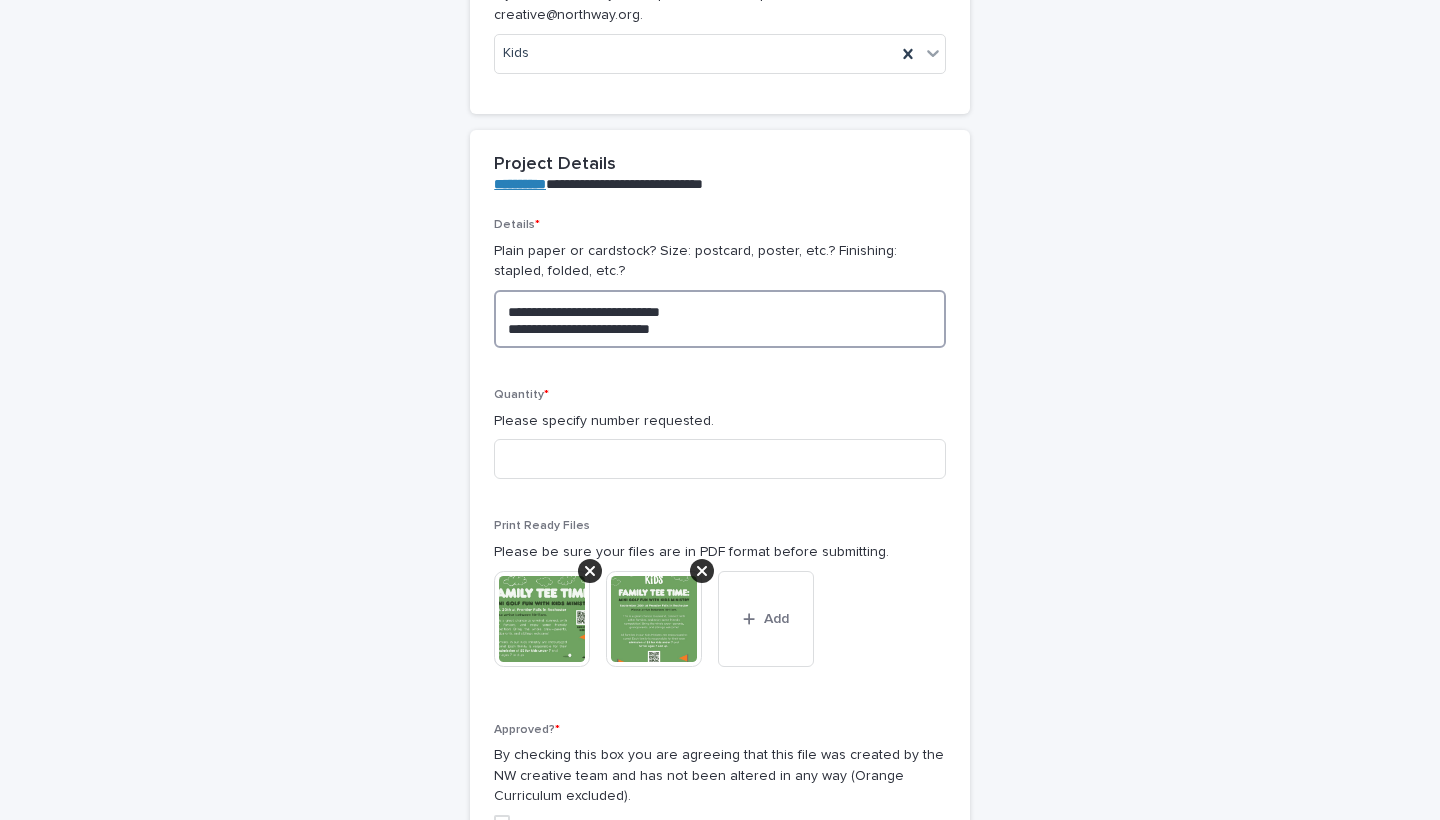type on "**********" 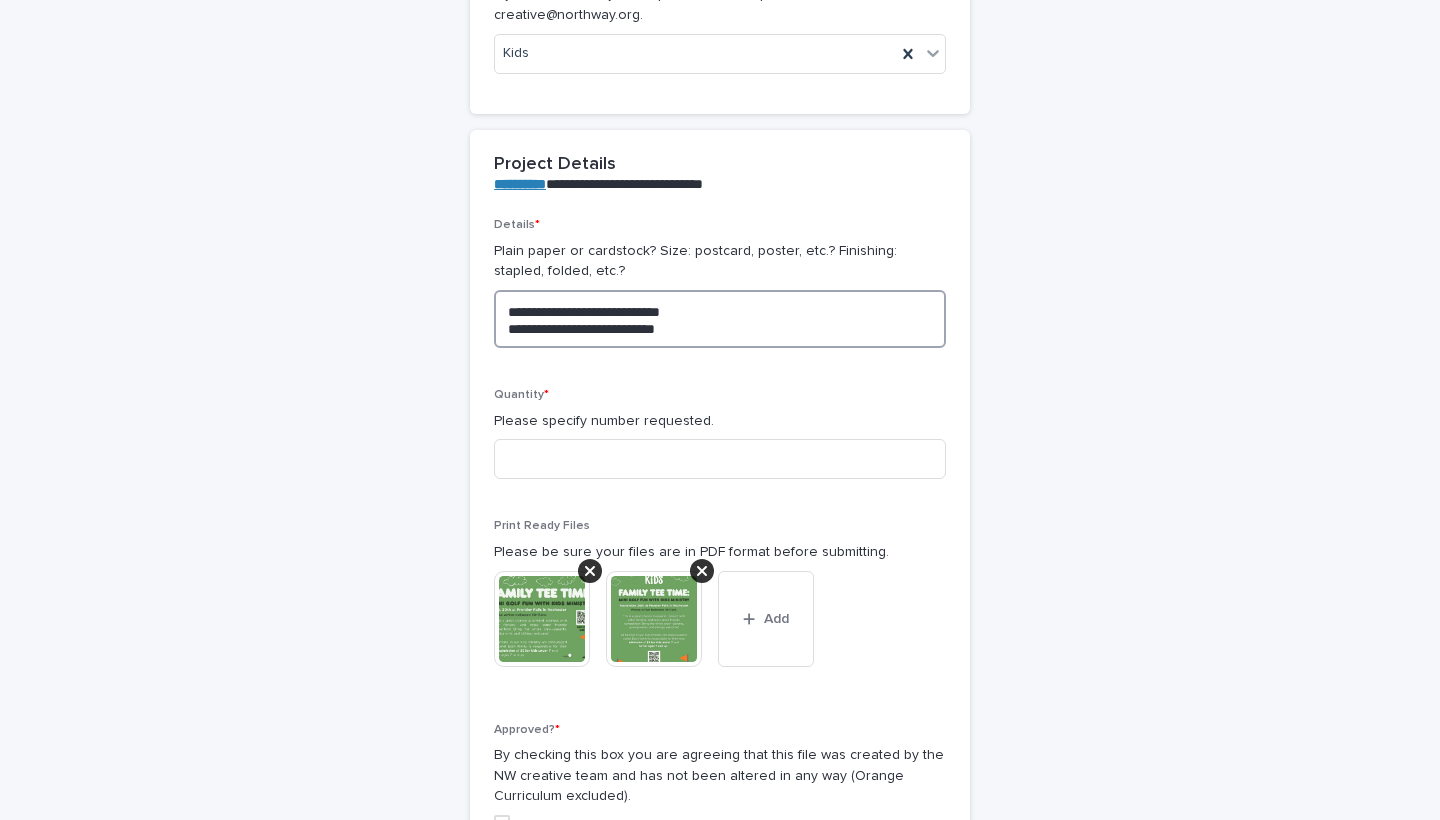 type on "**********" 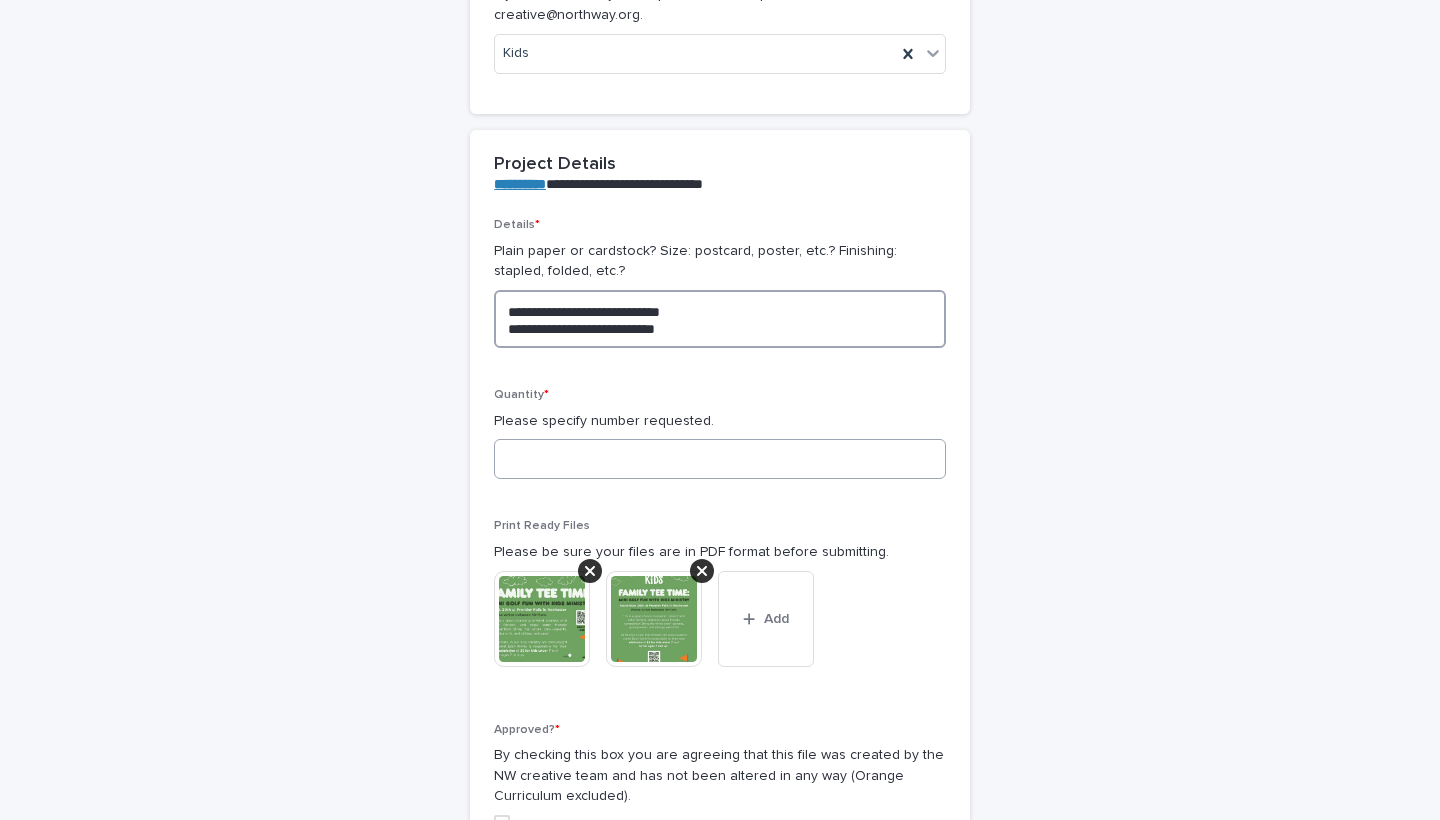type on "**********" 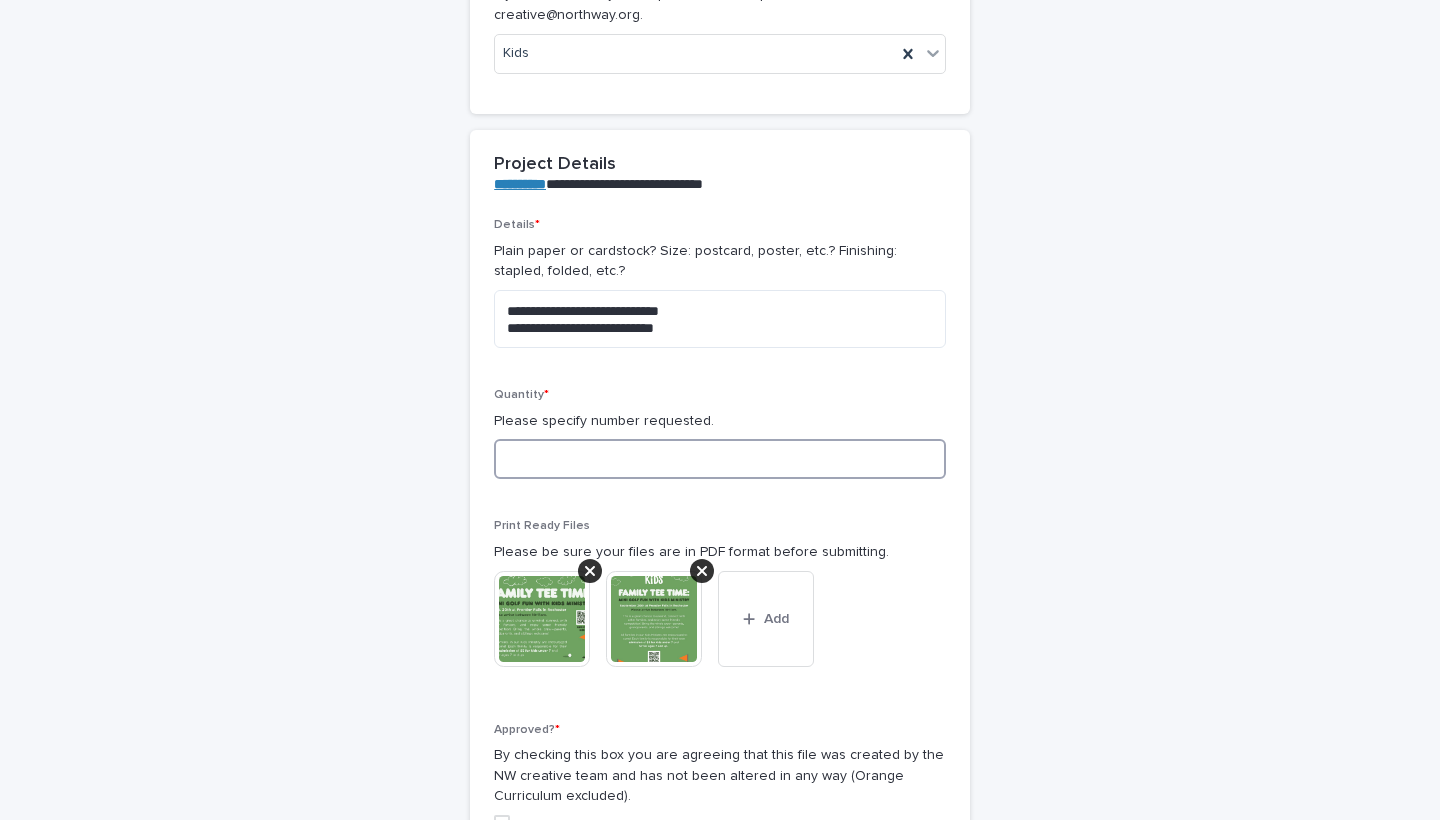 click at bounding box center [720, 459] 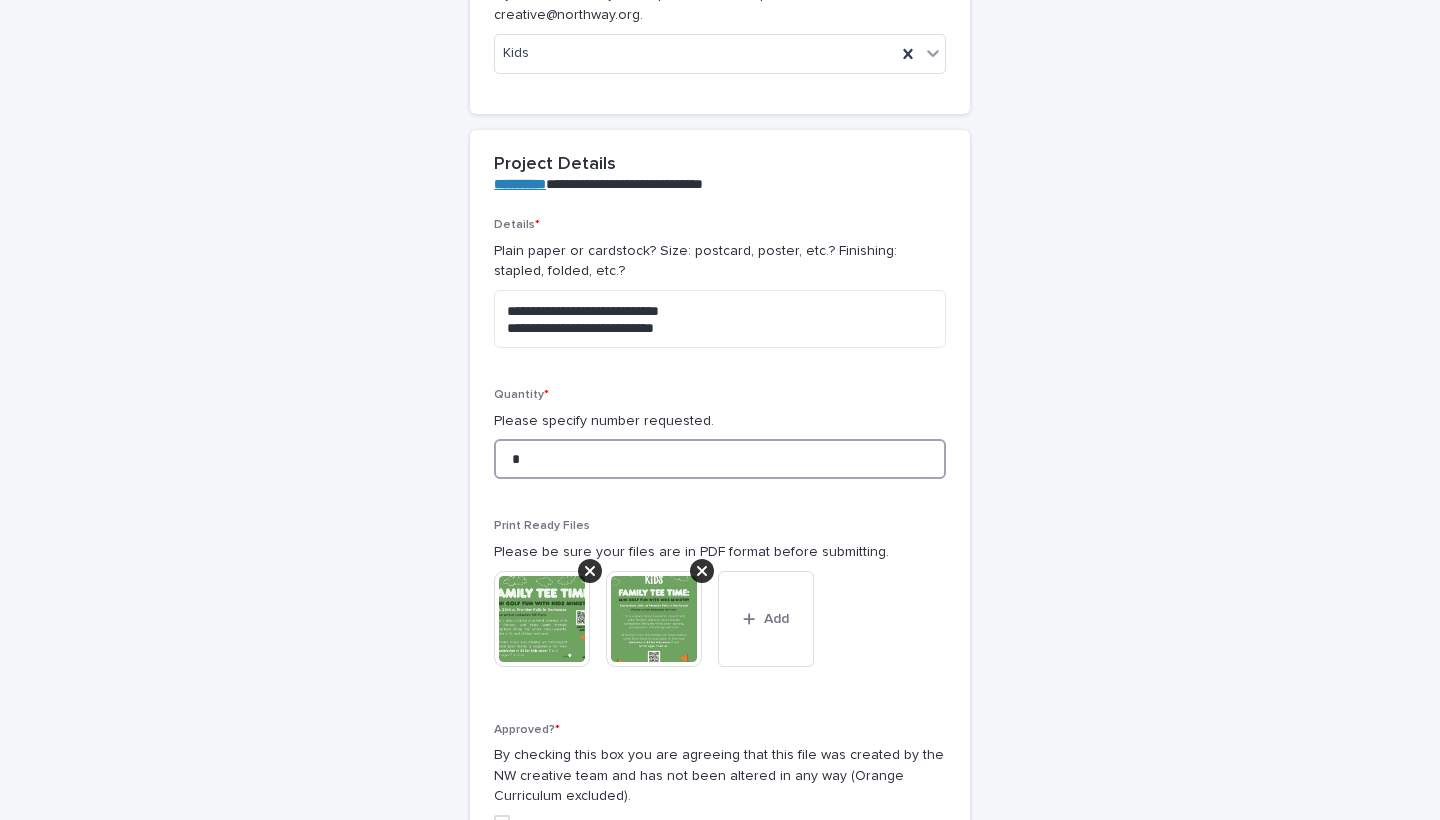 type on "**" 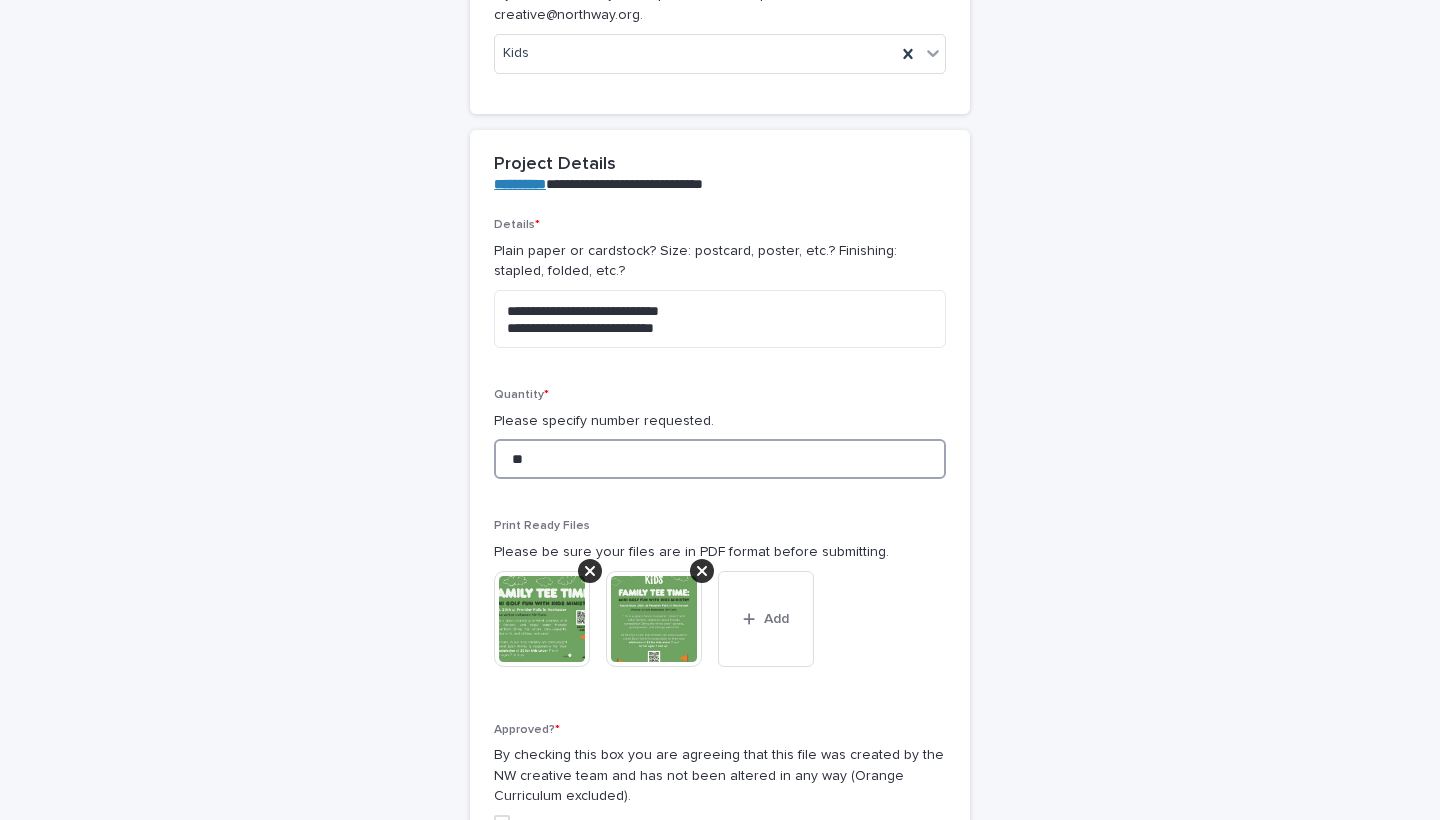 type on "**" 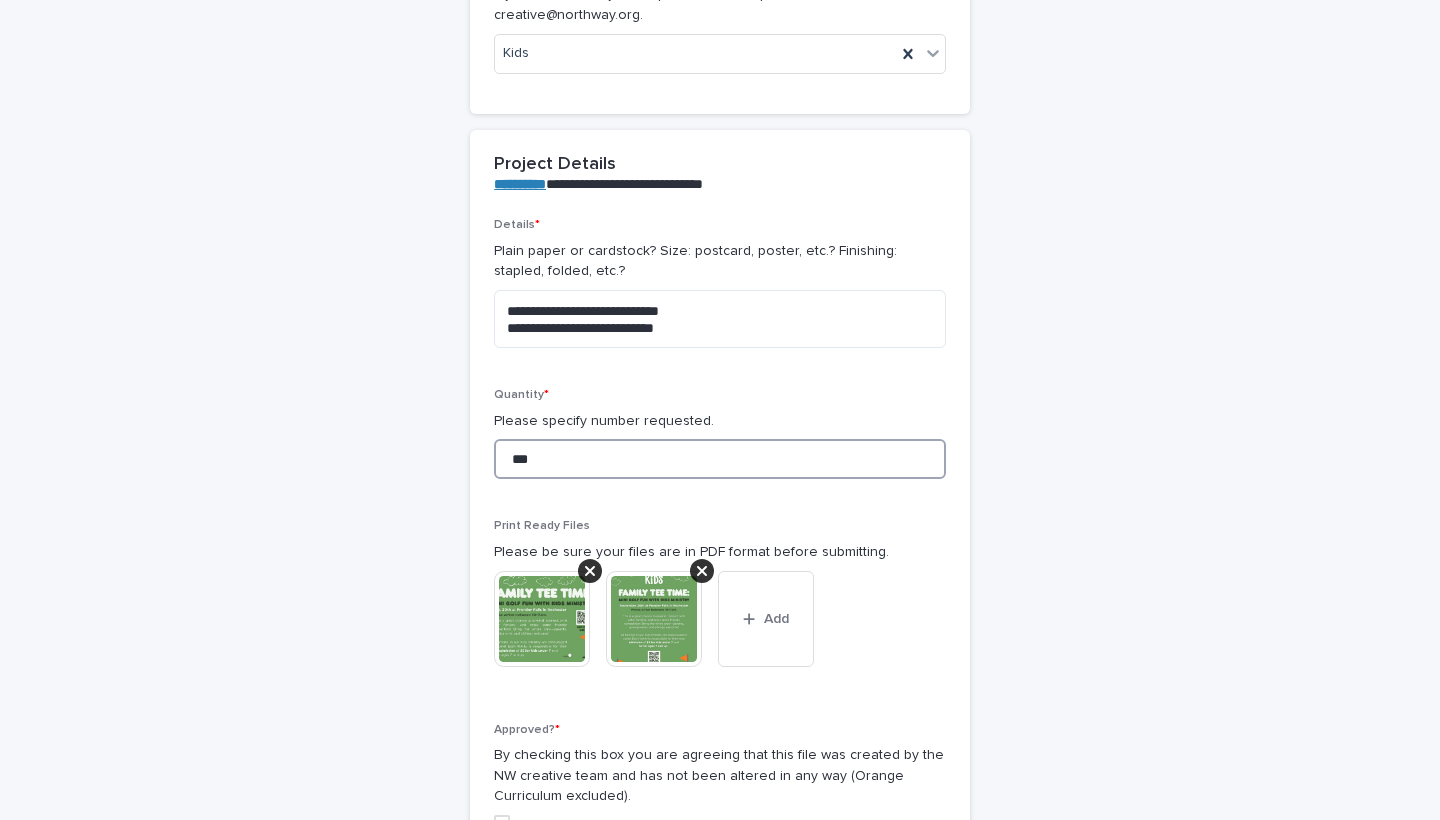 type on "***" 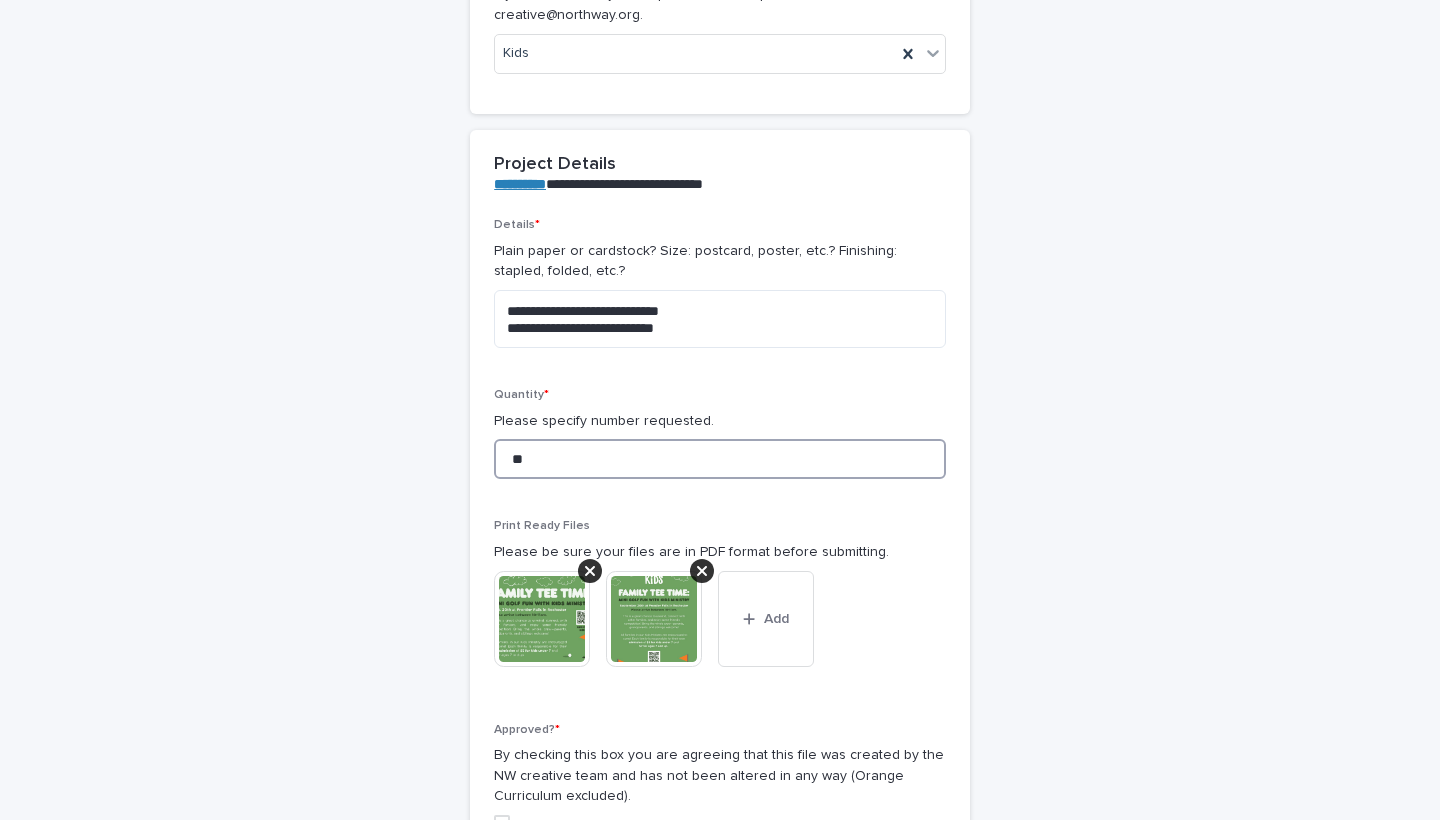 type on "*" 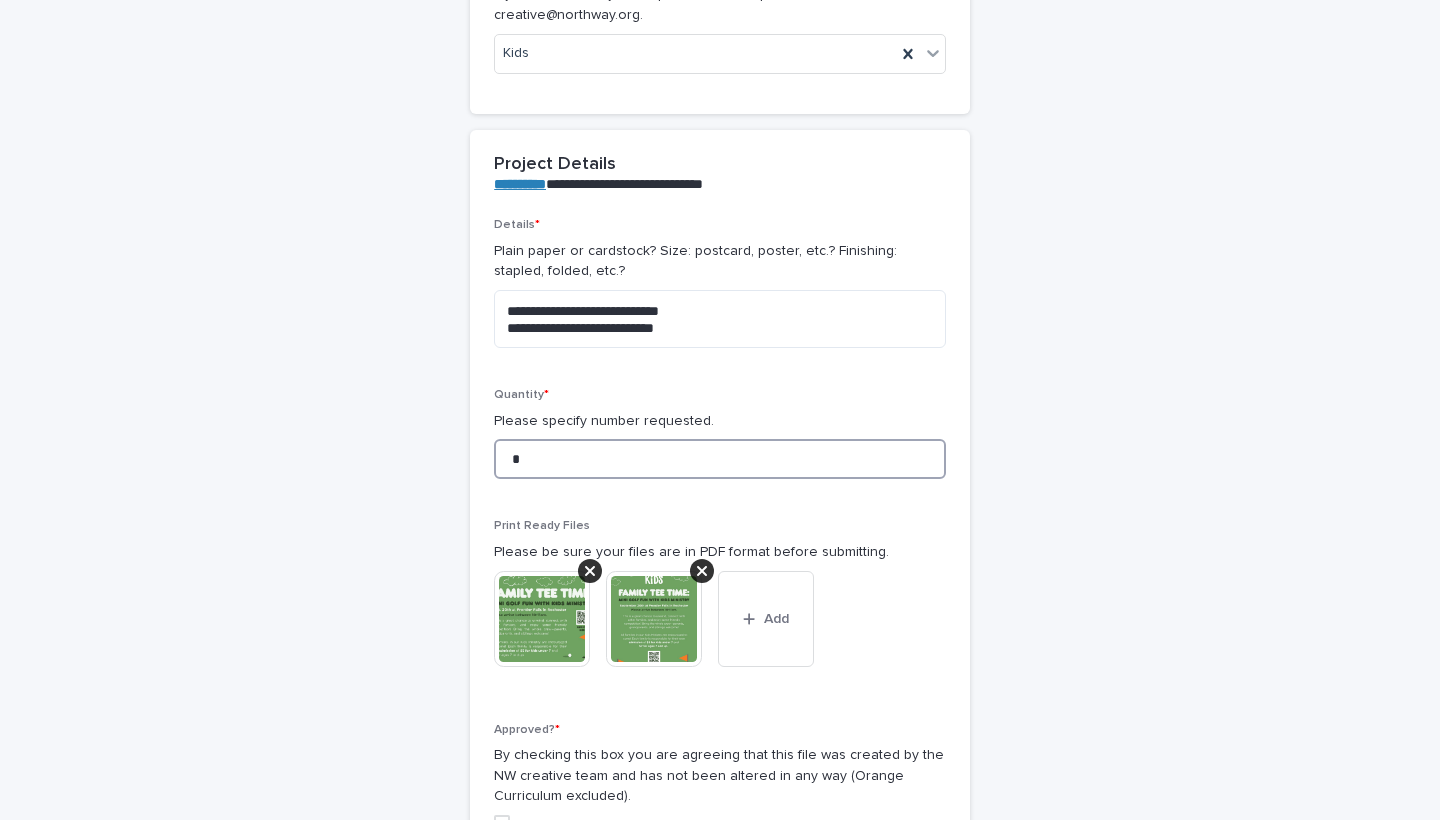 type on "*" 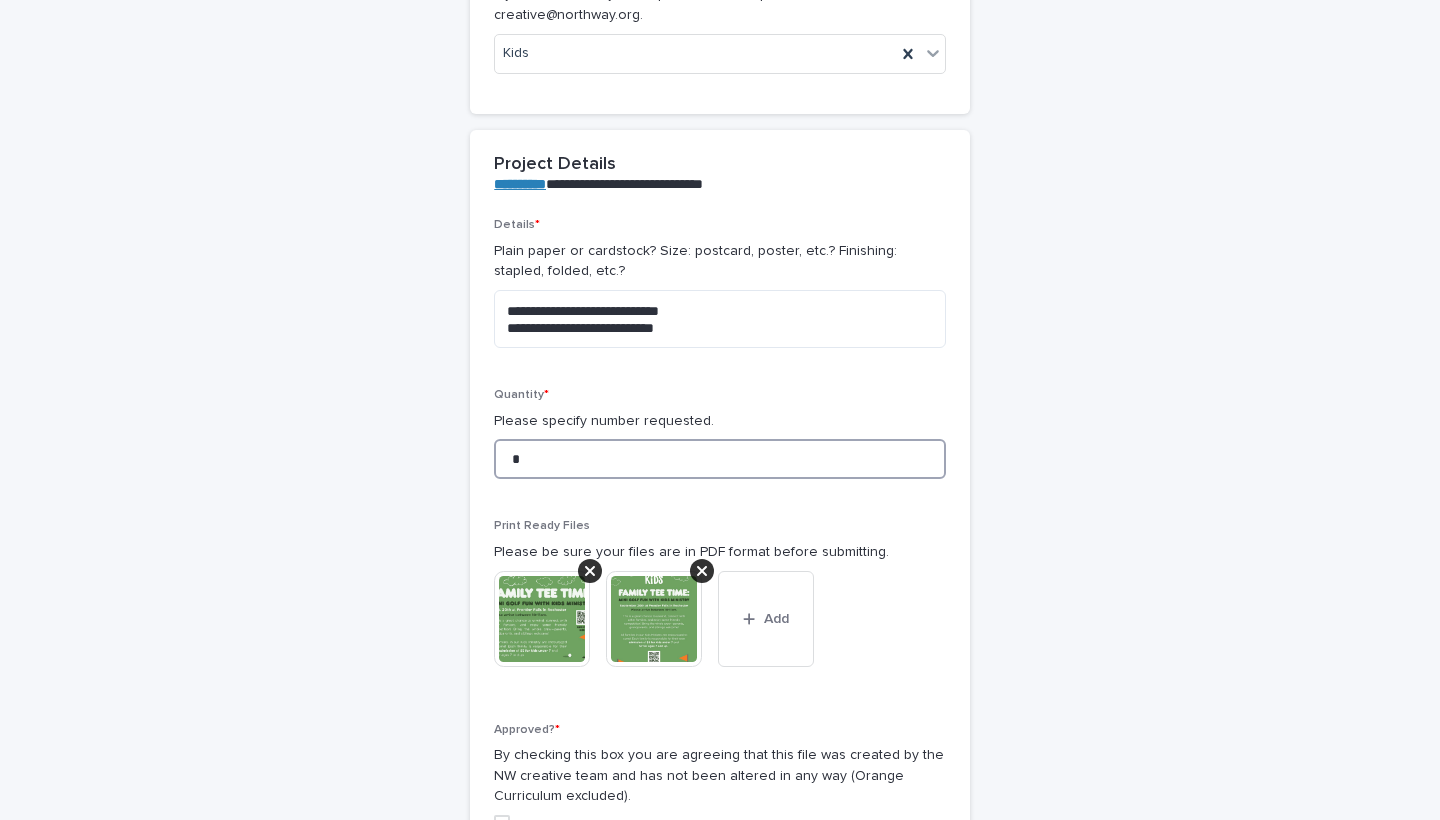 type on "**" 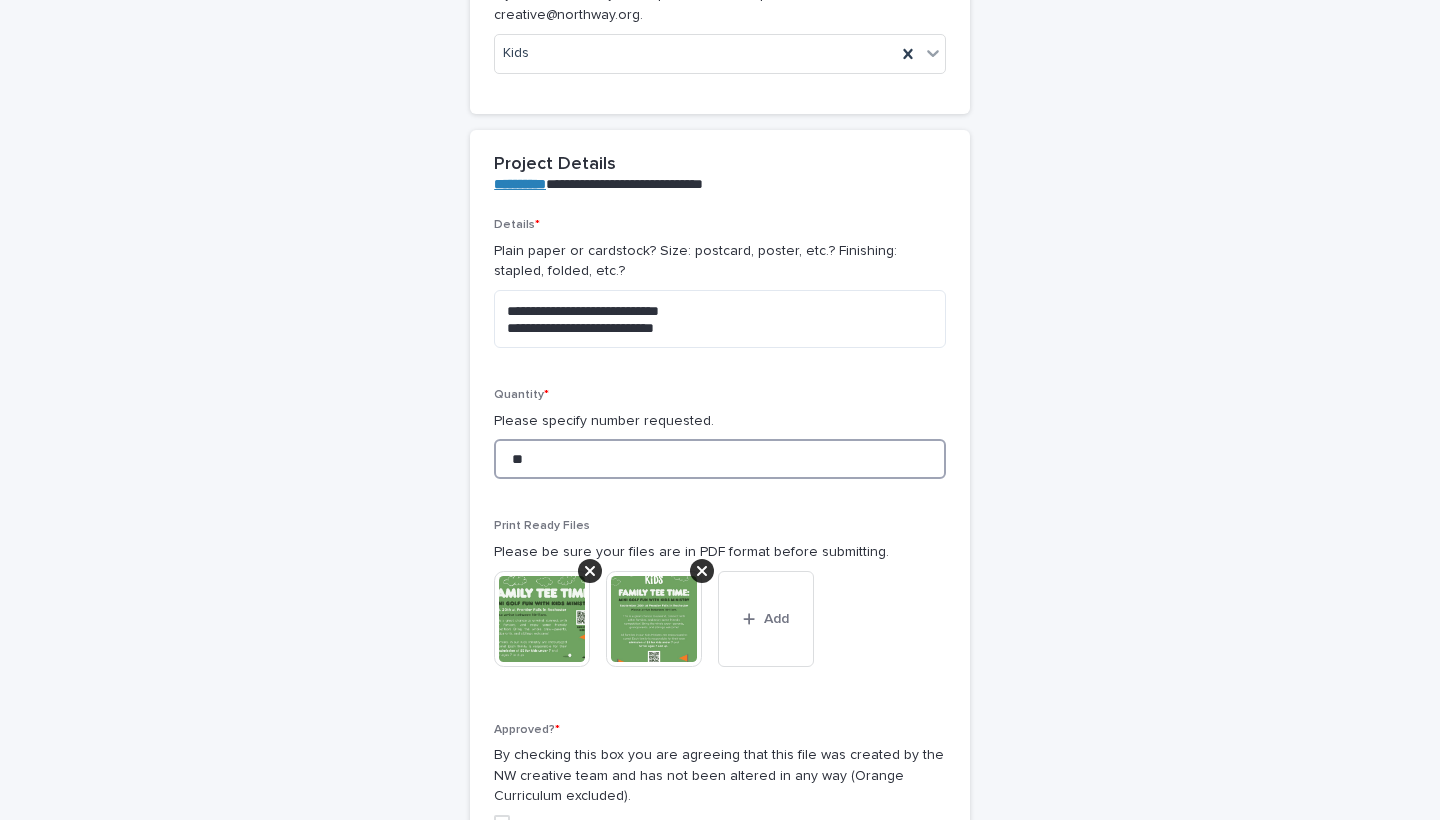 type on "**" 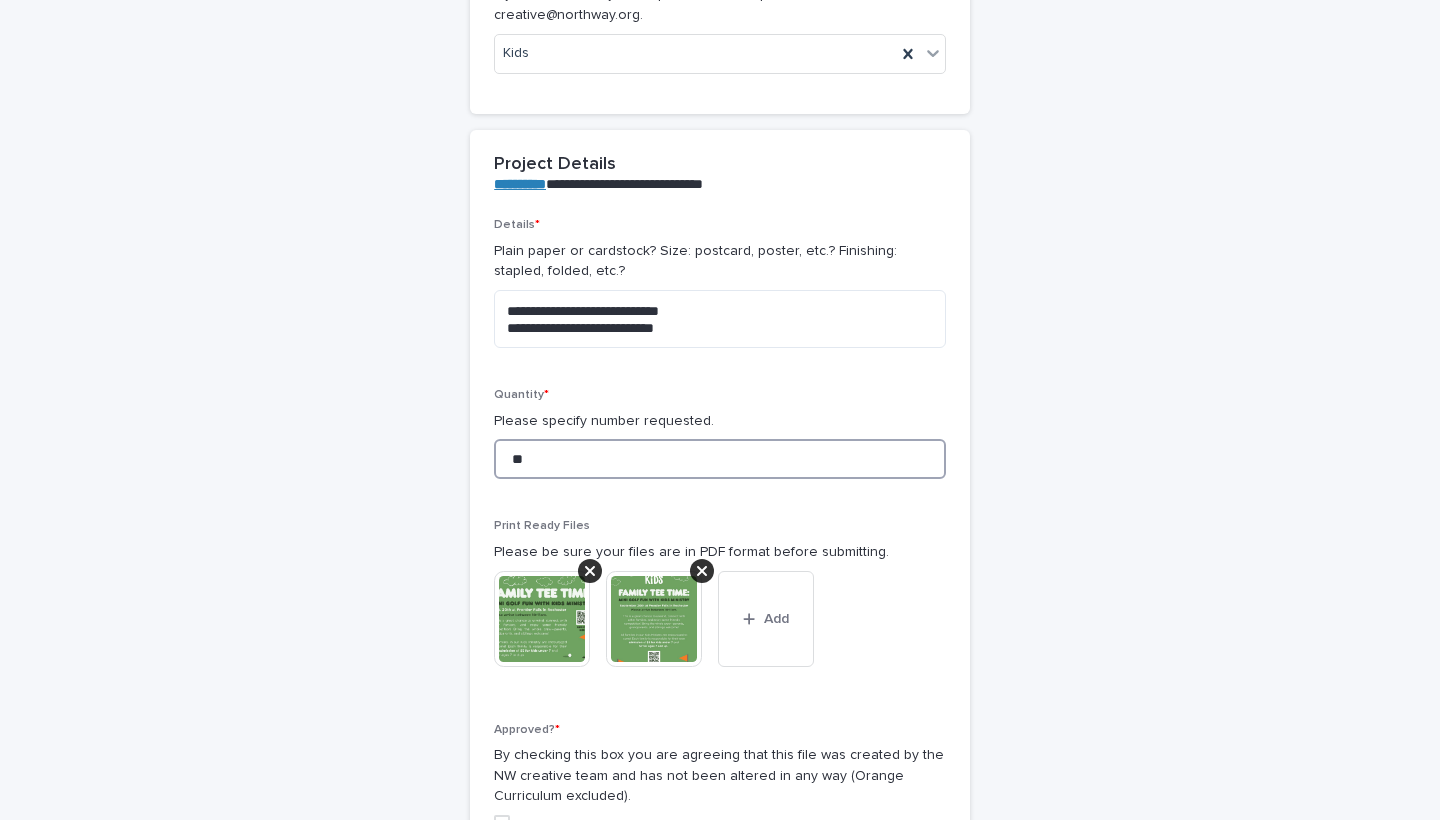 type on "***" 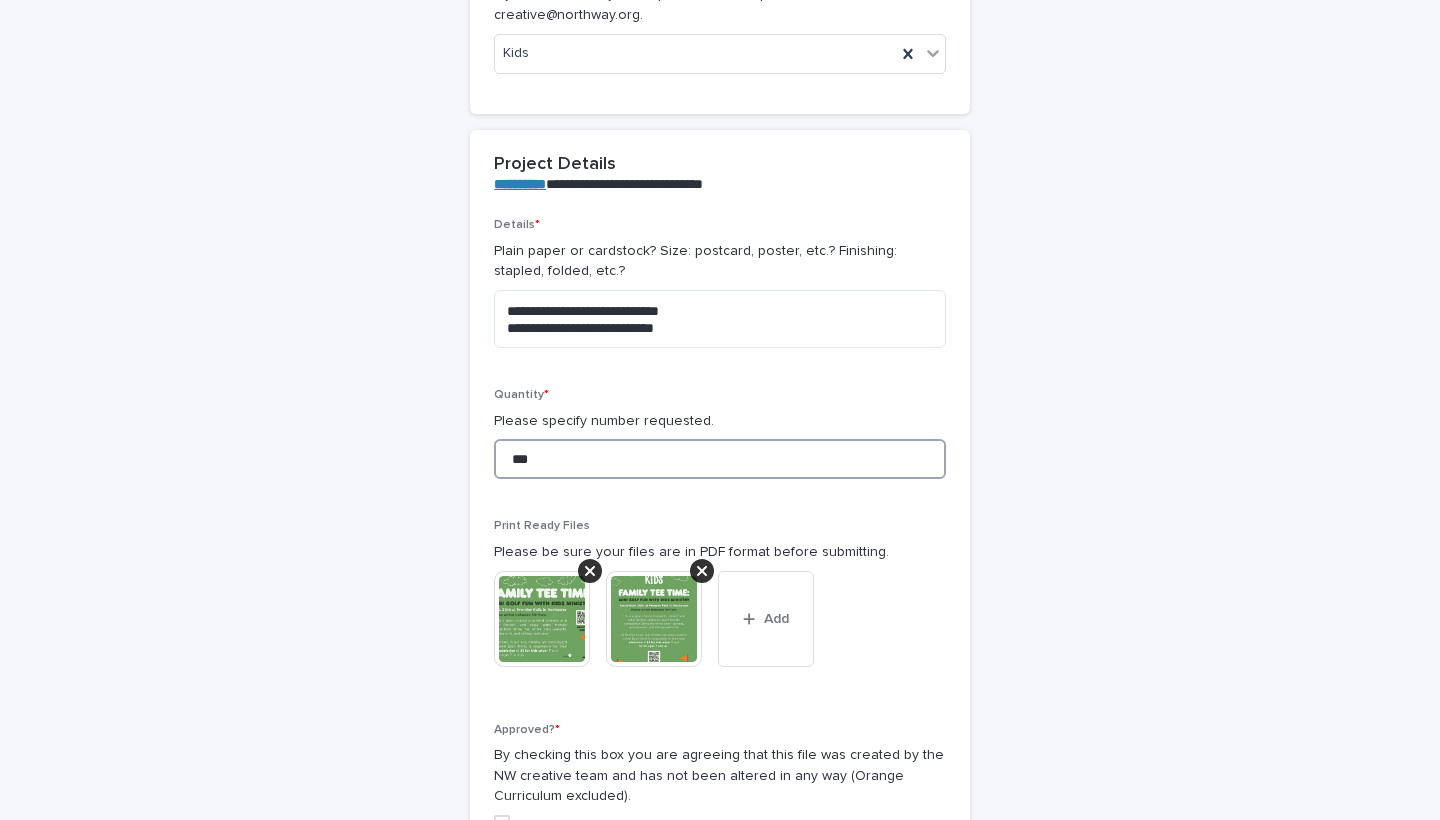 type on "***" 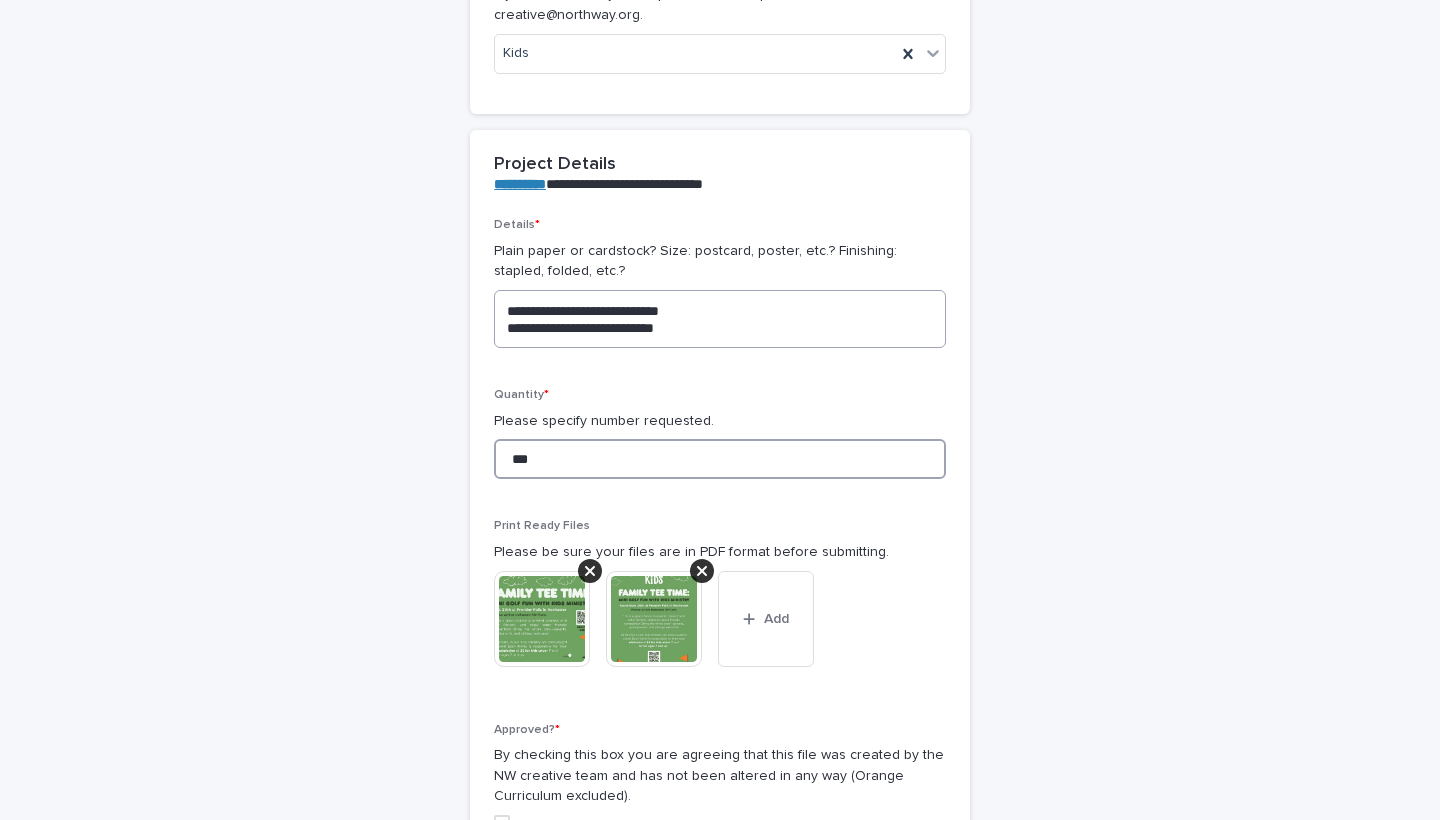 type on "***" 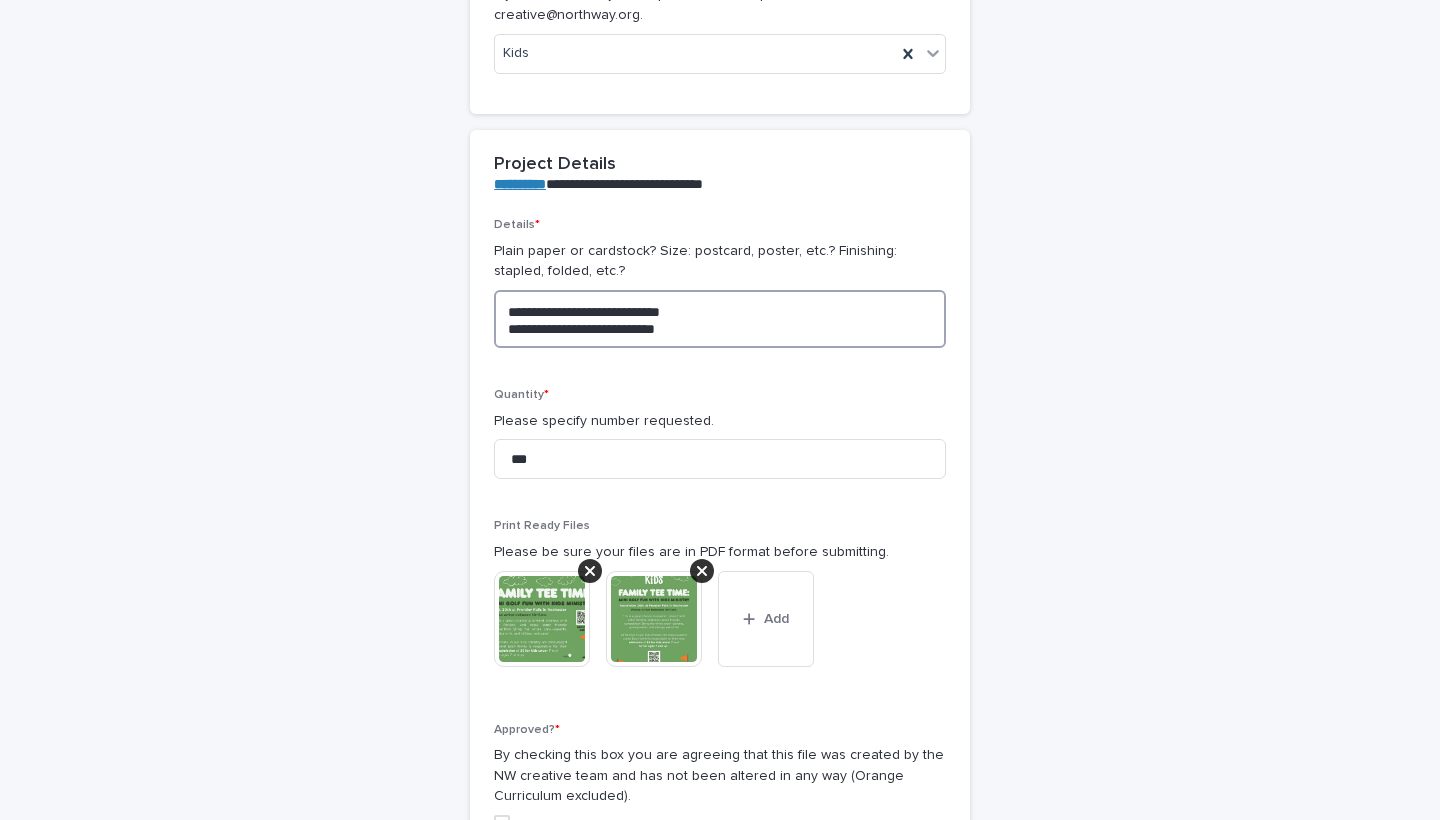 click on "**********" at bounding box center (720, 319) 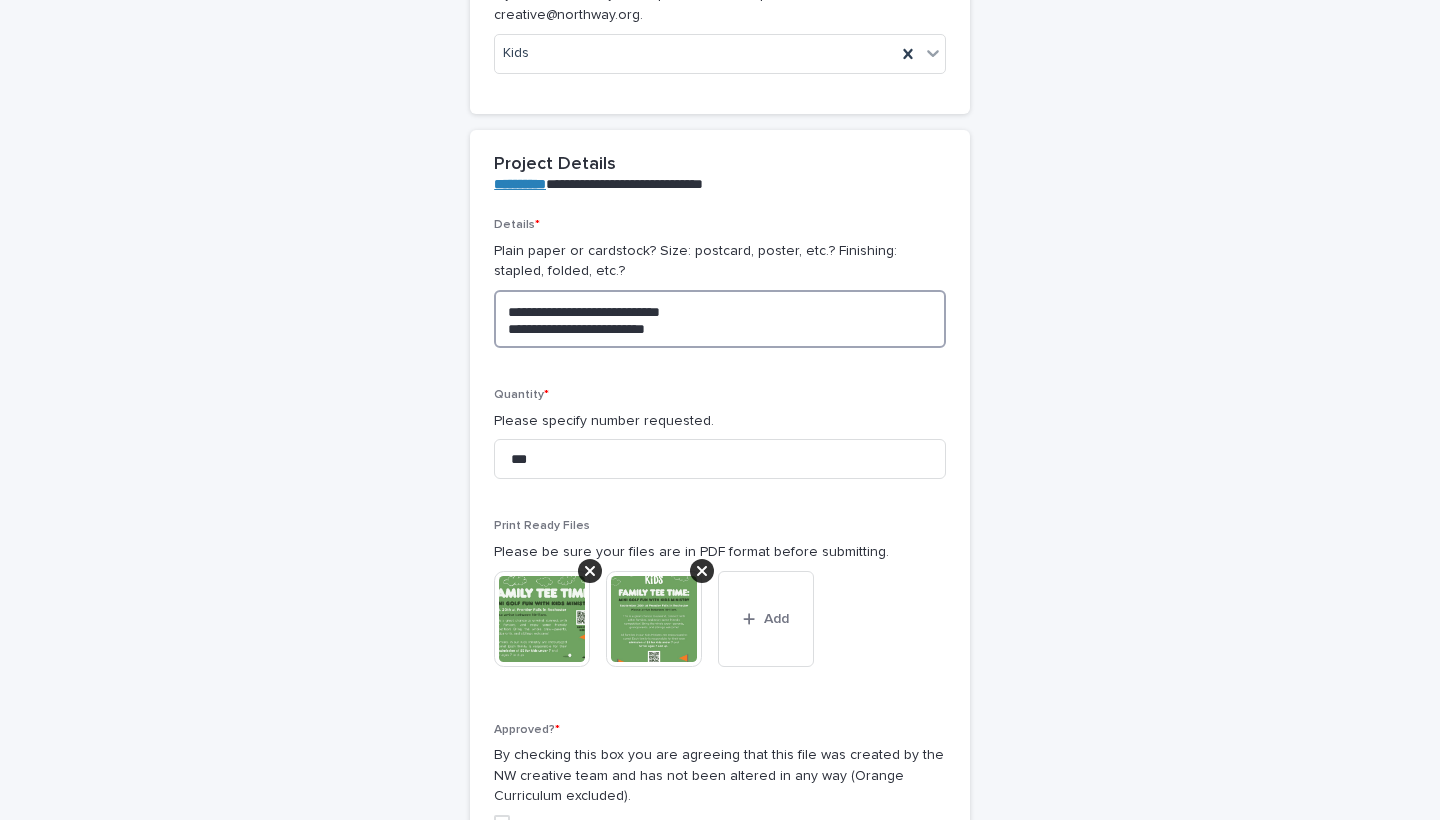type on "**********" 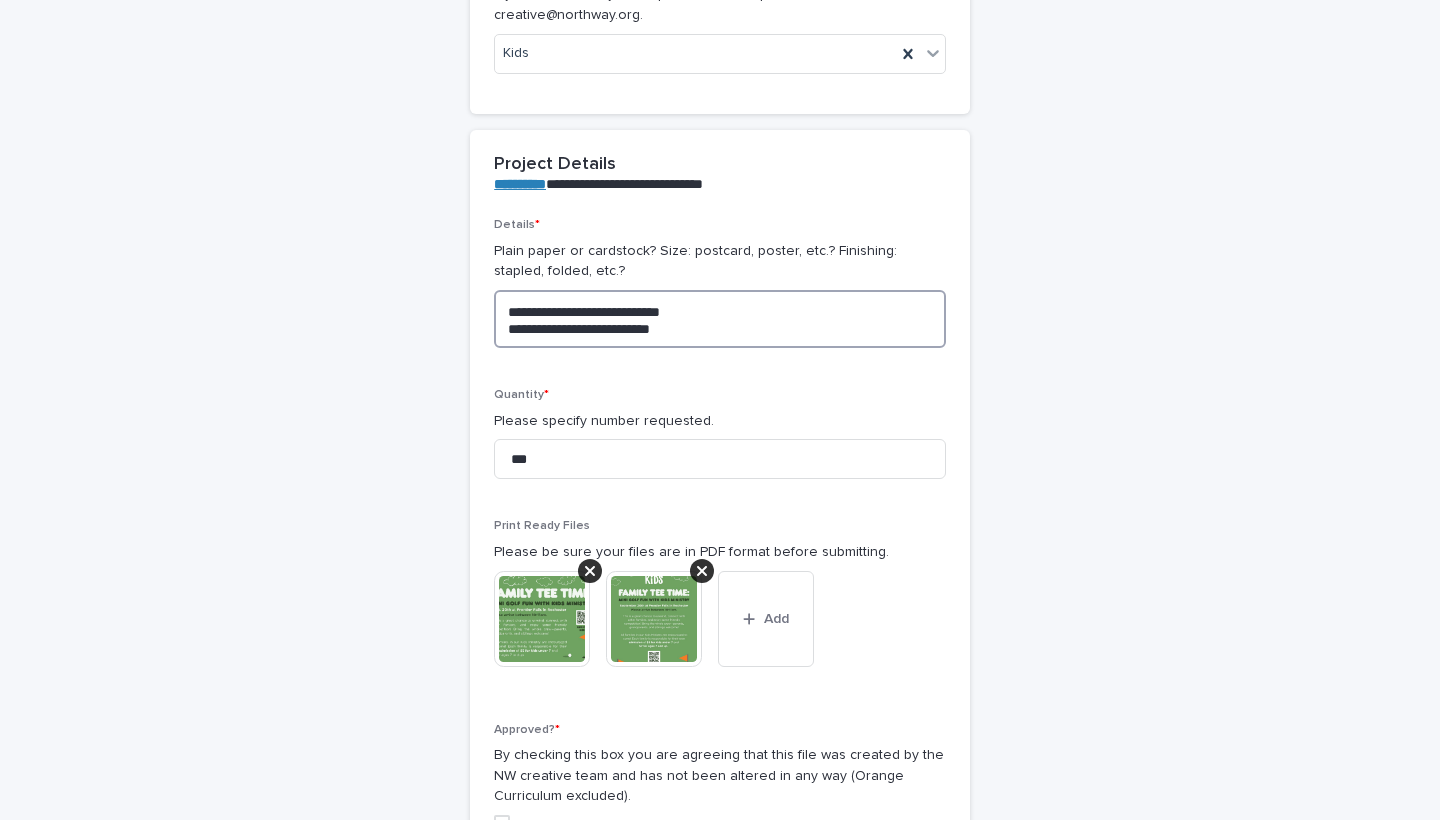 type on "**********" 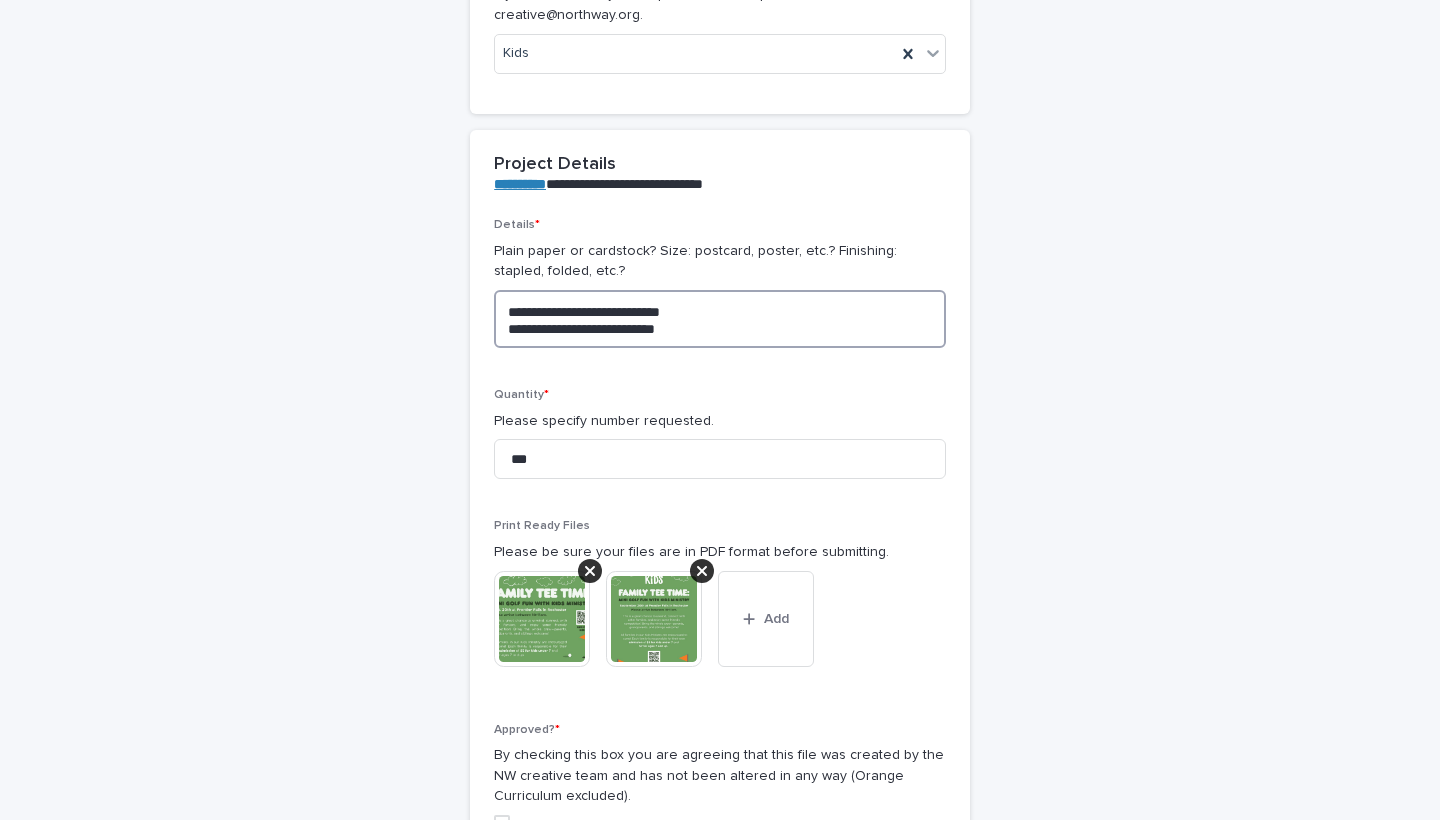 type on "**********" 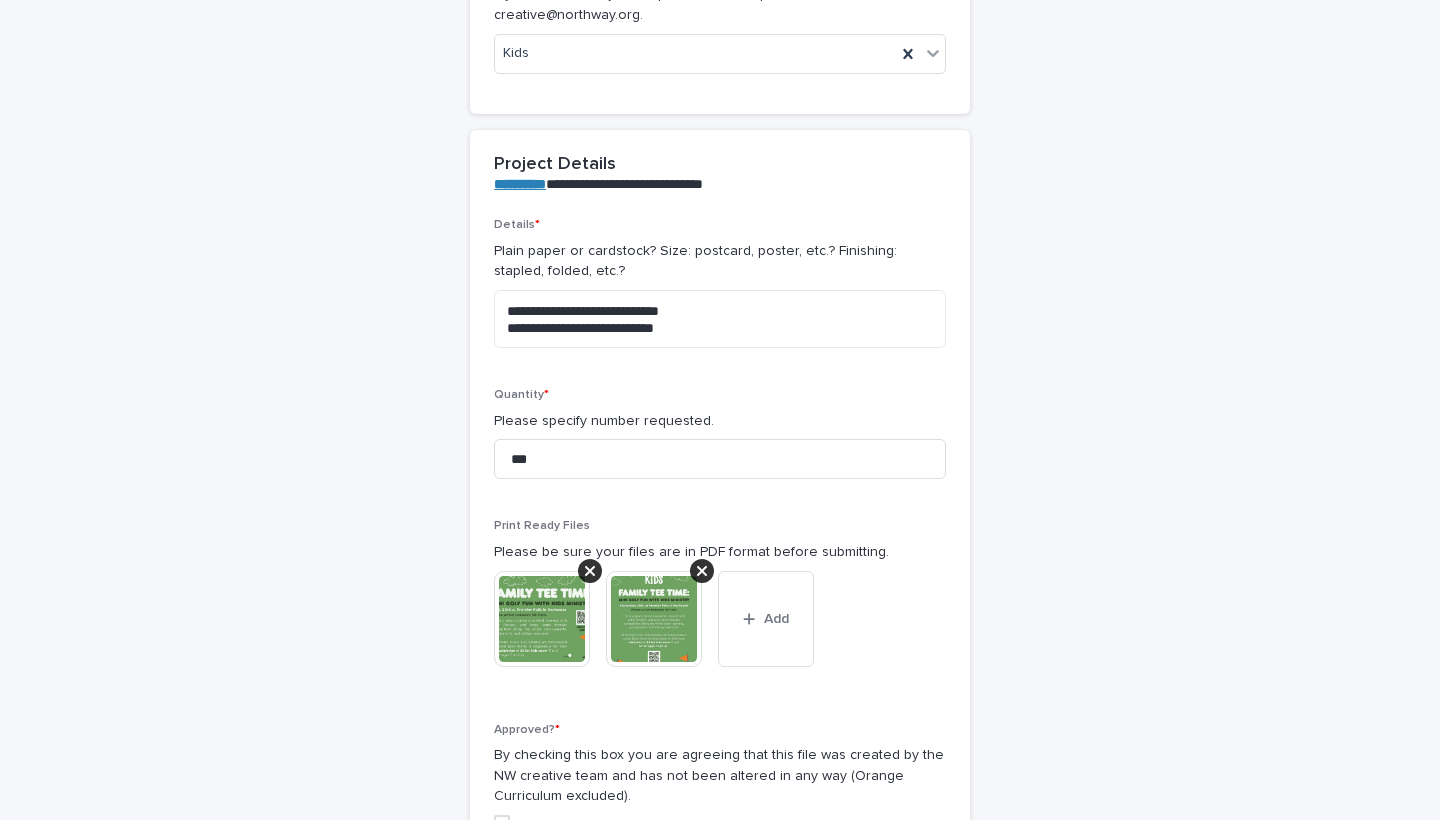 click on "Quantity *" at bounding box center (720, 395) 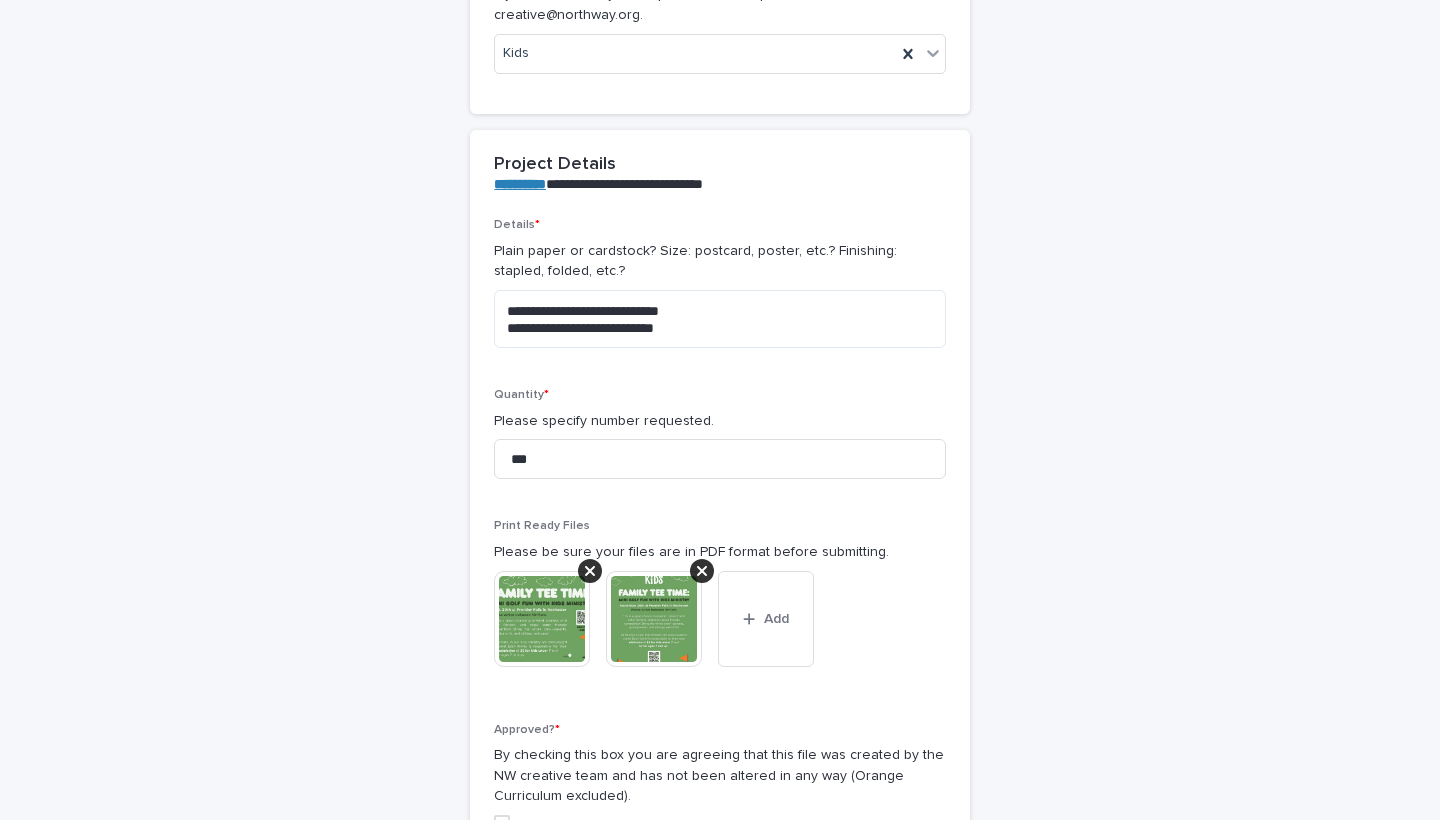 scroll, scrollTop: 603, scrollLeft: 0, axis: vertical 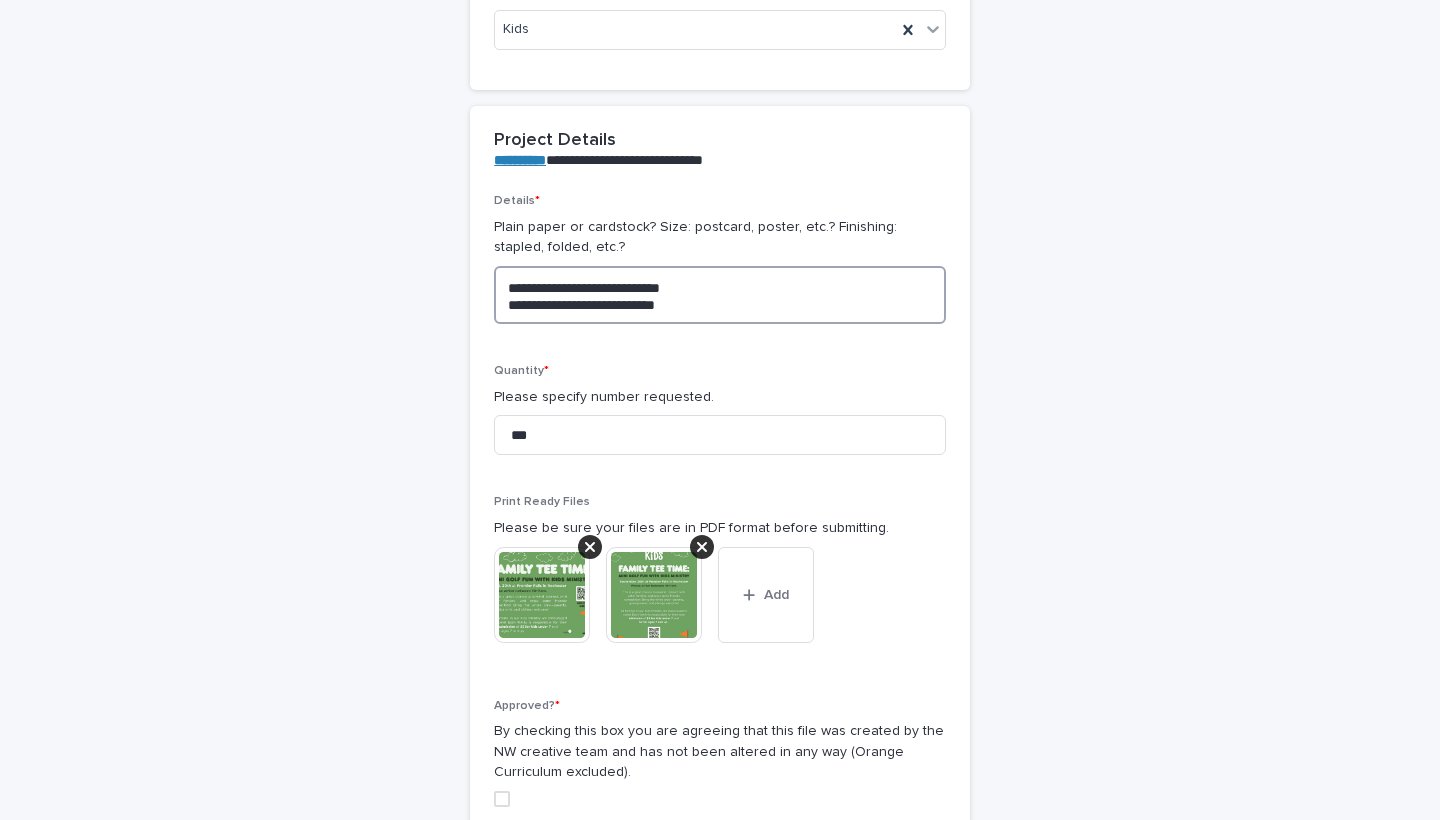 click on "**********" at bounding box center [720, 295] 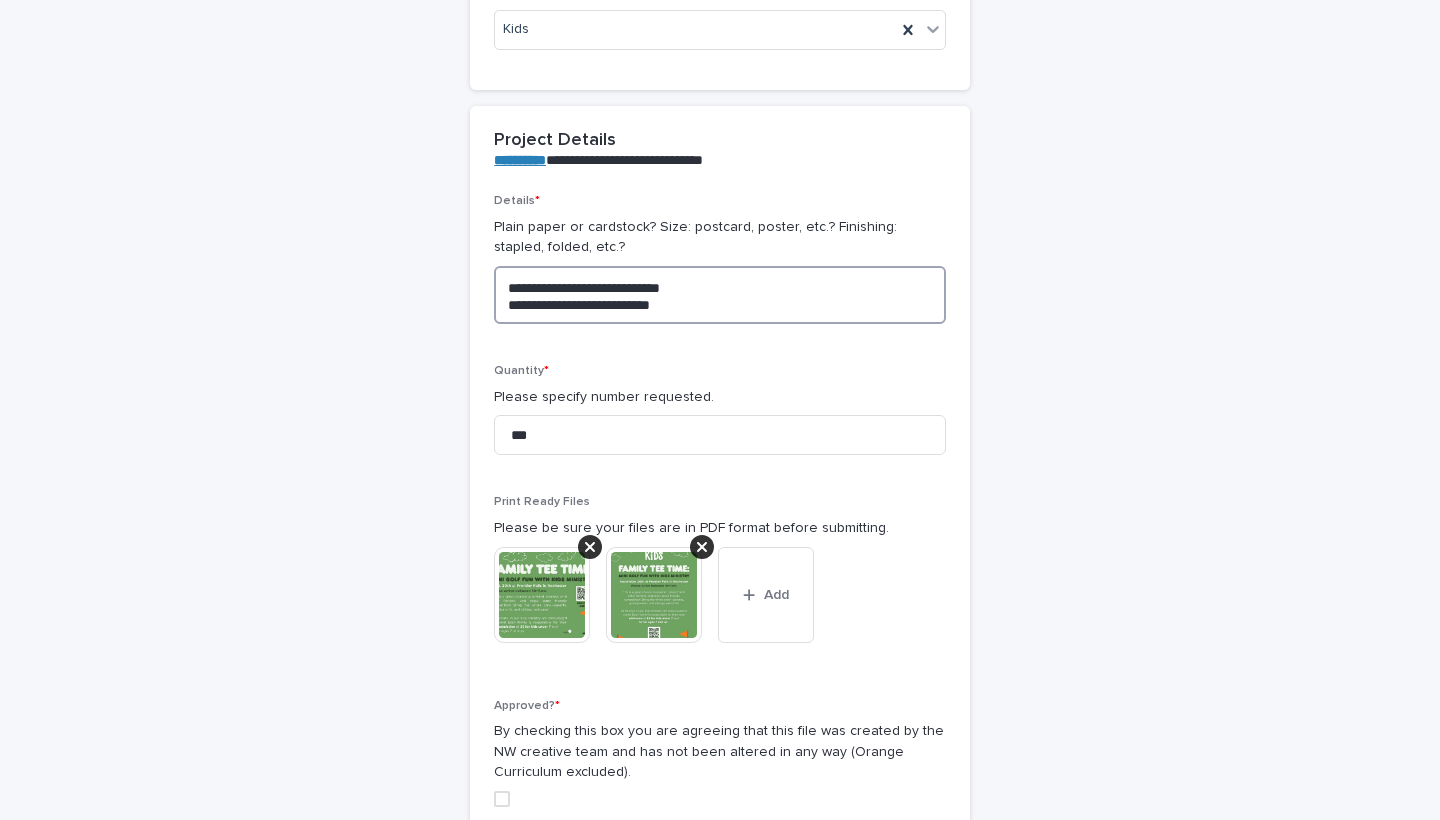 type on "**********" 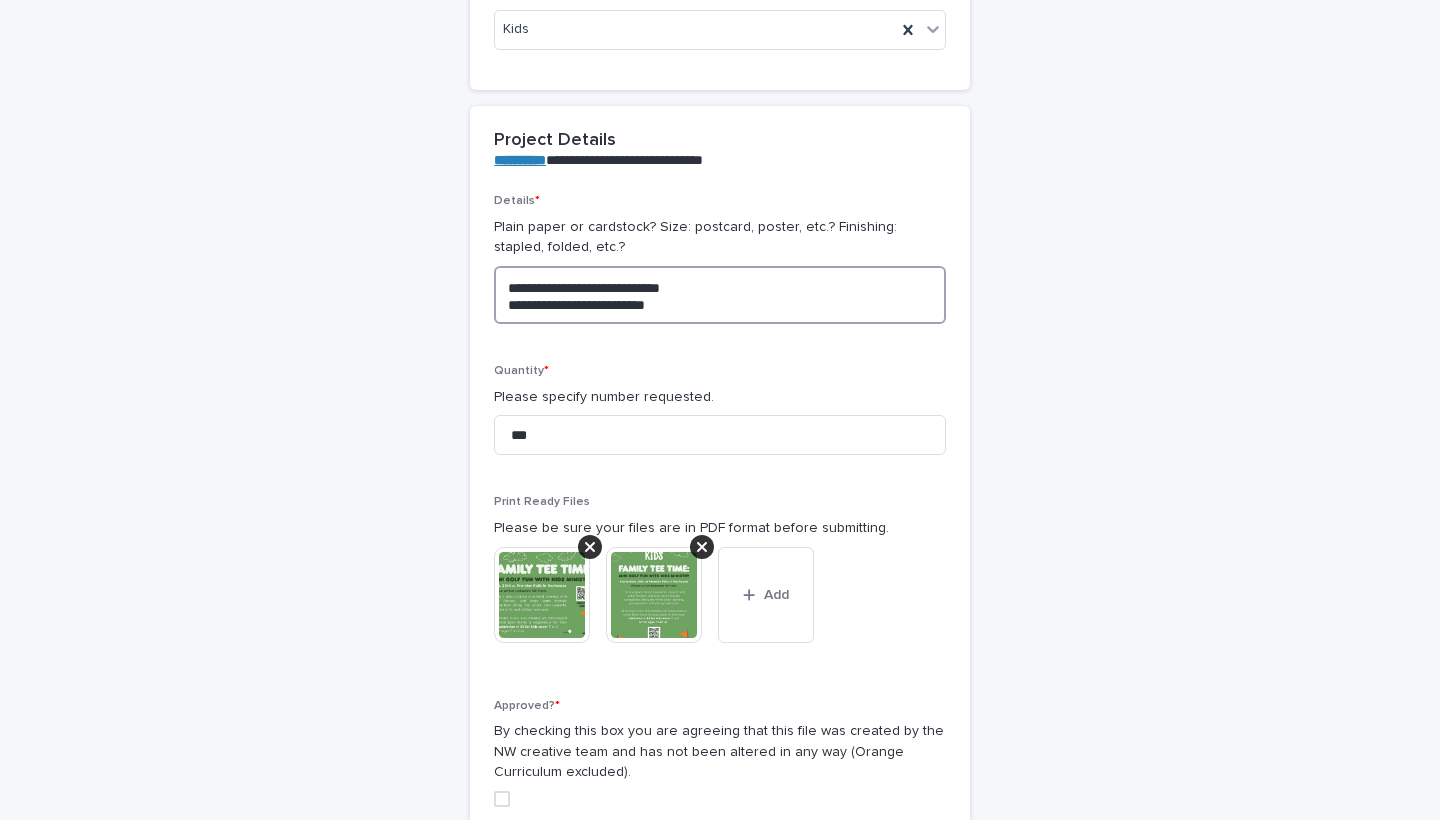 type on "**********" 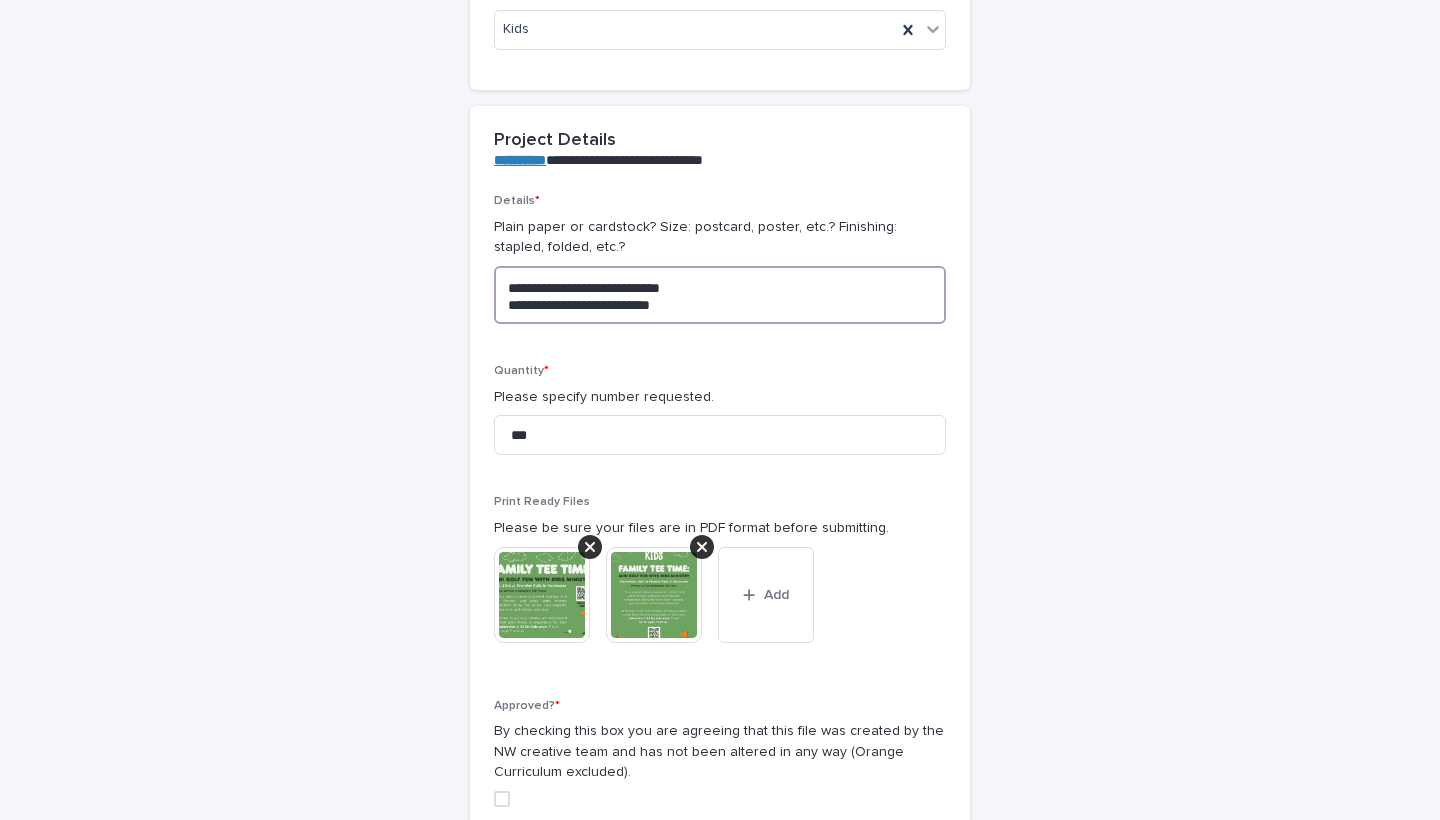 type on "**********" 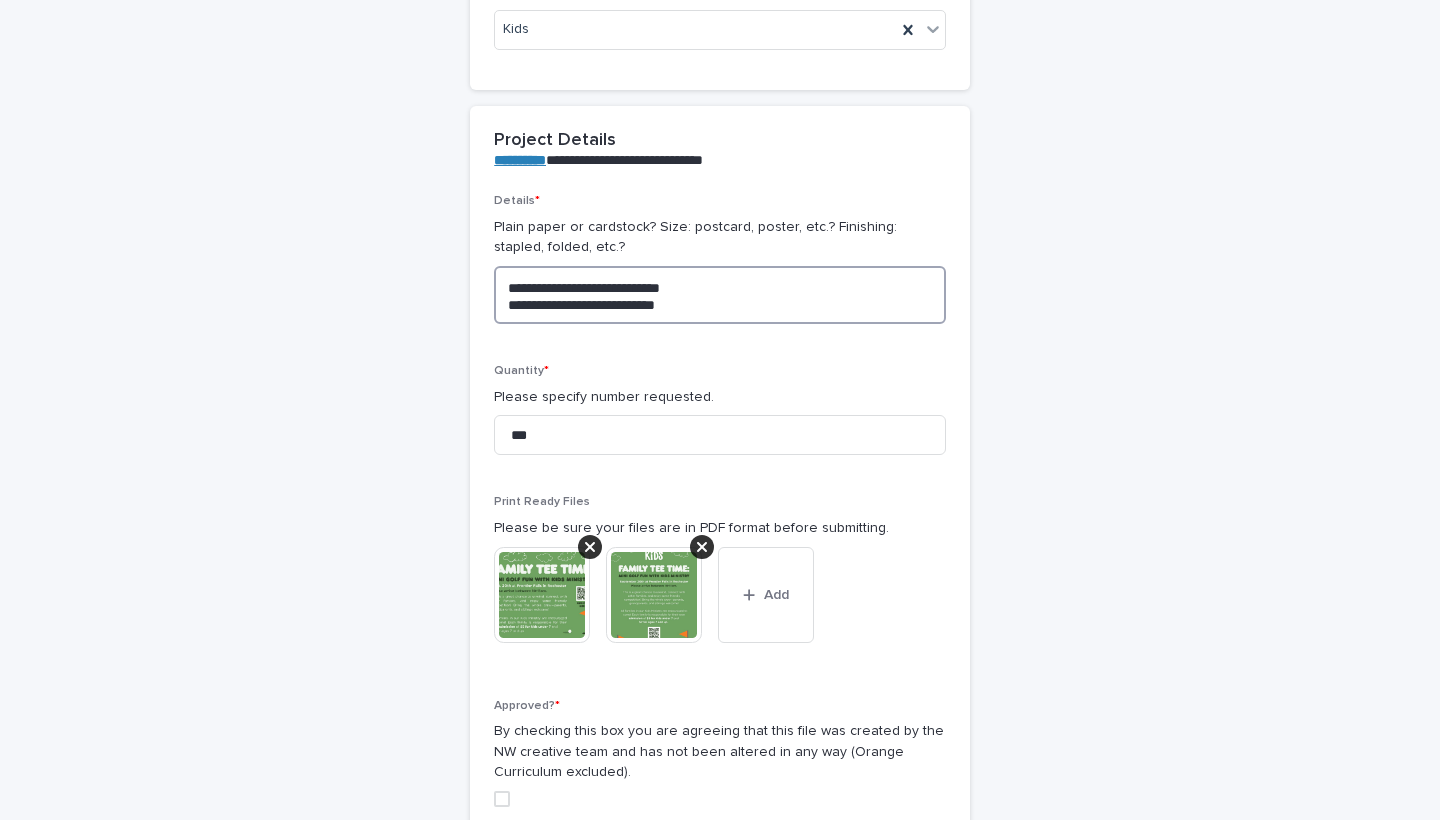 type on "**********" 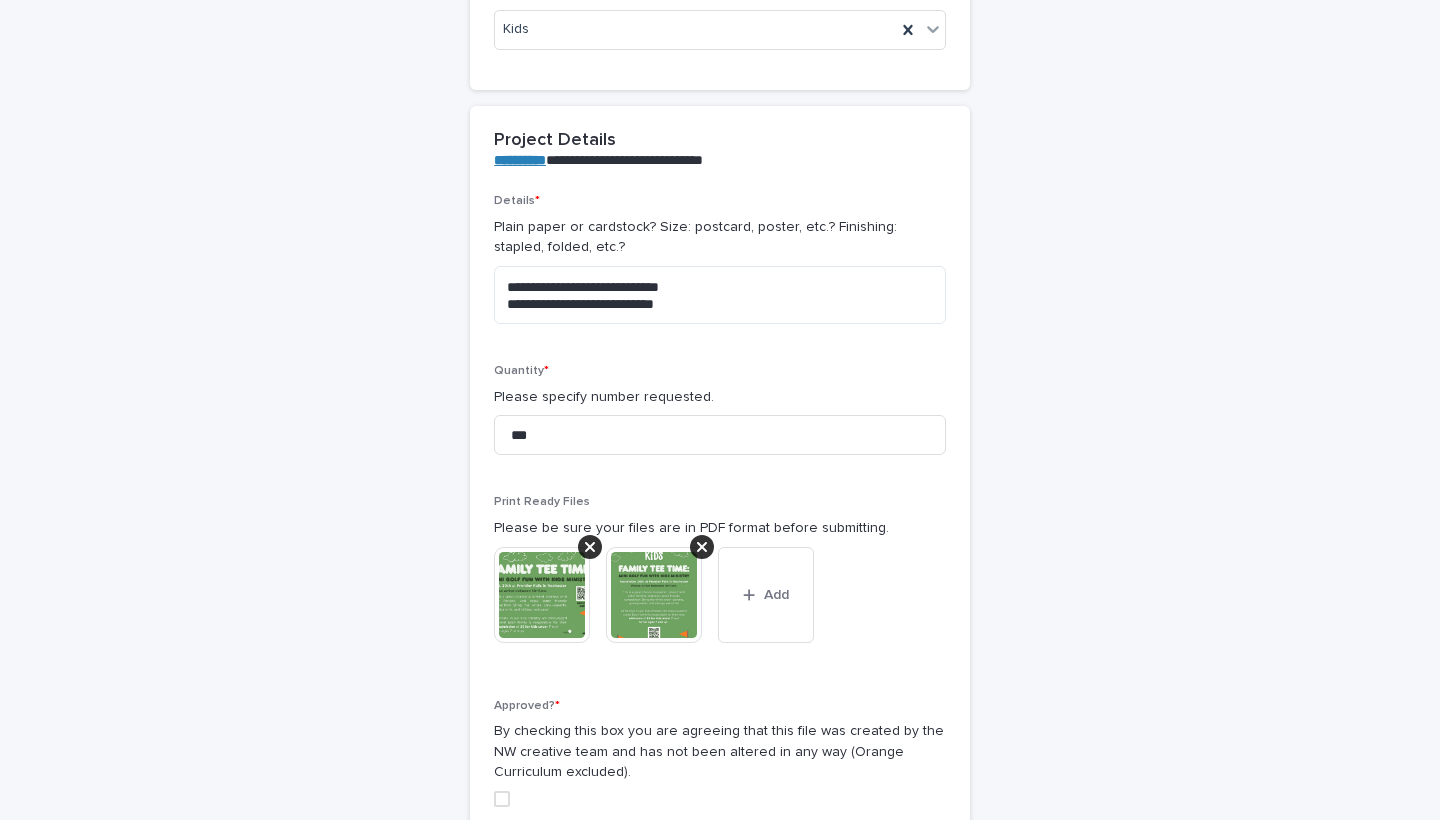 click on "**********" at bounding box center (720, 571) 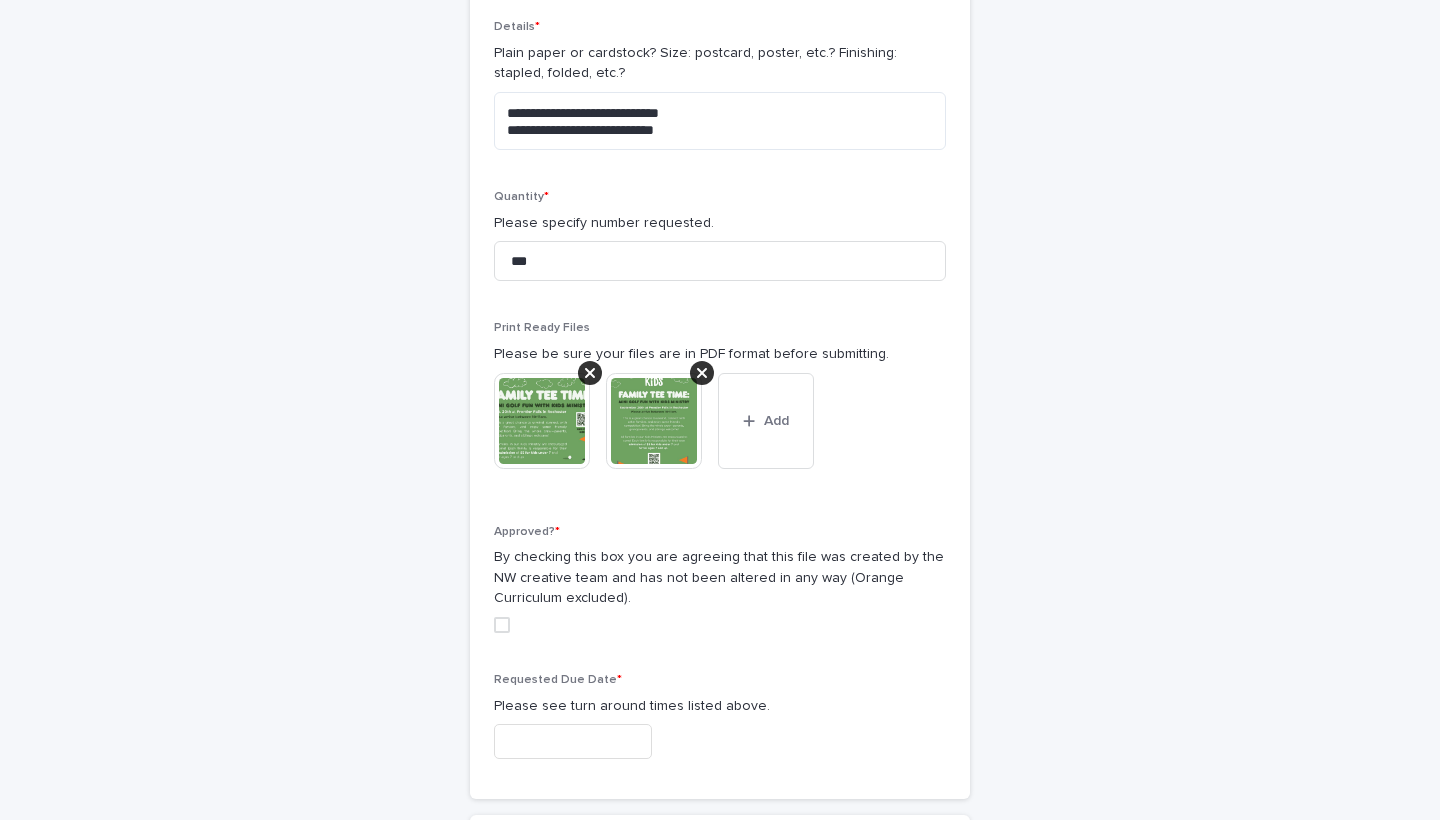 scroll, scrollTop: 797, scrollLeft: 0, axis: vertical 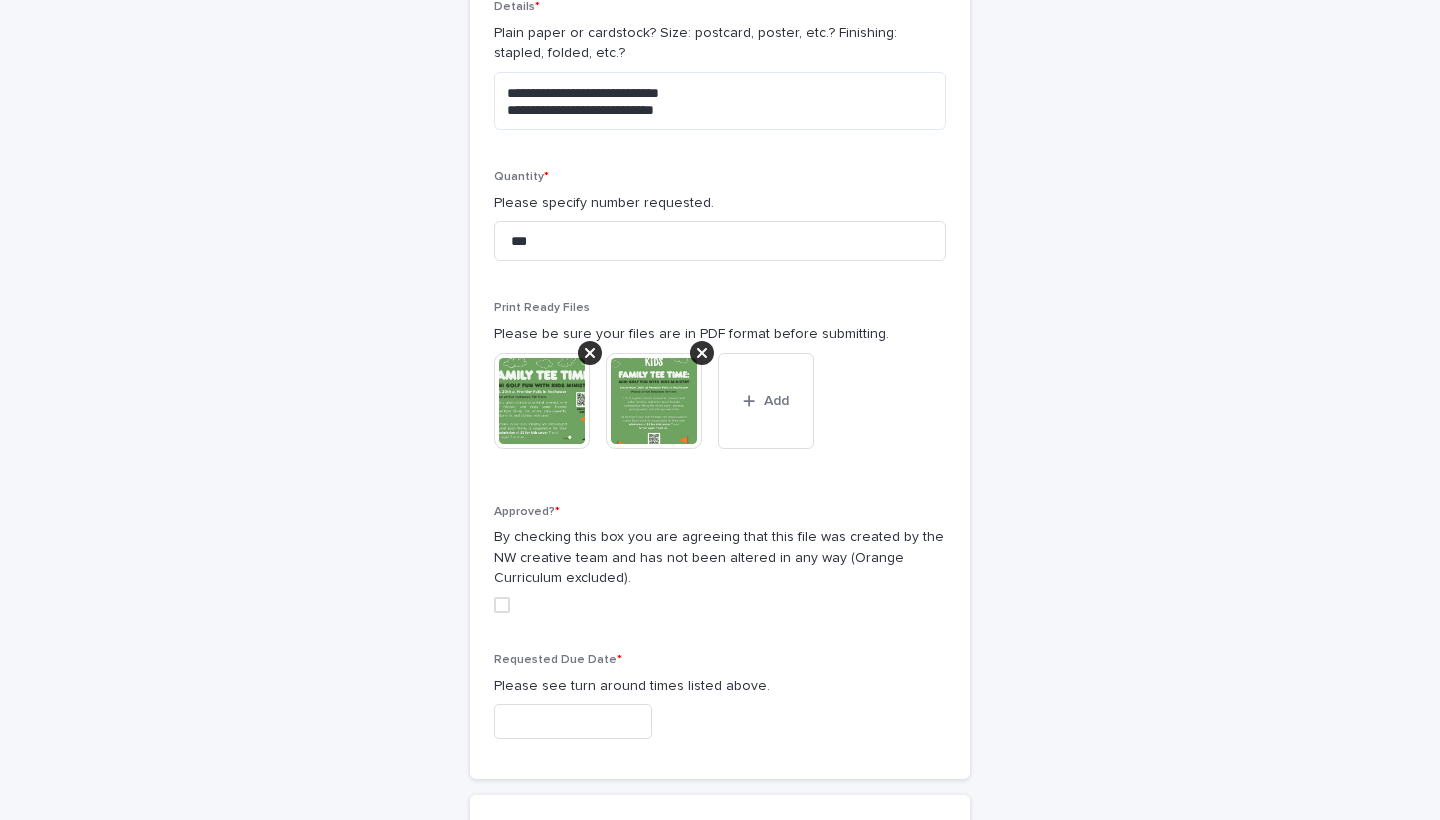 click at bounding box center (502, 605) 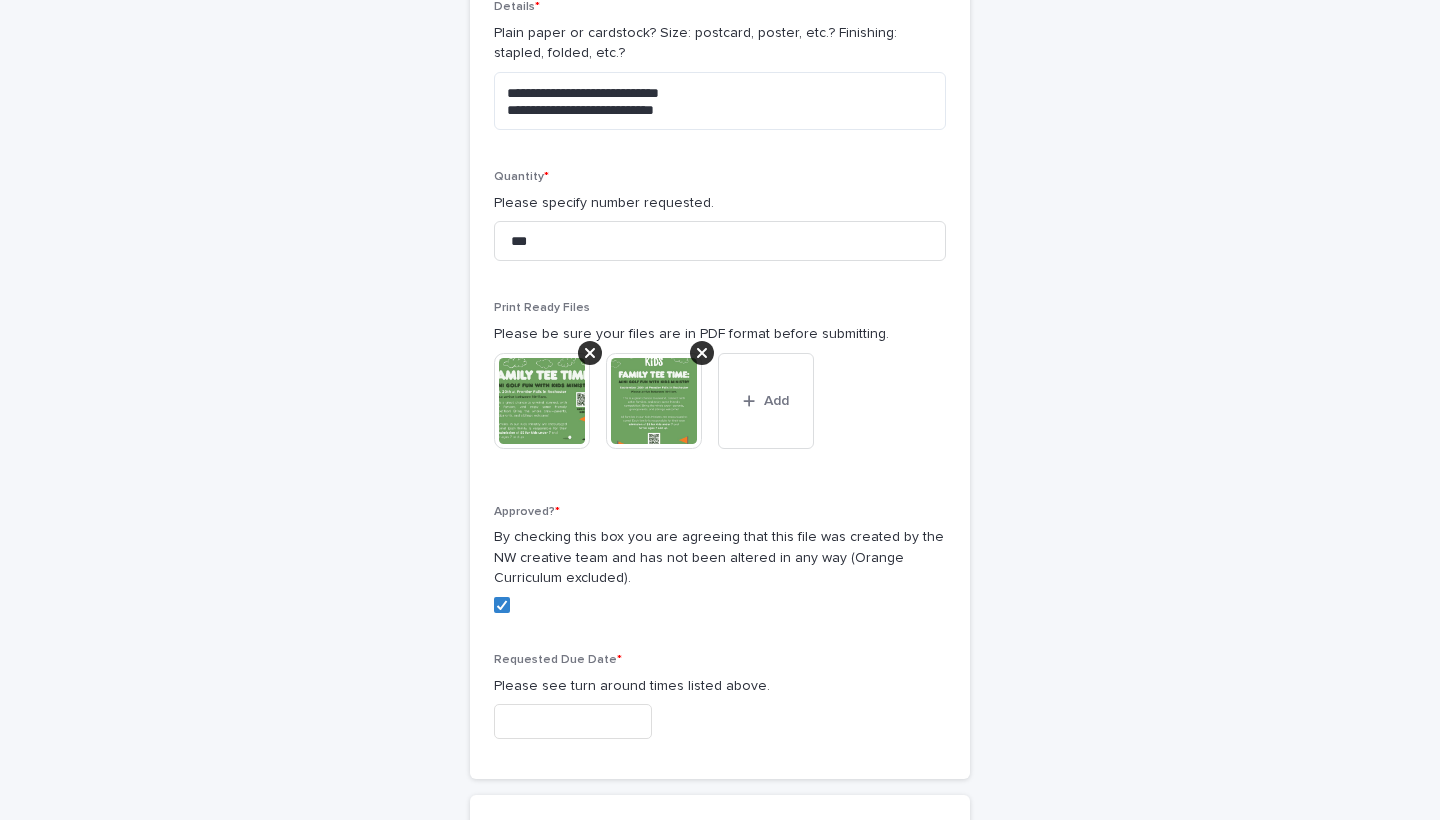 click at bounding box center [573, 721] 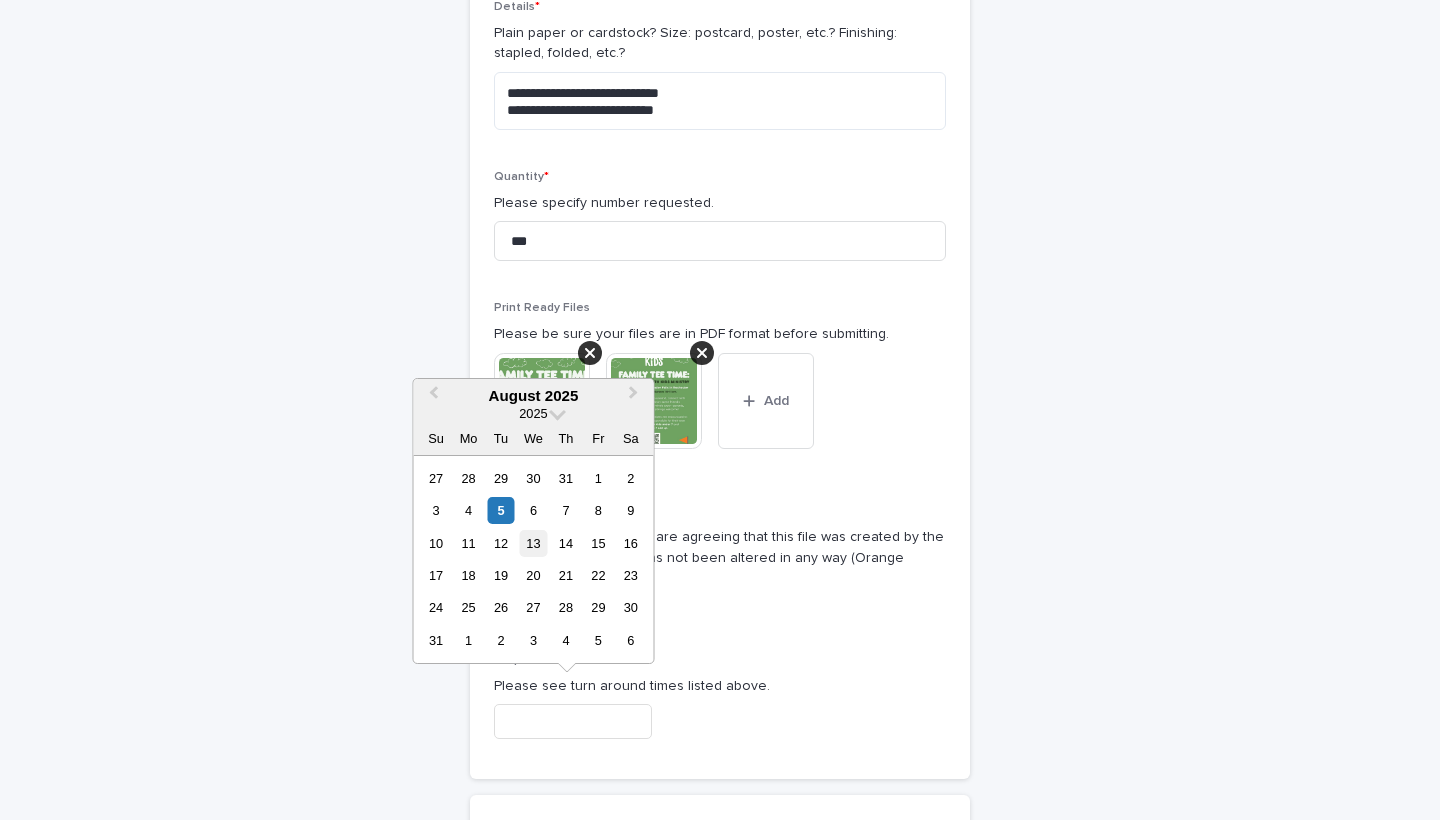 click on "13" at bounding box center (533, 543) 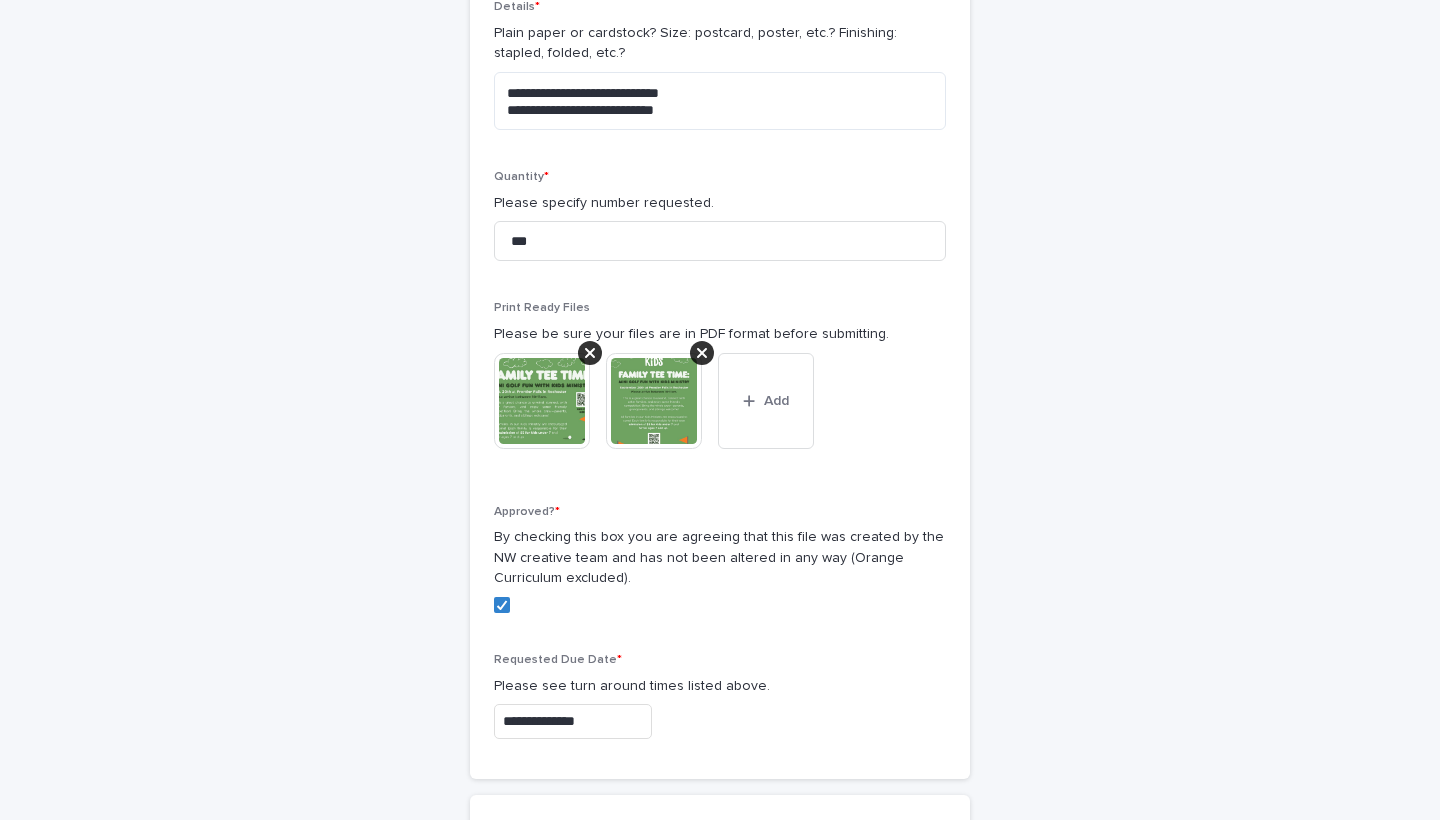 type on "**********" 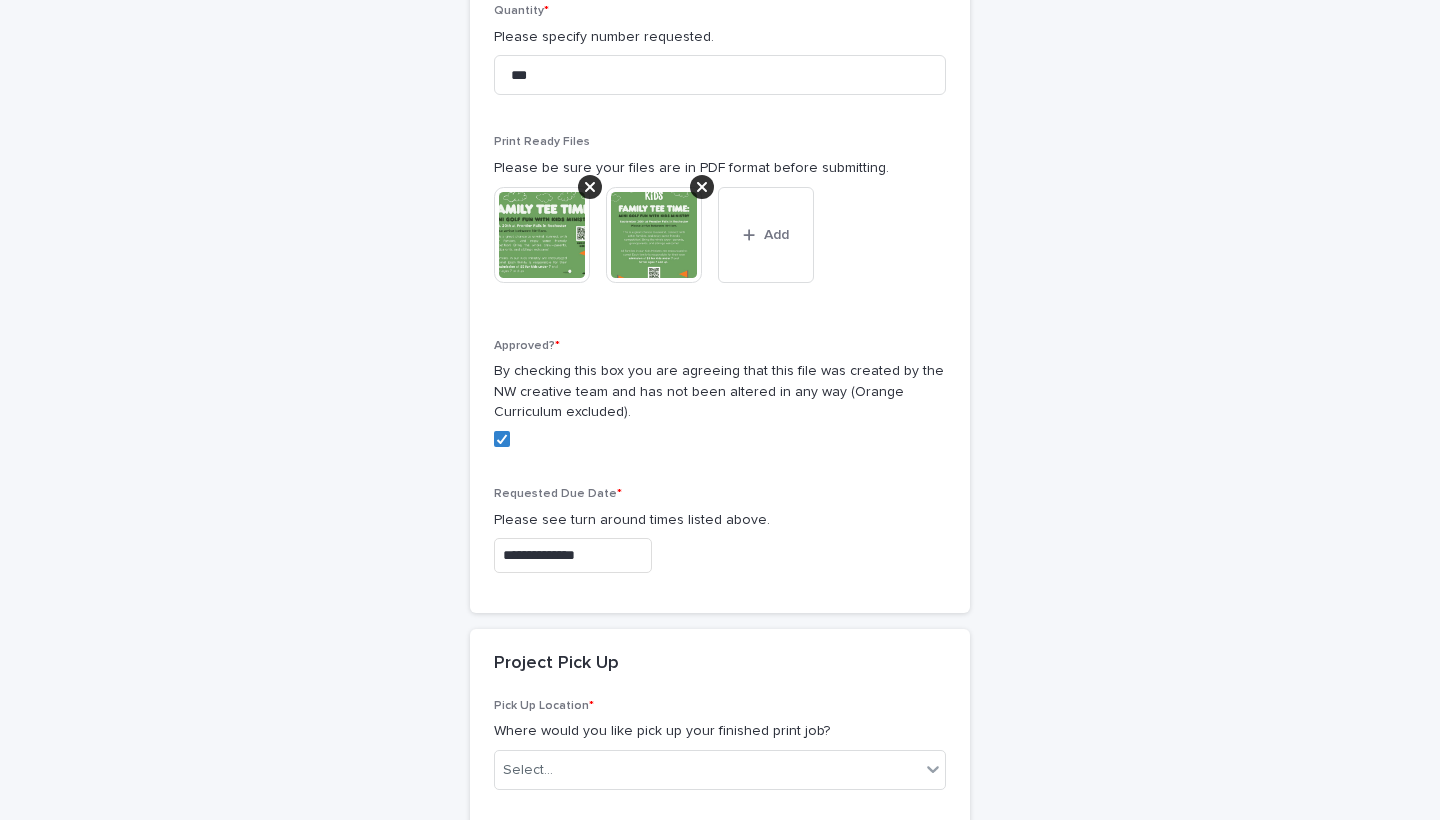 scroll, scrollTop: 1007, scrollLeft: 0, axis: vertical 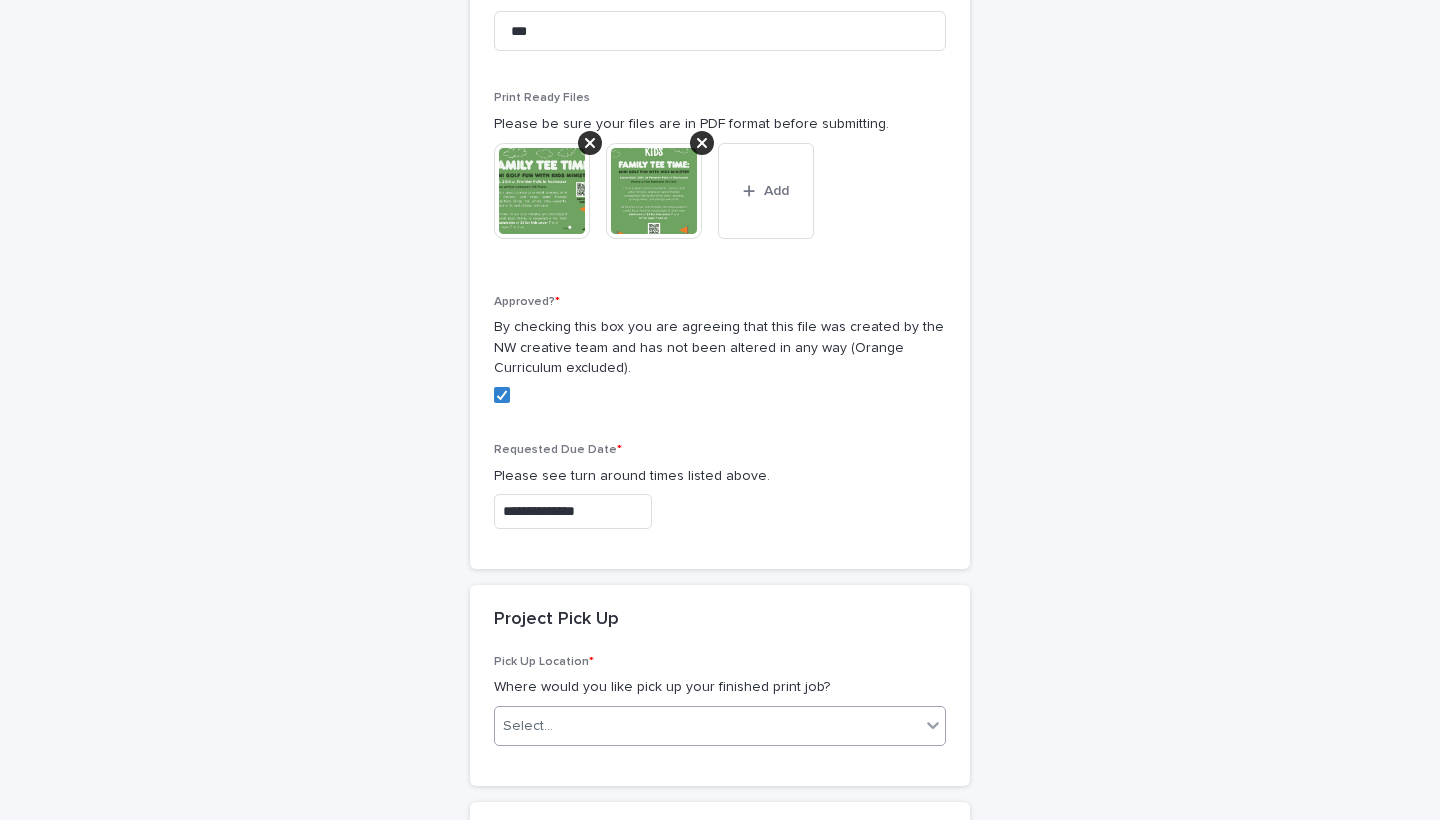 click on "Select..." at bounding box center (707, 726) 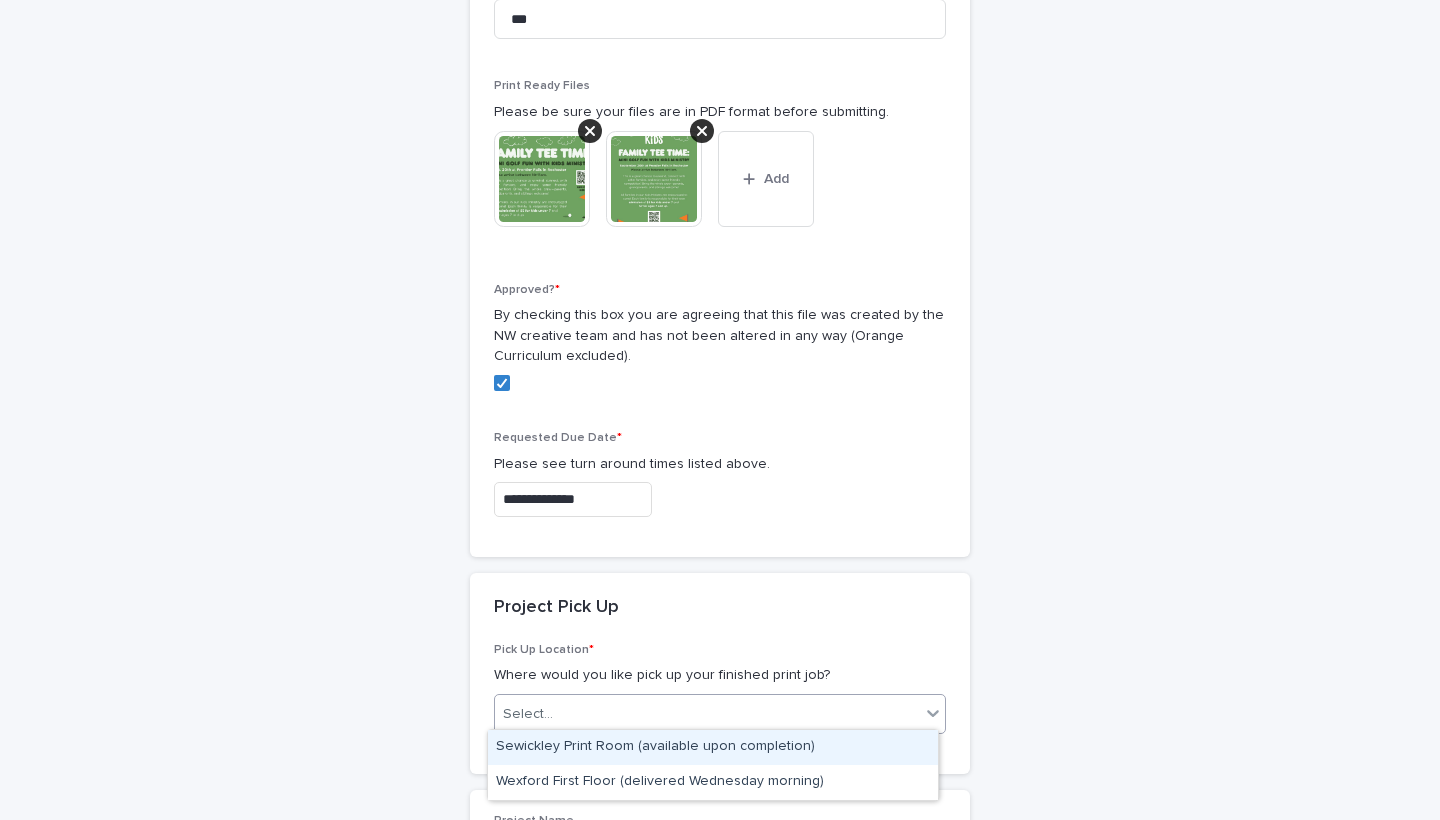scroll, scrollTop: 1022, scrollLeft: 0, axis: vertical 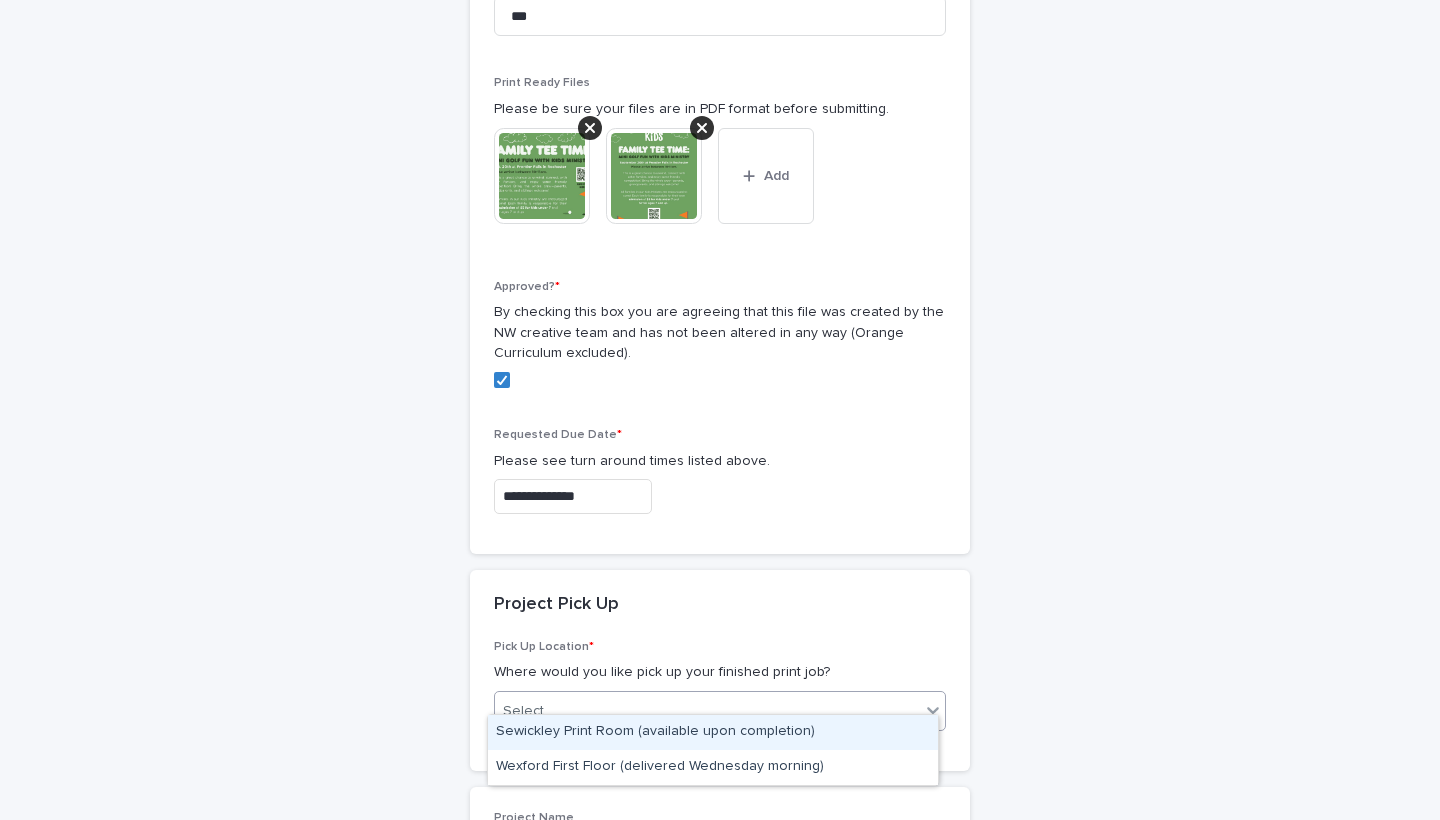click on "Sewickley Print Room (available upon completion)" at bounding box center (713, 732) 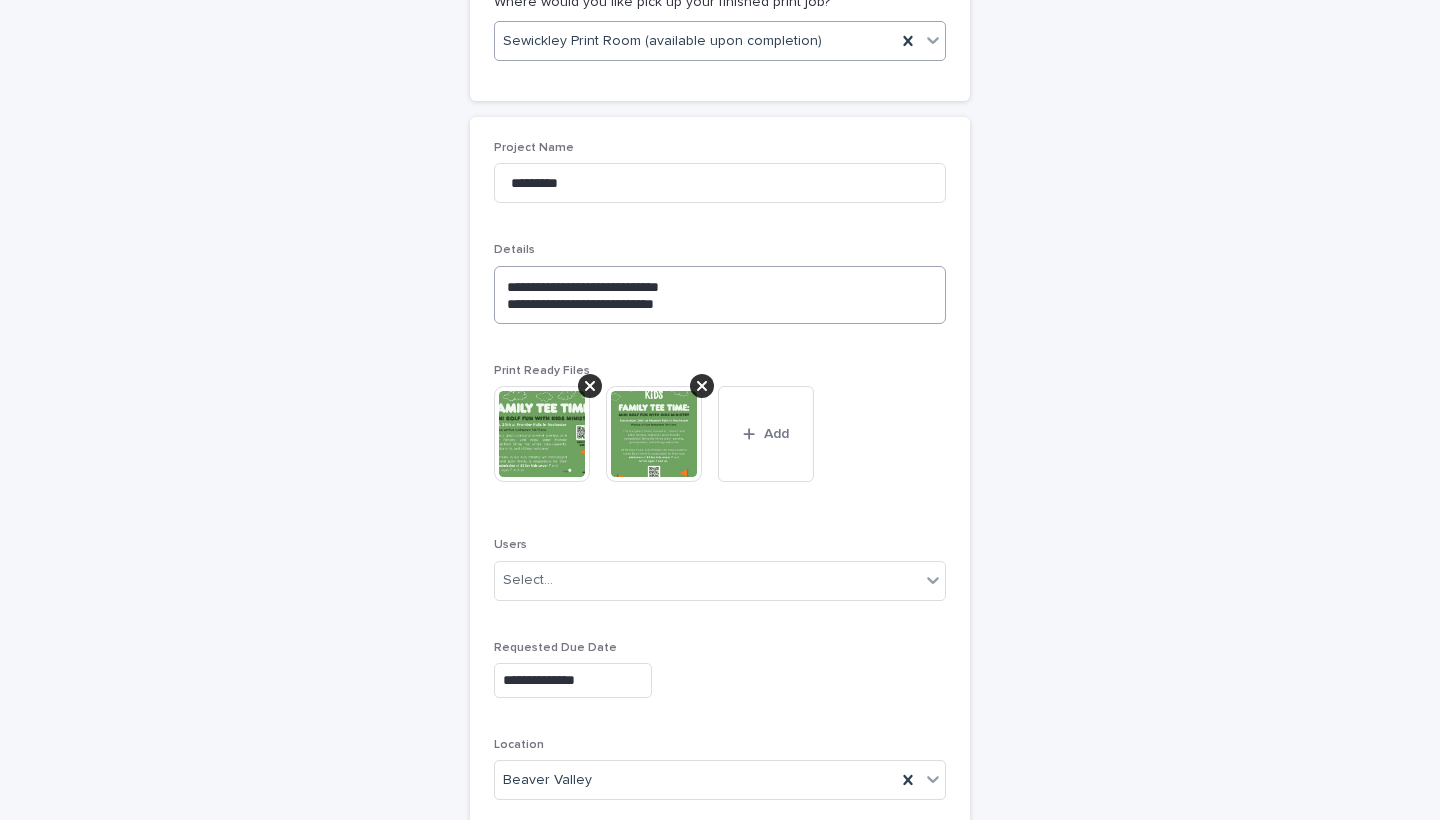 scroll, scrollTop: 1742, scrollLeft: 0, axis: vertical 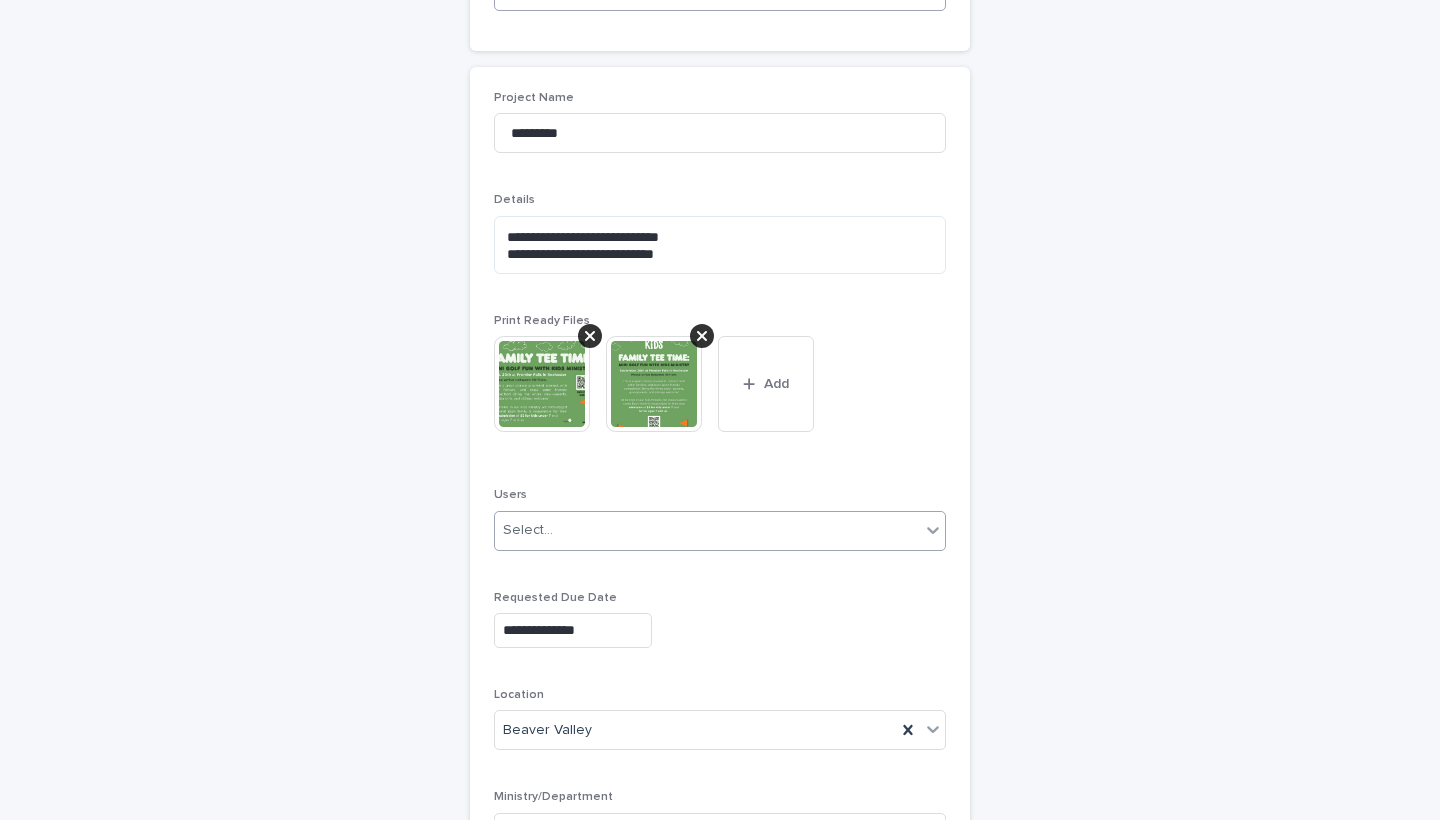 click on "Select..." at bounding box center [707, 530] 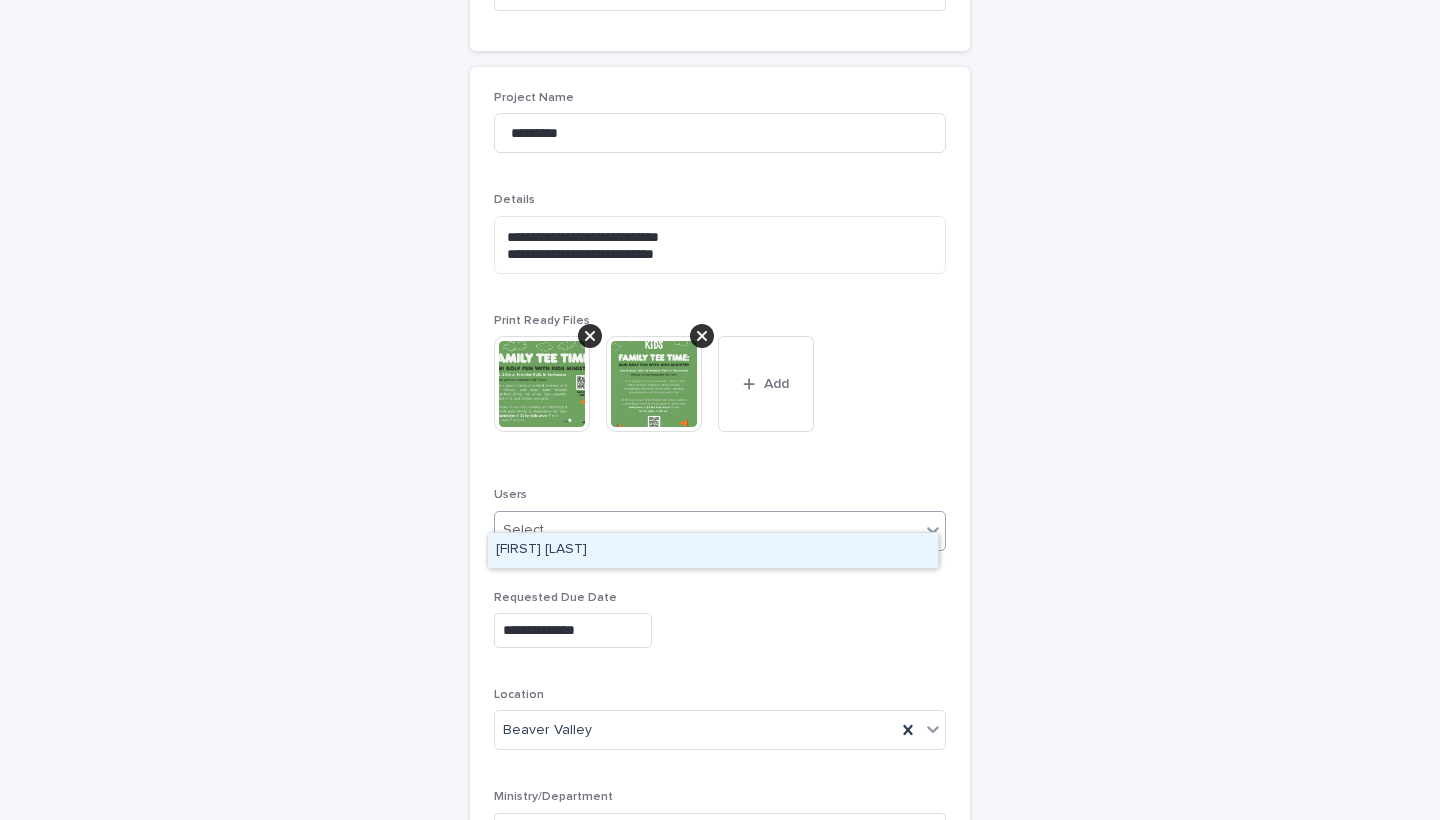 click on "[FIRST] [LAST]" at bounding box center [713, 550] 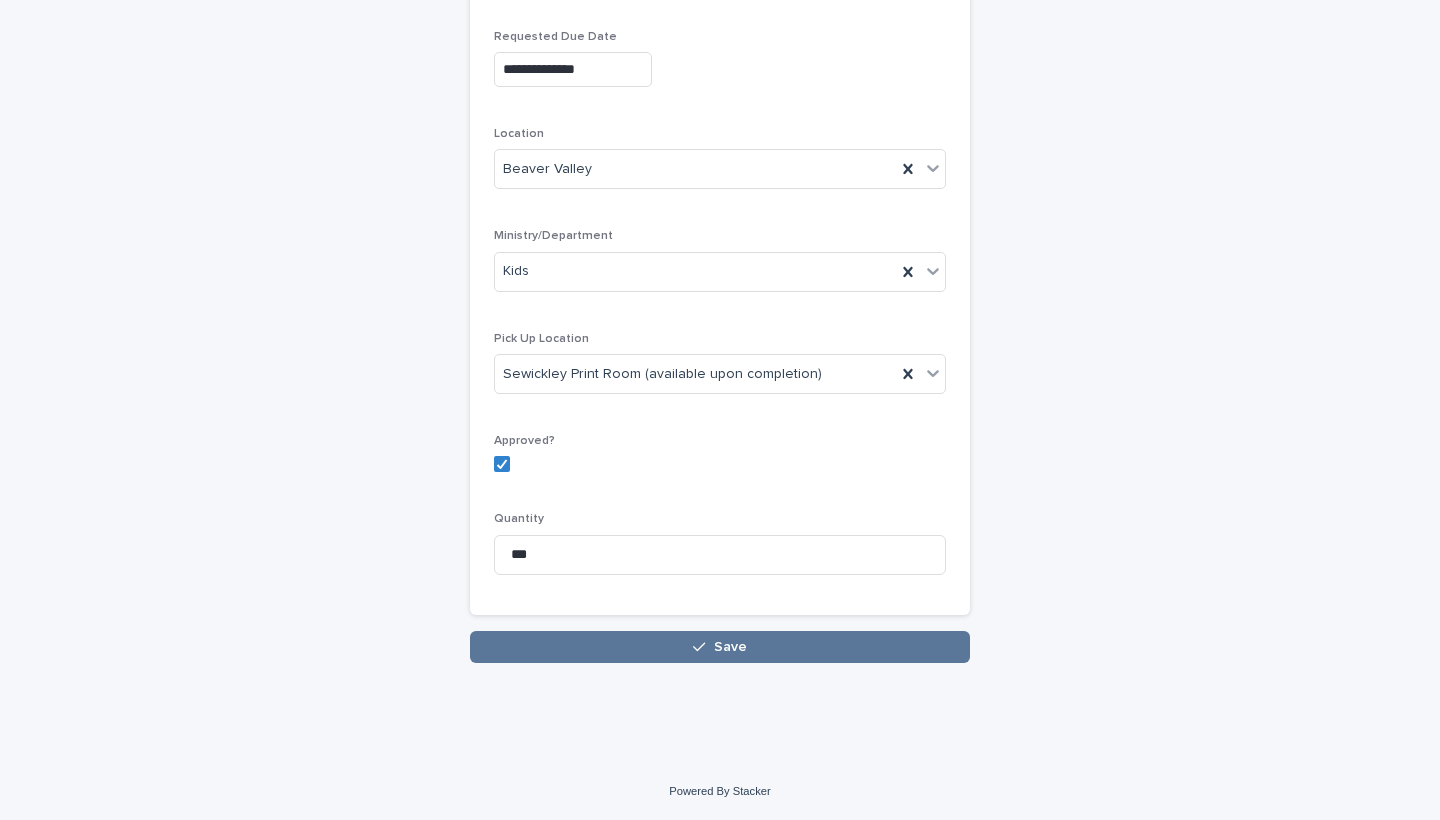 scroll, scrollTop: 2281, scrollLeft: 0, axis: vertical 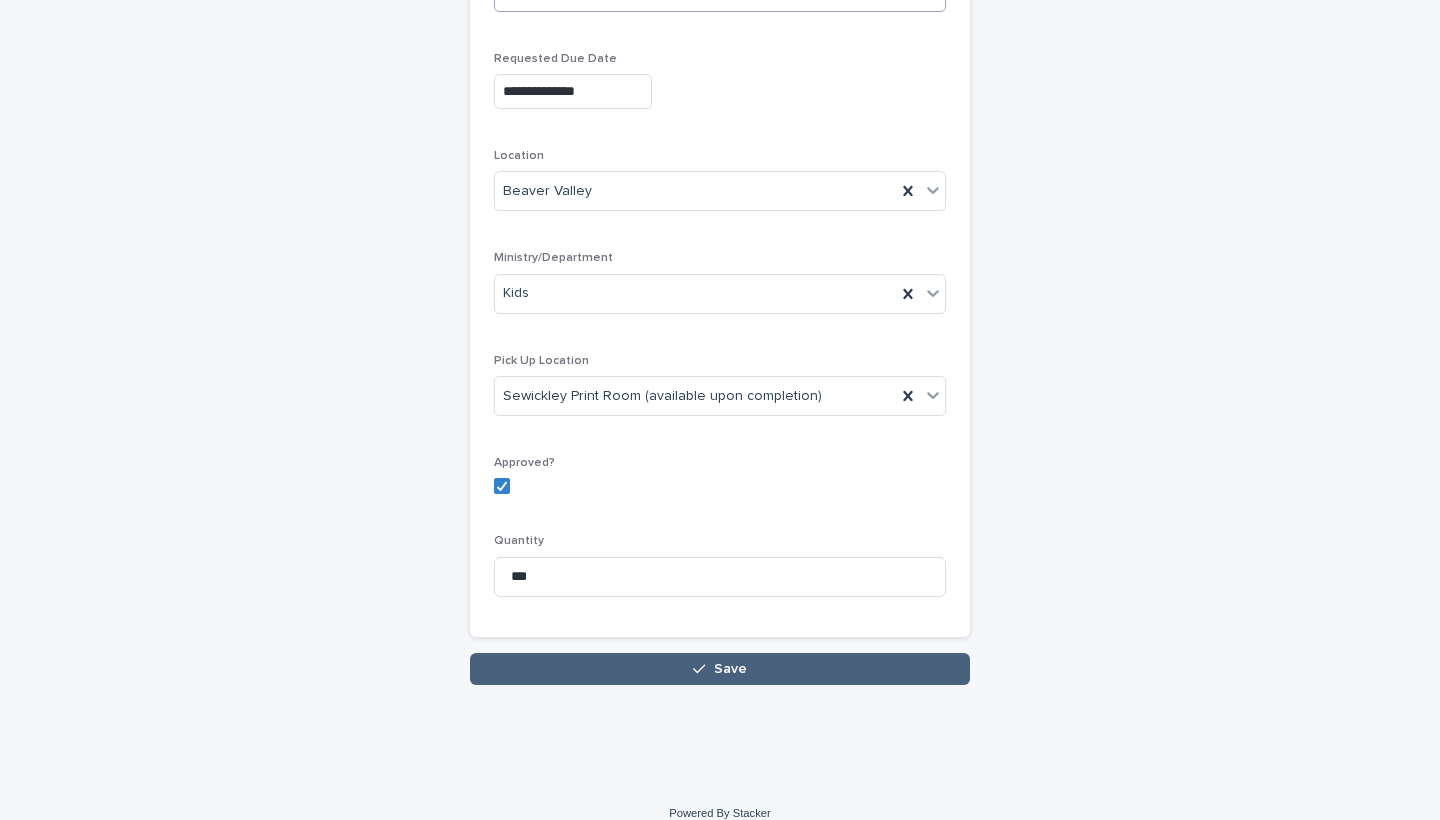 click 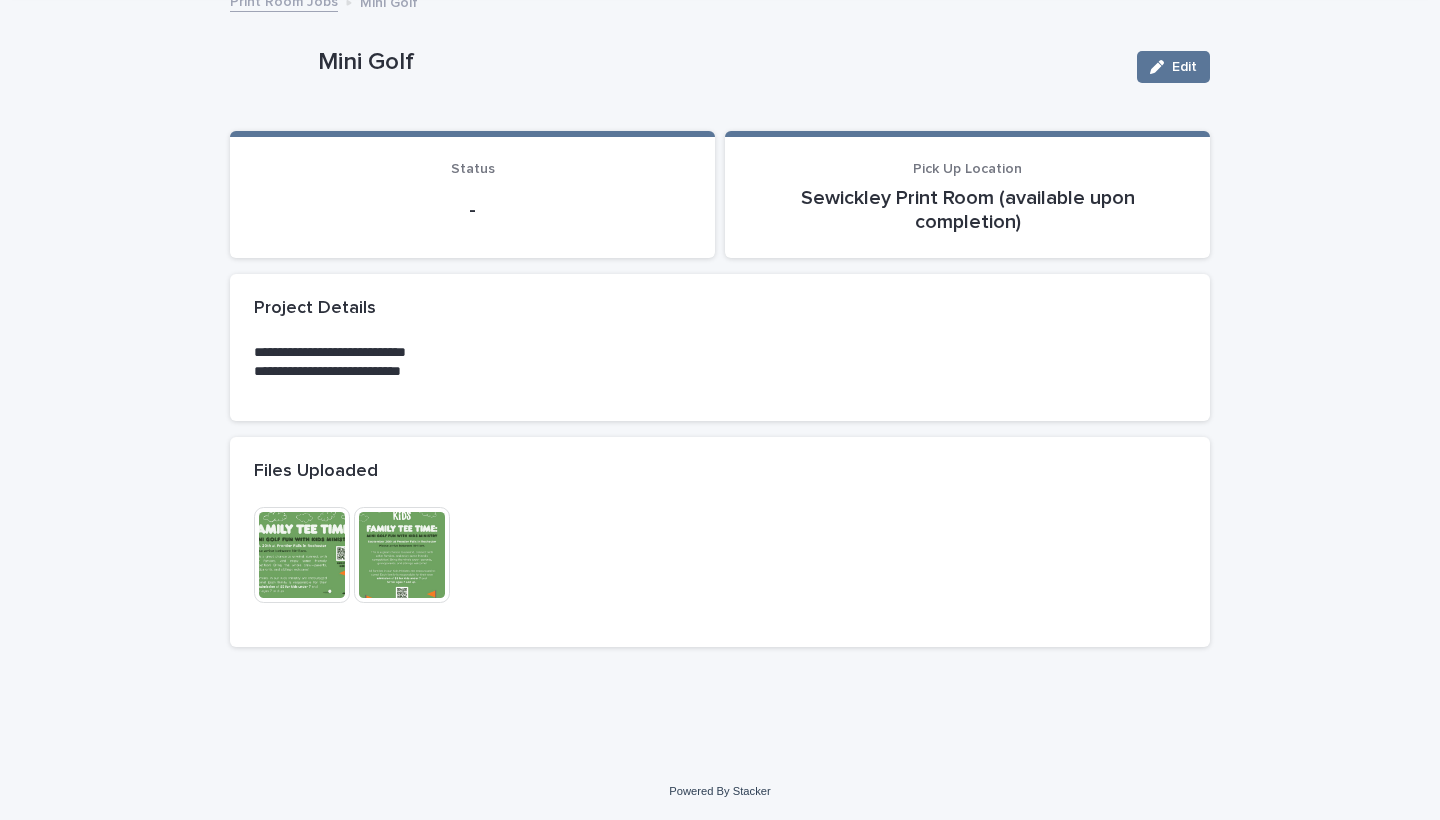 scroll, scrollTop: 0, scrollLeft: 0, axis: both 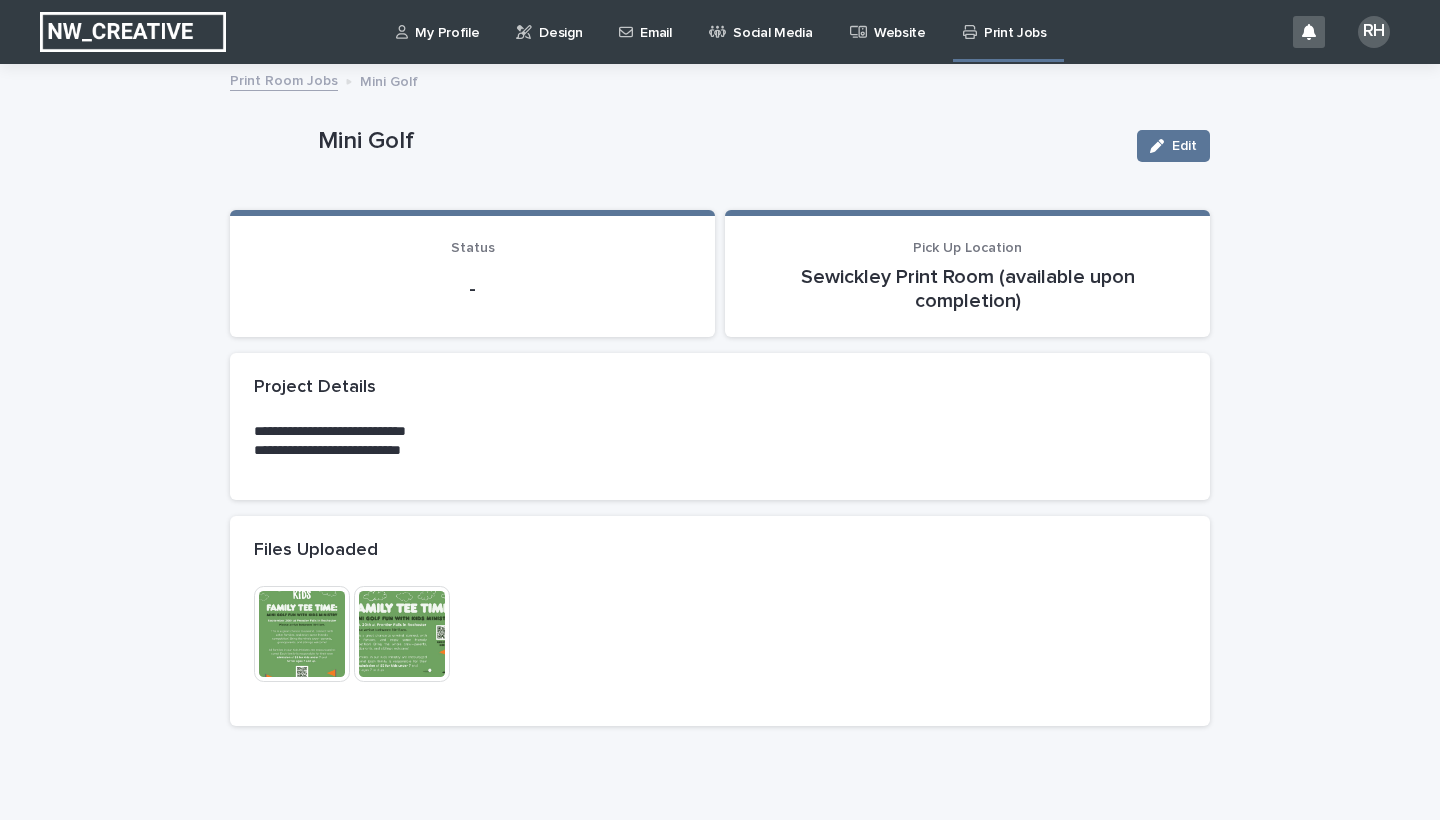 click on "Print Jobs" at bounding box center (1015, 21) 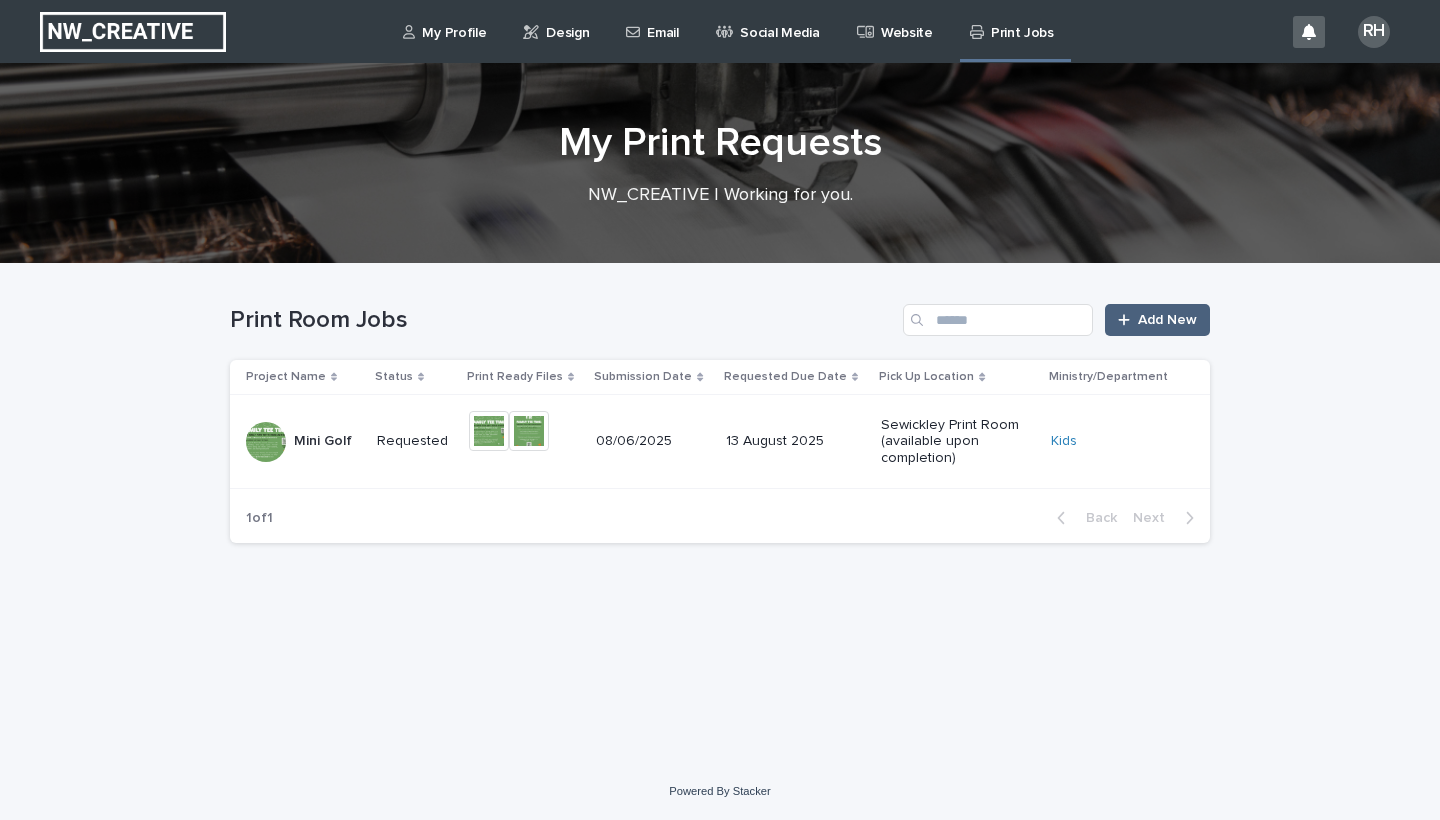 click on "Add New" at bounding box center [1167, 320] 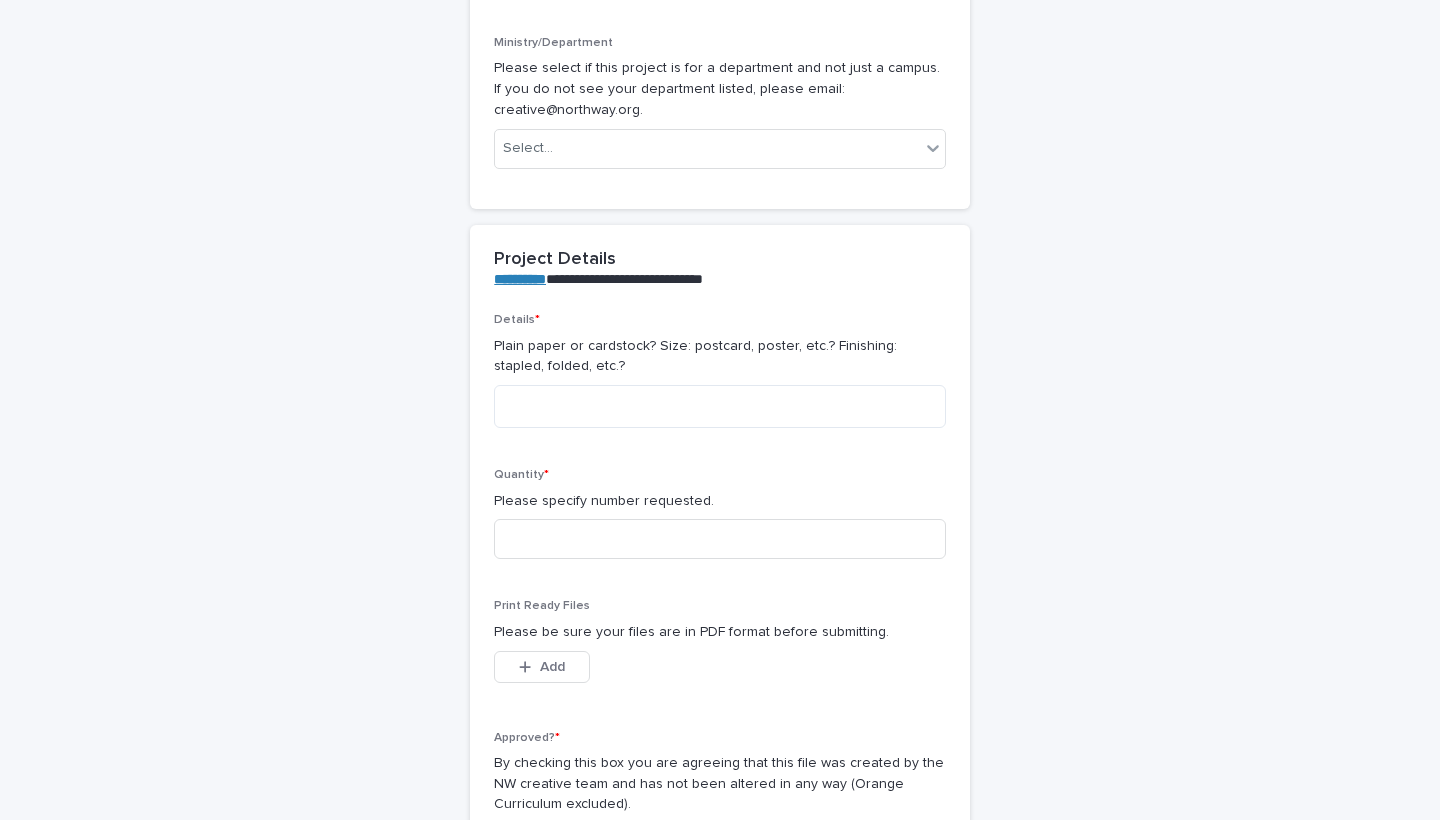scroll, scrollTop: 505, scrollLeft: 0, axis: vertical 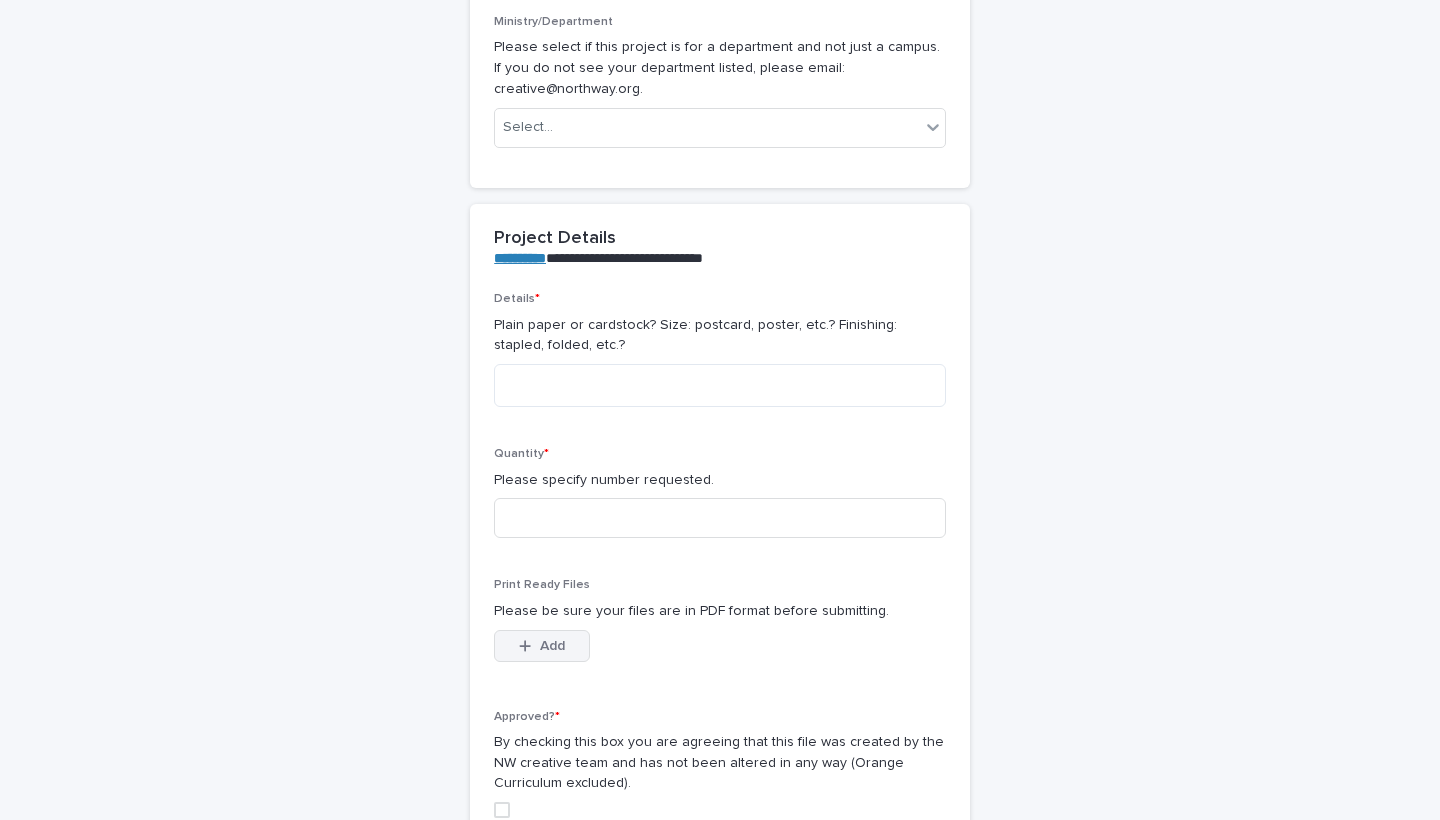 click on "Add" at bounding box center [552, 646] 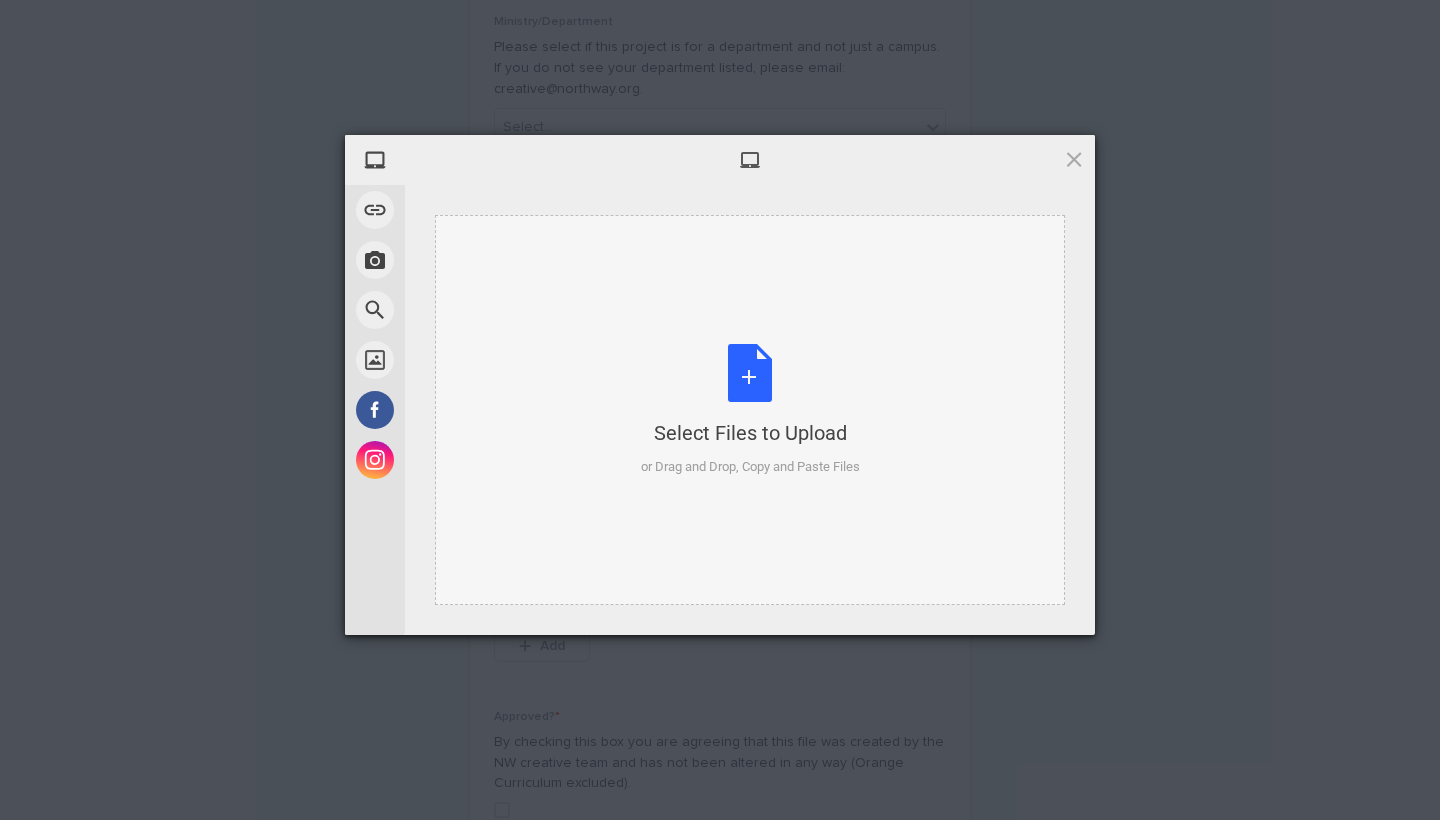 click on "Select Files to Upload
or Drag and Drop, Copy and Paste Files" at bounding box center (750, 410) 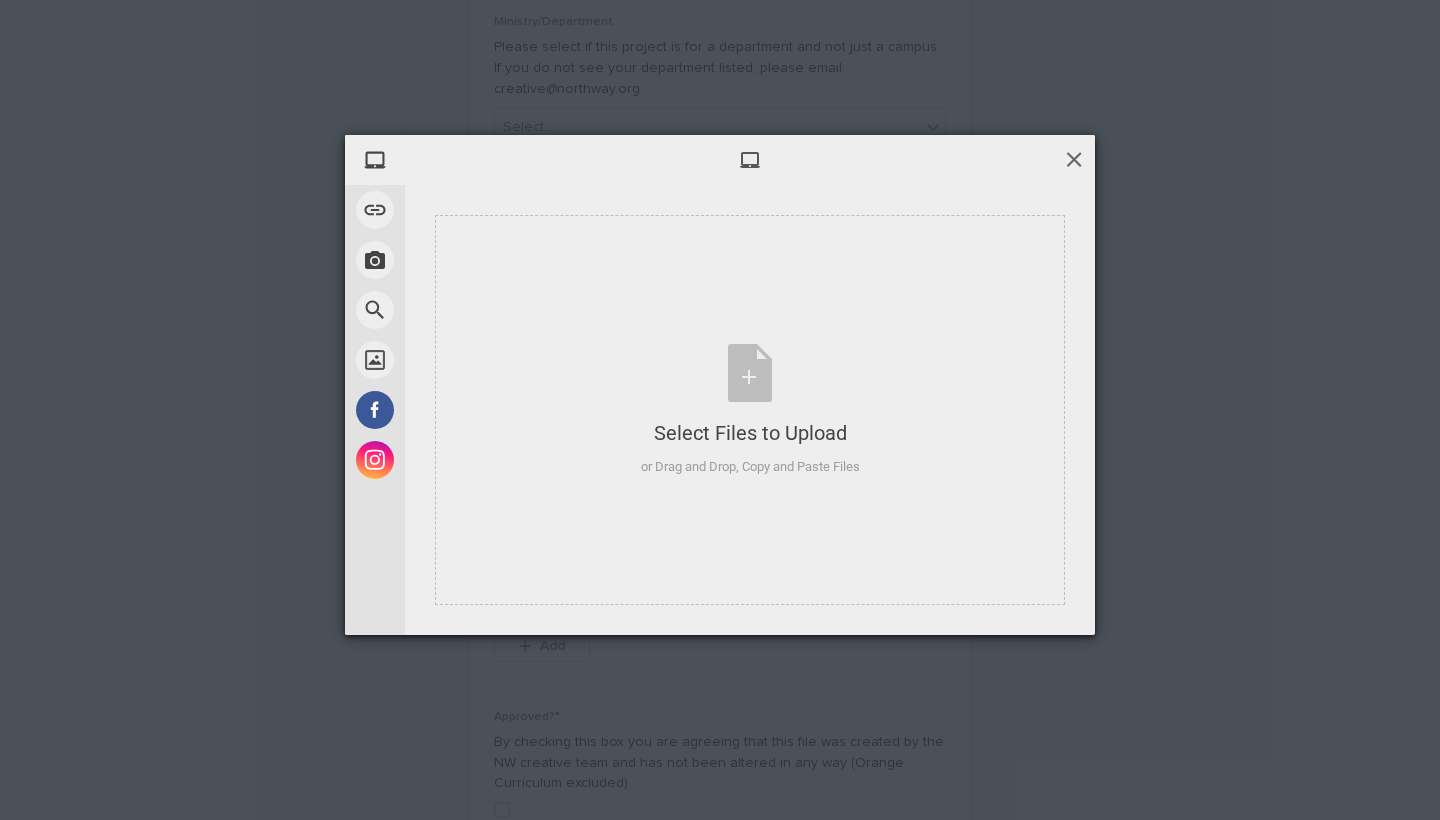 click at bounding box center [1074, 159] 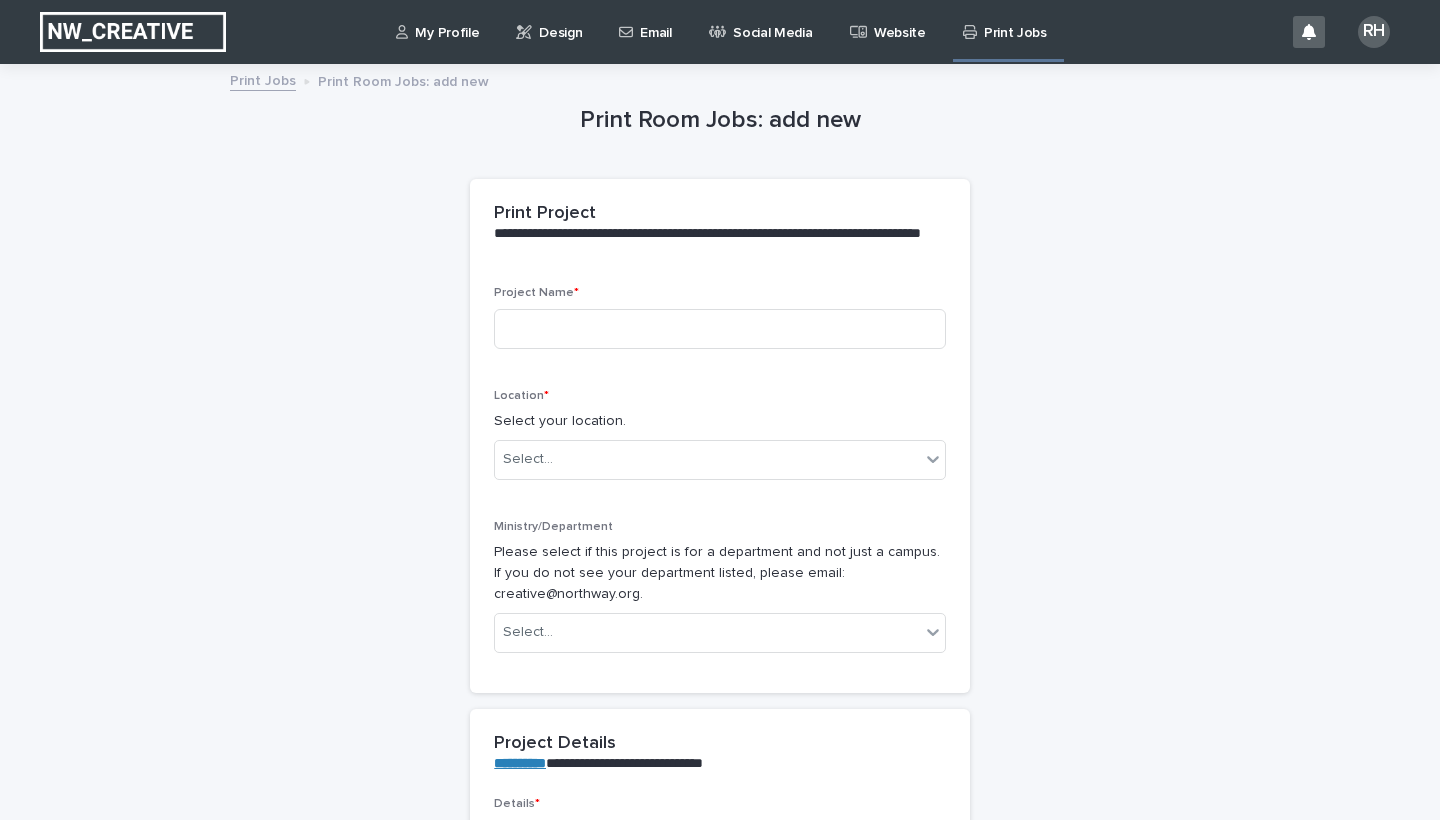 scroll, scrollTop: 0, scrollLeft: 0, axis: both 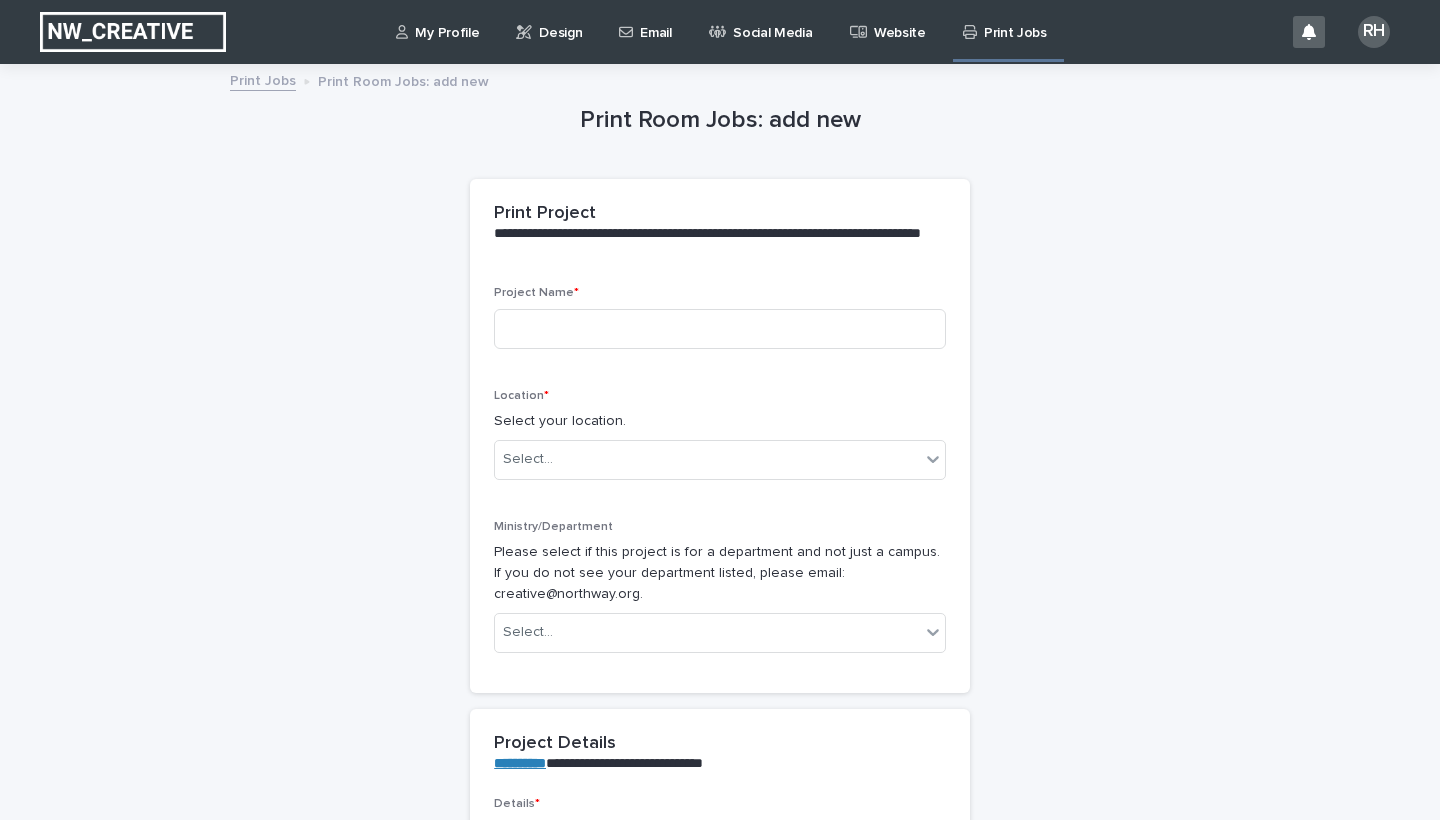 click on "Design" at bounding box center (560, 21) 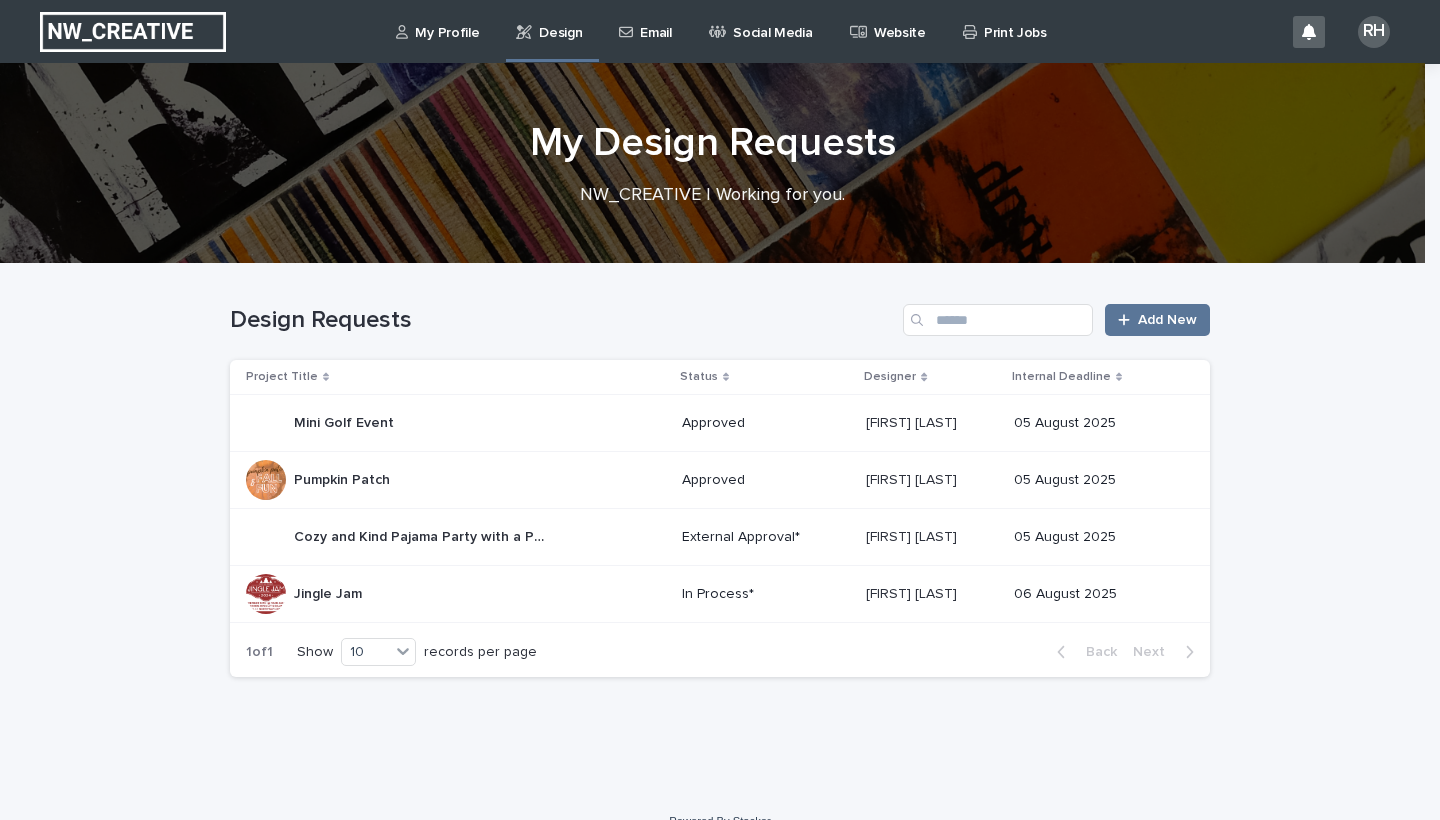 click on "RH" at bounding box center (1346, 32) 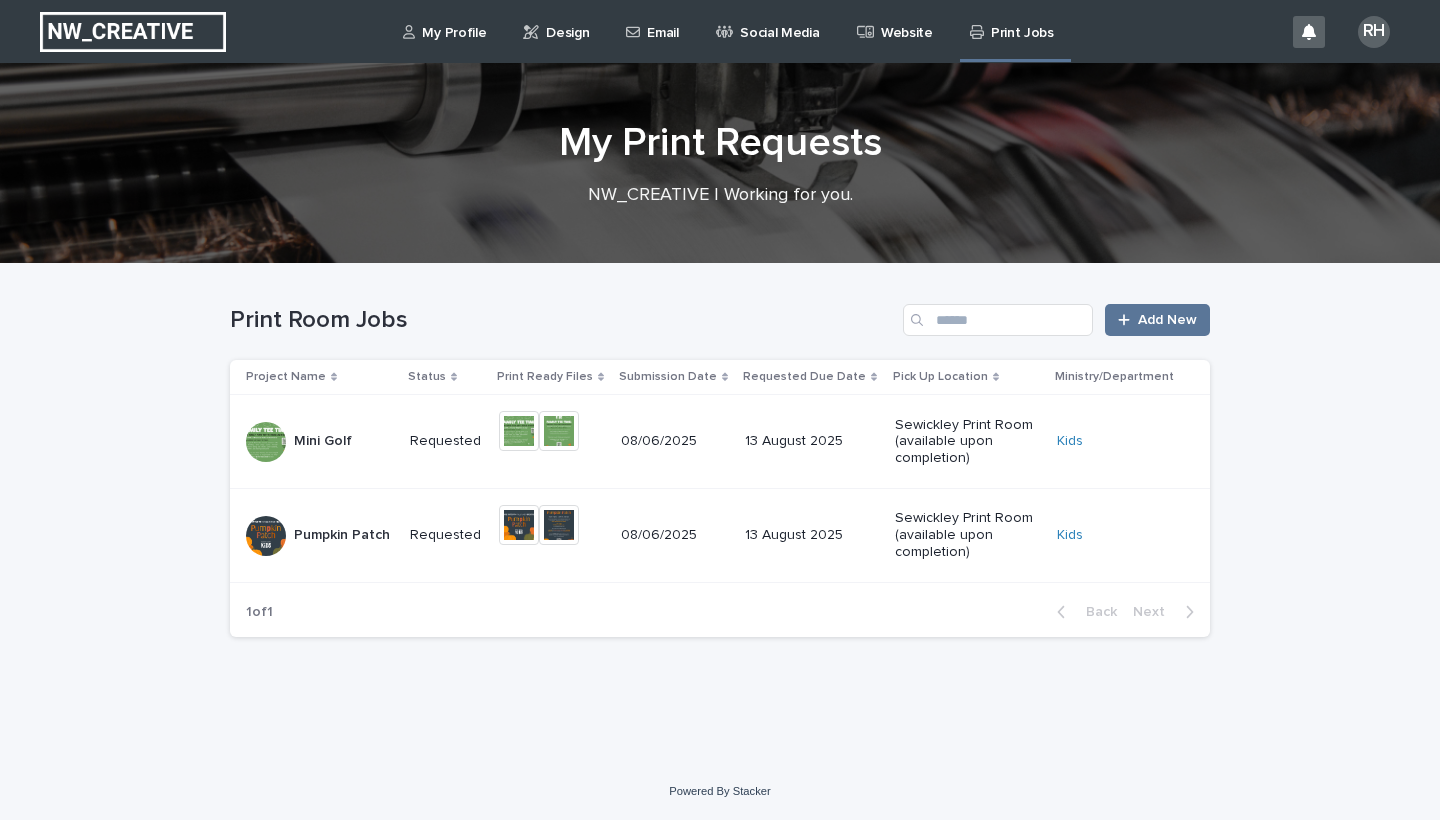 click on "Design" at bounding box center (567, 21) 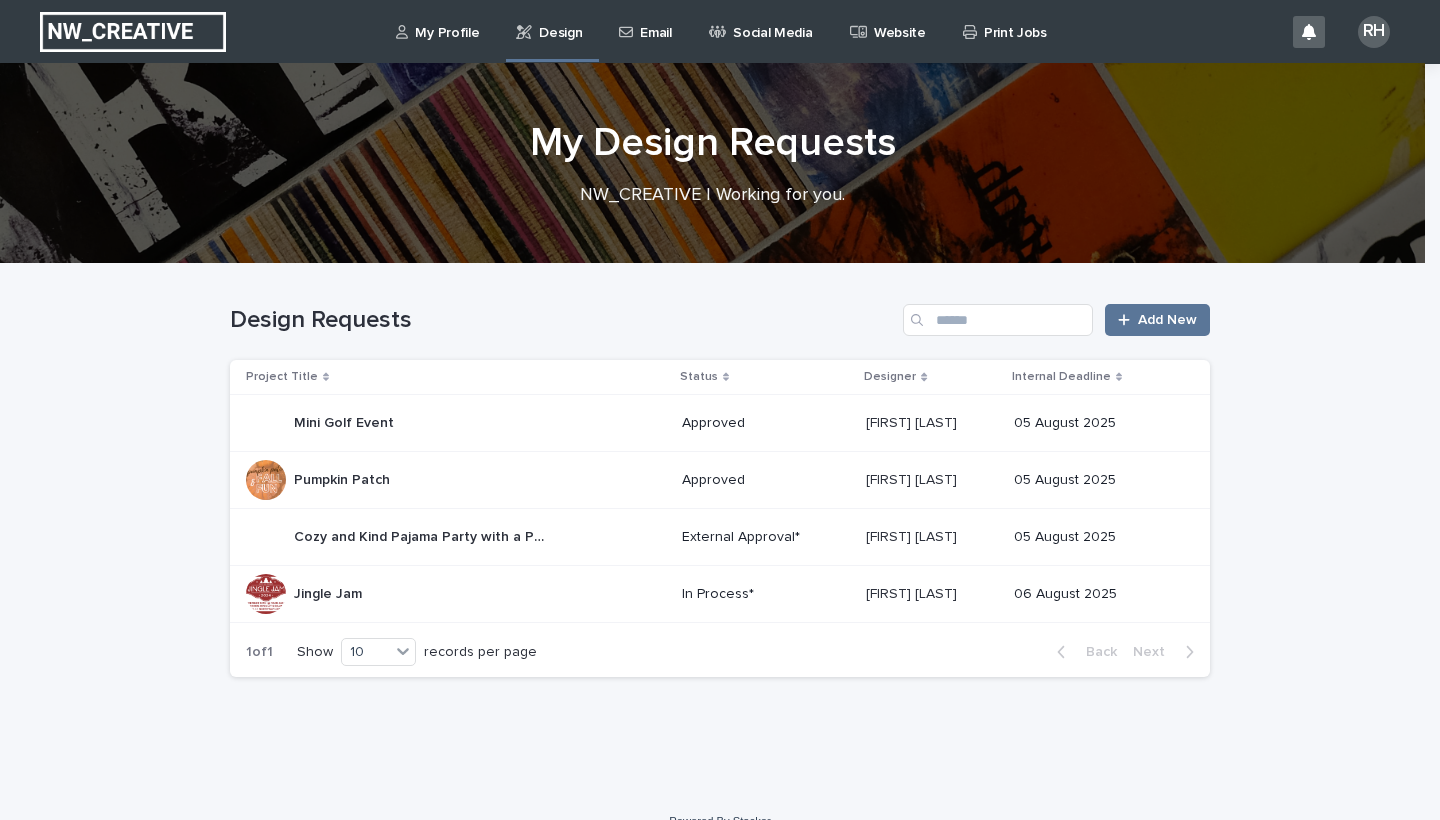 click on "Cozy and Kind Pajama Party with a Purpose Cozy and Kind Pajama Party with a Purpose" at bounding box center (419, 537) 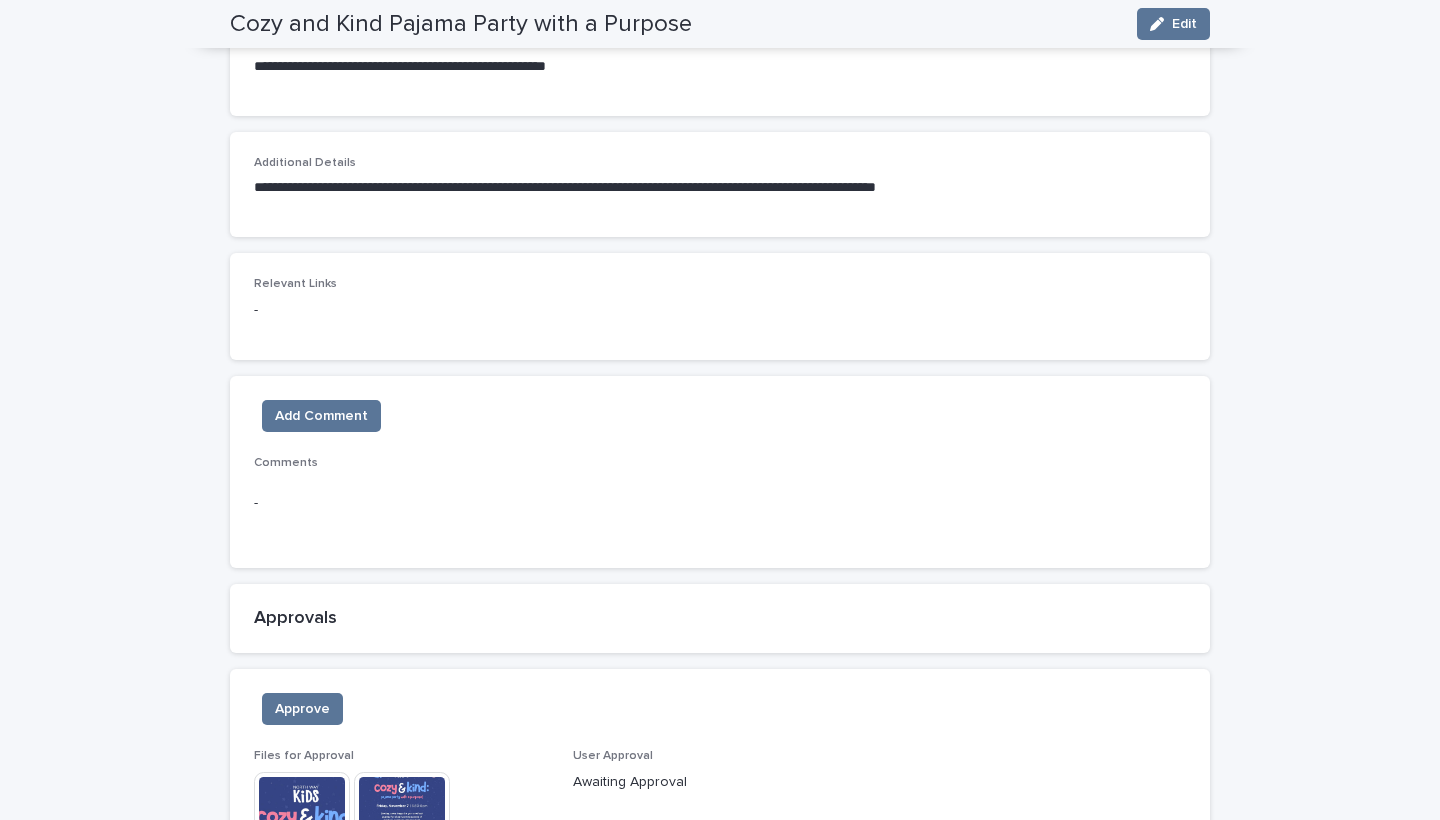 scroll, scrollTop: 1111, scrollLeft: 0, axis: vertical 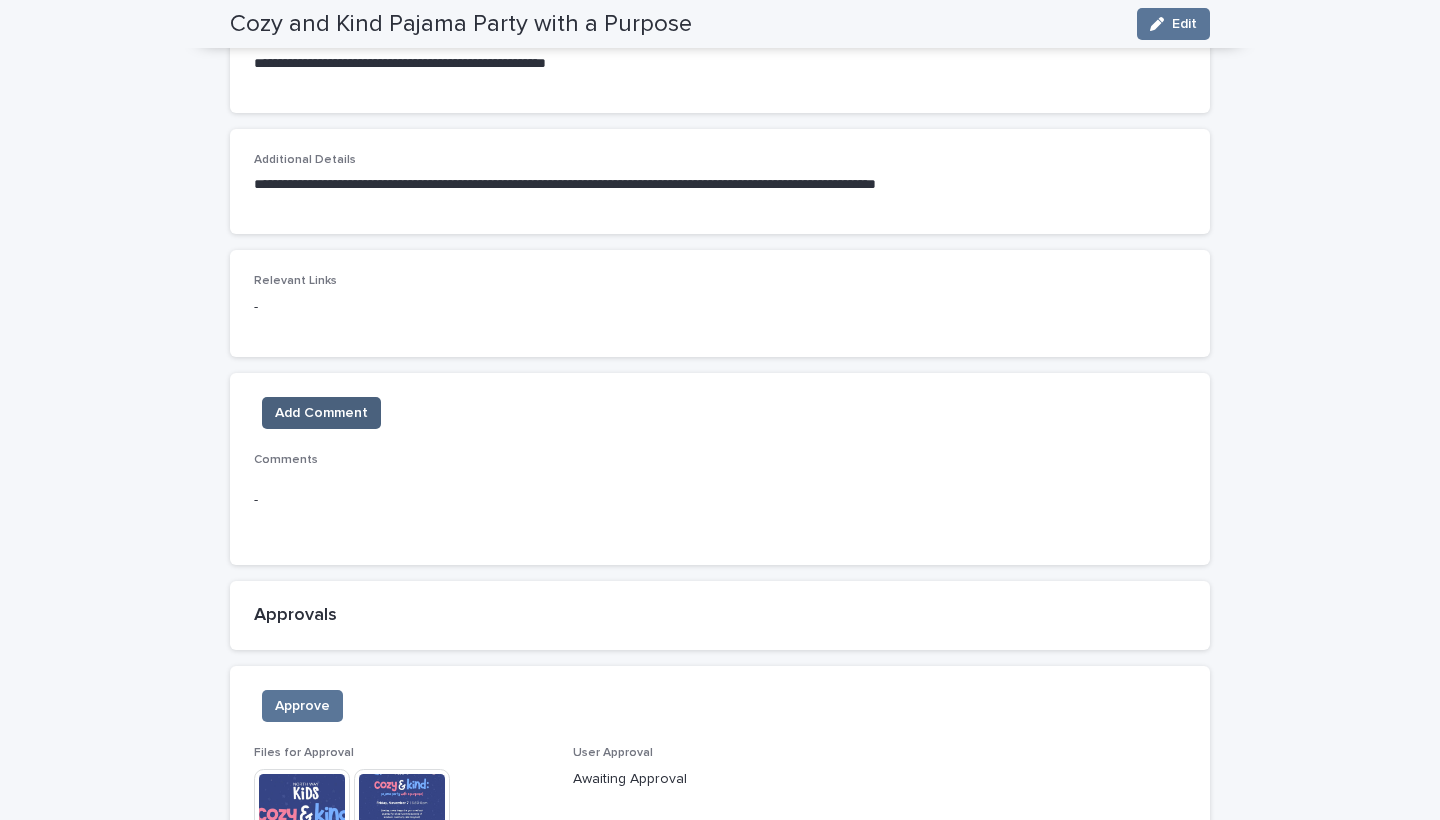 click on "Add Comment" at bounding box center (321, 413) 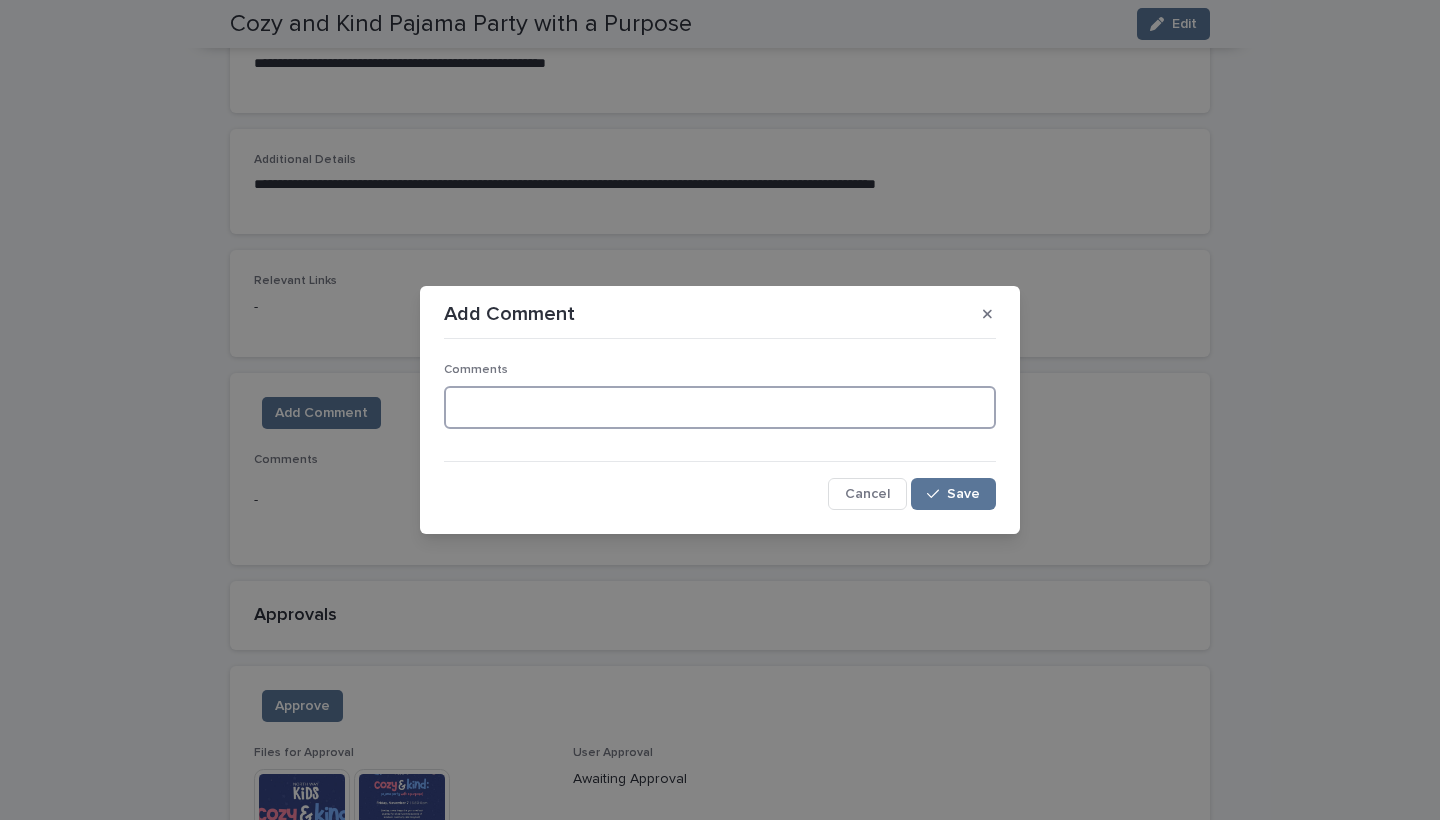 click at bounding box center [720, 407] 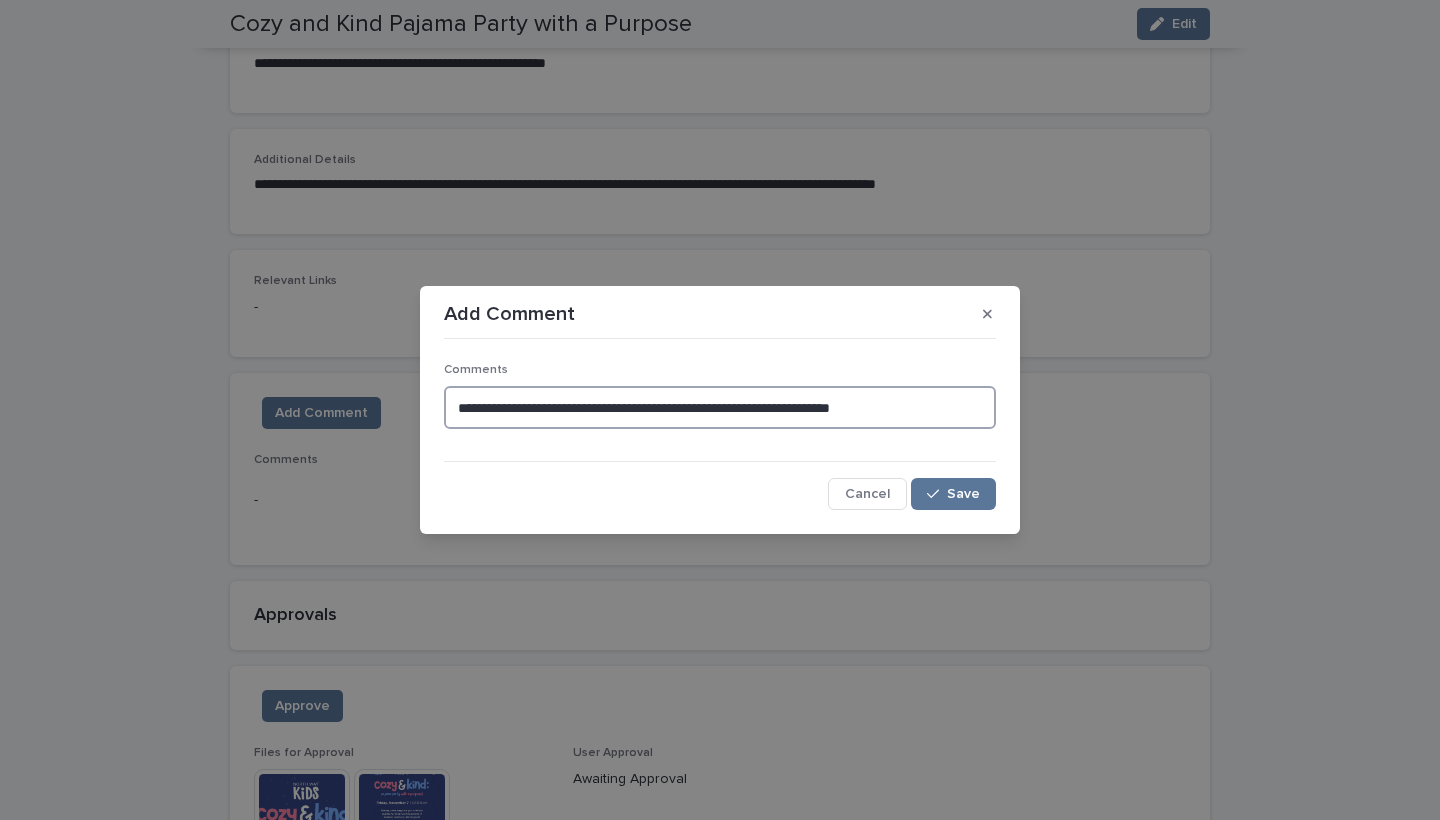 click on "**********" at bounding box center (720, 407) 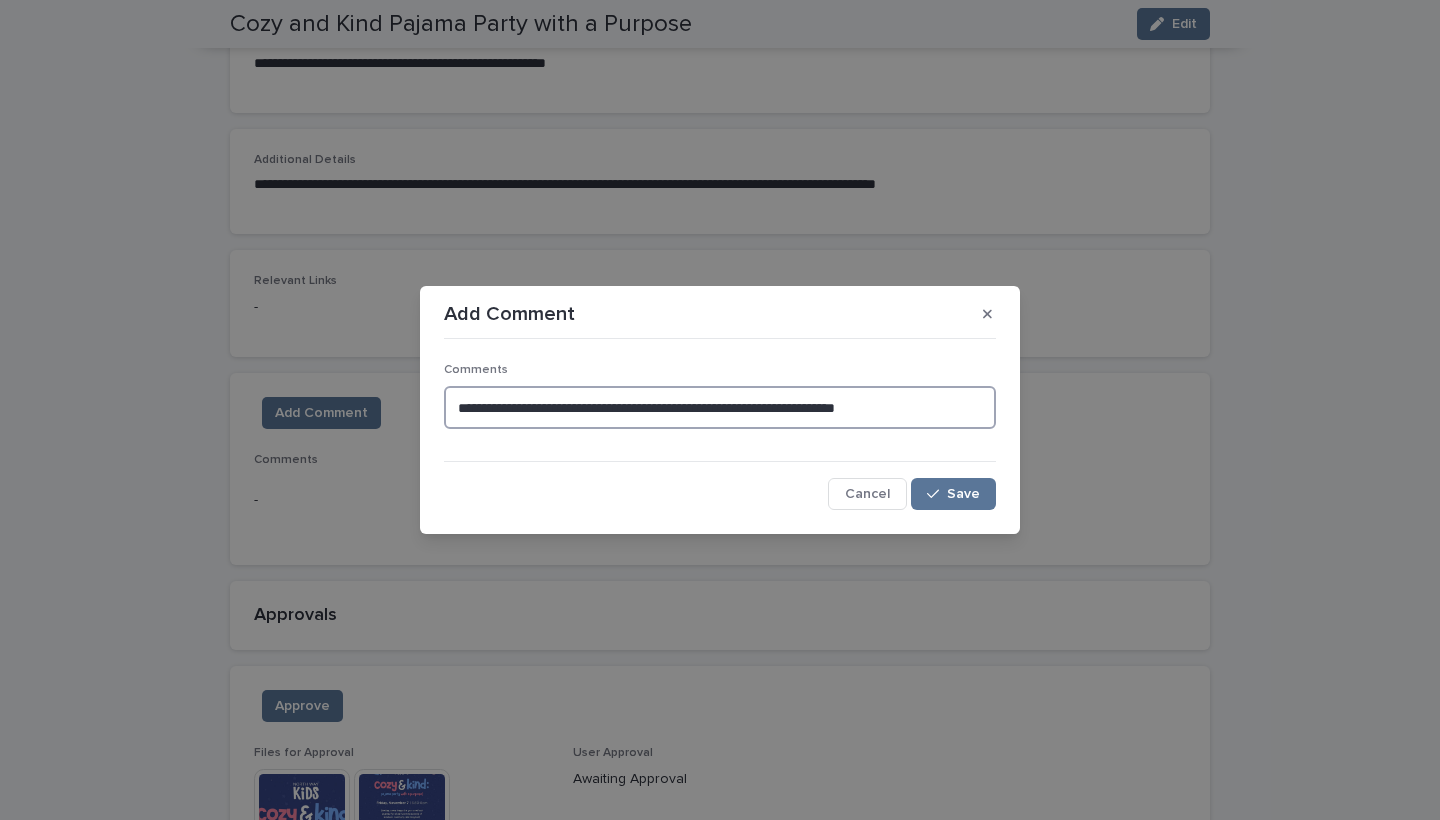 click on "**********" at bounding box center [720, 407] 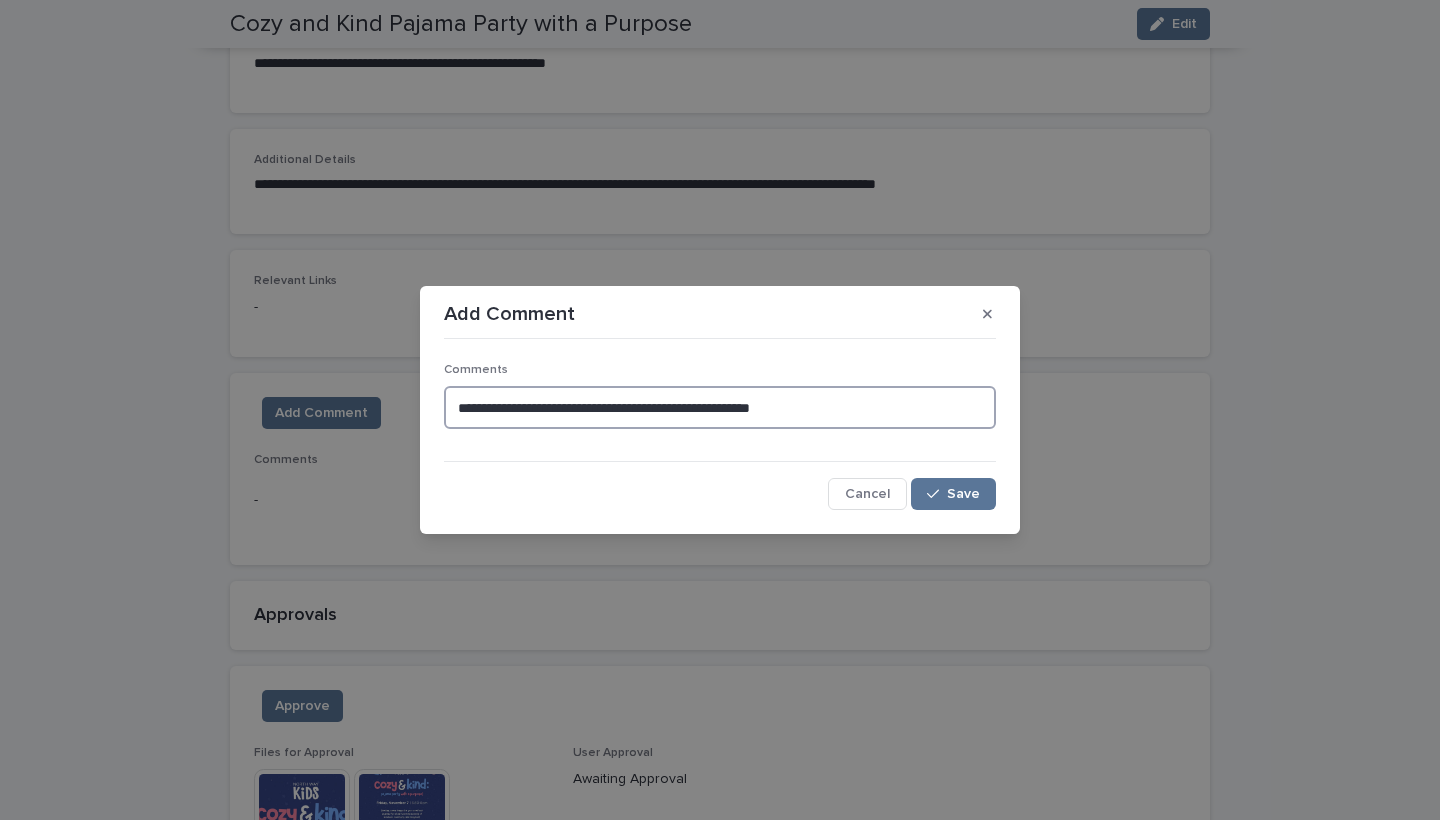 paste on "**********" 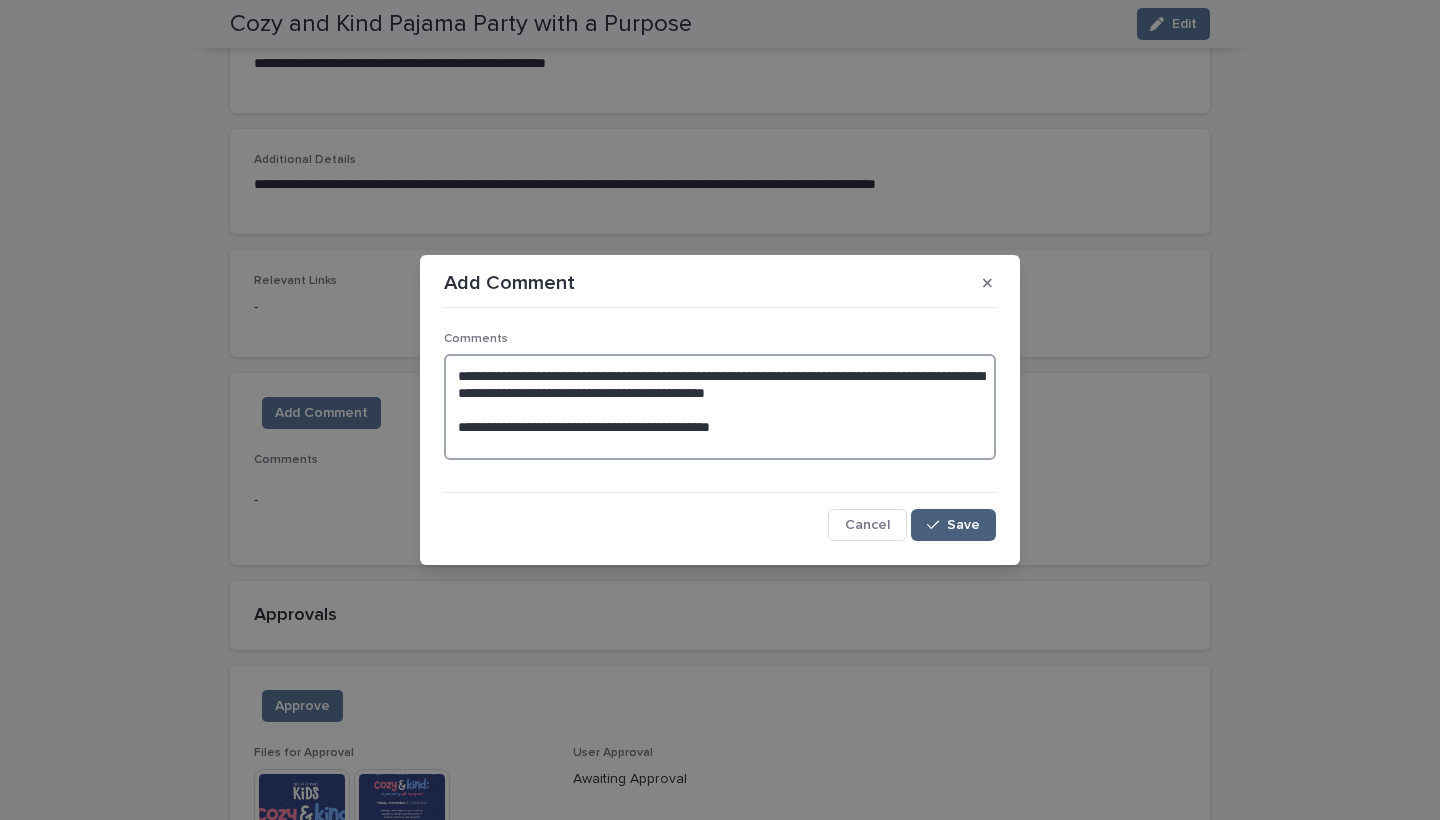type on "**********" 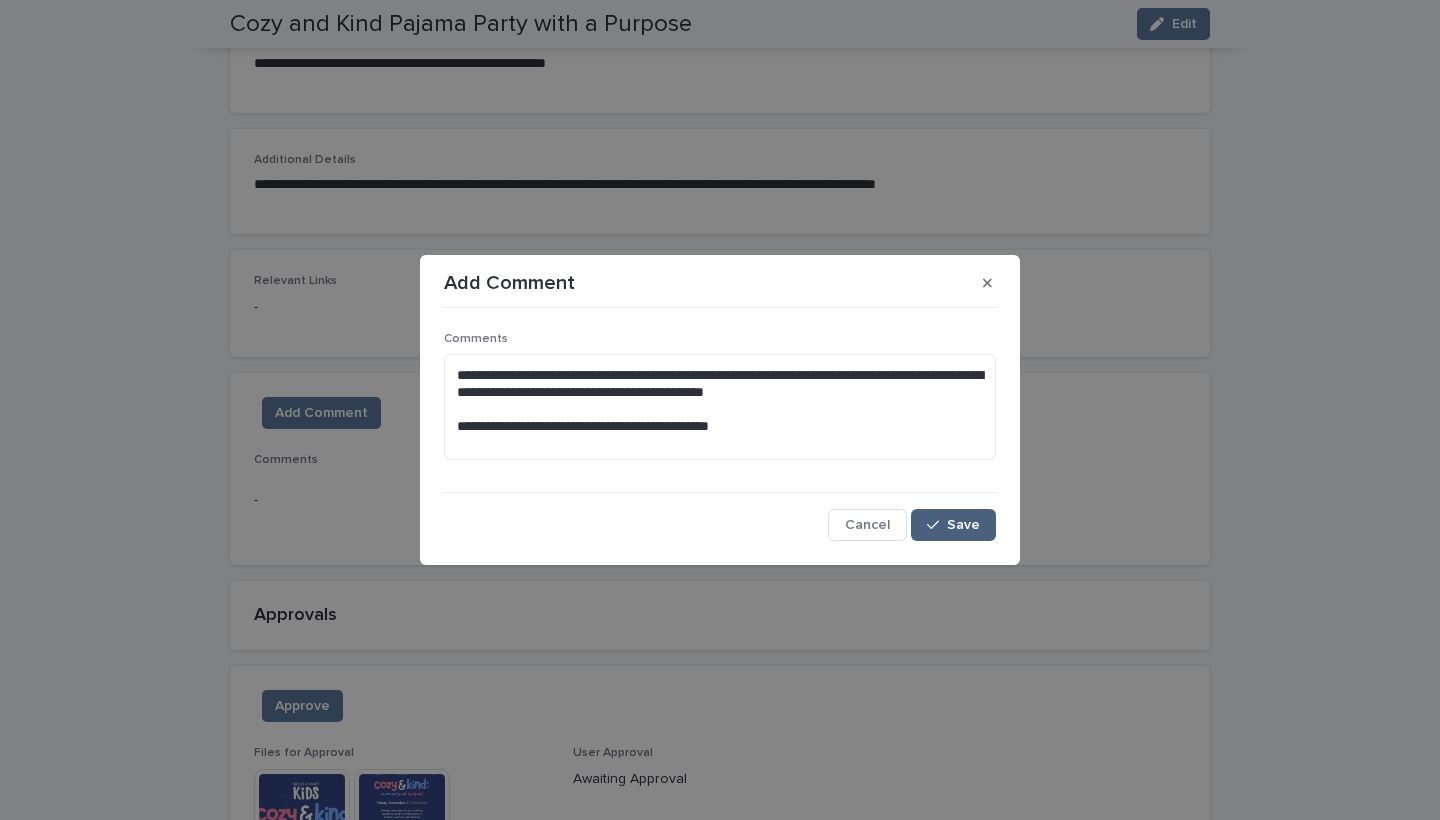 click on "Save" at bounding box center [963, 525] 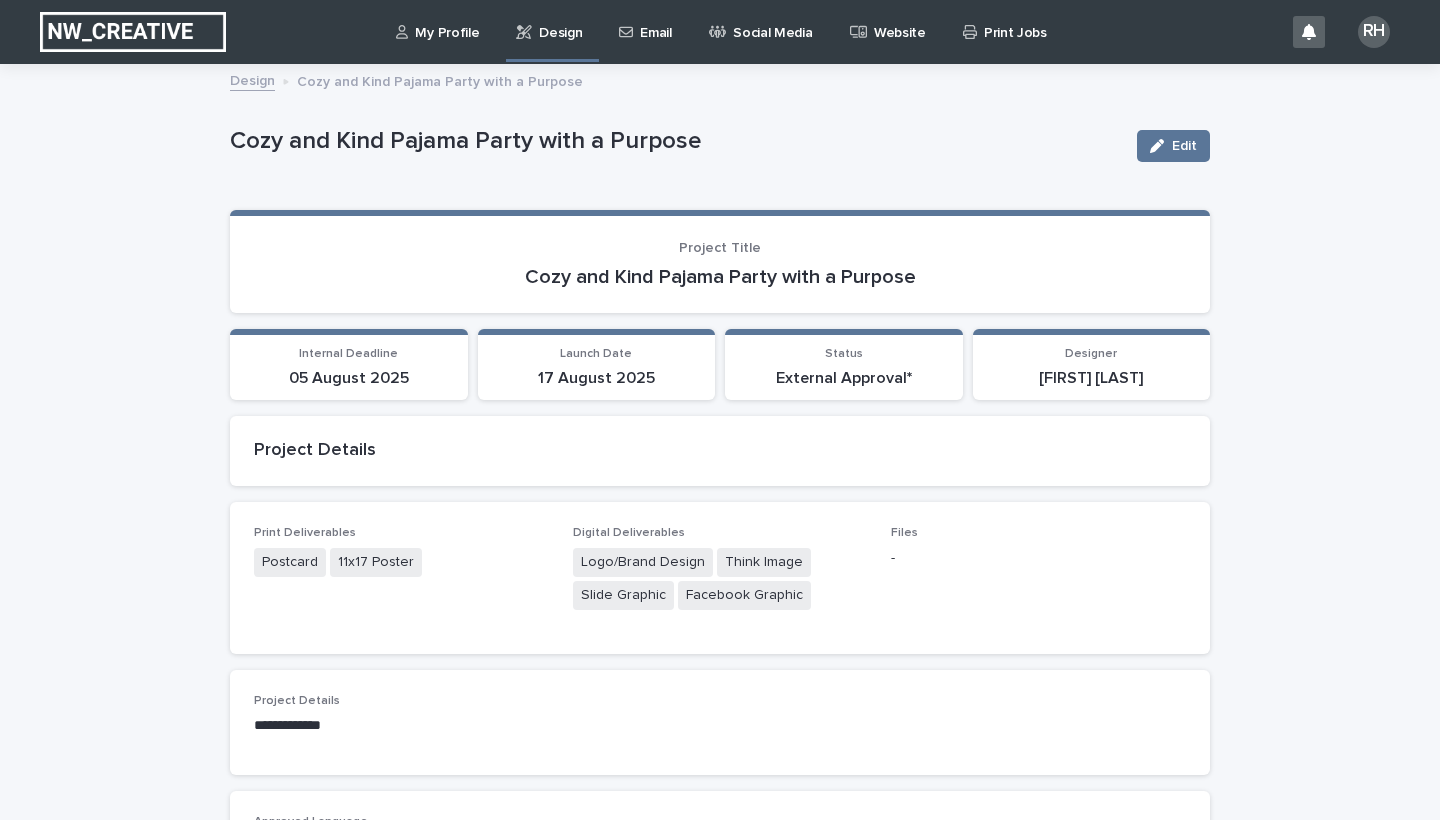 scroll, scrollTop: 0, scrollLeft: 0, axis: both 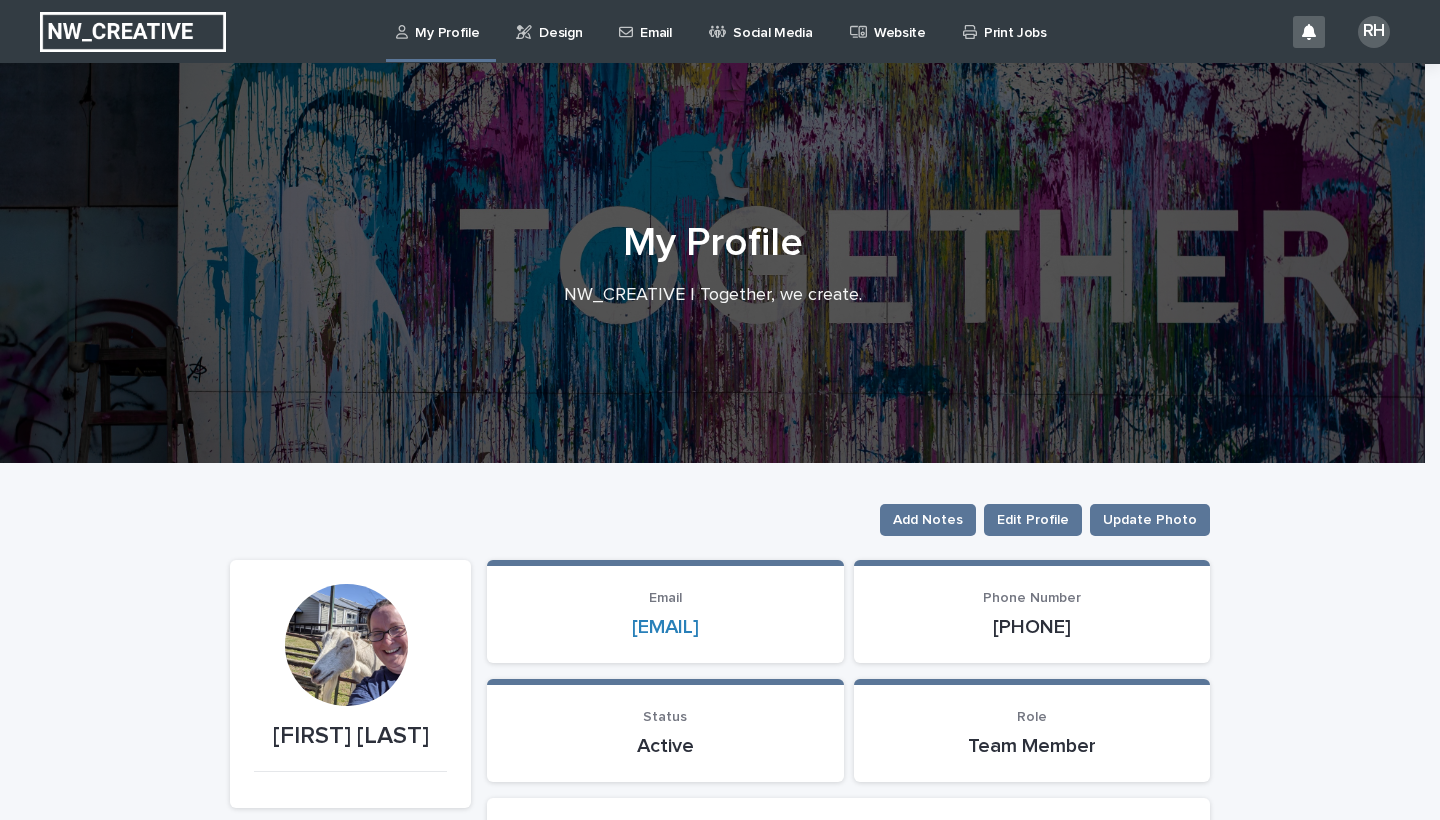 click on "Print Jobs" at bounding box center (1015, 21) 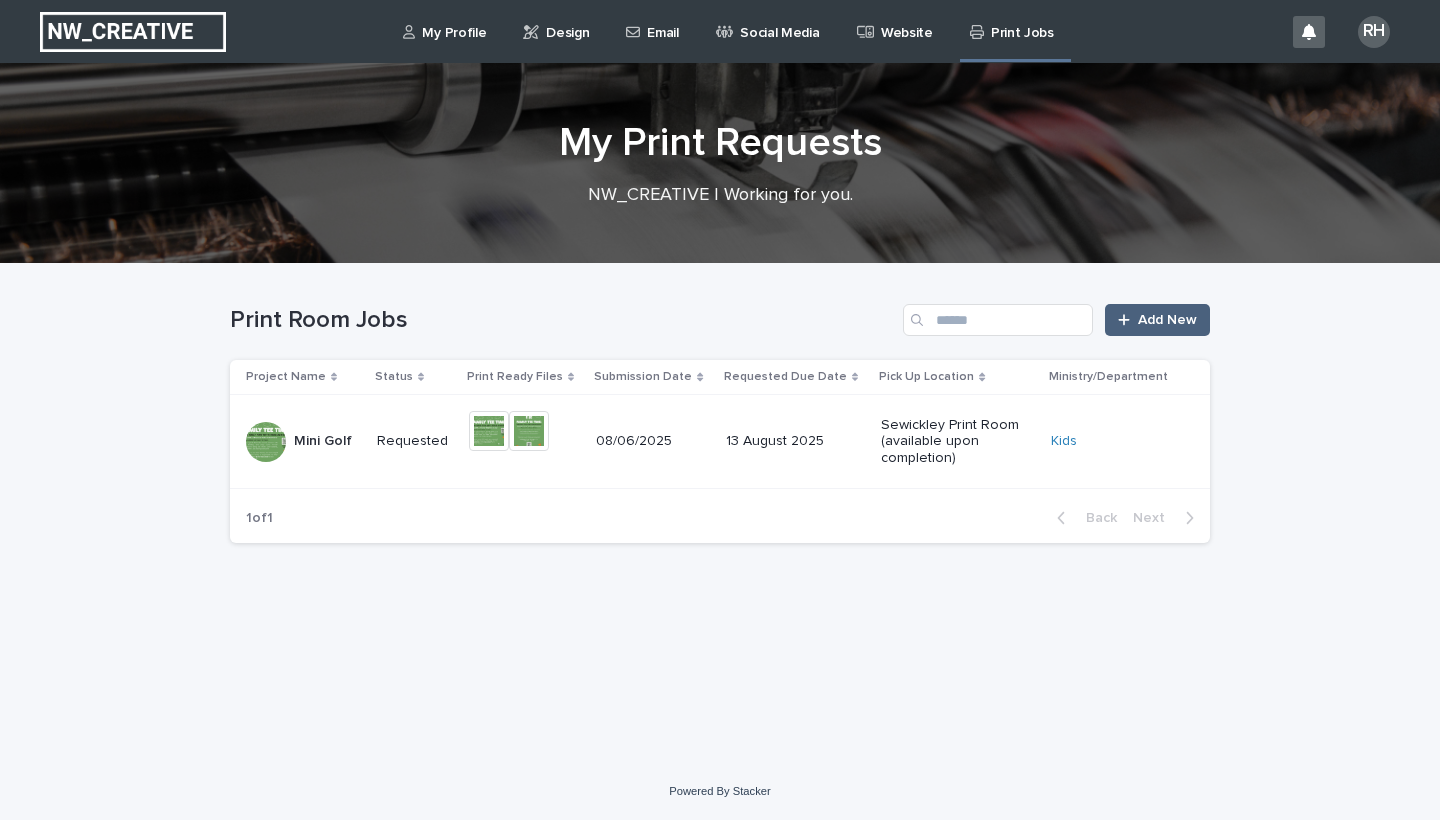 click on "Add New" at bounding box center (1157, 320) 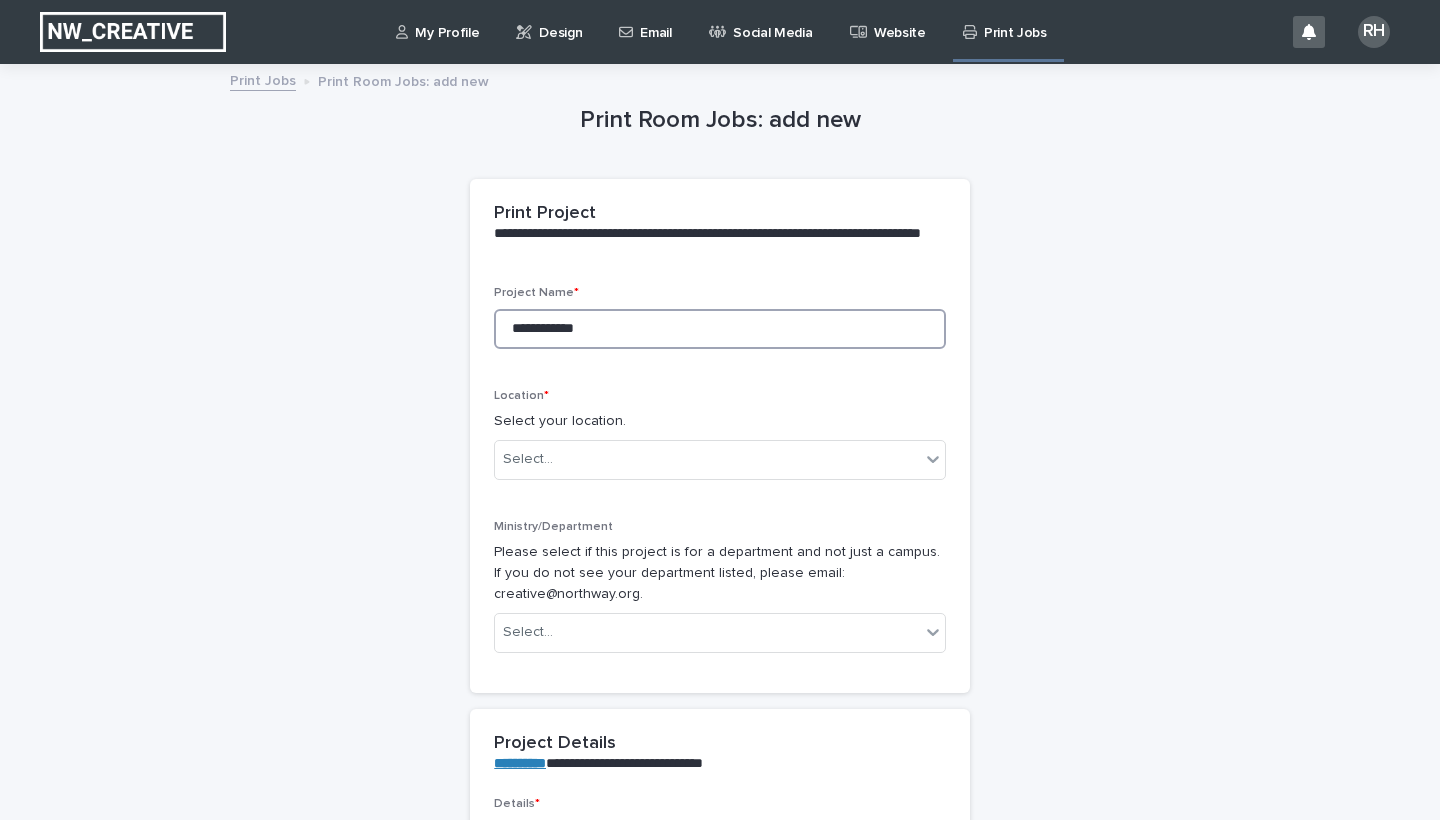 type on "**********" 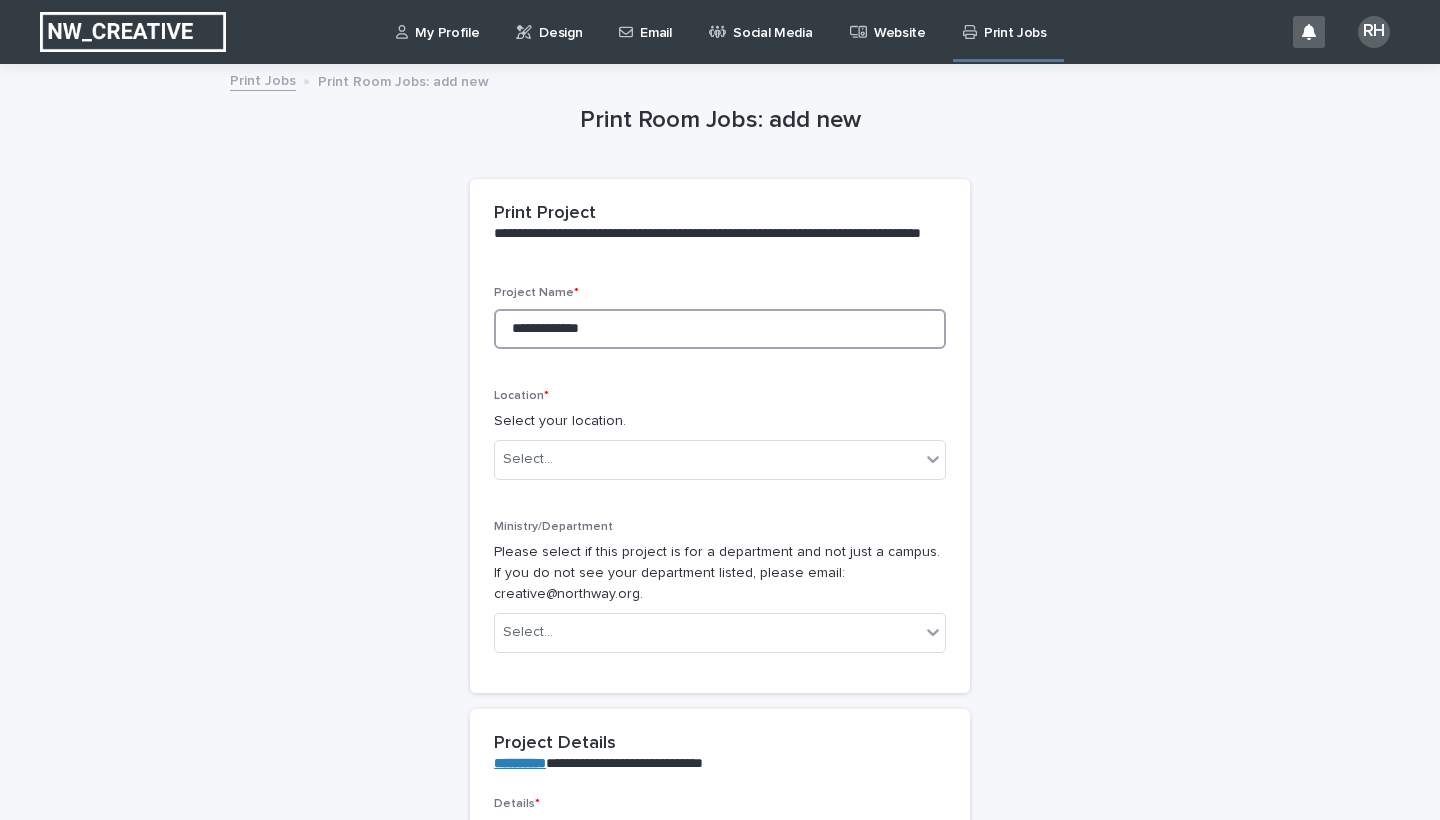 type on "**********" 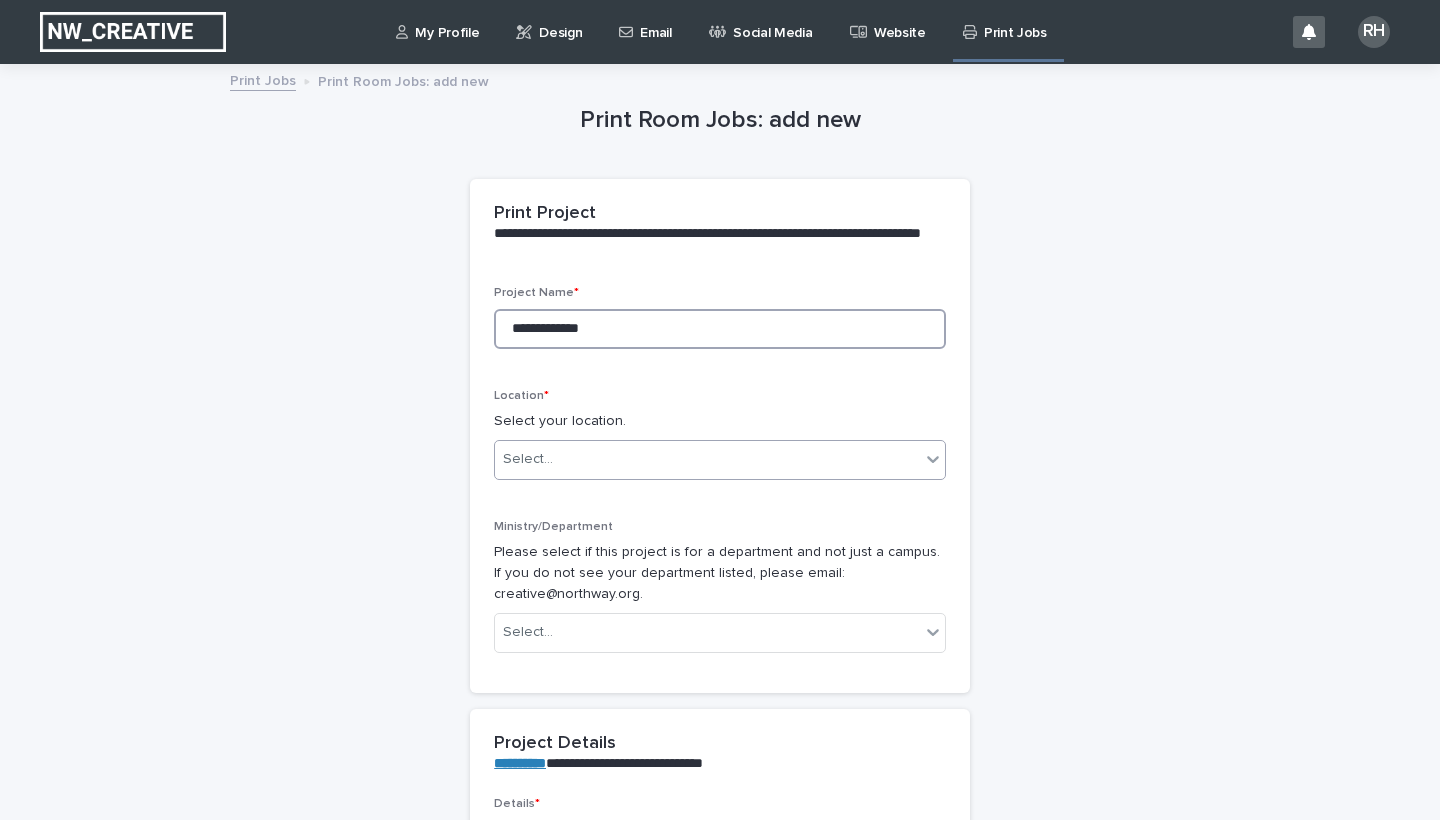 type on "**********" 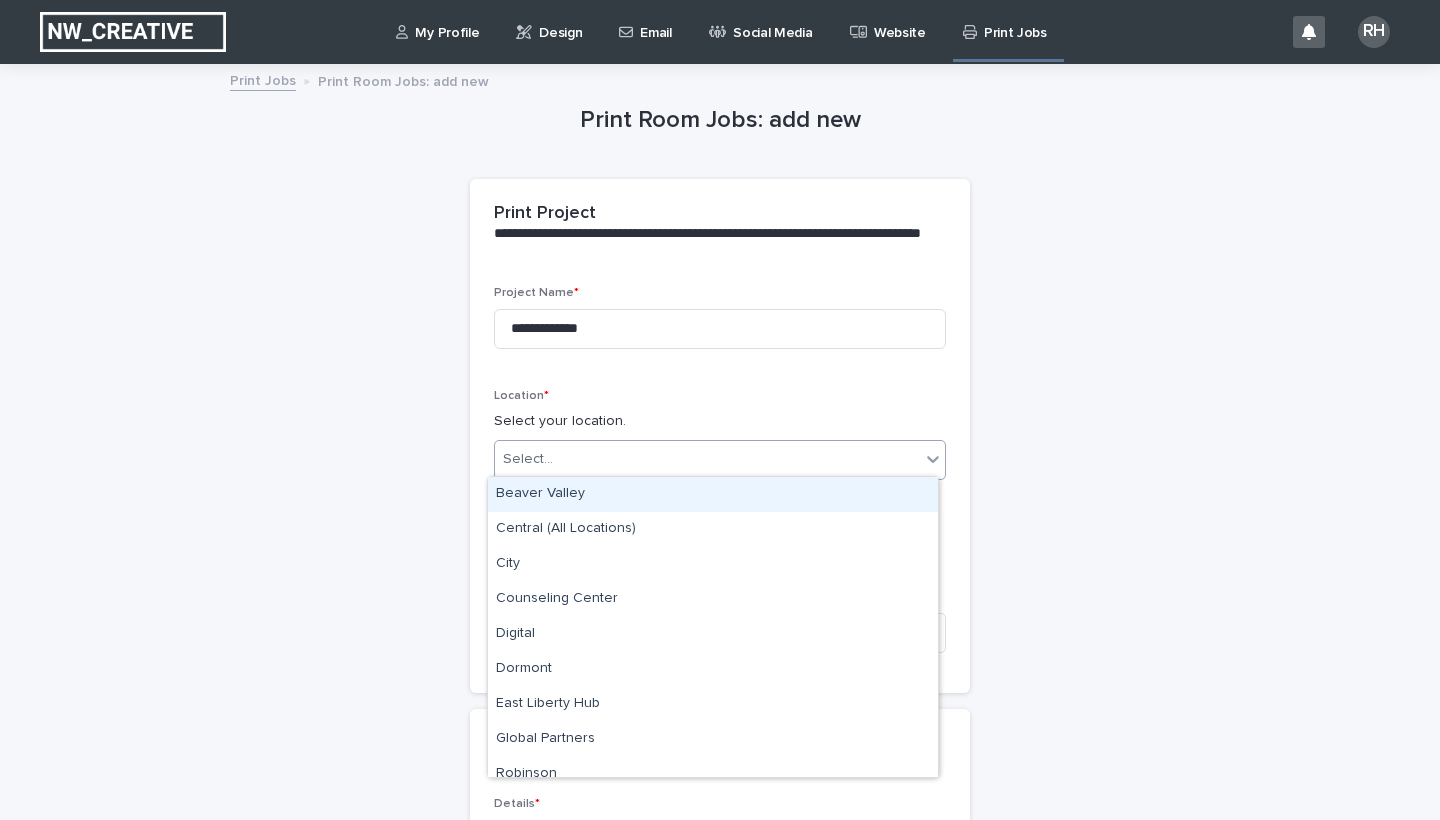 click on "Select..." at bounding box center [707, 459] 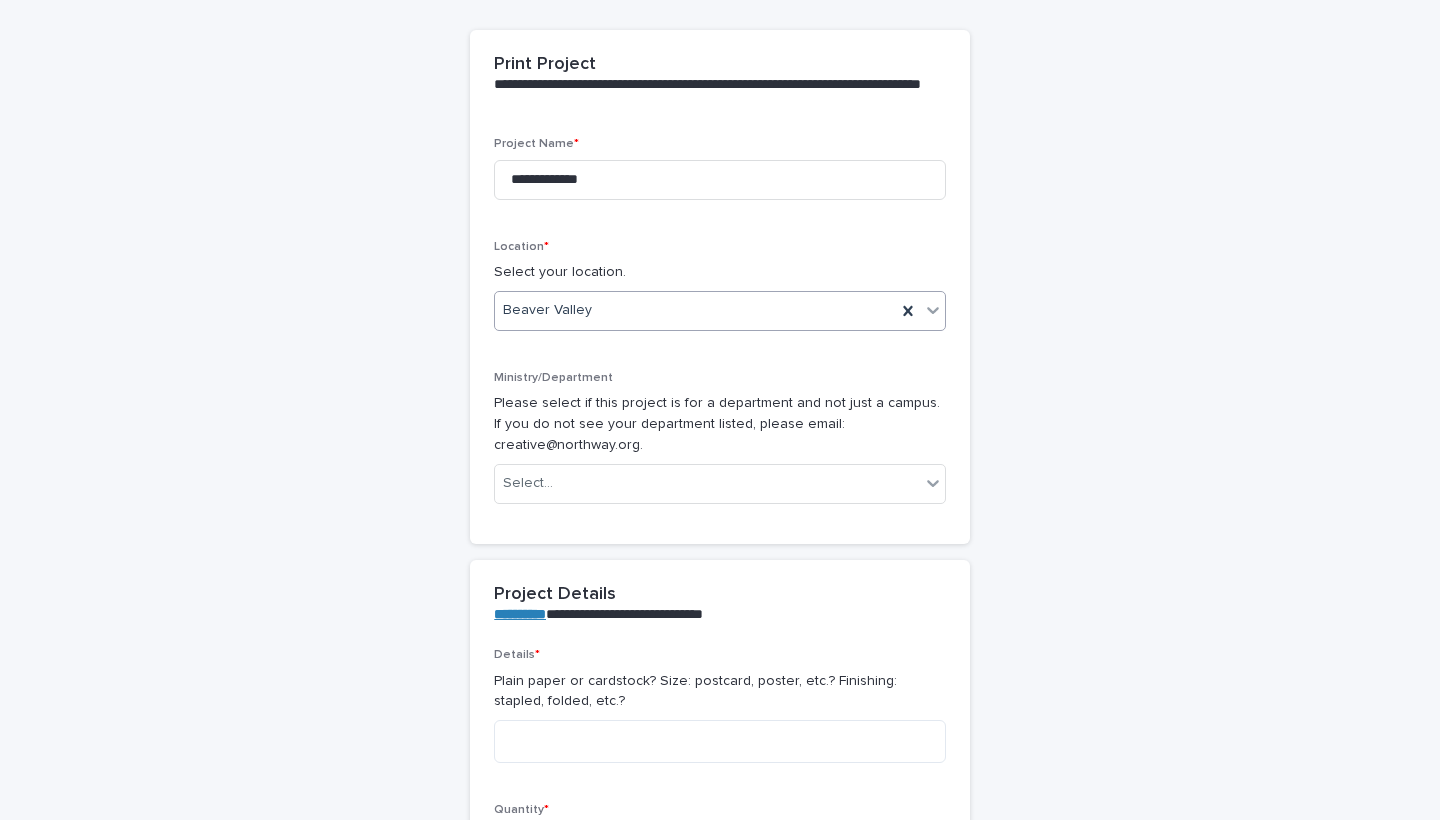 scroll, scrollTop: 160, scrollLeft: 0, axis: vertical 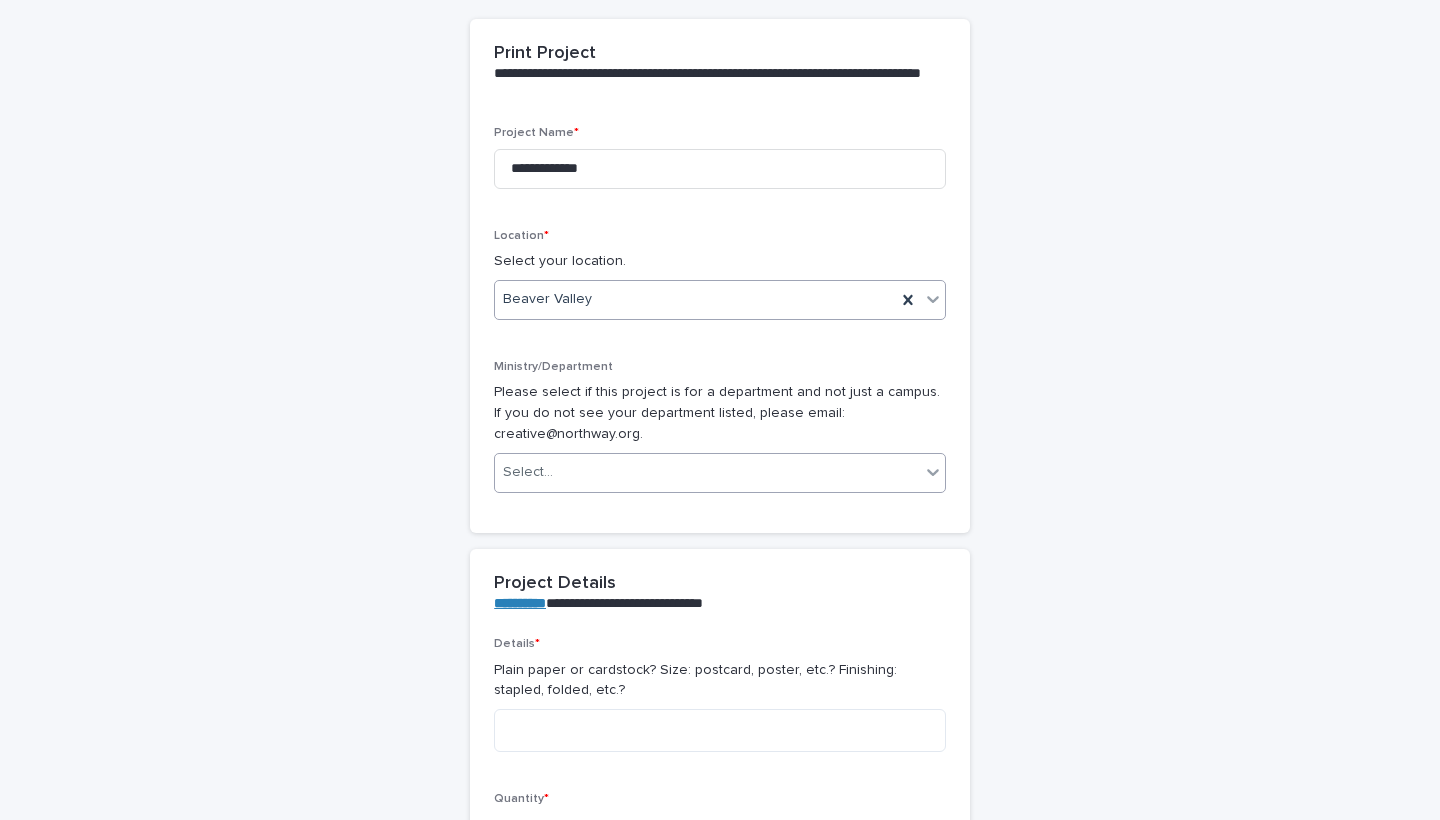 click on "Select..." at bounding box center (720, 473) 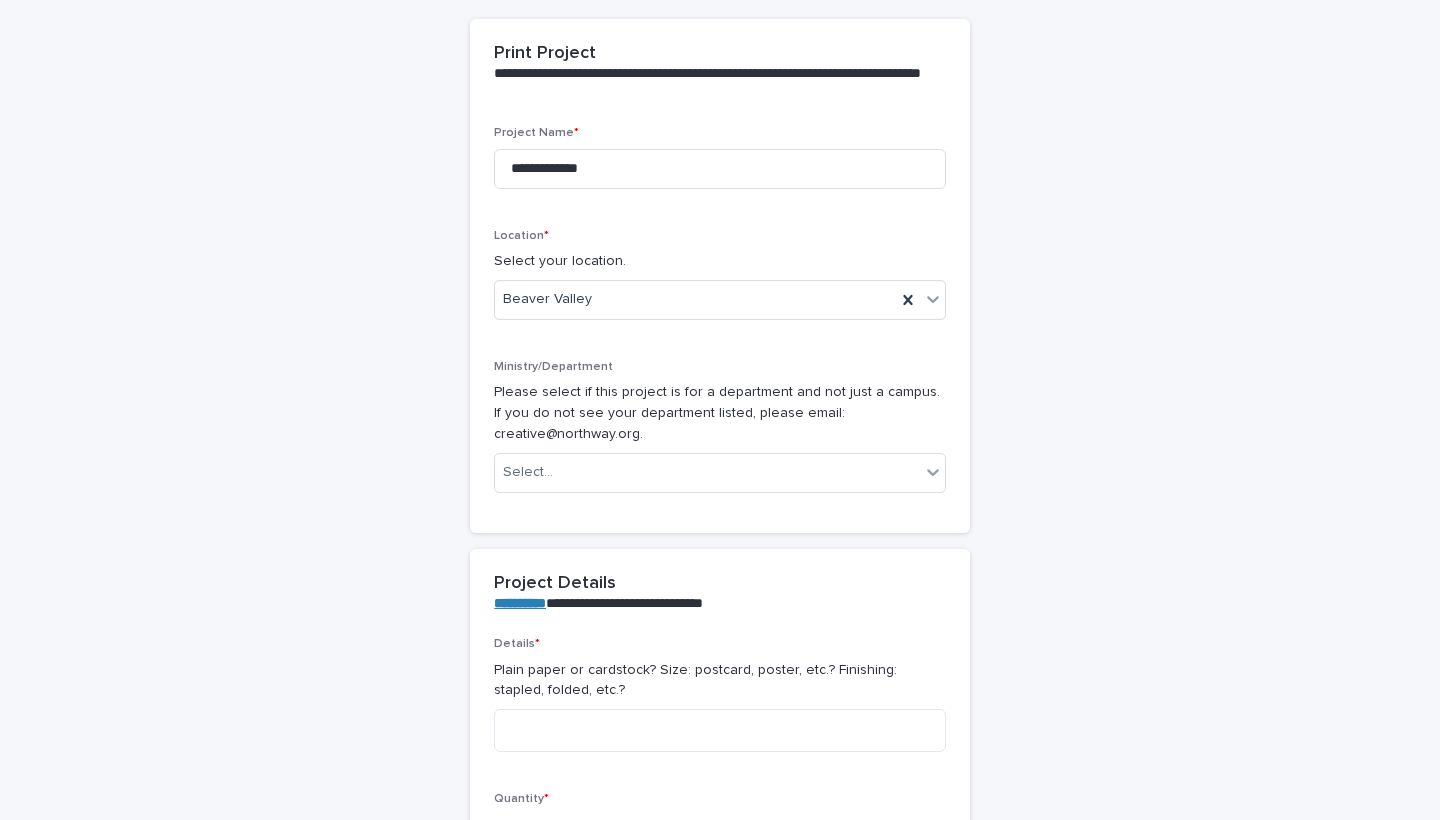 click on "**********" at bounding box center (720, 1269) 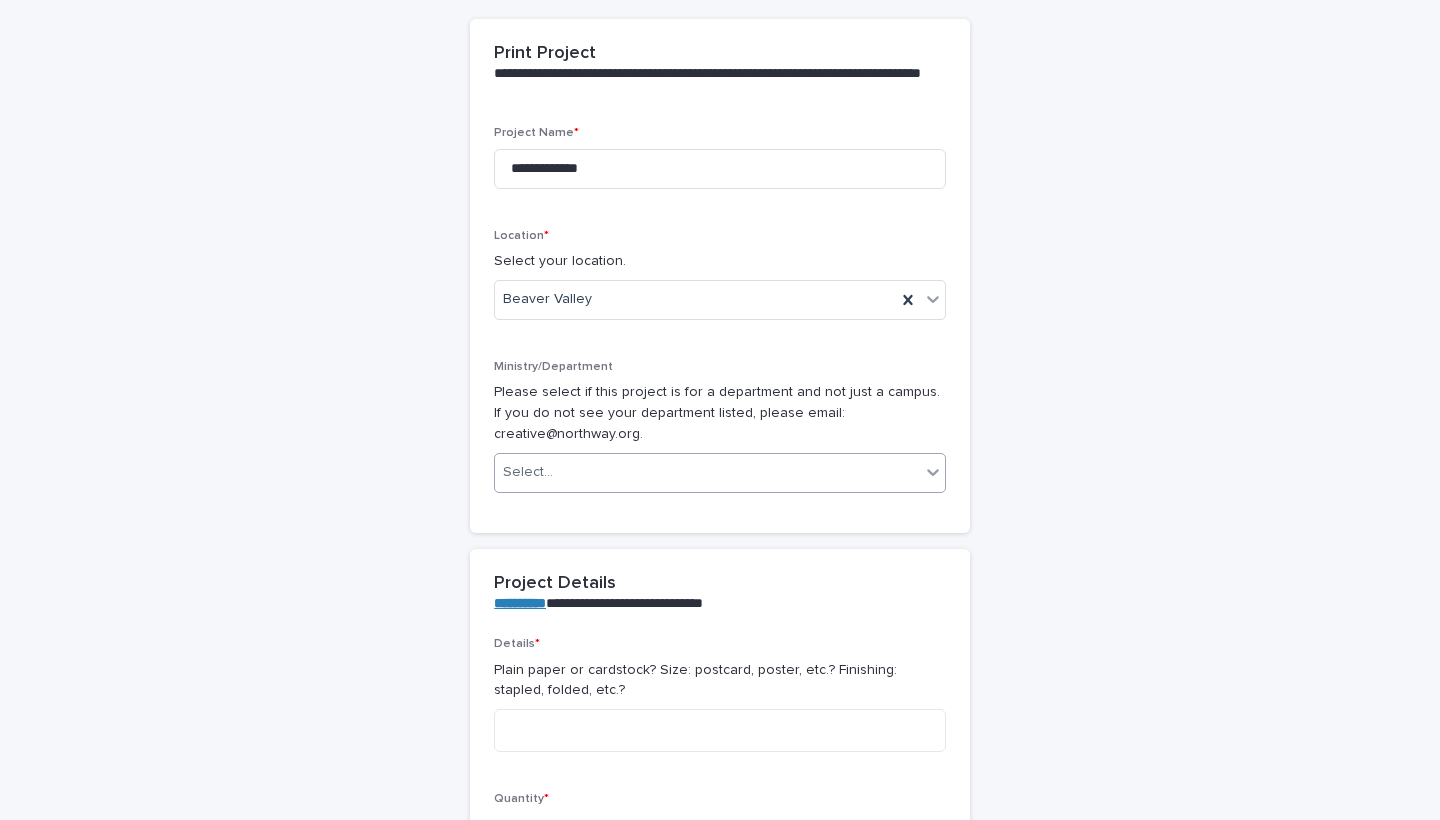 click on "Select..." at bounding box center [707, 472] 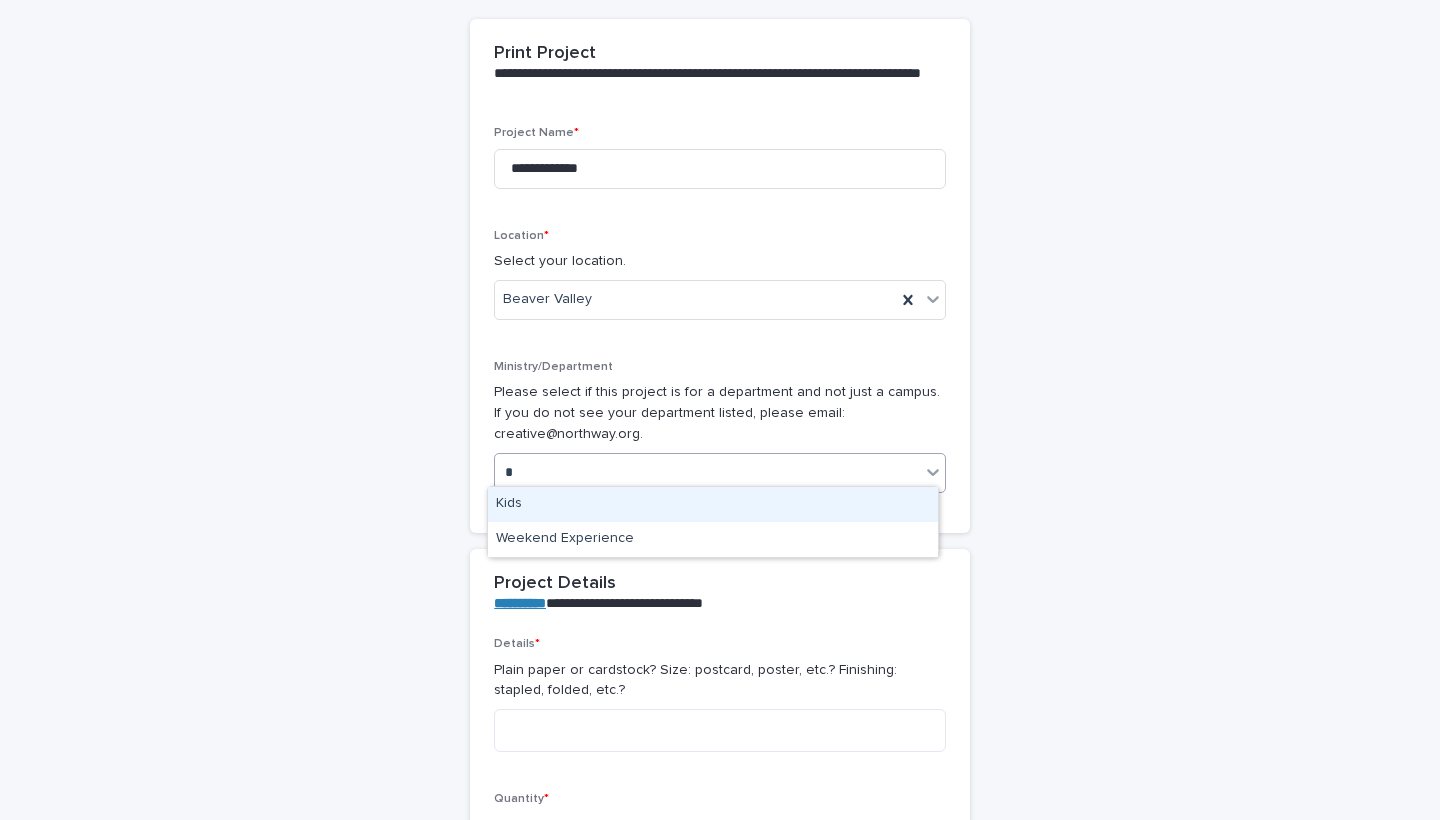 type on "**" 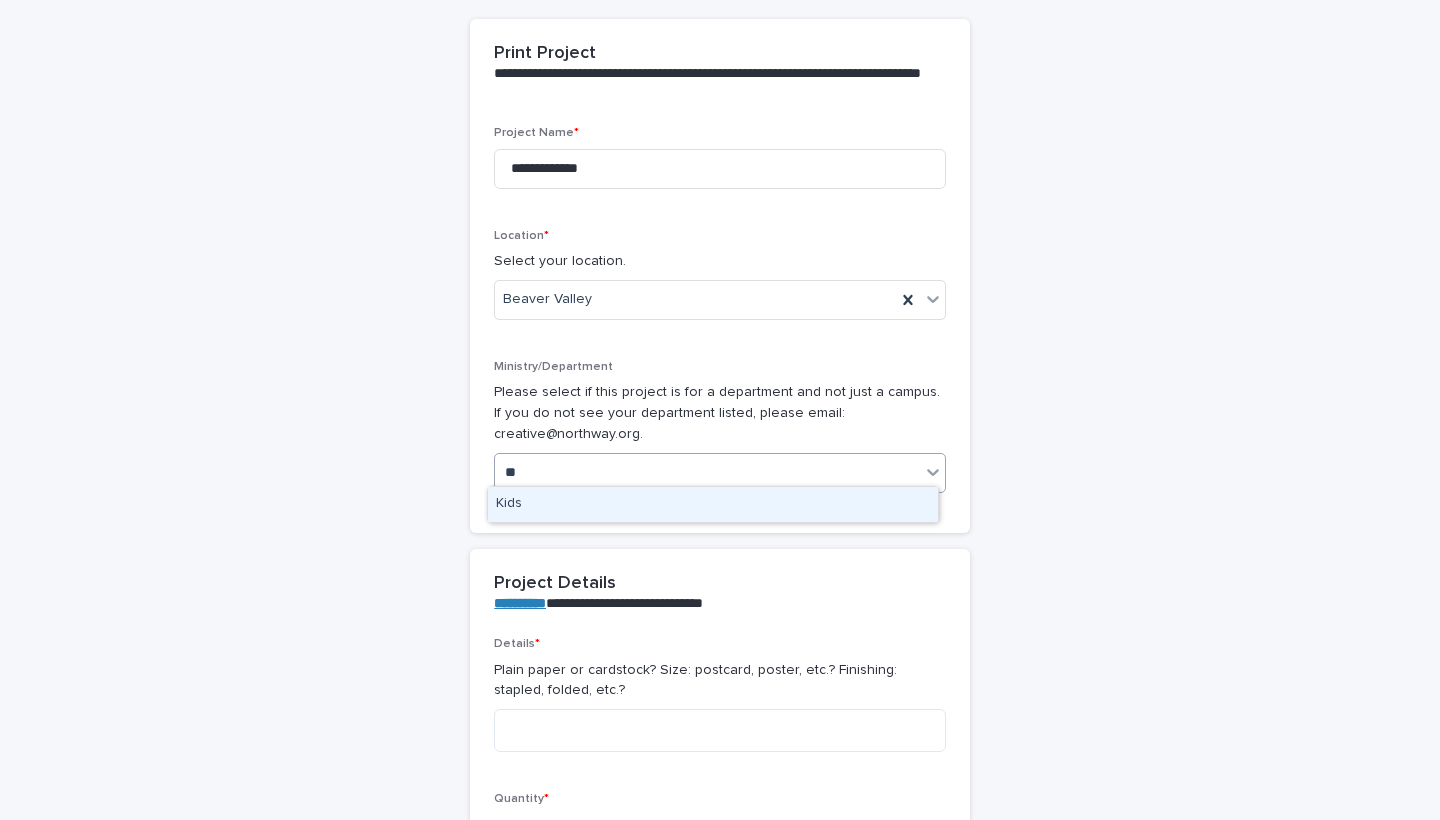 click on "Kids" at bounding box center (713, 504) 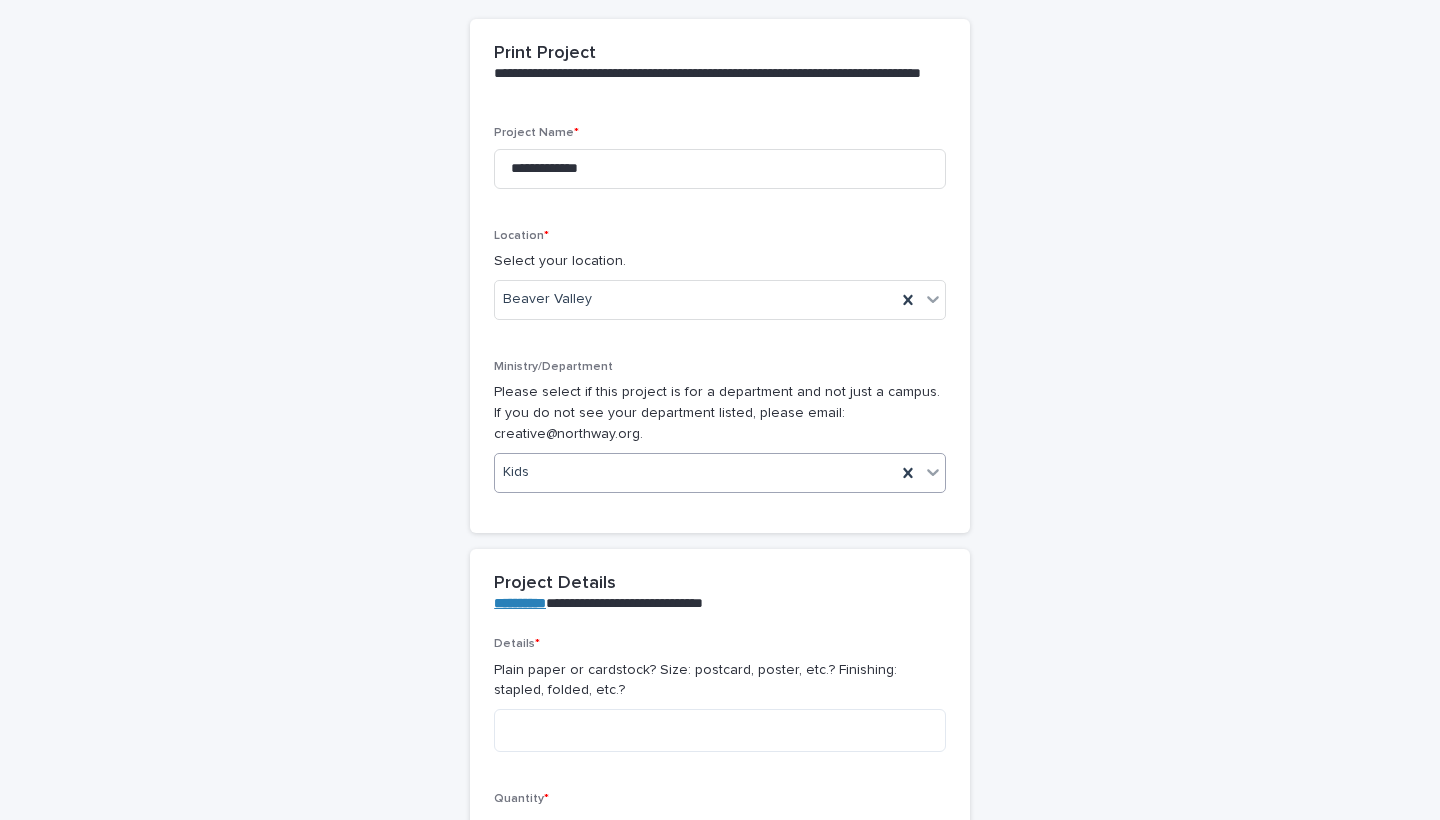 click on "**********" at bounding box center (720, 1269) 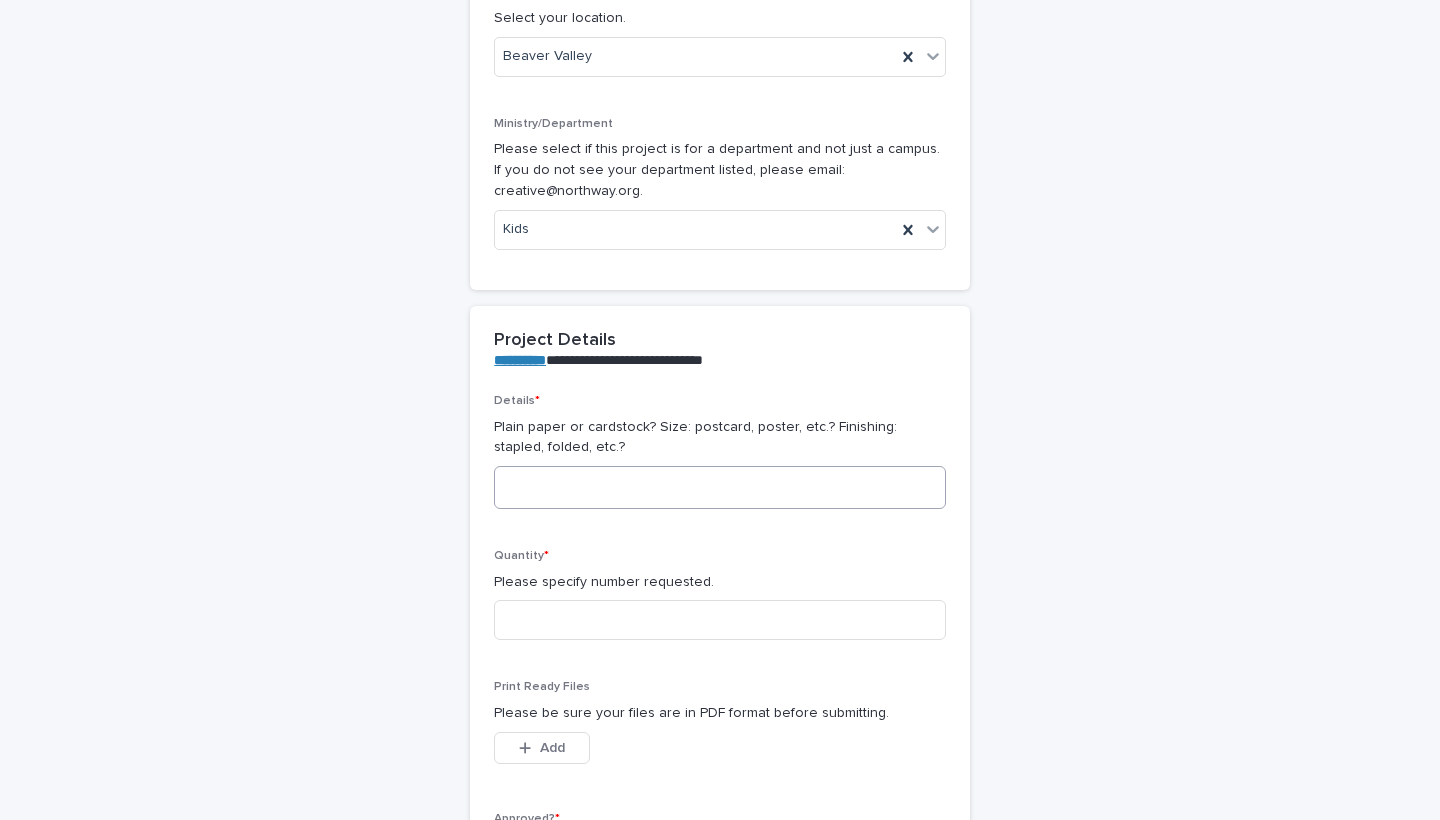 scroll, scrollTop: 410, scrollLeft: 0, axis: vertical 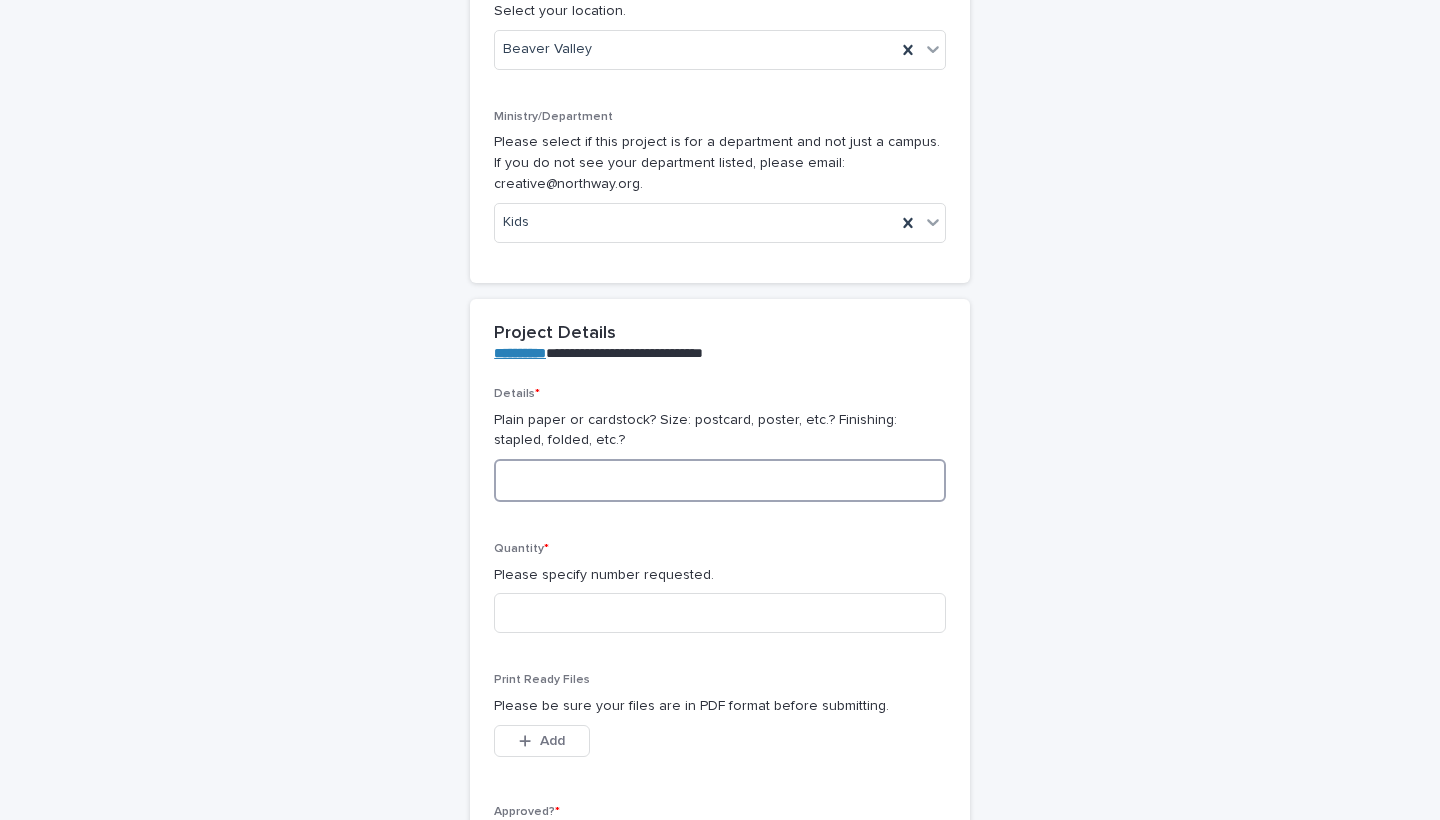 click at bounding box center (720, 480) 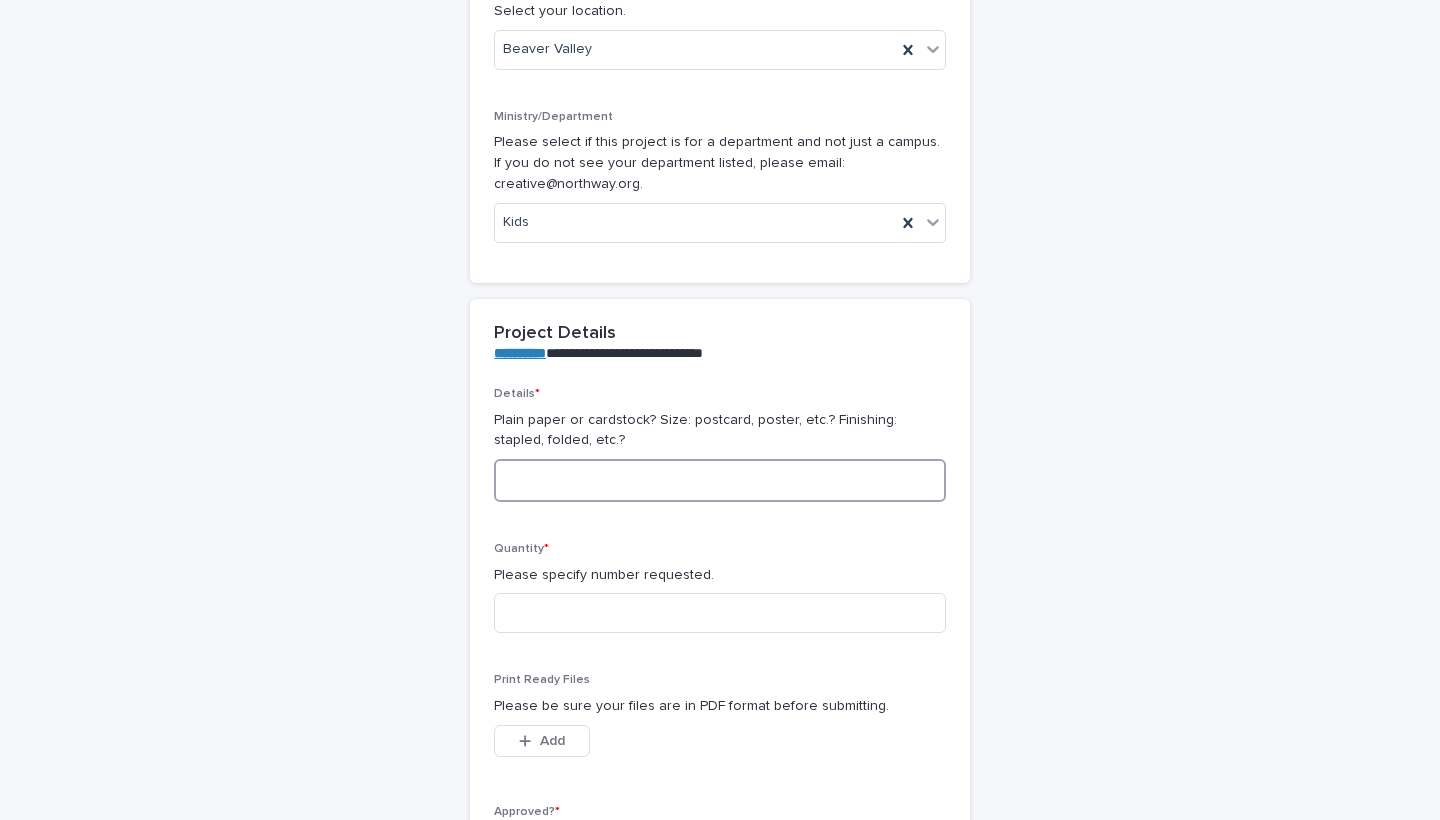 type on "*" 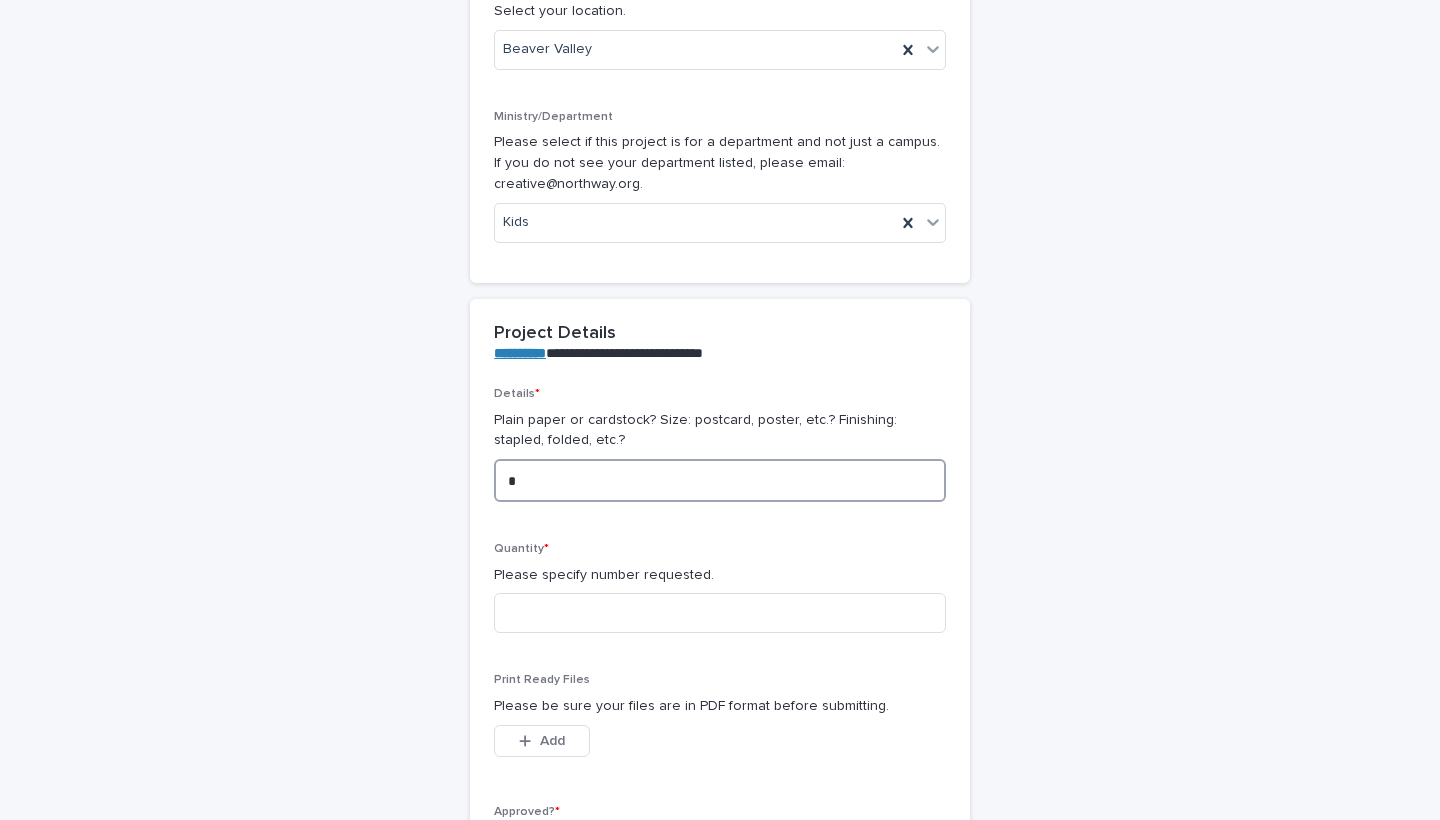 type on "*" 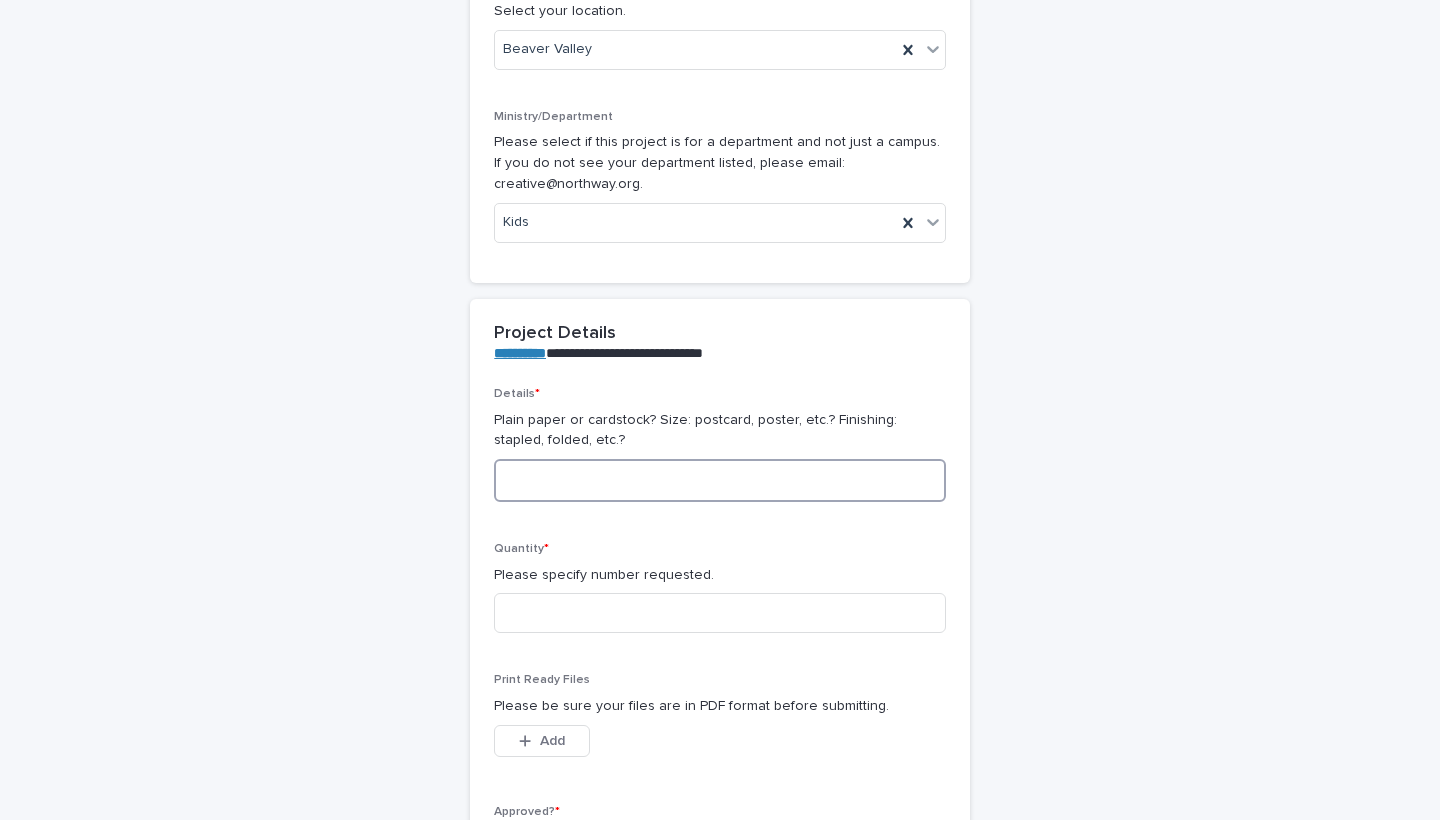 type 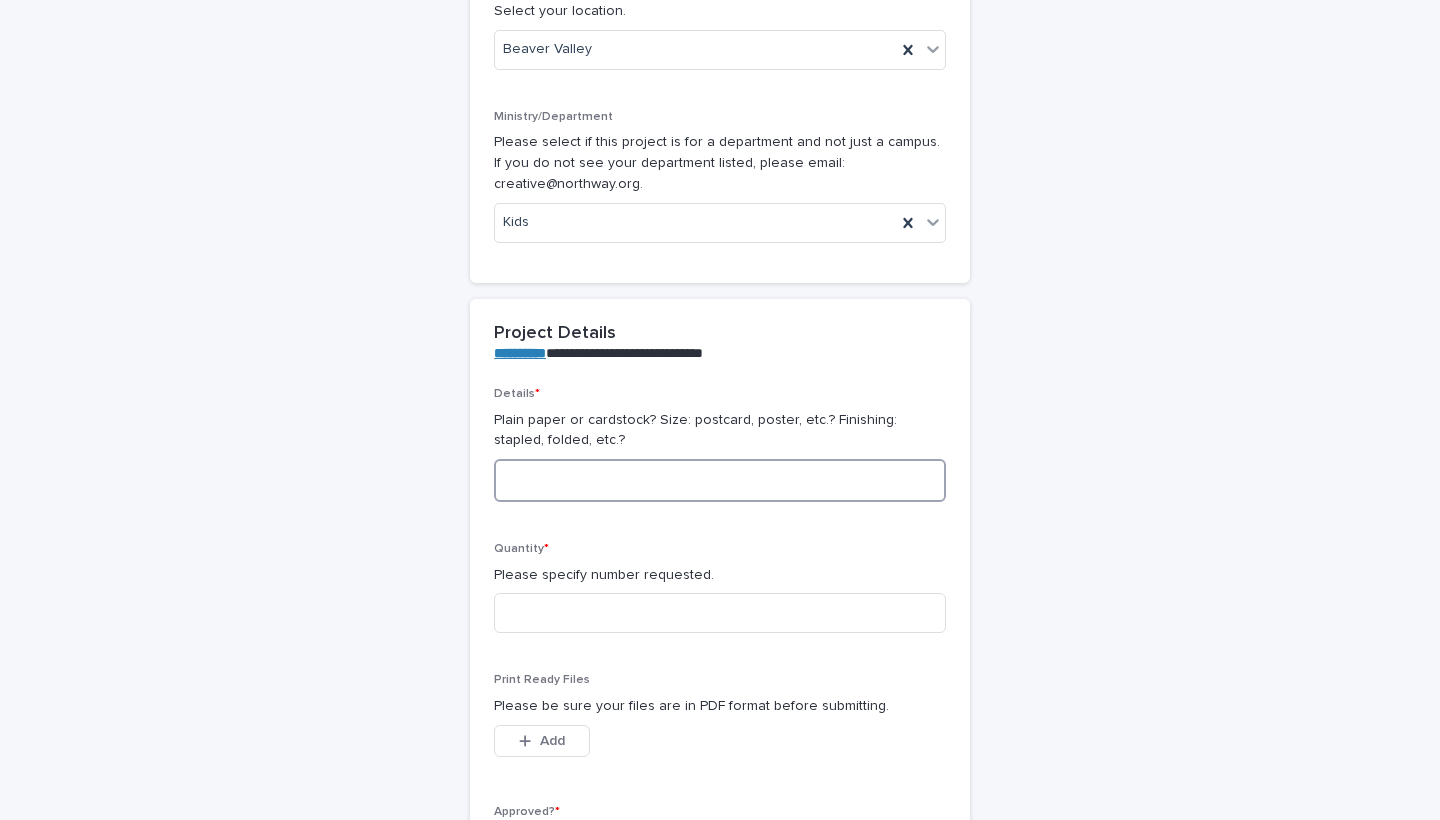 type on "*" 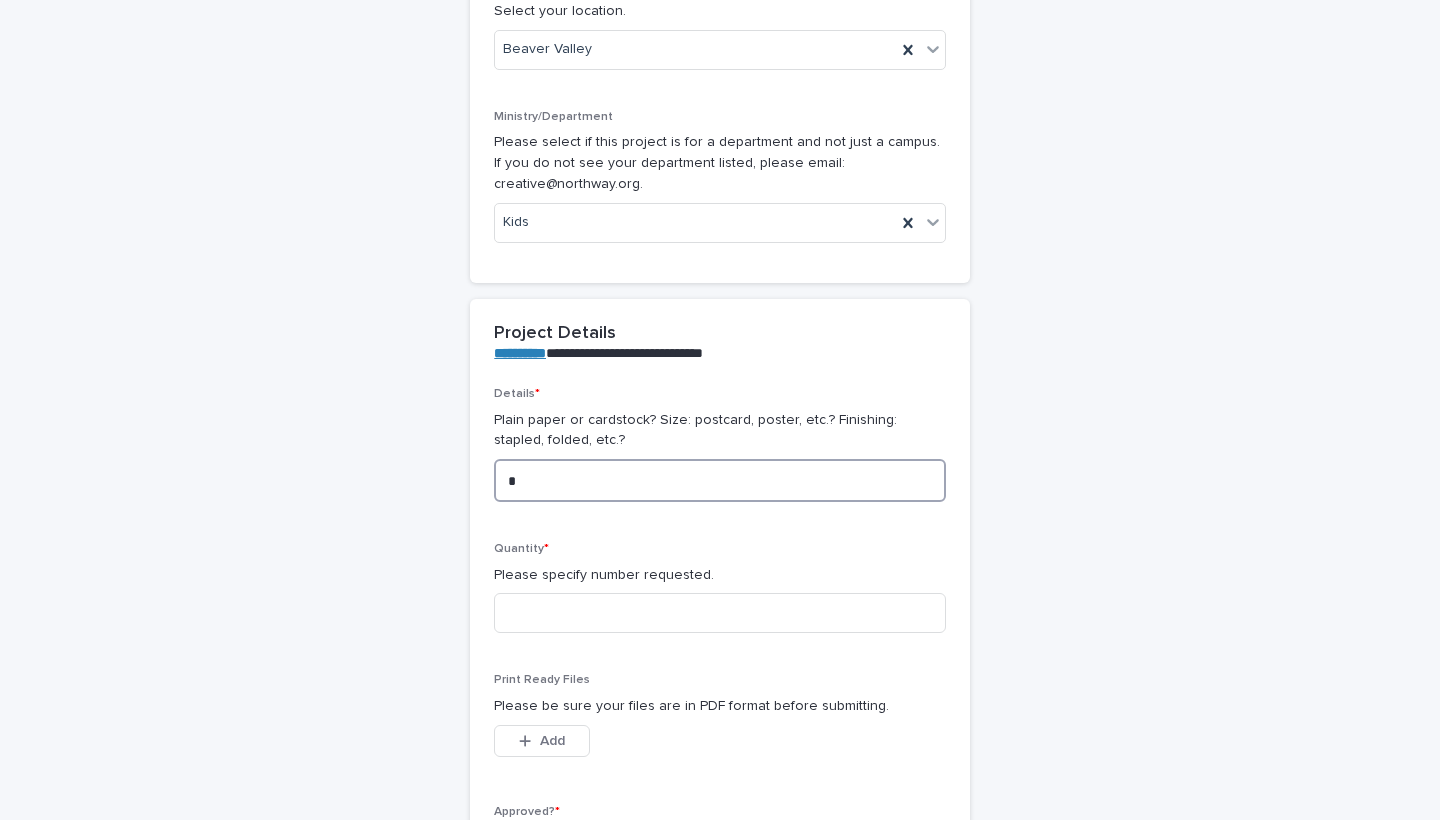 type on "*" 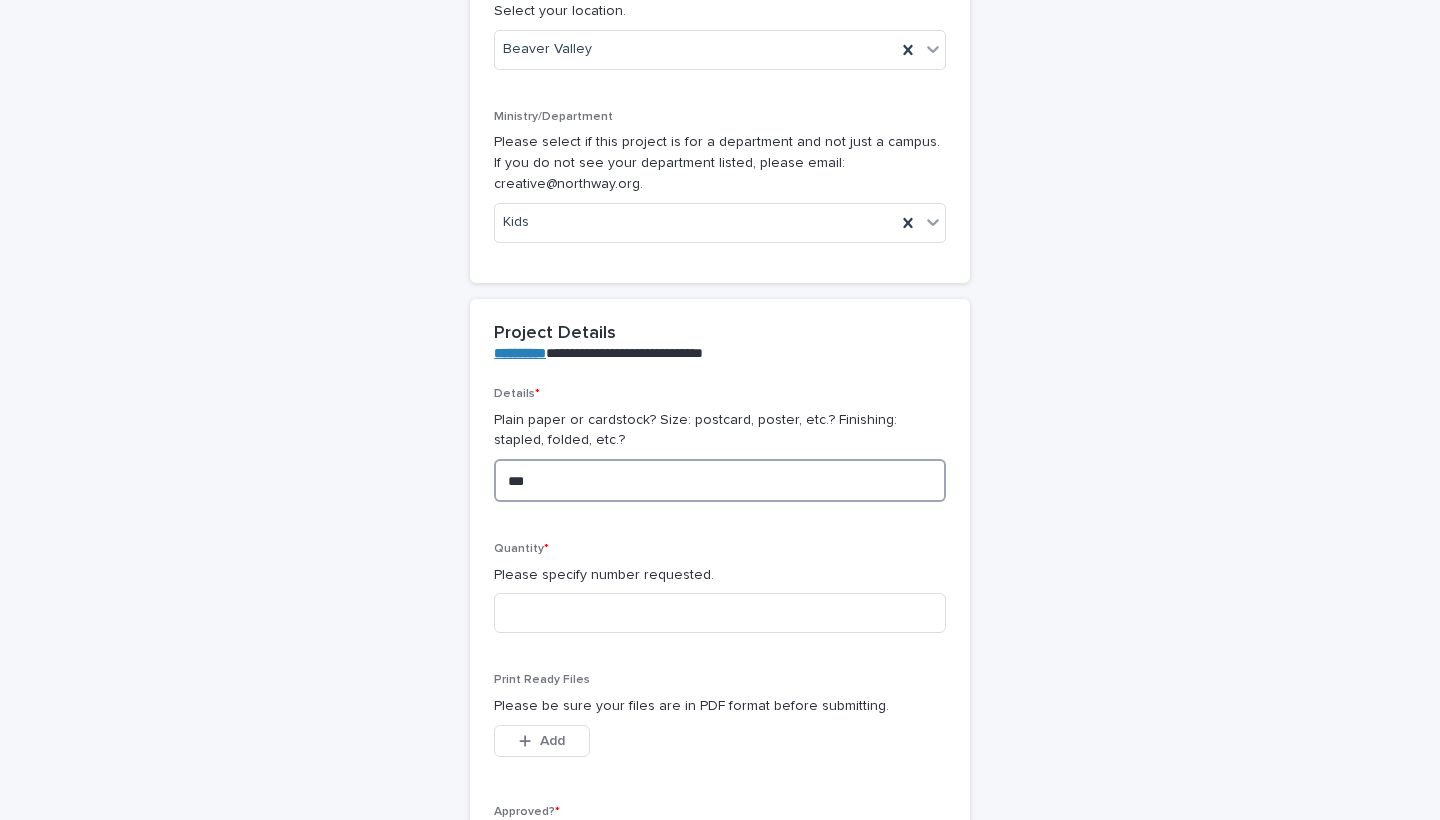 type on "***" 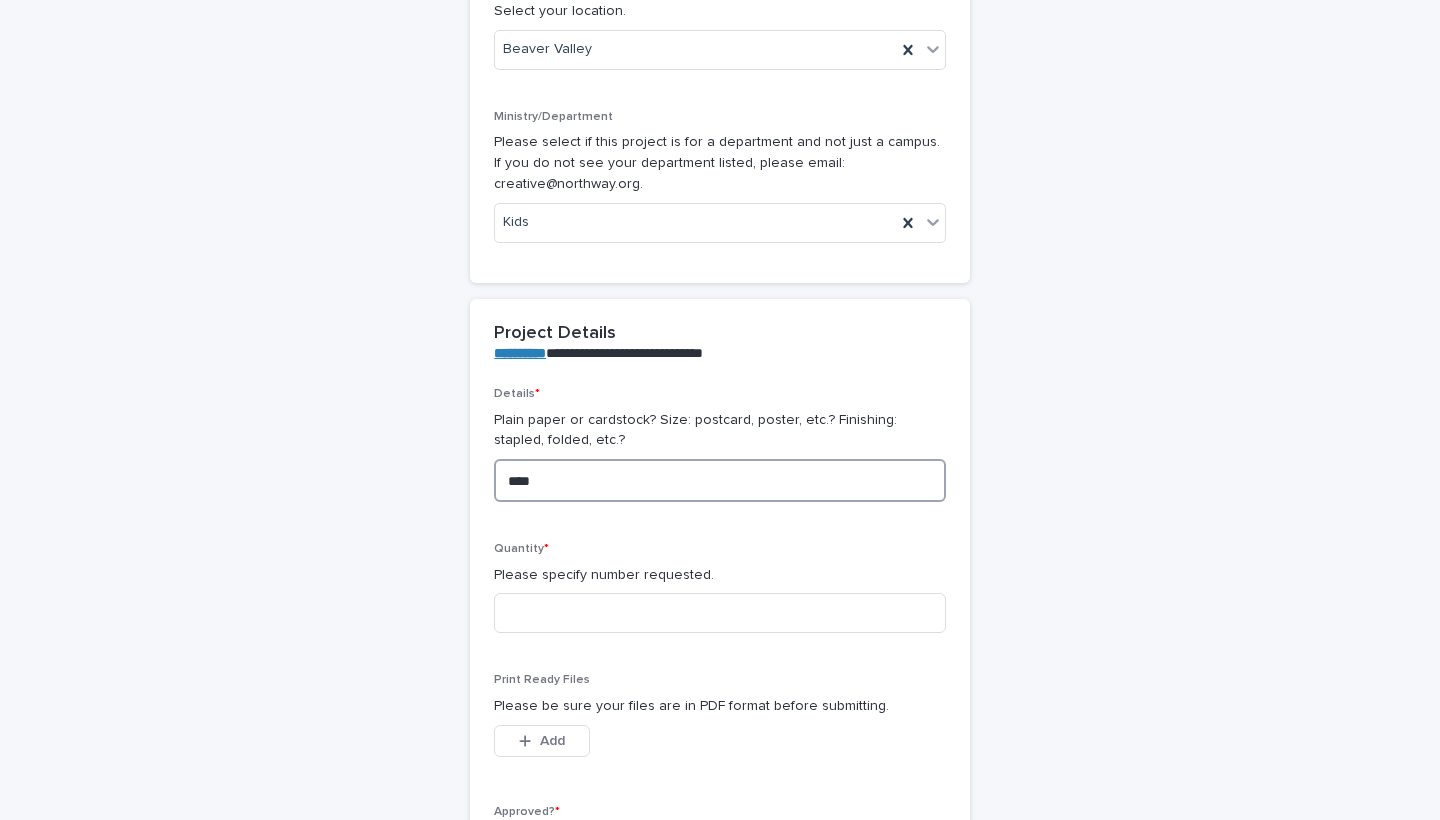 type on "***" 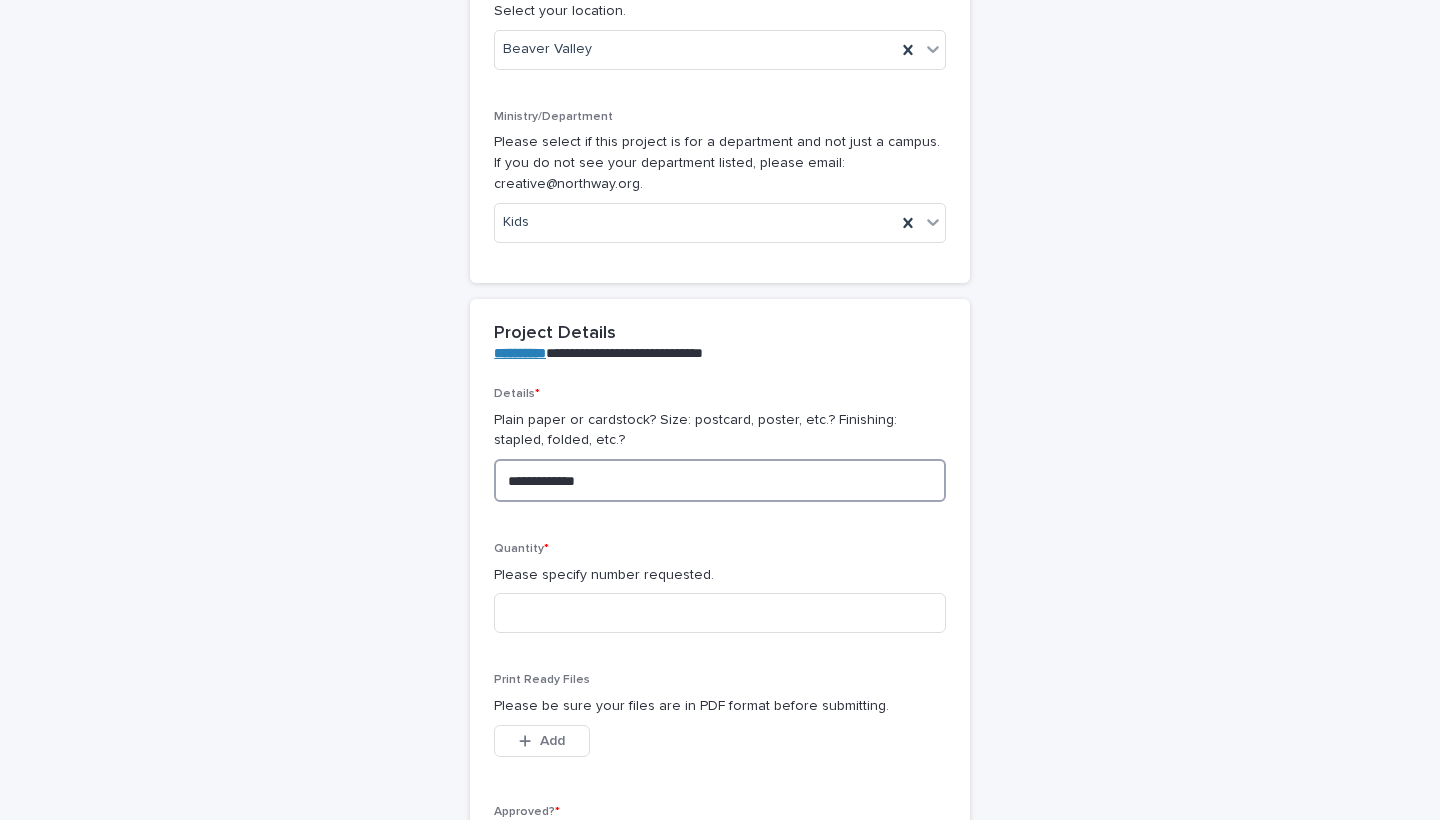 type on "**********" 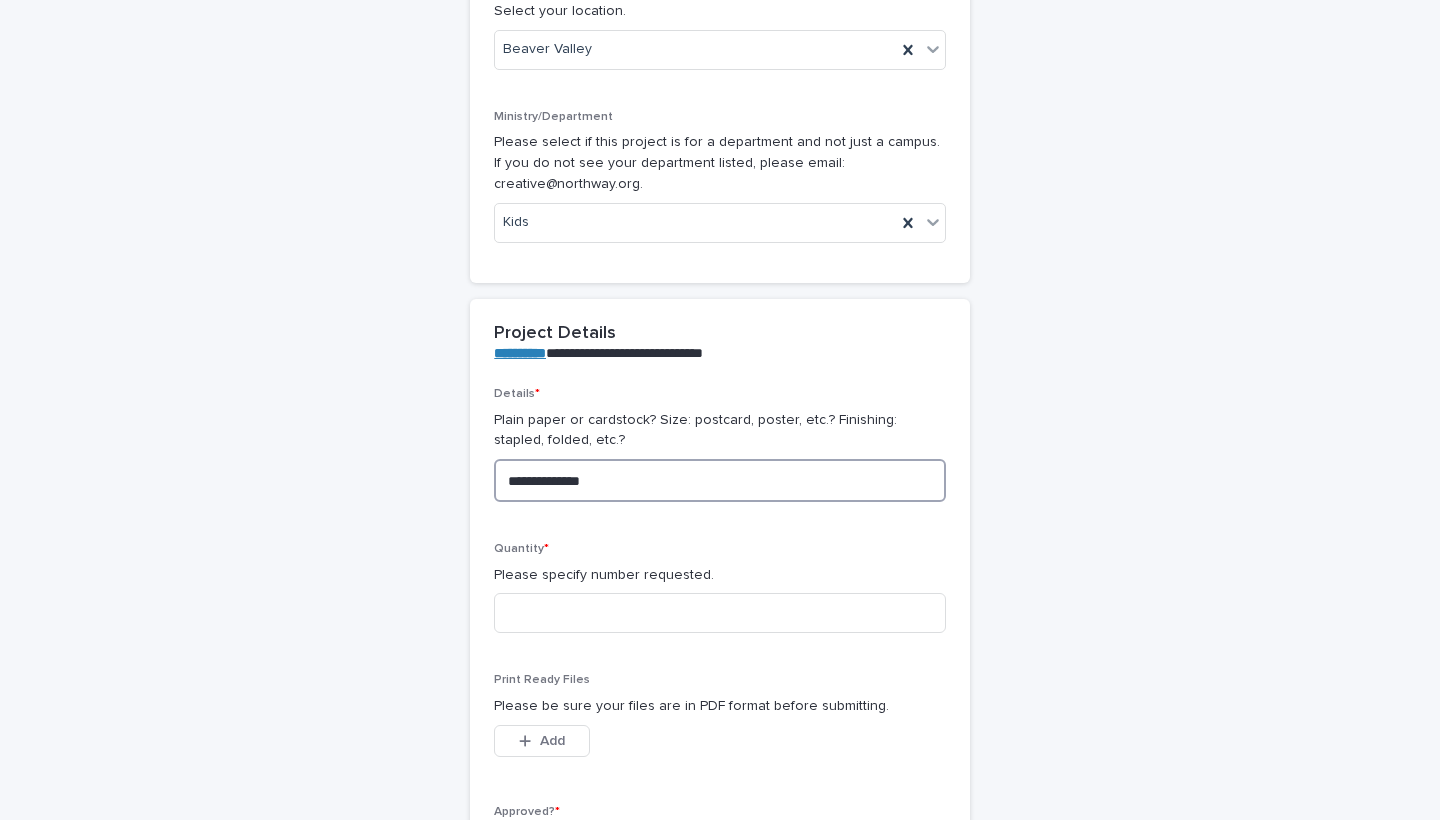 type on "**********" 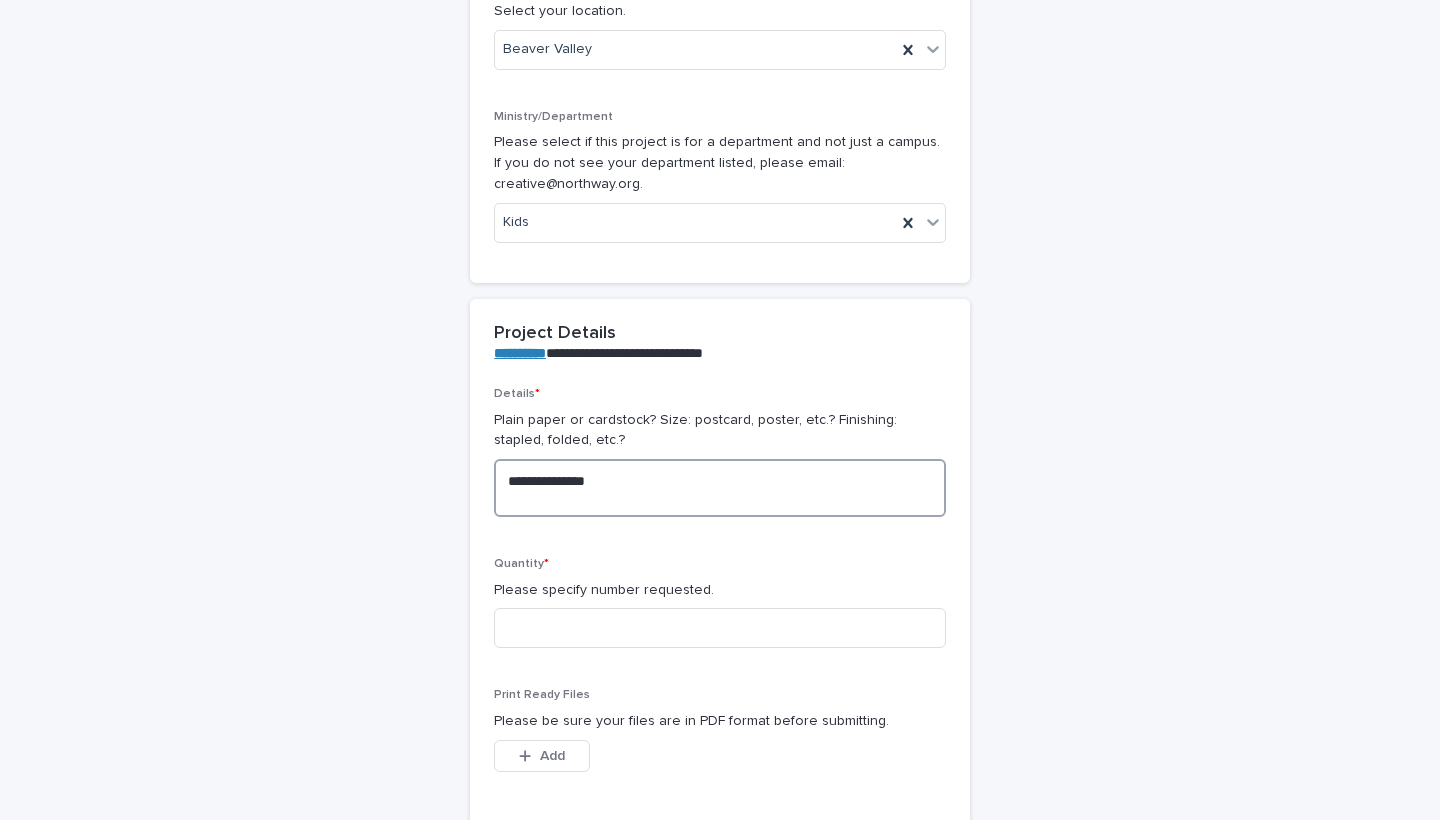 type on "**********" 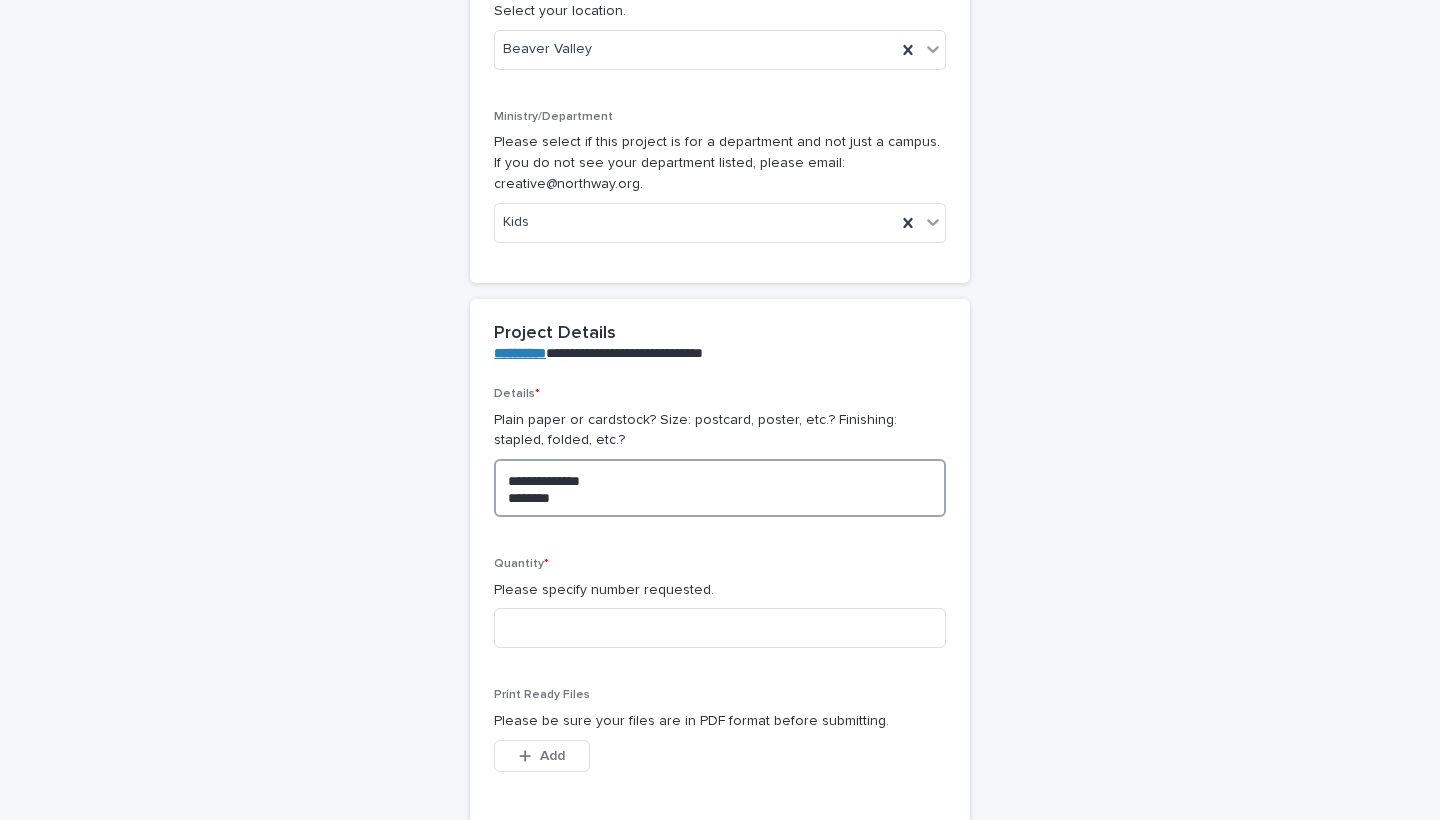 type on "**********" 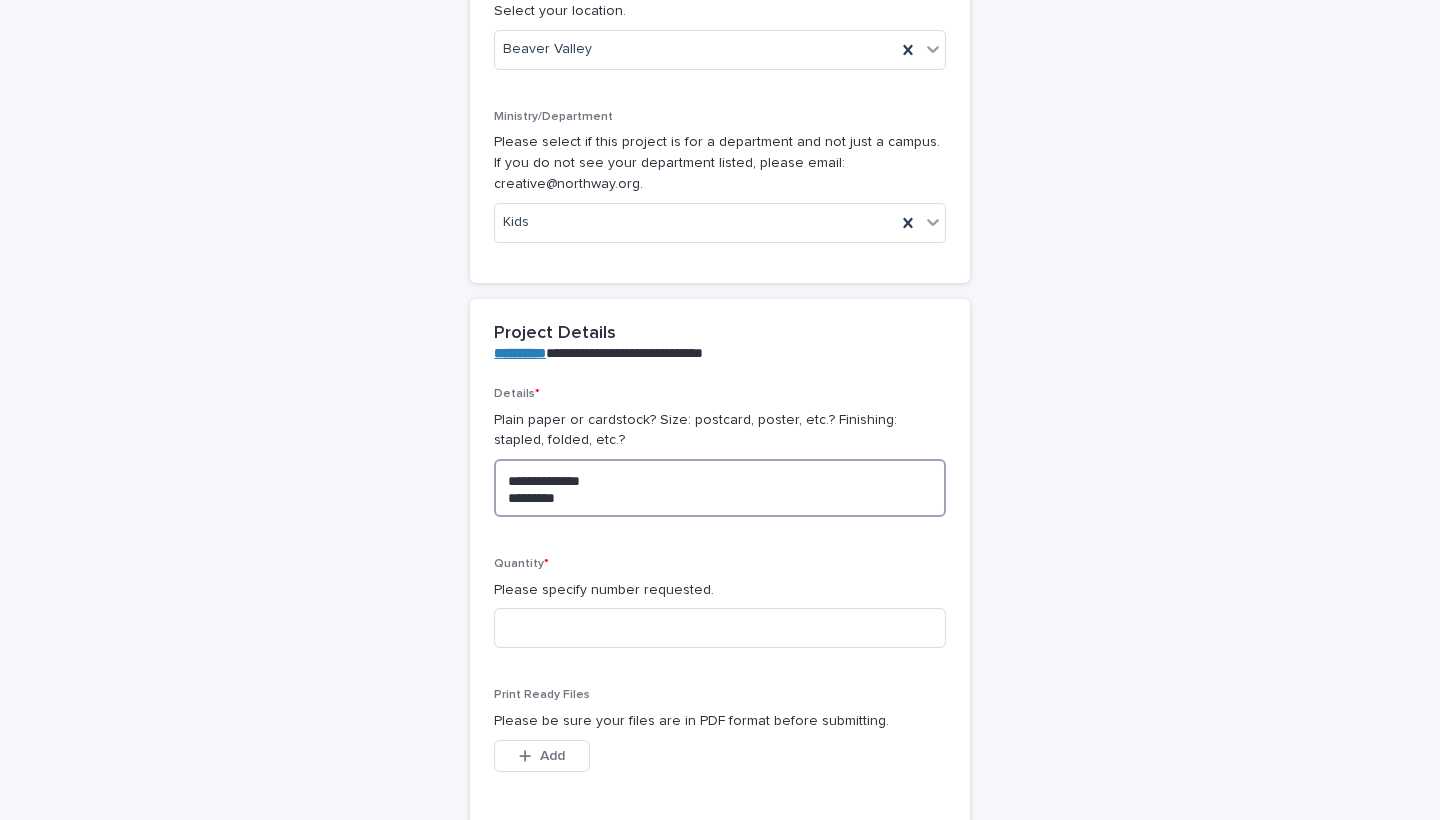 type on "**********" 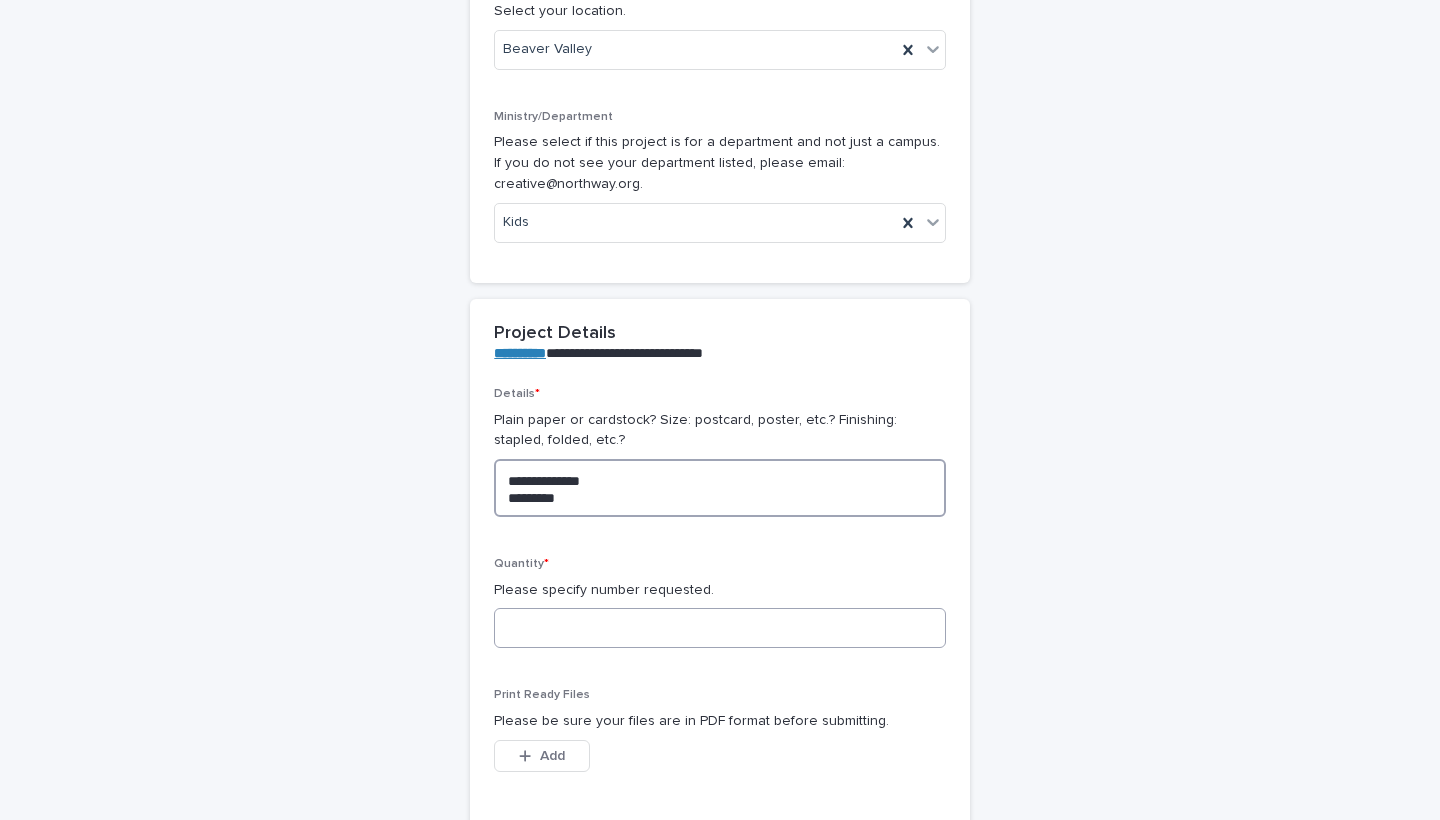type on "**********" 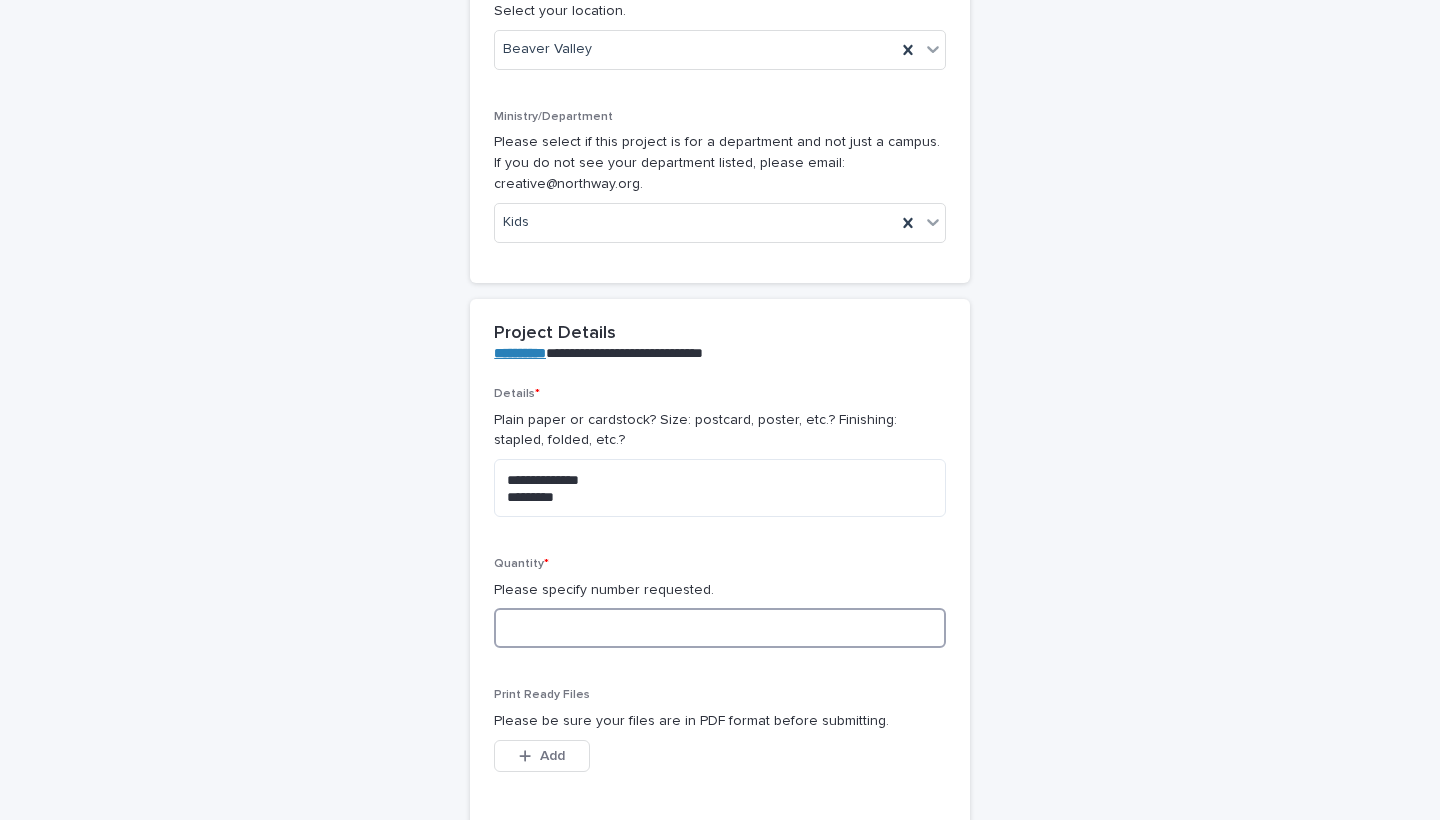 click at bounding box center (720, 628) 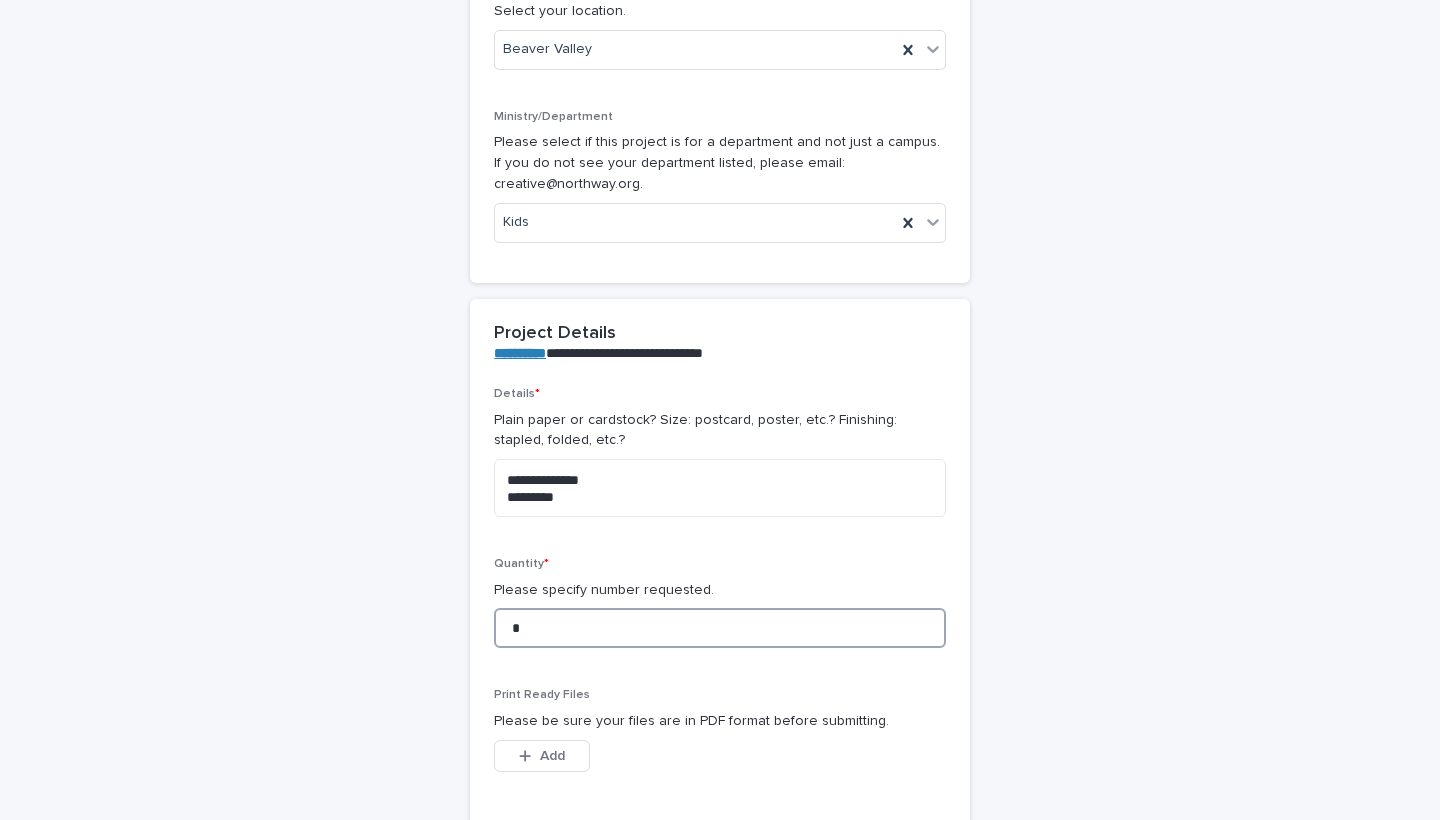 type on "*" 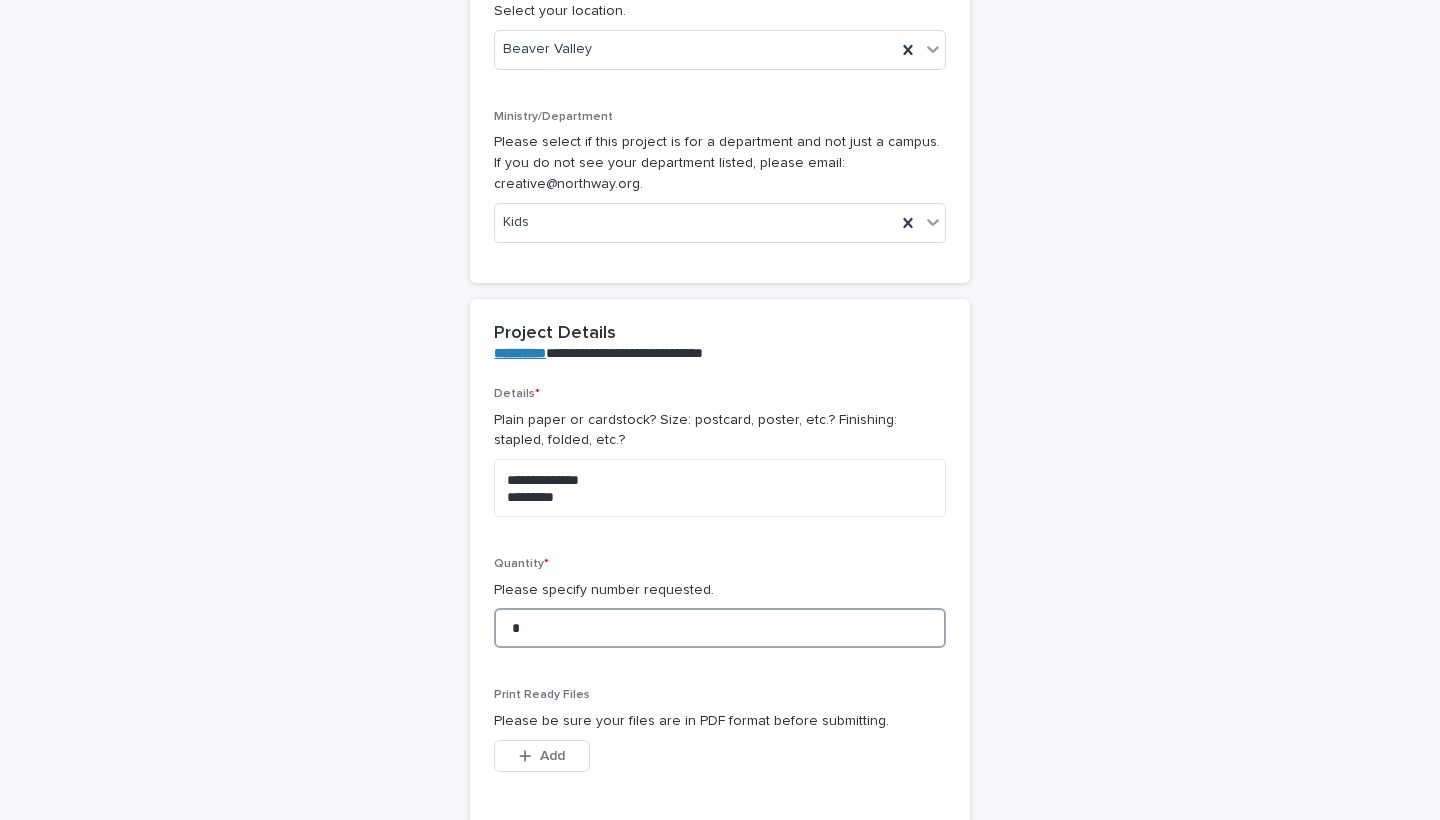 type on "**" 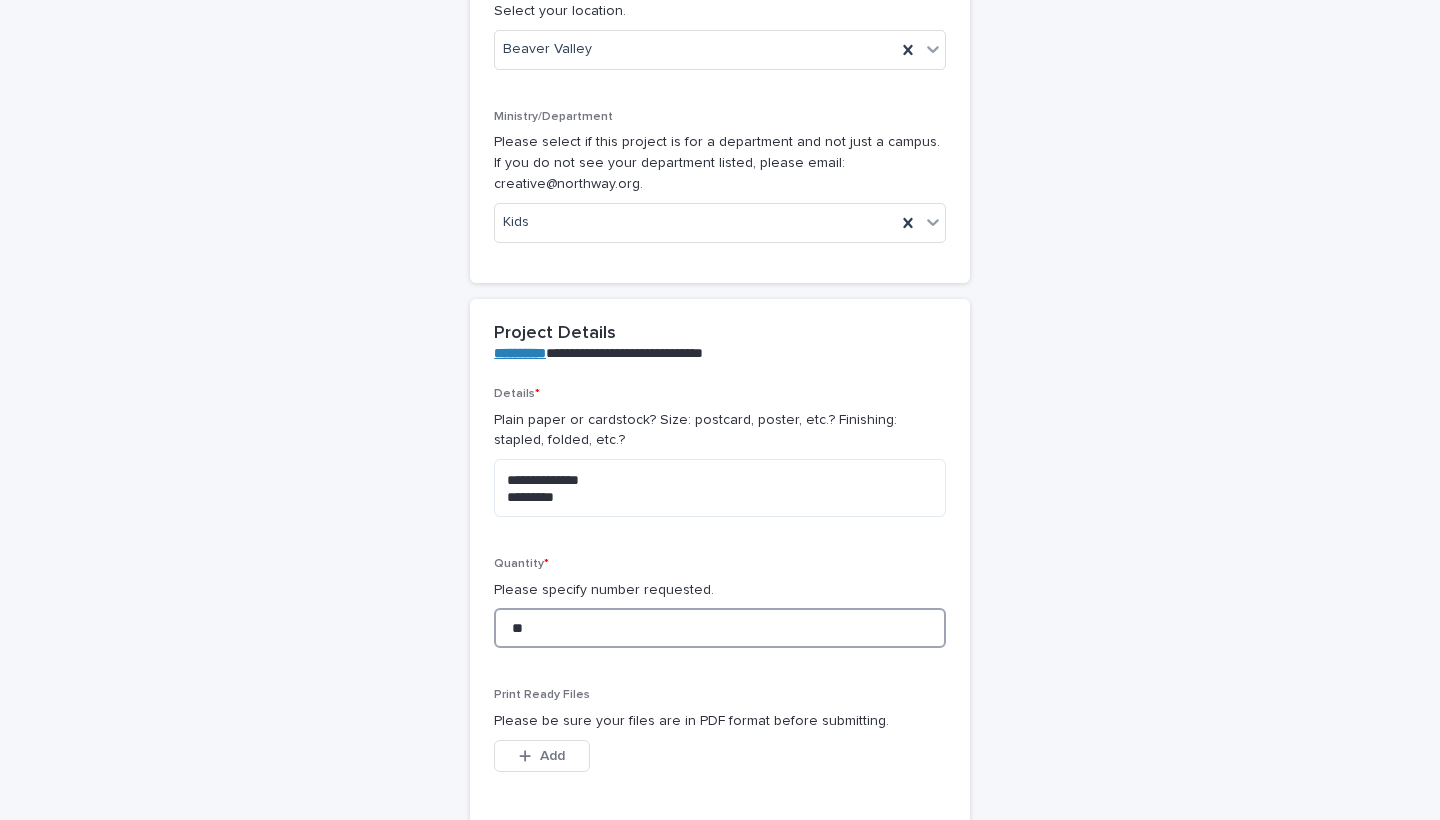 type on "**" 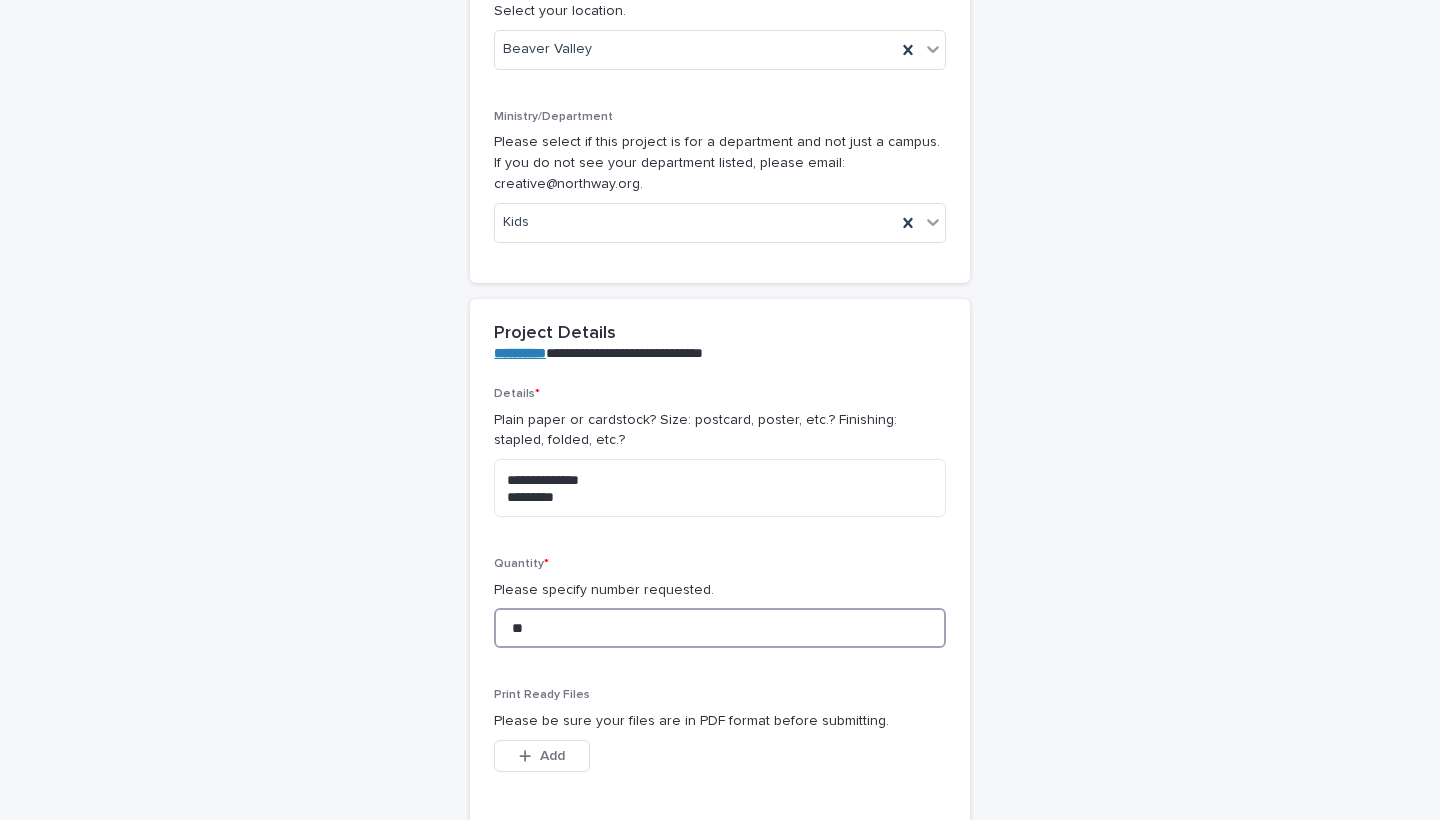 type on "***" 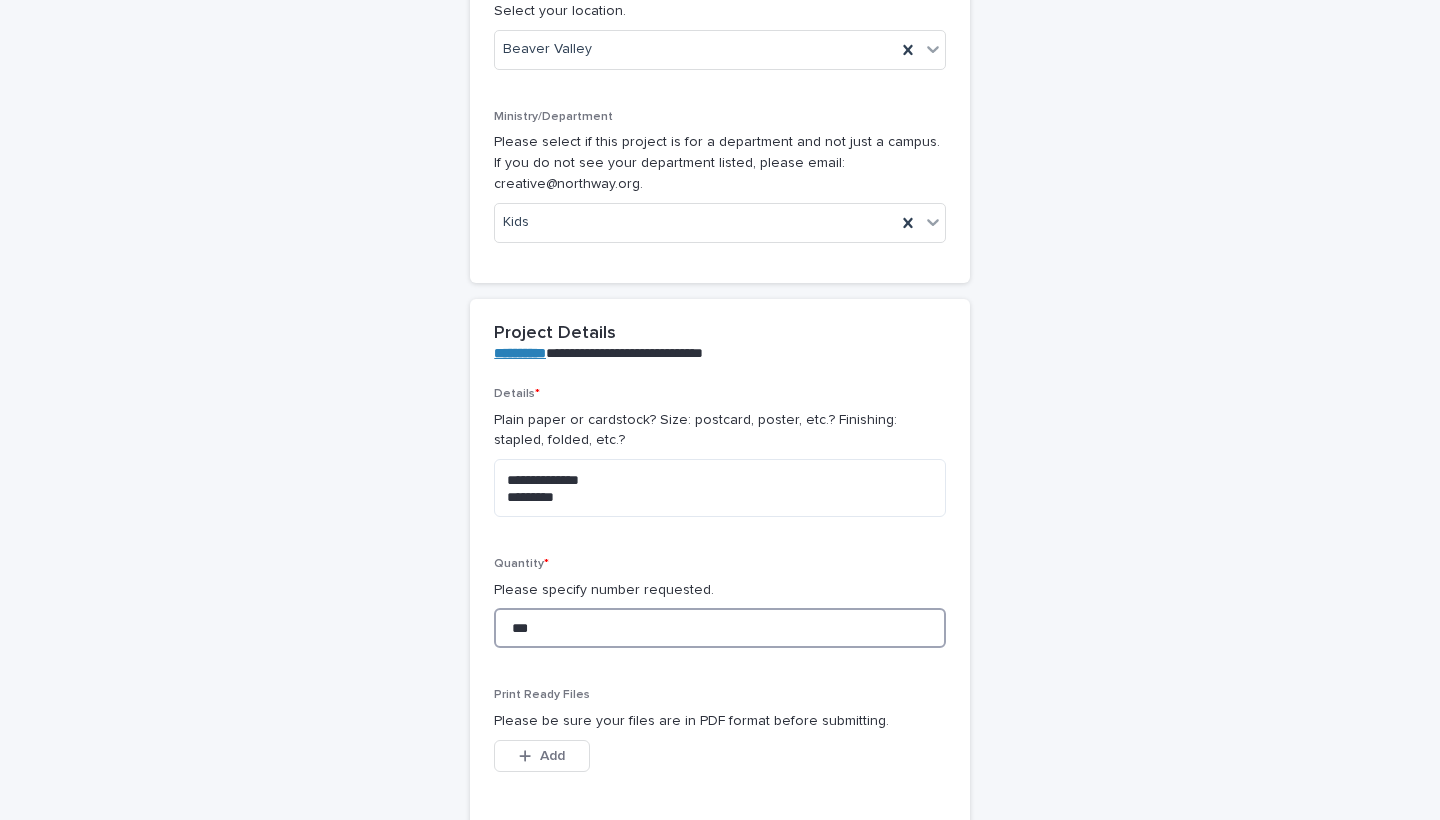 type on "***" 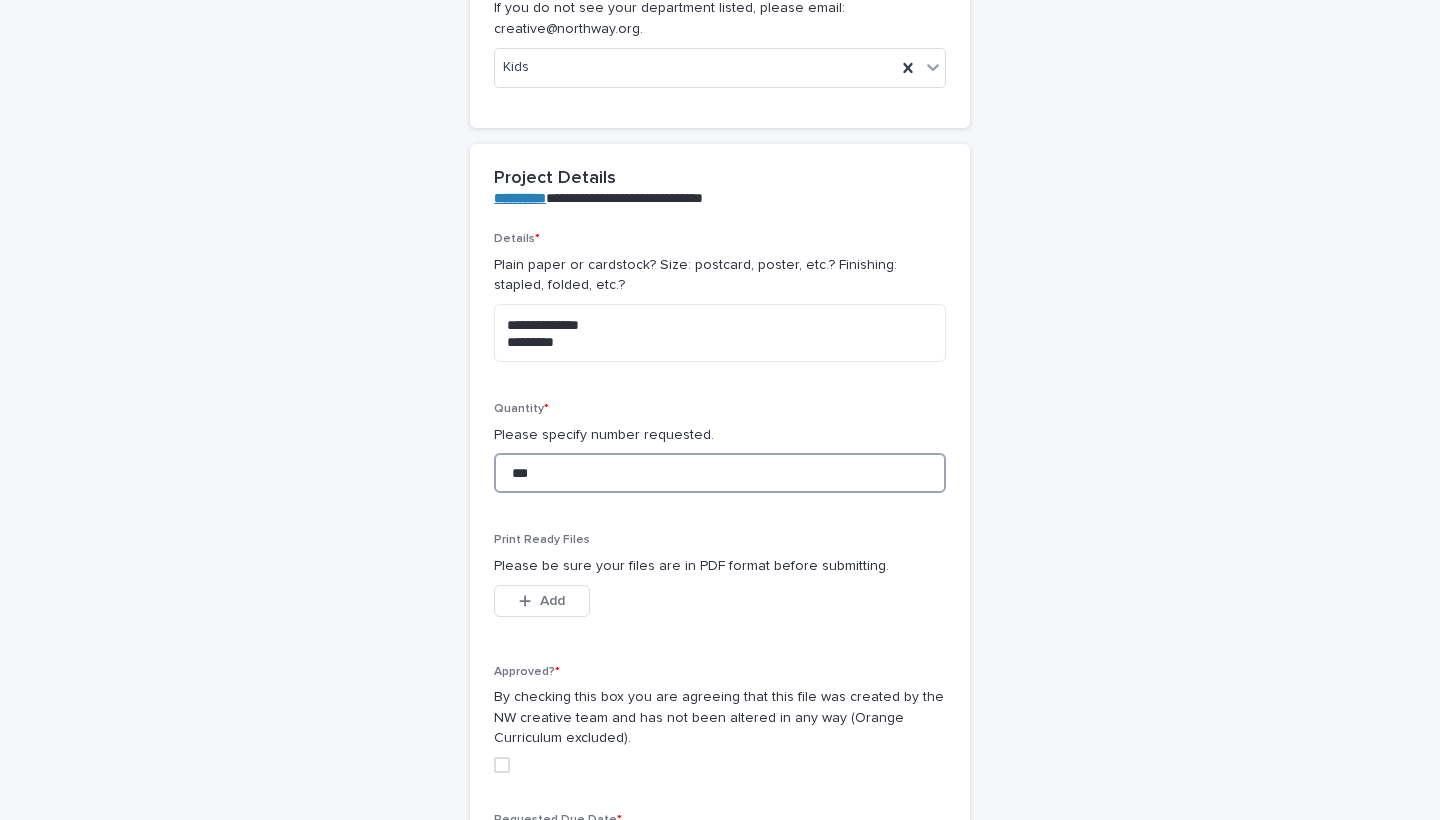 scroll, scrollTop: 611, scrollLeft: 0, axis: vertical 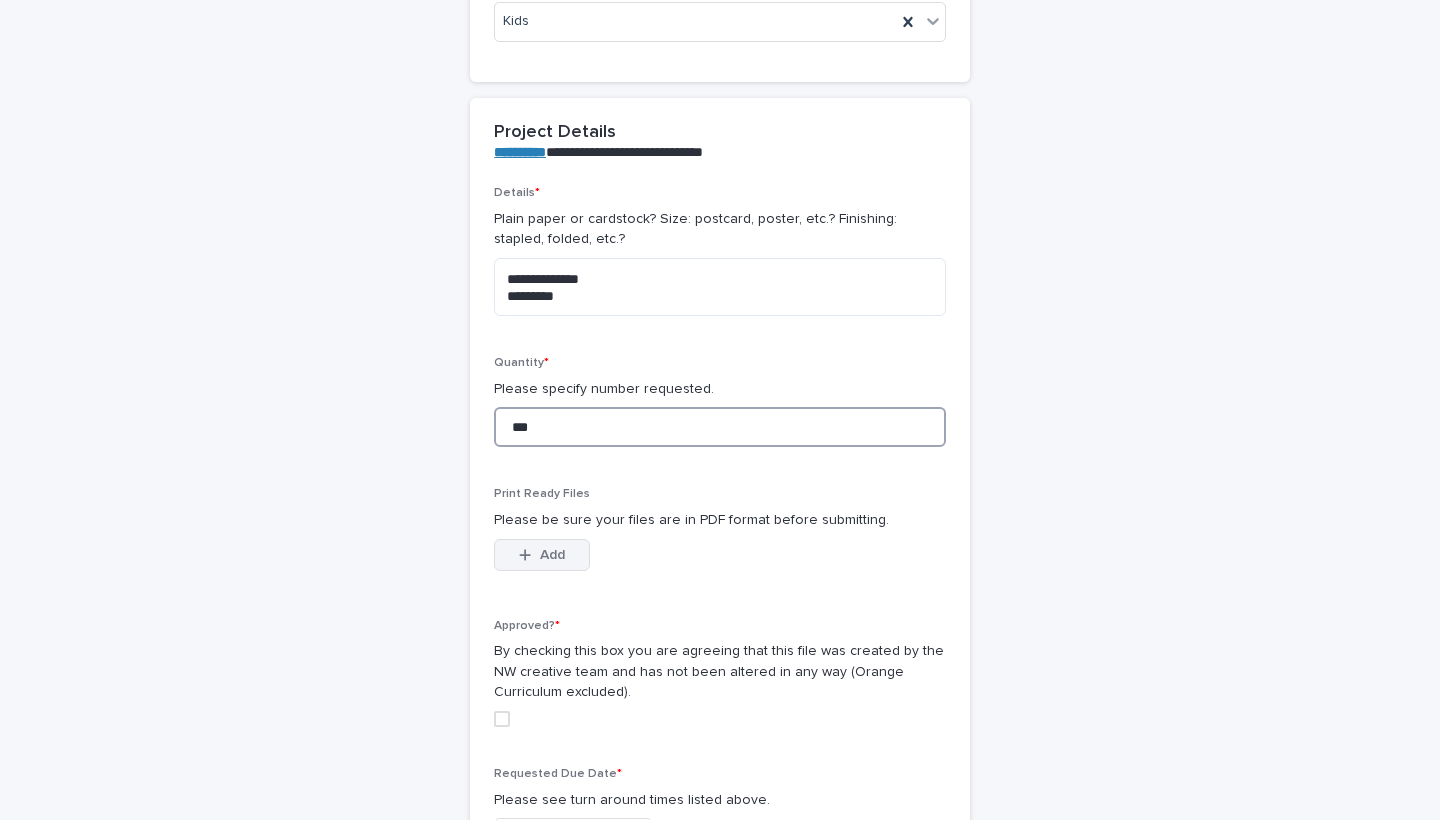 type on "***" 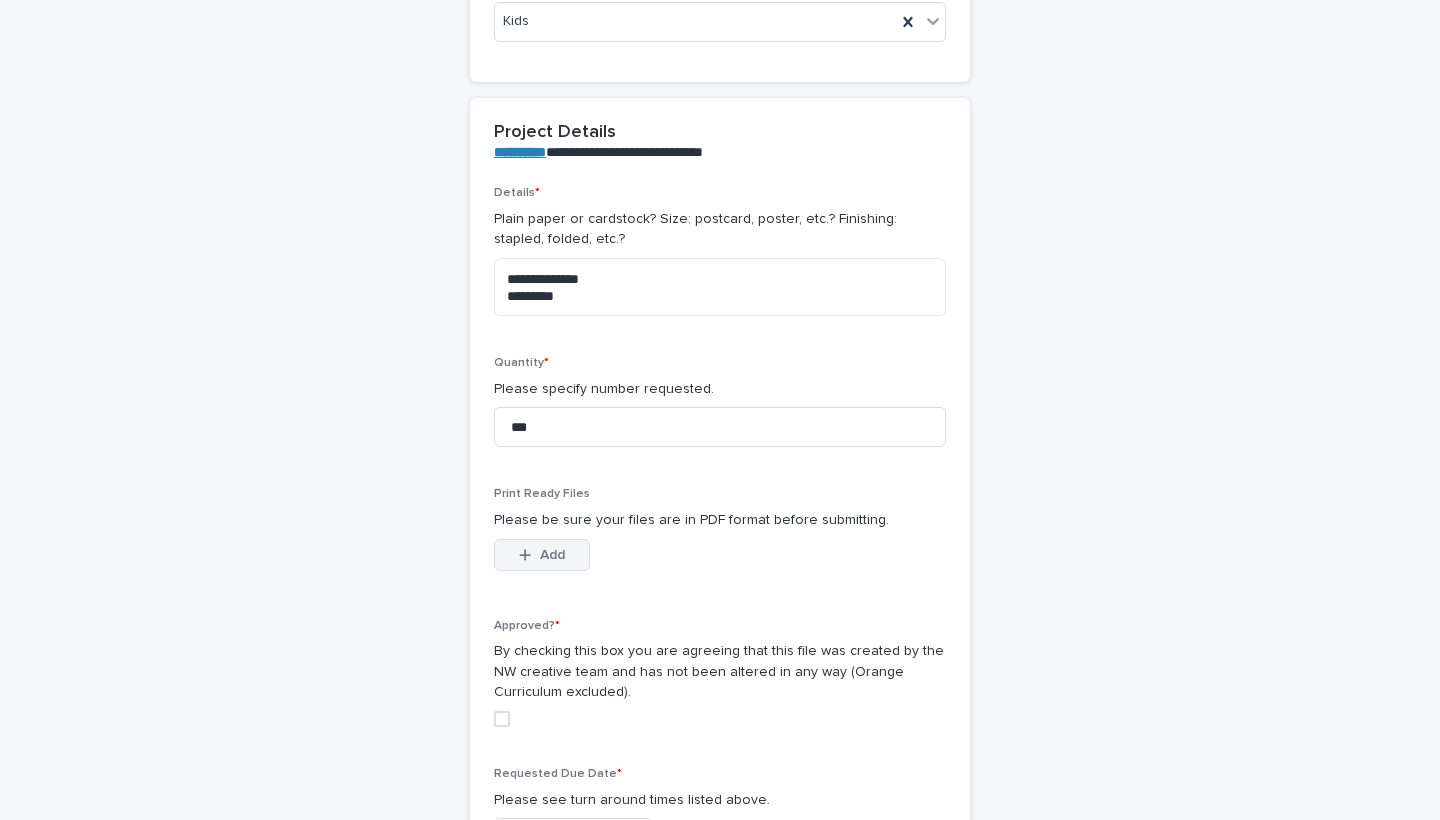 click on "Add" at bounding box center [552, 555] 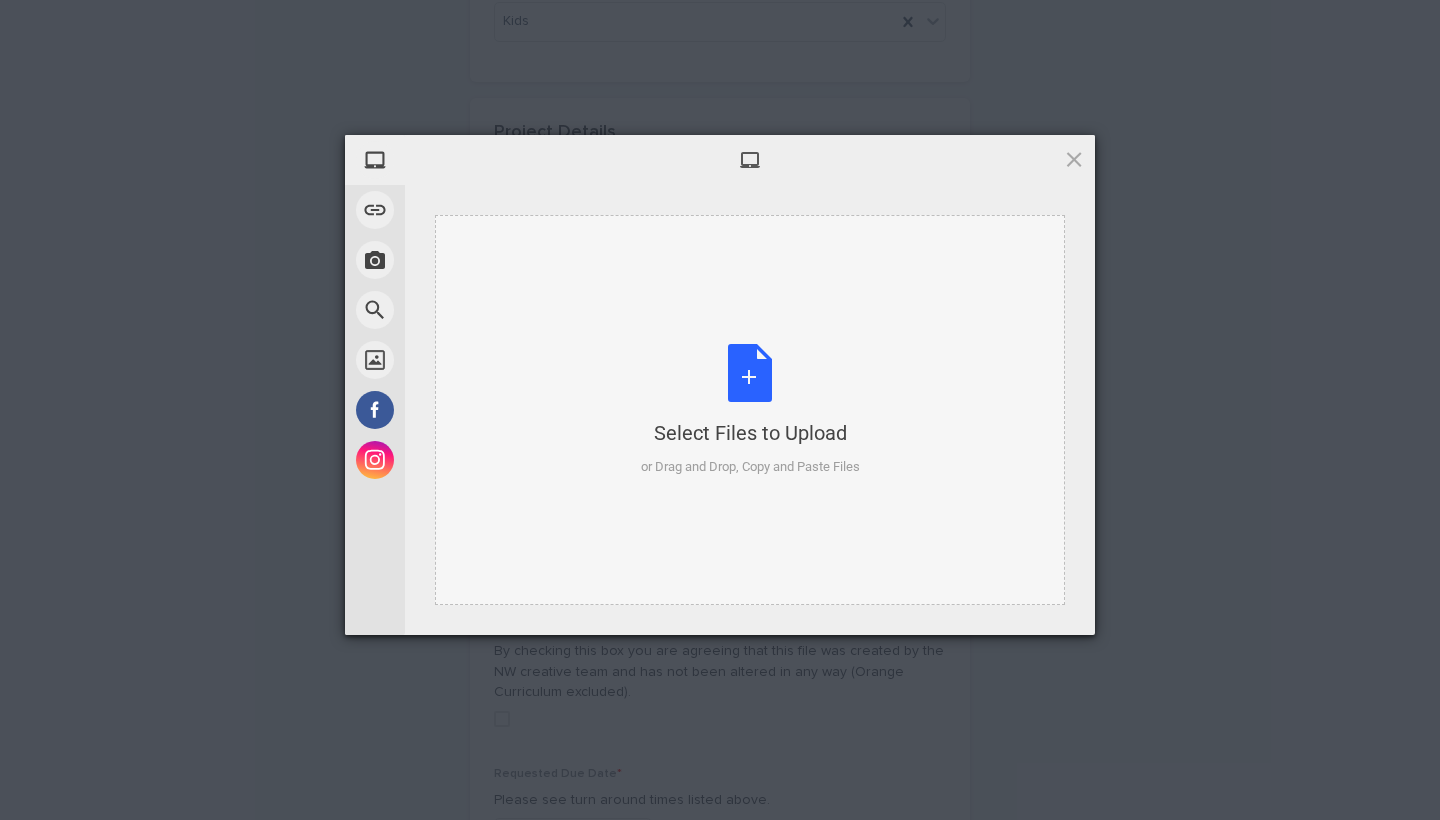 click on "Select Files to Upload
or Drag and Drop, Copy and Paste Files" at bounding box center [750, 410] 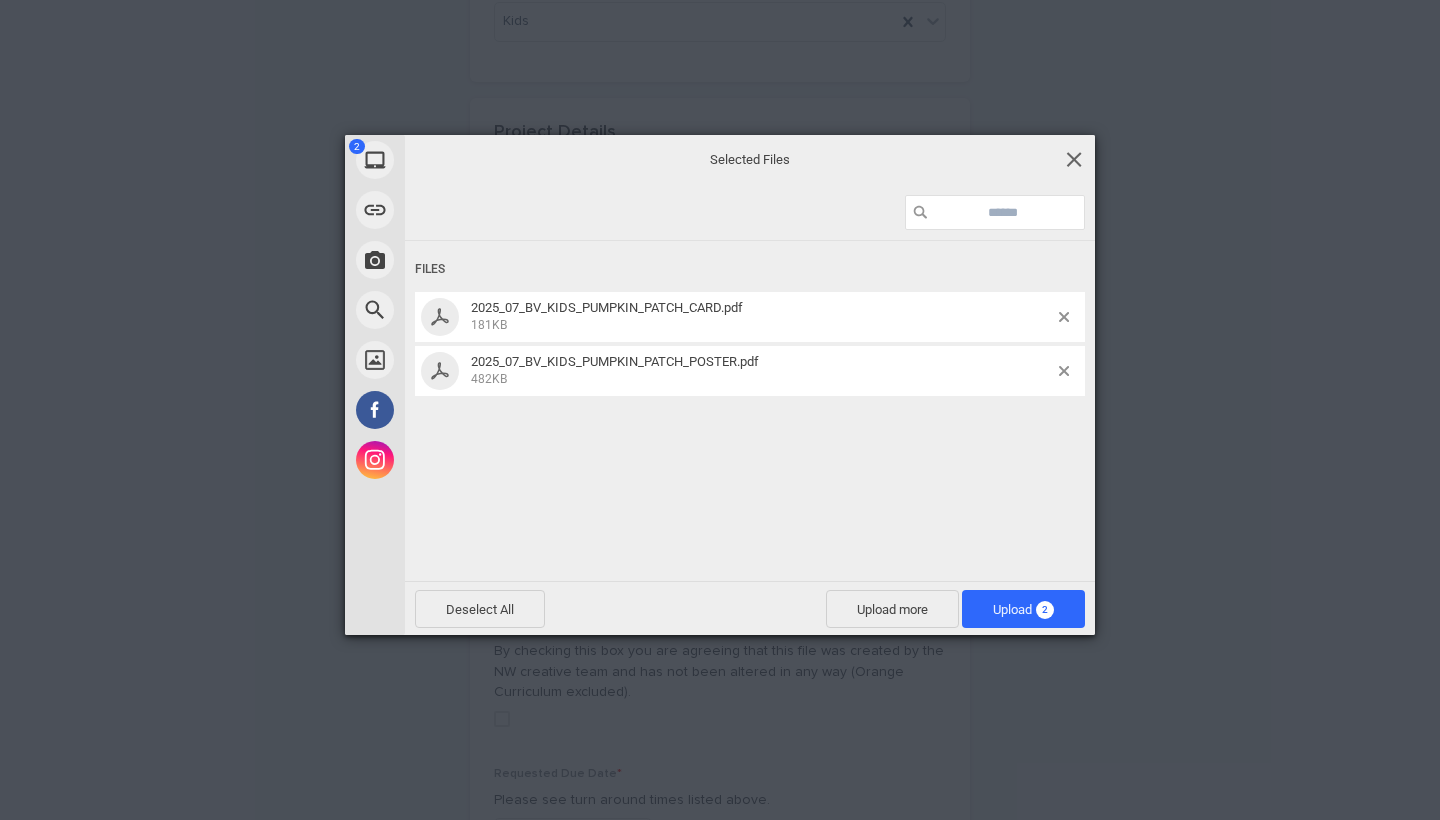 click at bounding box center [1074, 159] 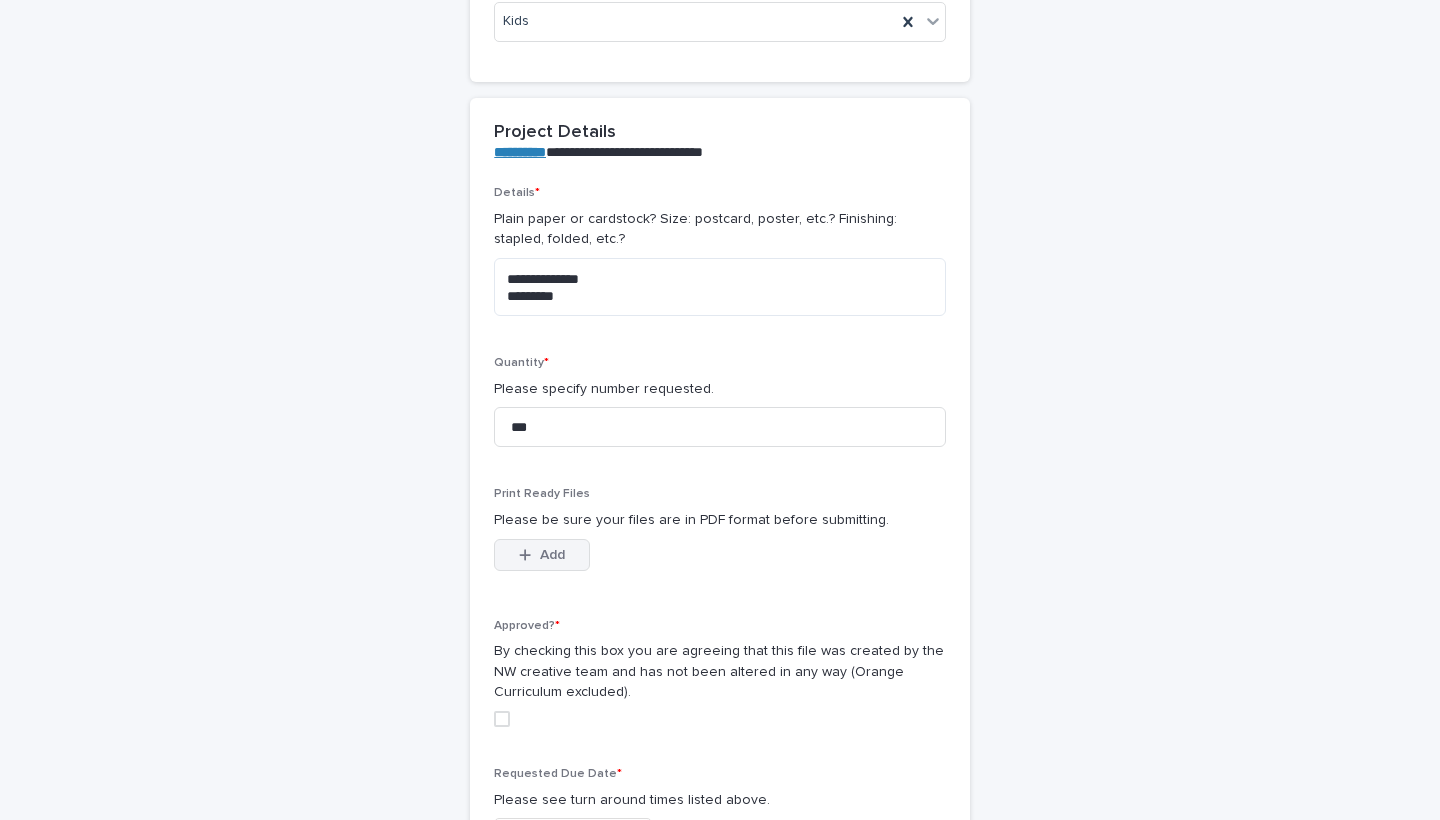 click on "Add" at bounding box center [552, 555] 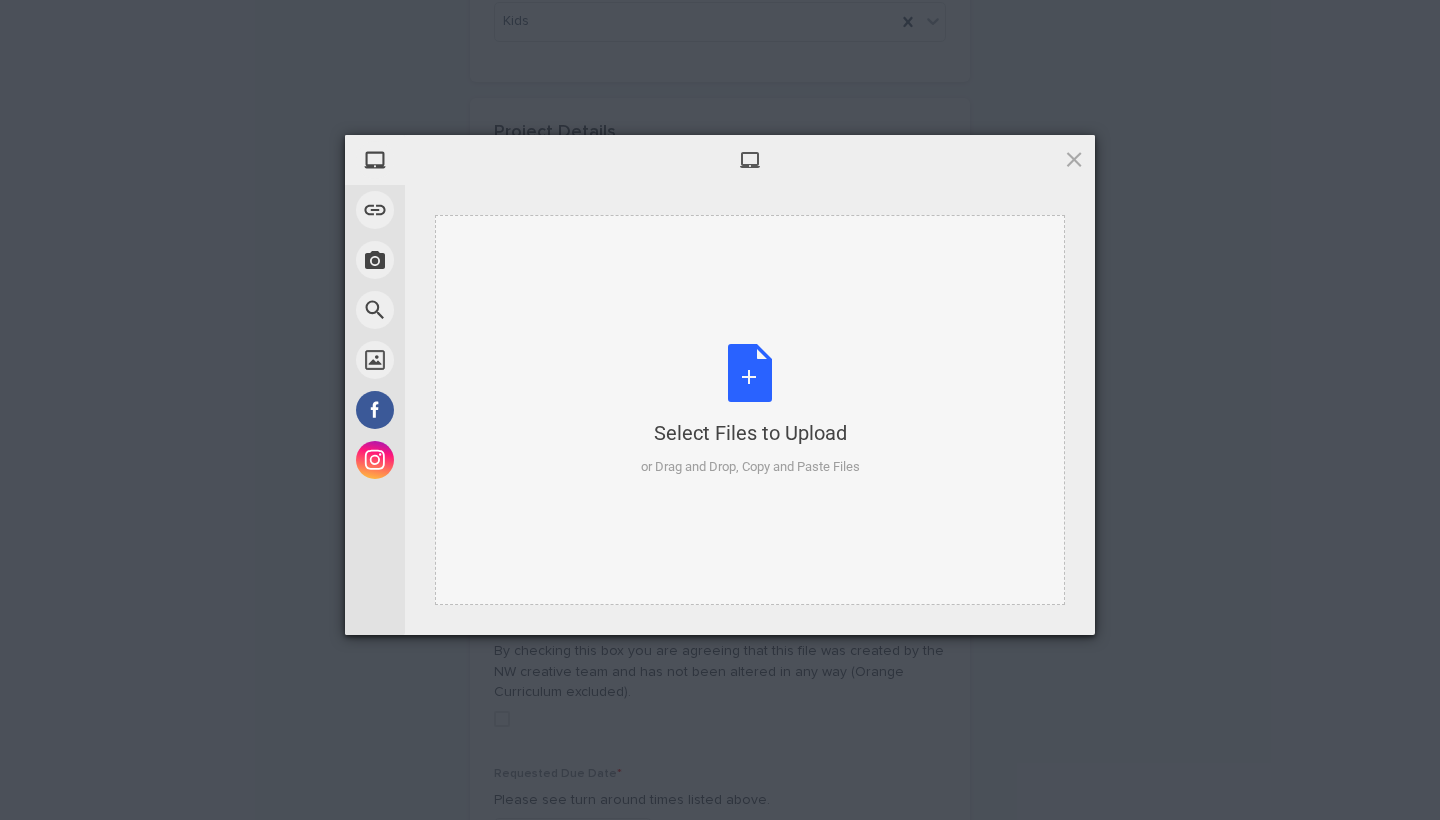 click on "Select Files to Upload
or Drag and Drop, Copy and Paste Files" at bounding box center (750, 410) 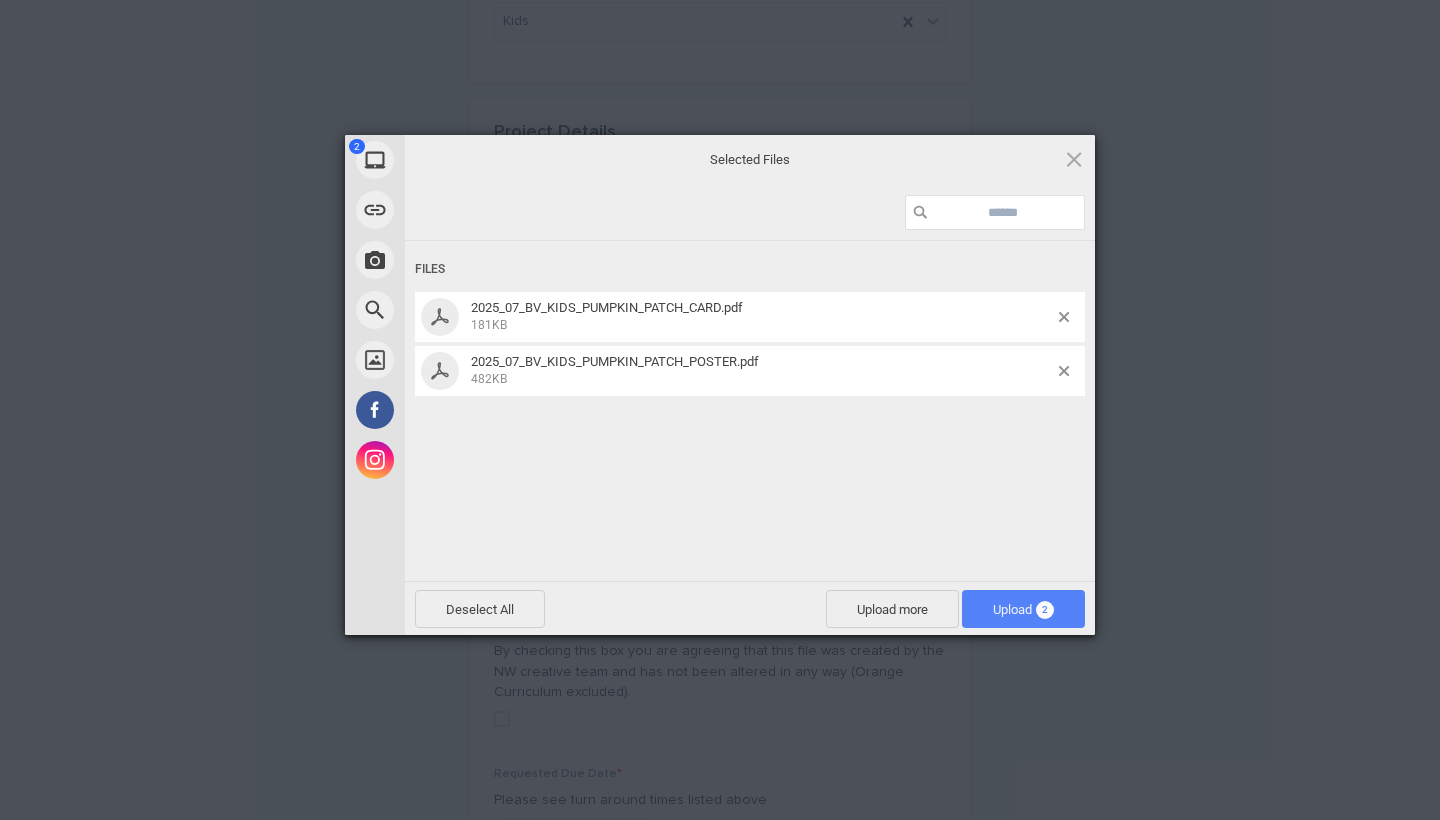 click on "Upload
2" at bounding box center (1023, 609) 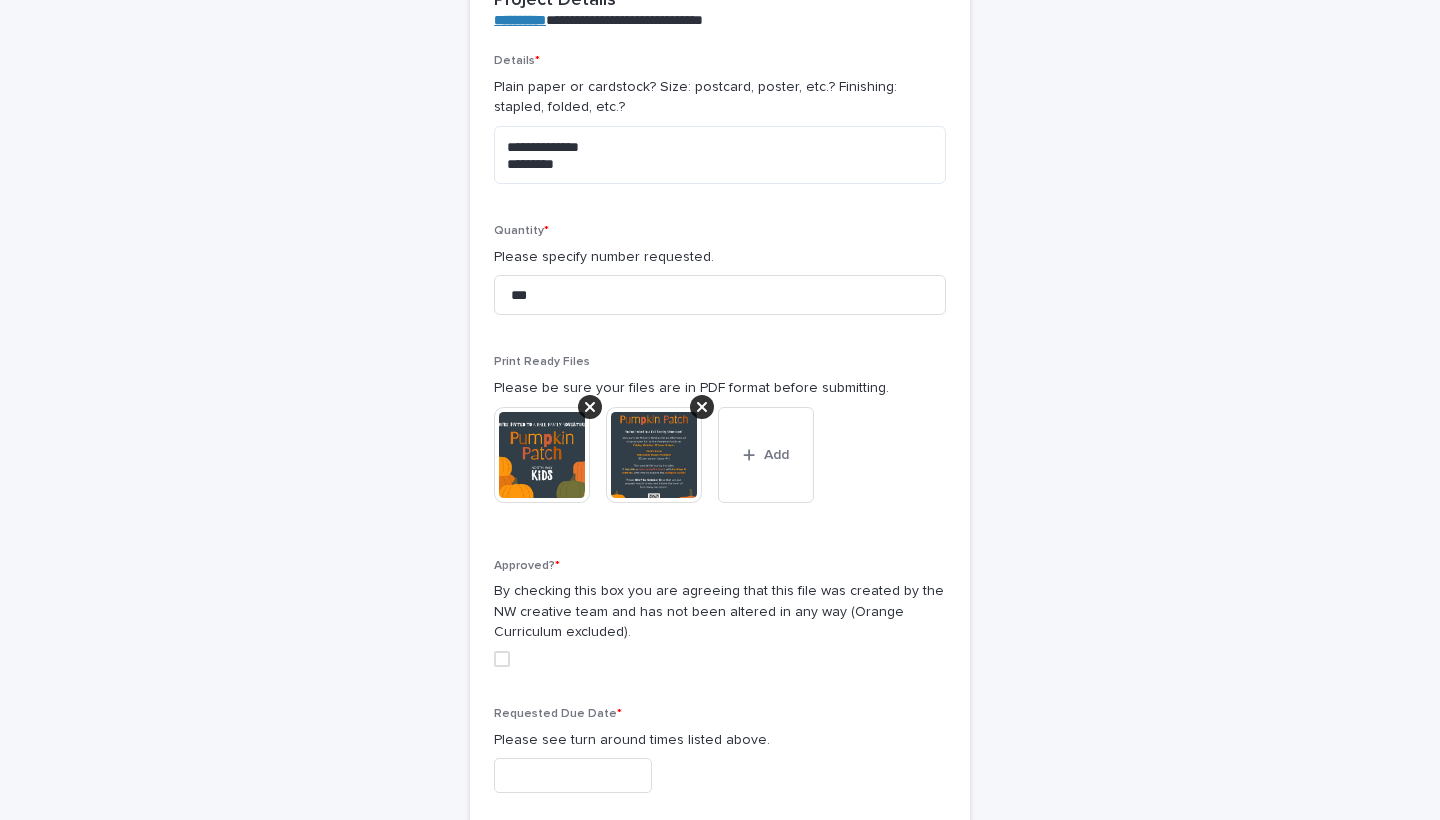 scroll, scrollTop: 763, scrollLeft: 0, axis: vertical 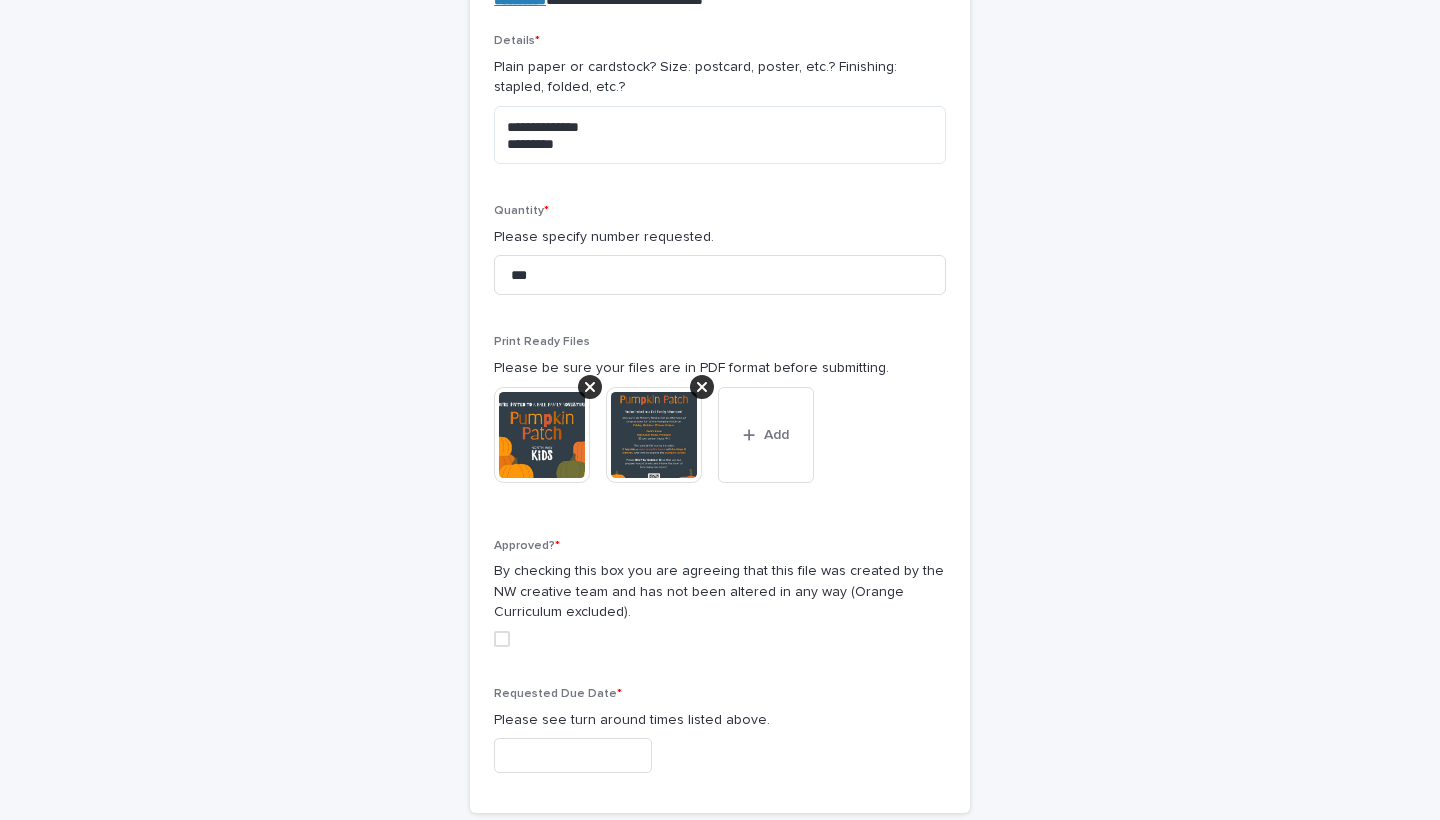 click at bounding box center [502, 639] 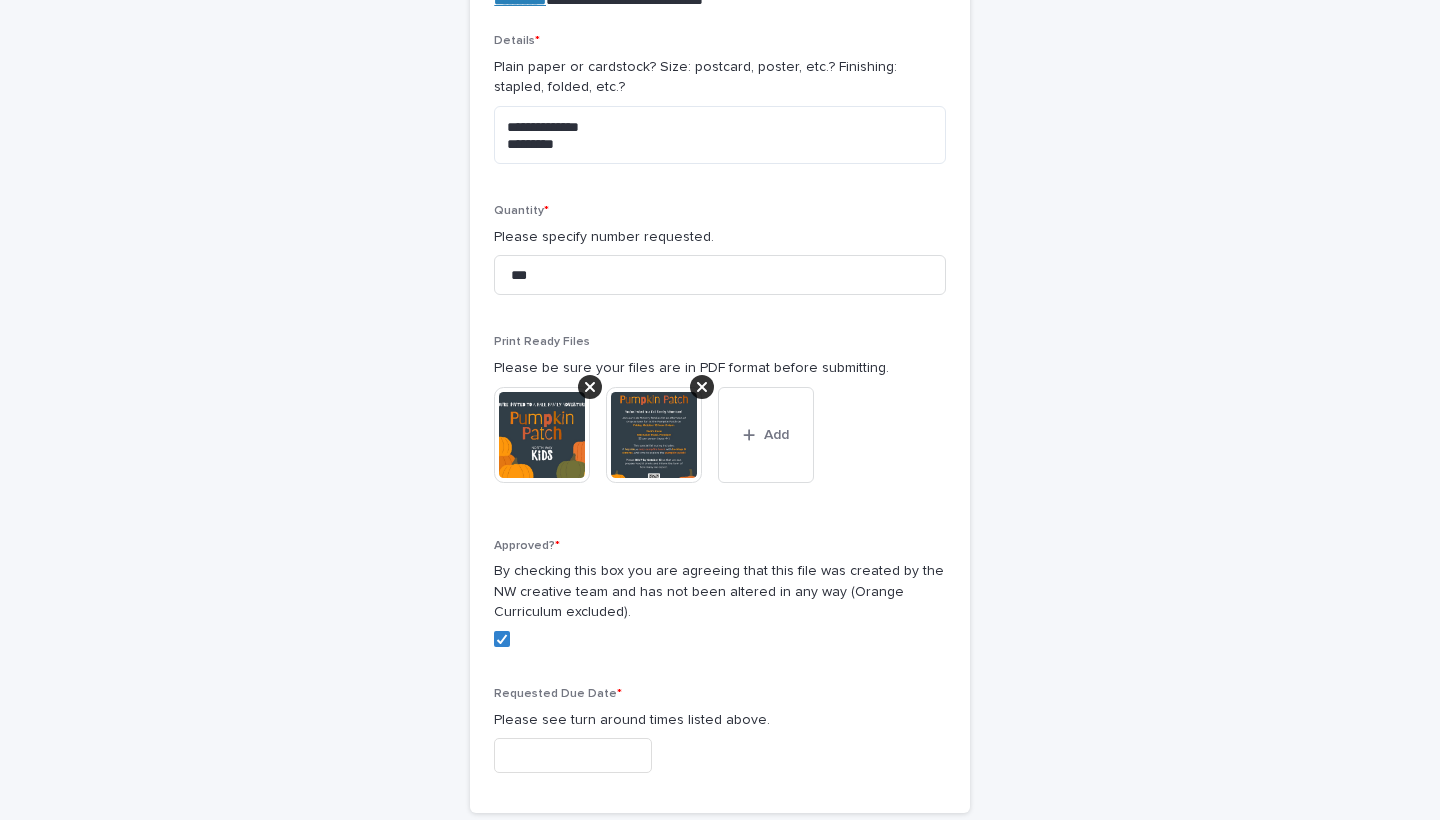 scroll, scrollTop: 816, scrollLeft: 0, axis: vertical 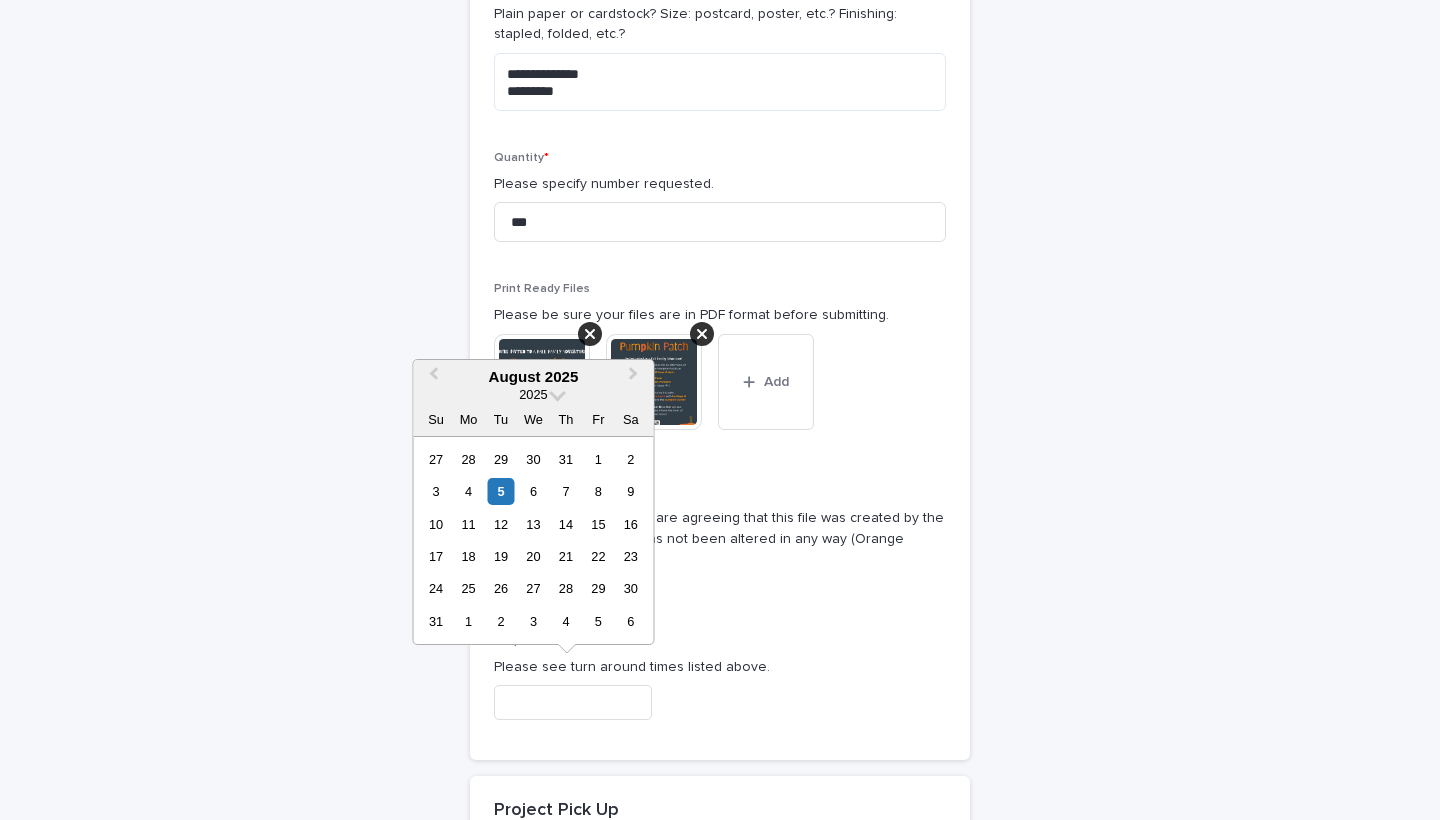 click at bounding box center [573, 702] 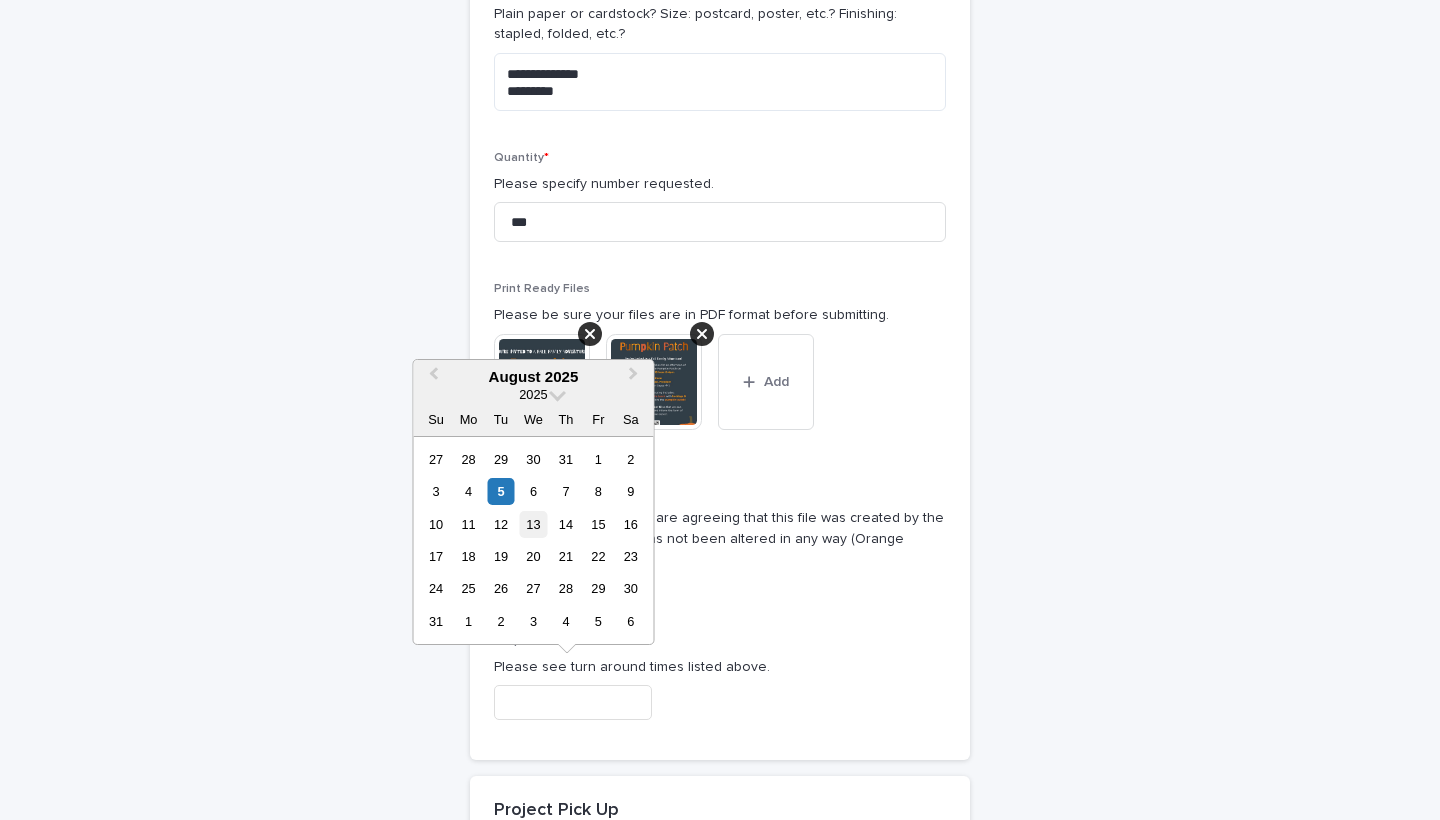 click on "13" at bounding box center (533, 524) 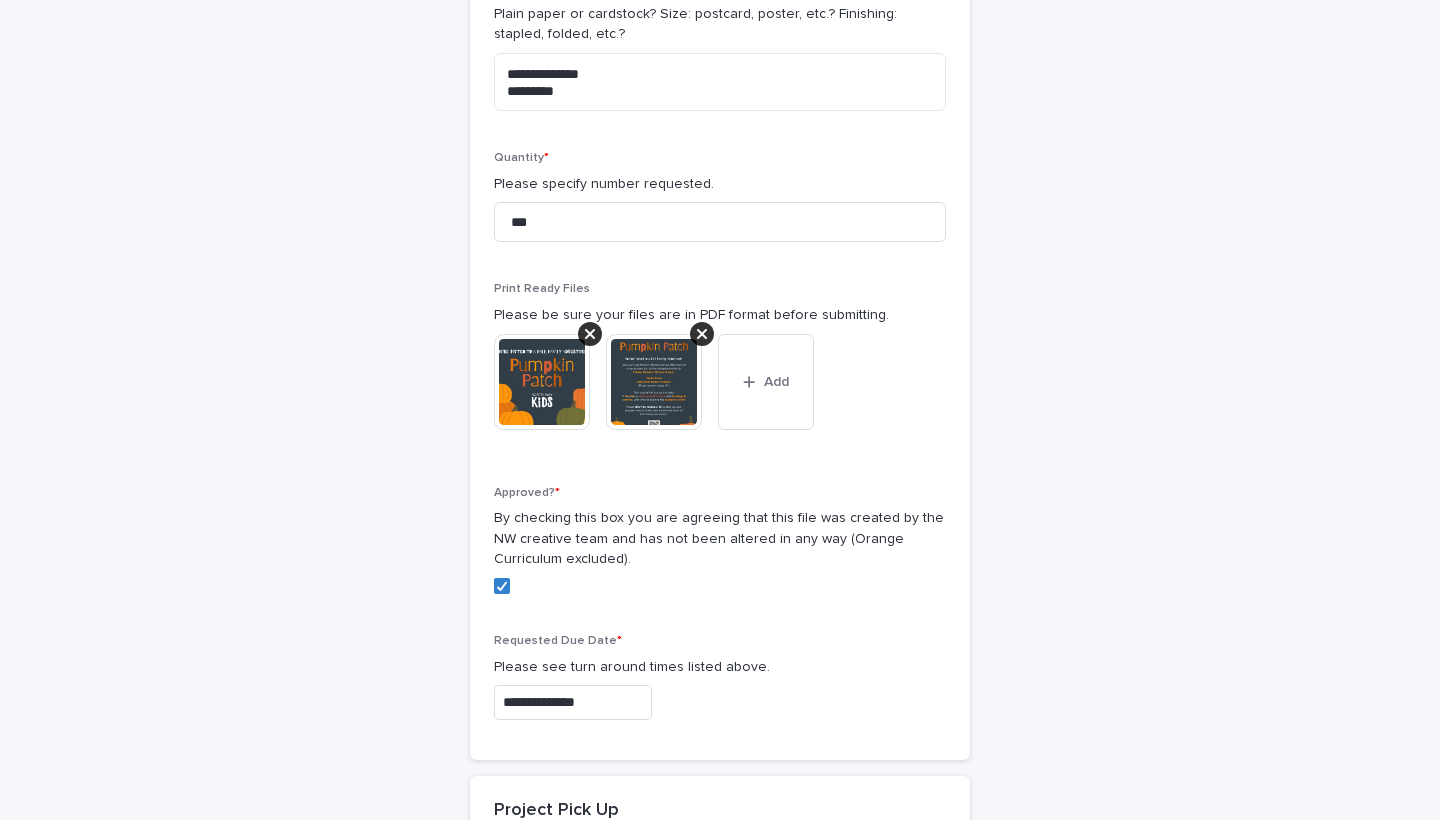 type on "**********" 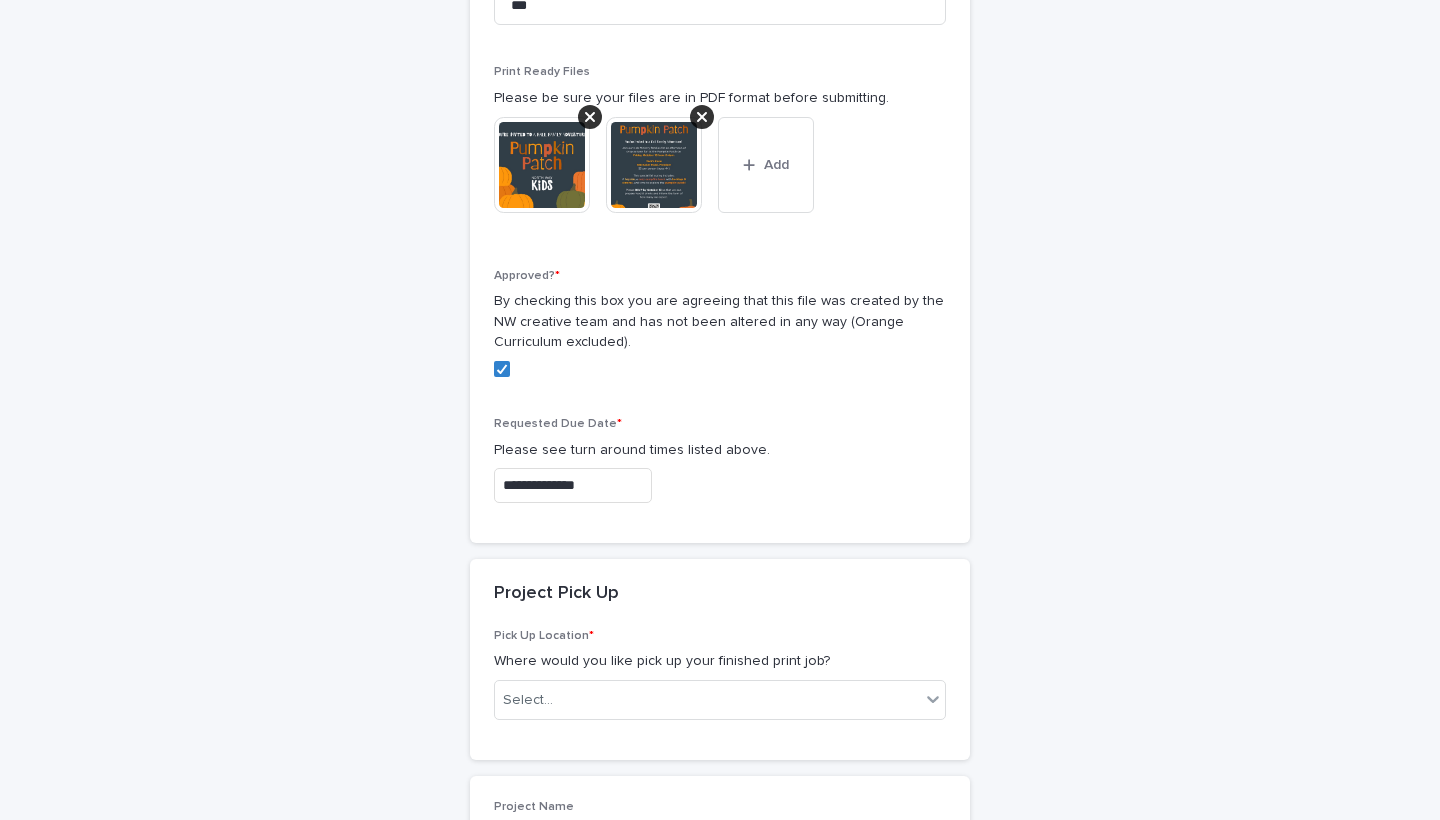 scroll, scrollTop: 1038, scrollLeft: 0, axis: vertical 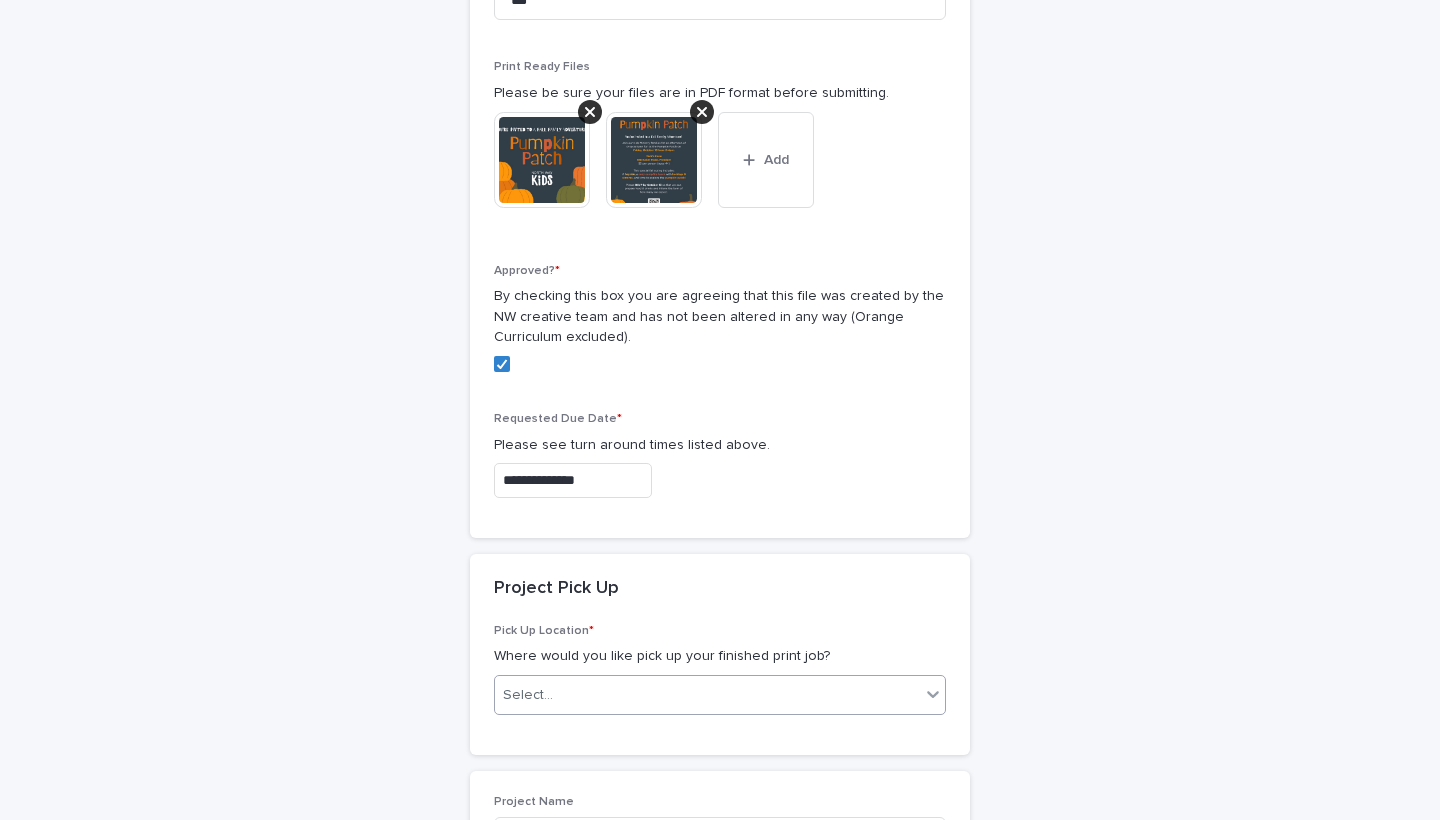 click on "Select..." at bounding box center [707, 695] 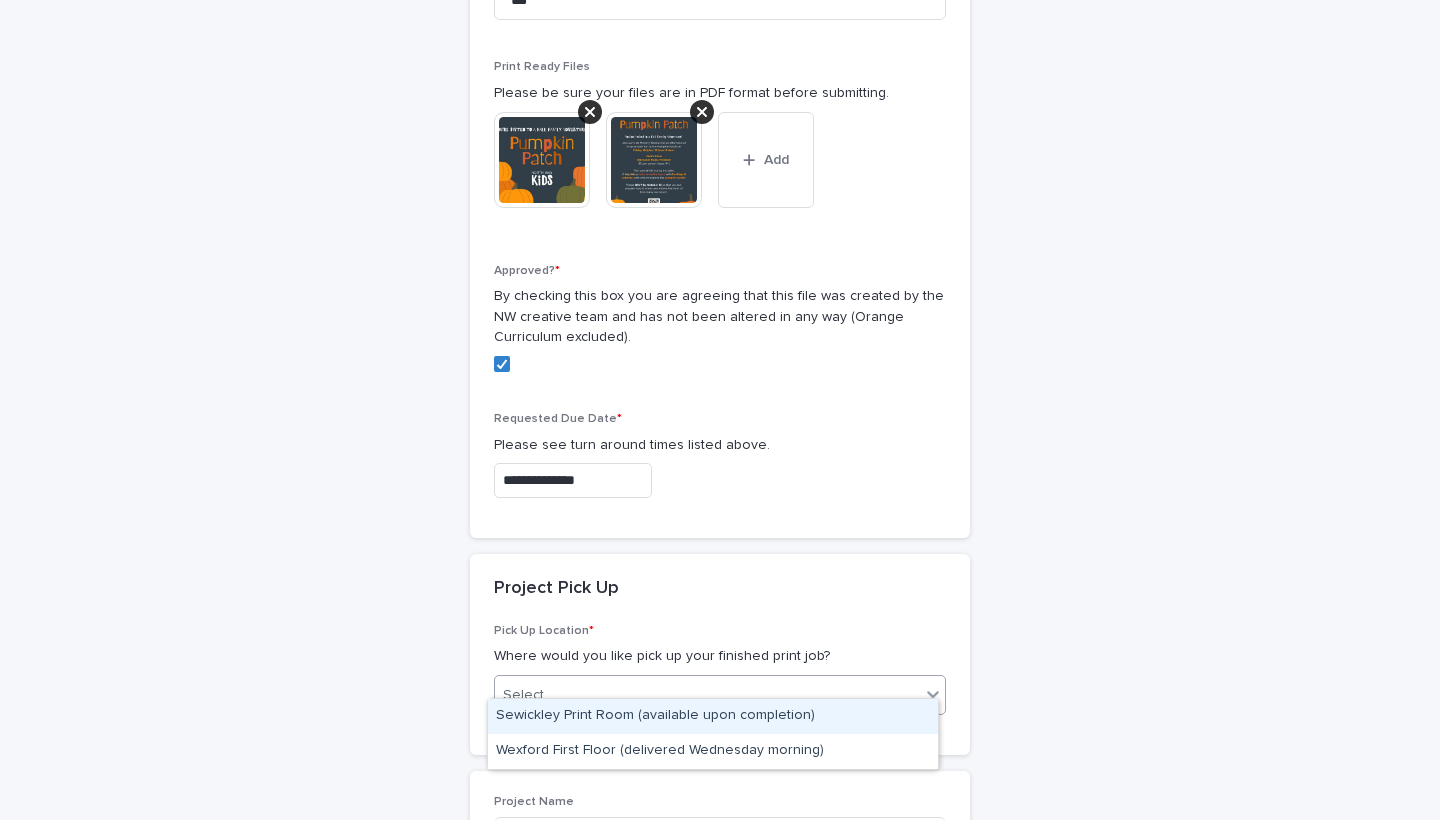 click on "Sewickley Print Room (available upon completion)" at bounding box center (713, 716) 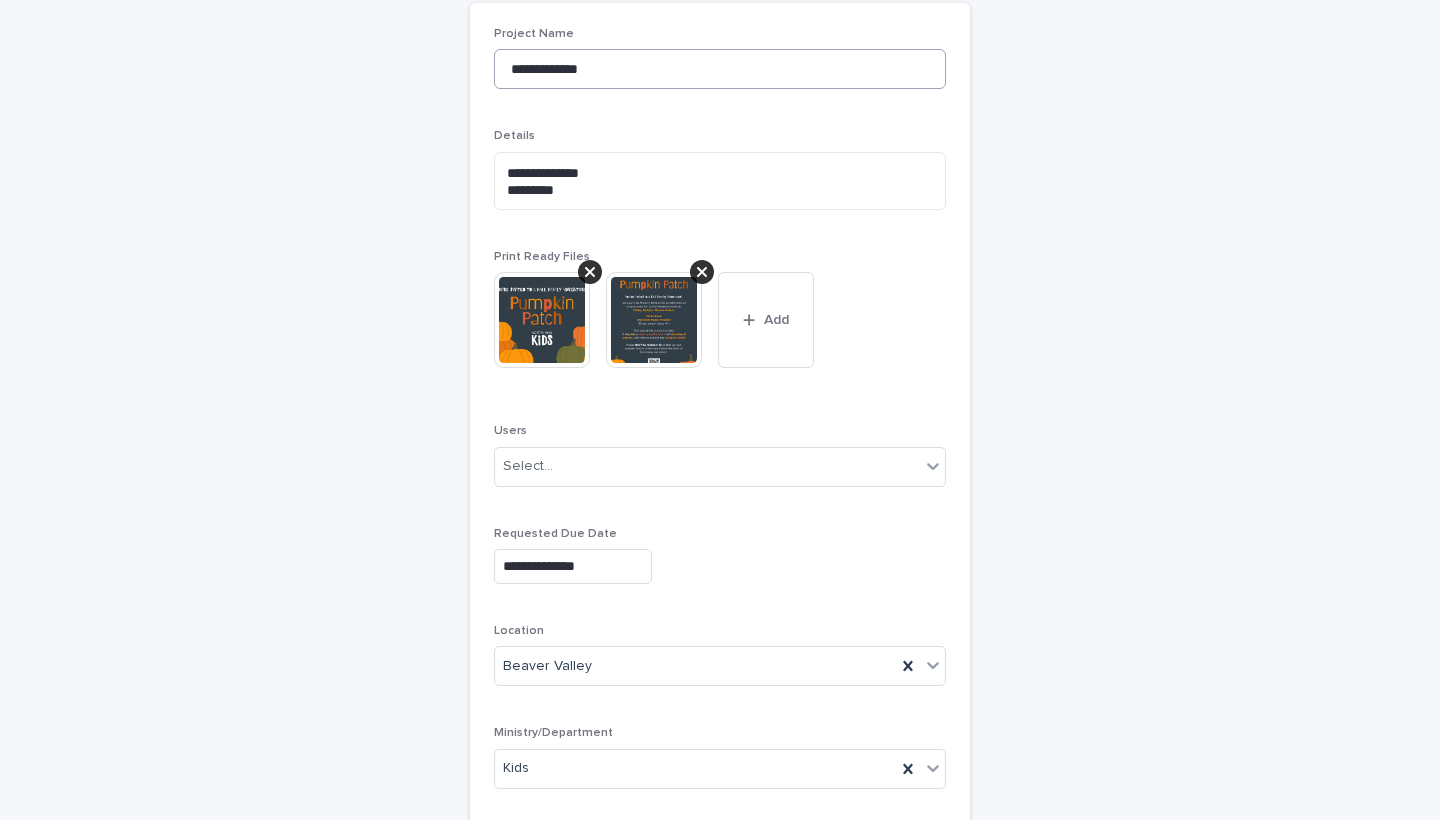 scroll, scrollTop: 1817, scrollLeft: 0, axis: vertical 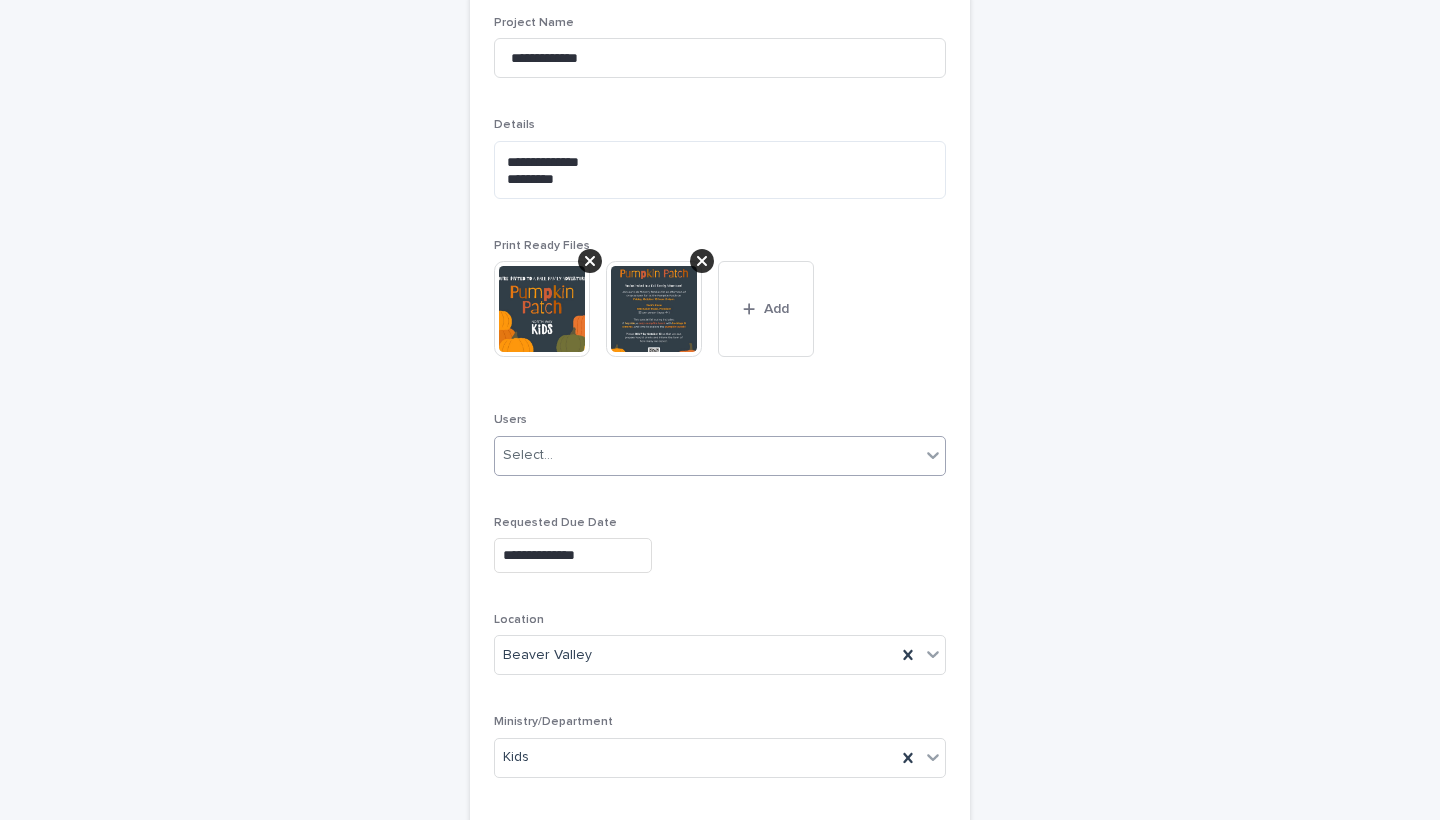 click on "Select..." at bounding box center [707, 455] 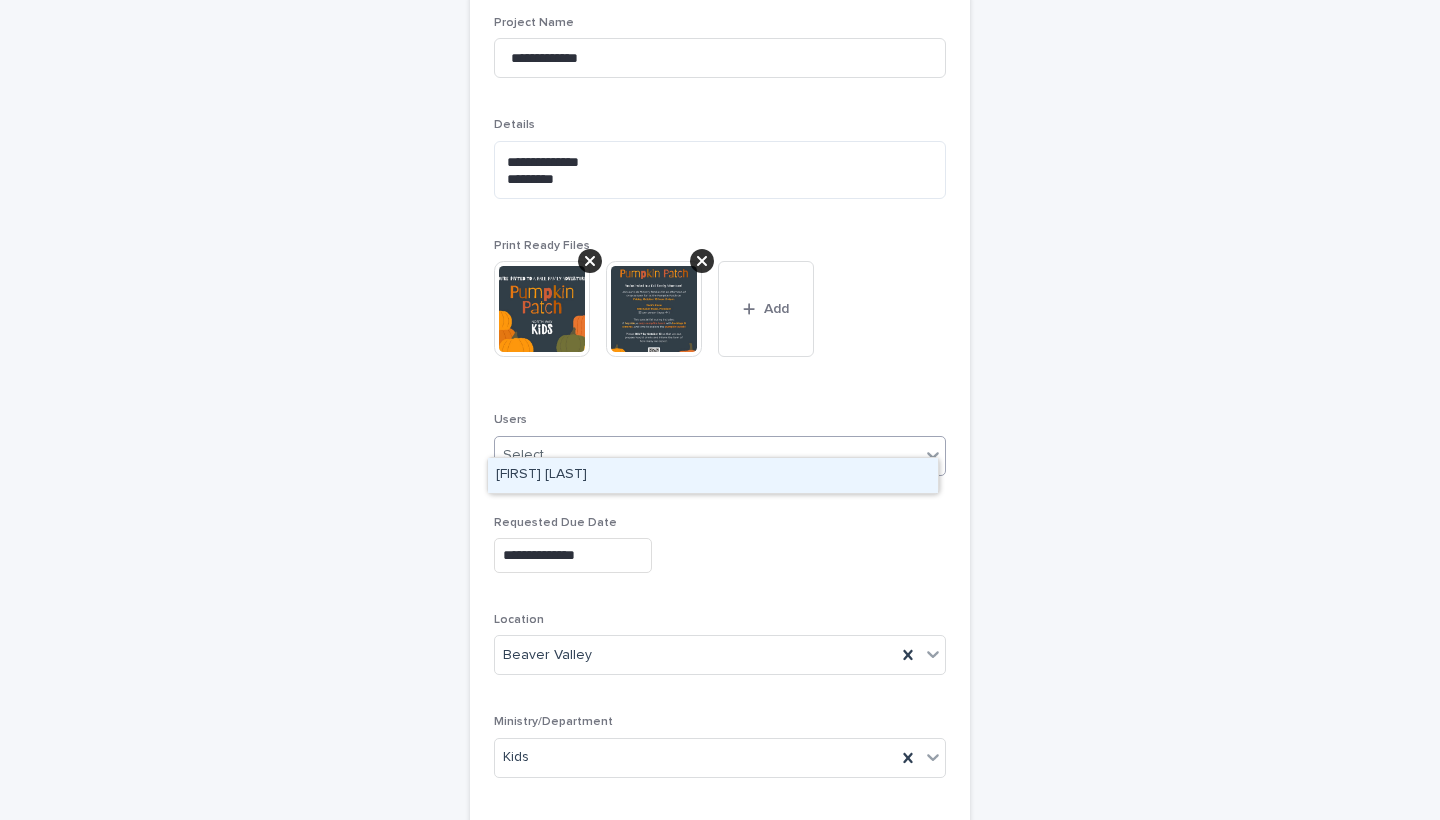 click on "[FIRST] [LAST]" at bounding box center [713, 475] 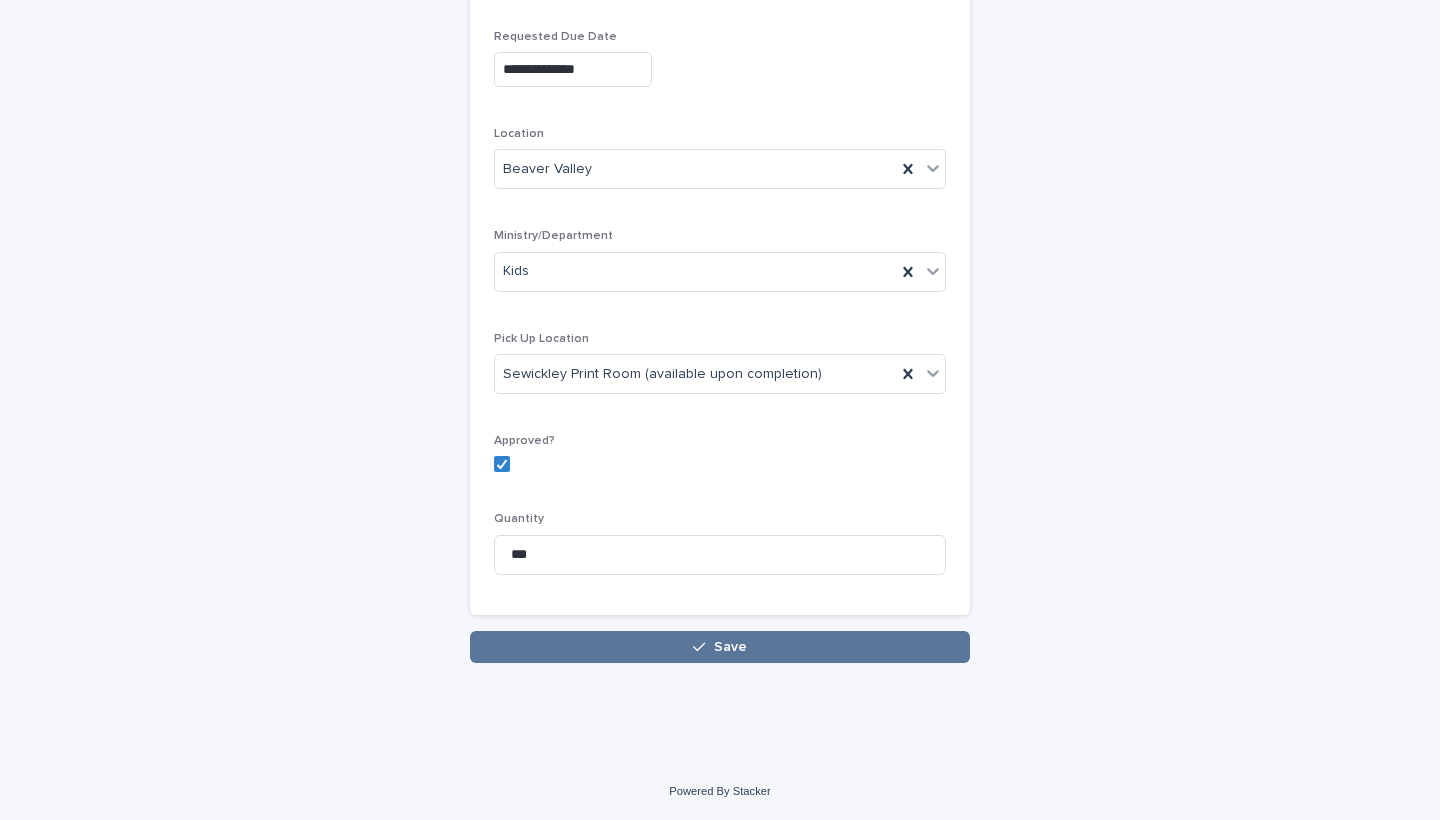 scroll, scrollTop: 2281, scrollLeft: 0, axis: vertical 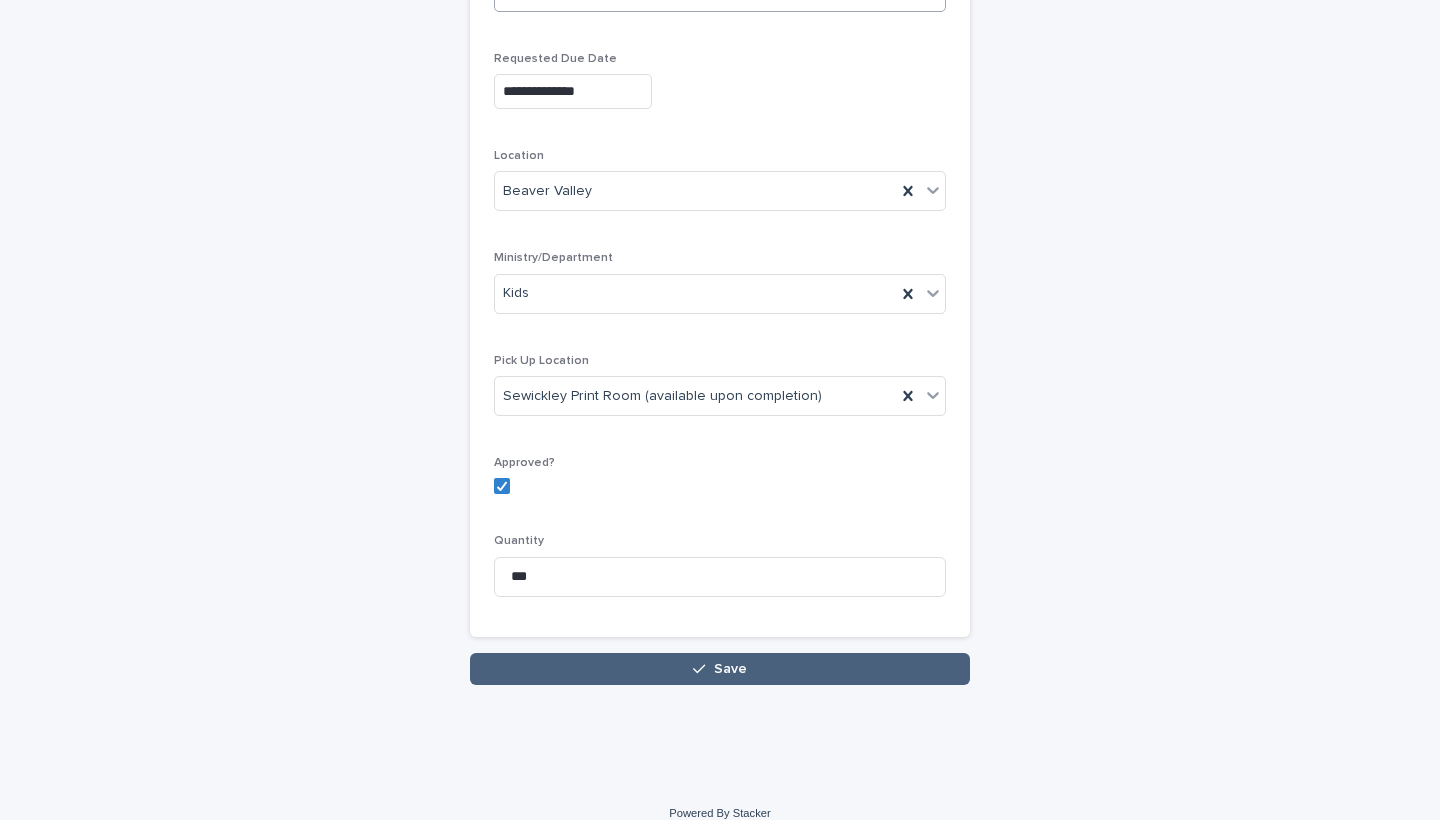 click 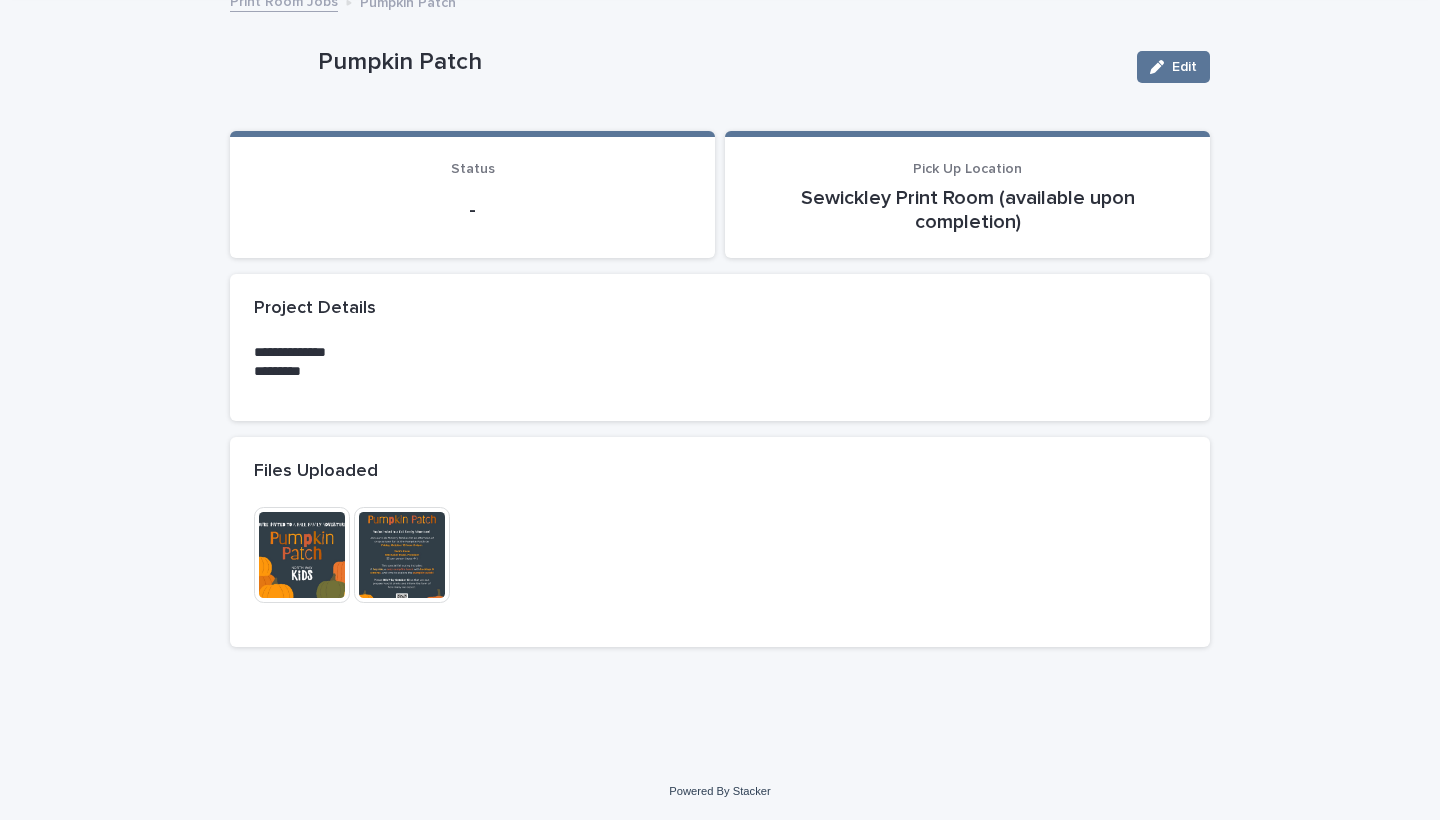 scroll, scrollTop: 0, scrollLeft: 0, axis: both 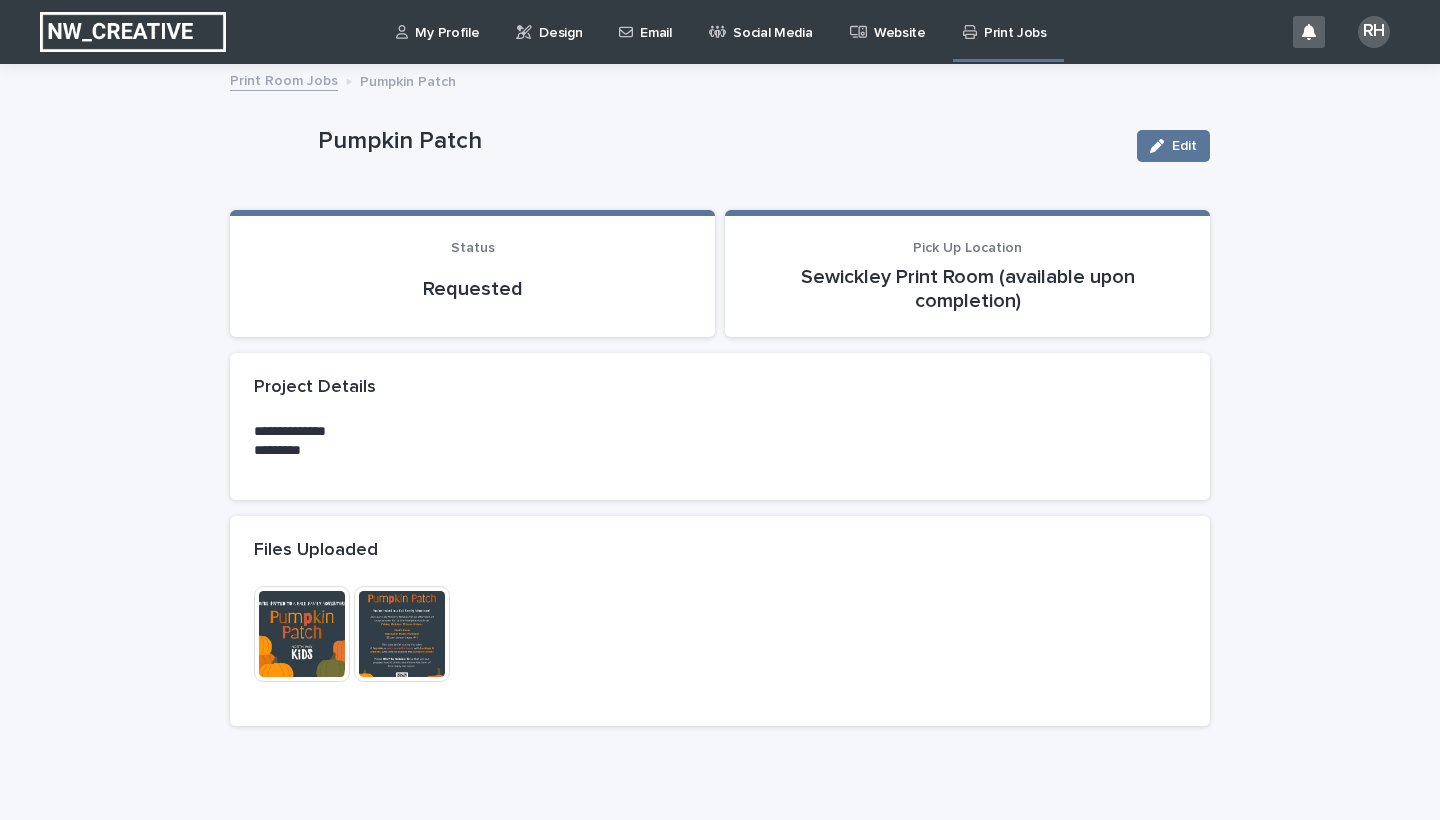 click on "Print Jobs" at bounding box center [1015, 21] 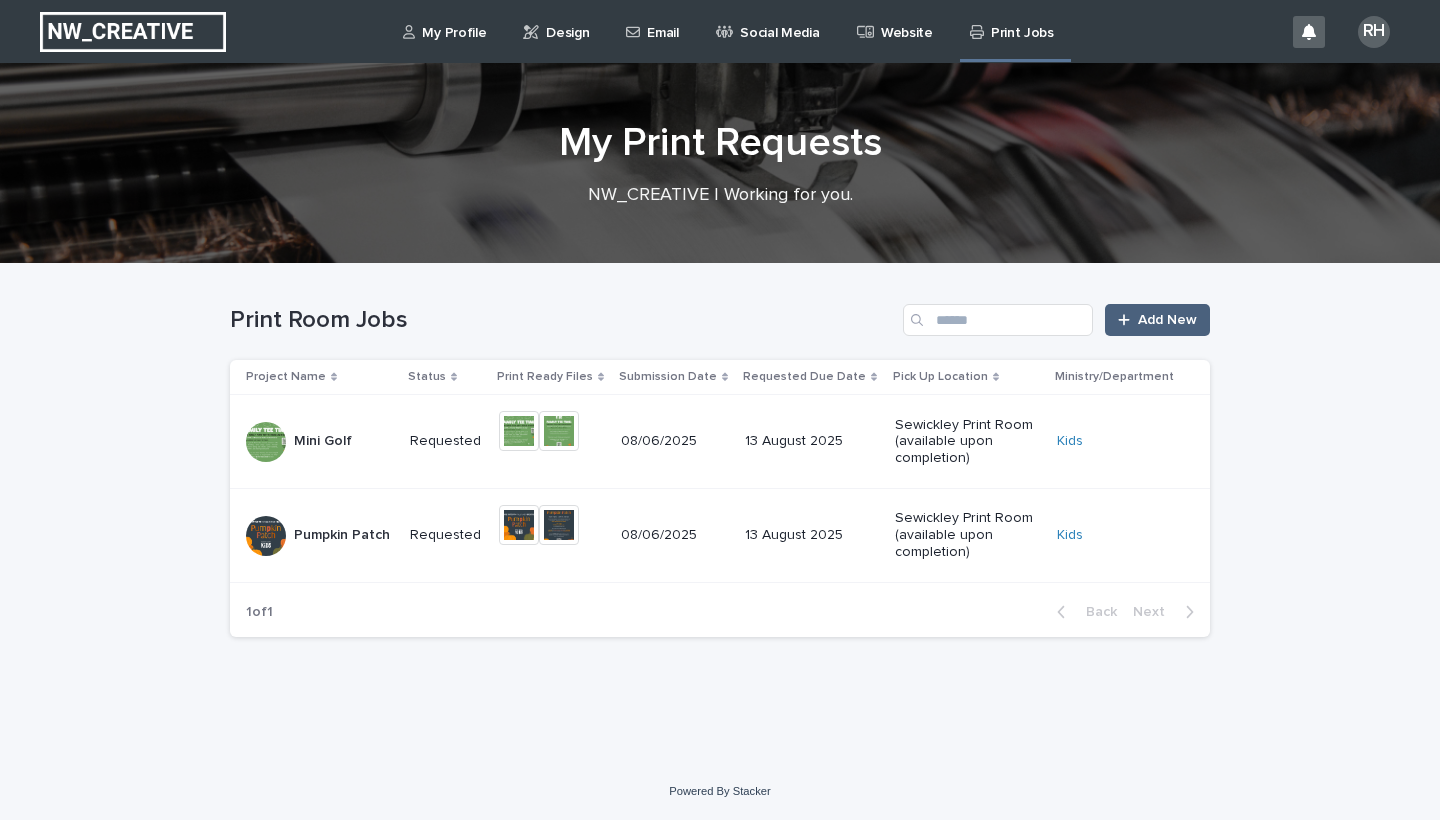 click on "Add New" at bounding box center (1167, 320) 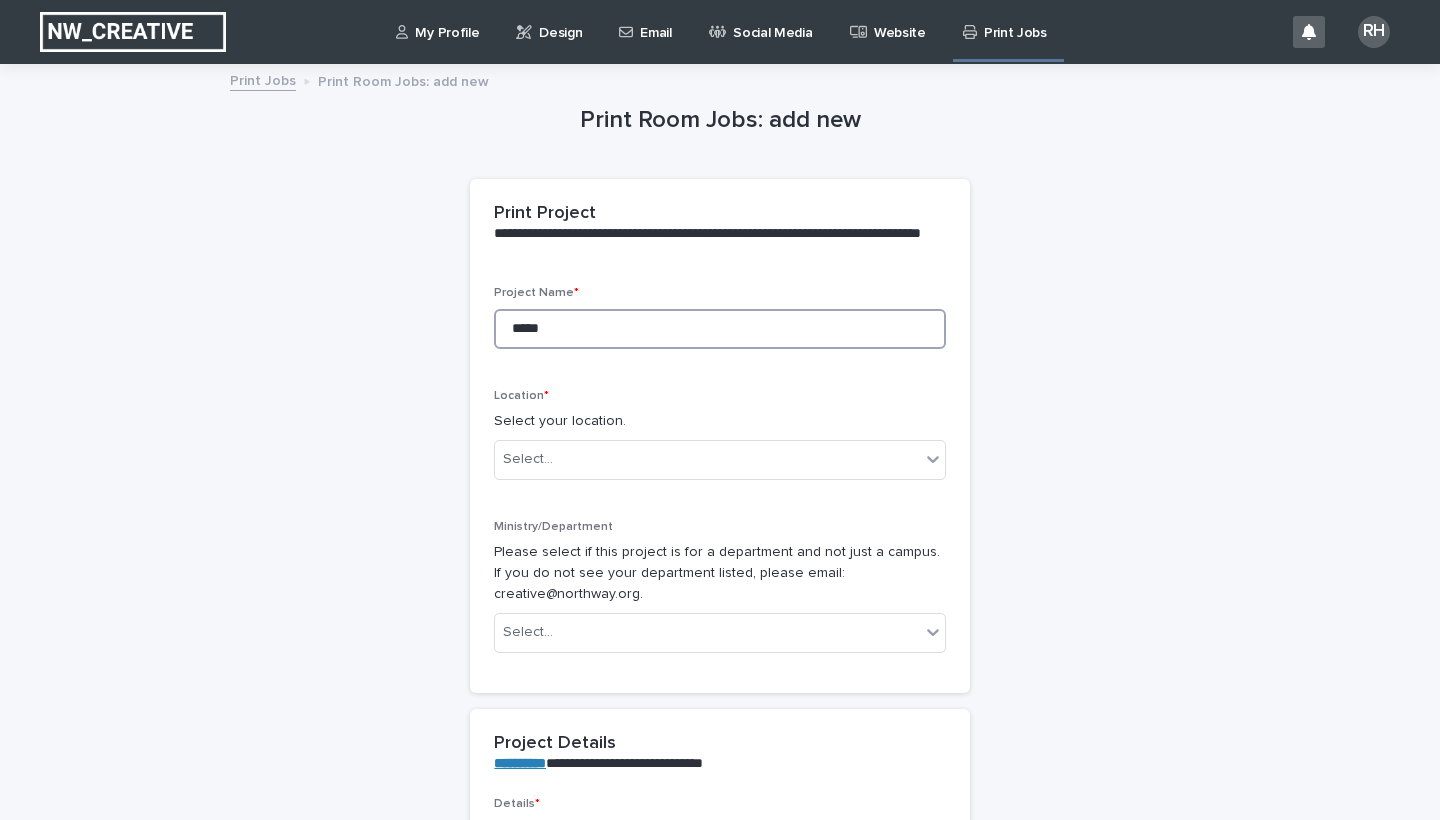 type on "*****" 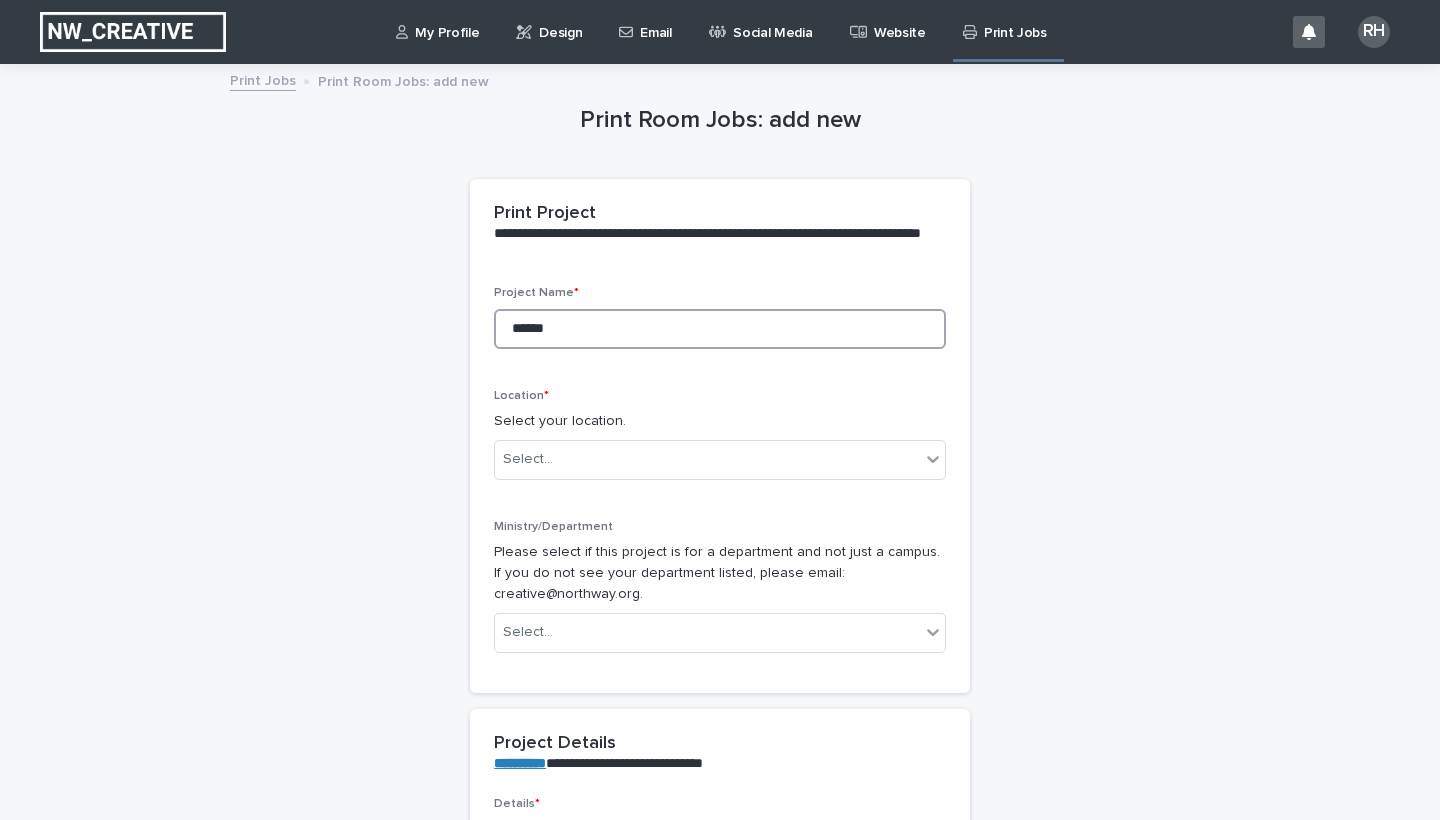 type on "*****" 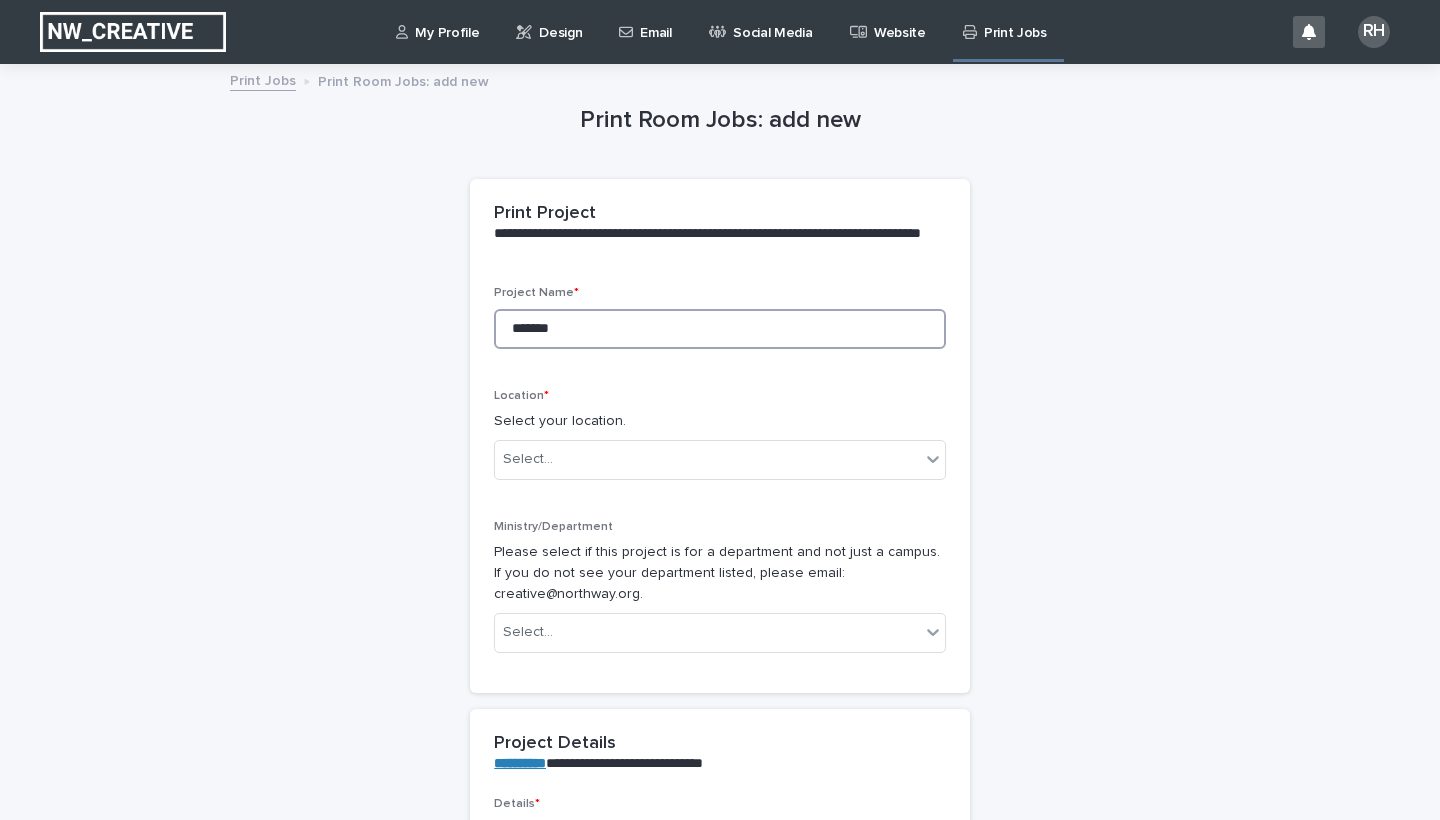 type on "********" 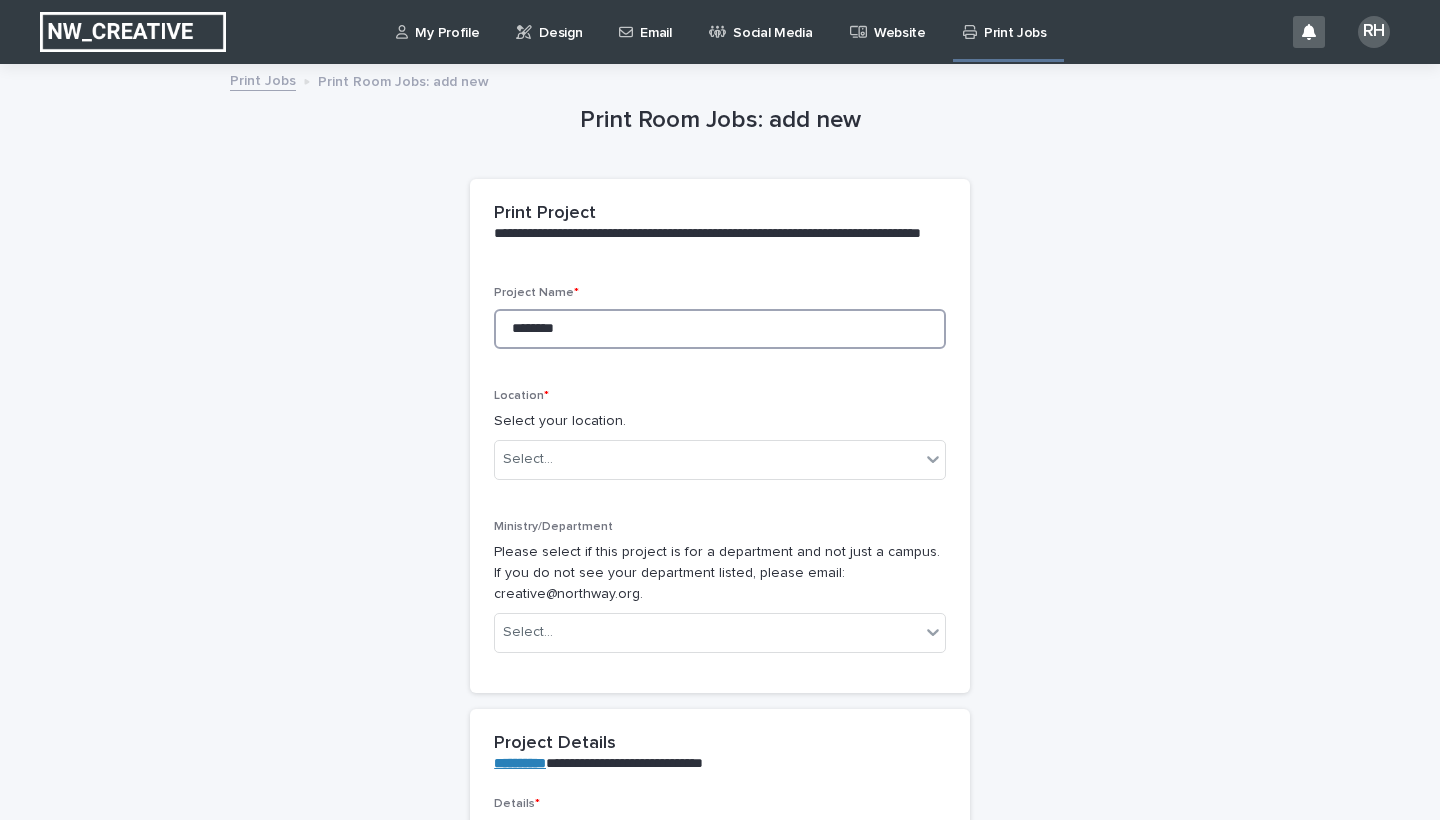 type on "********" 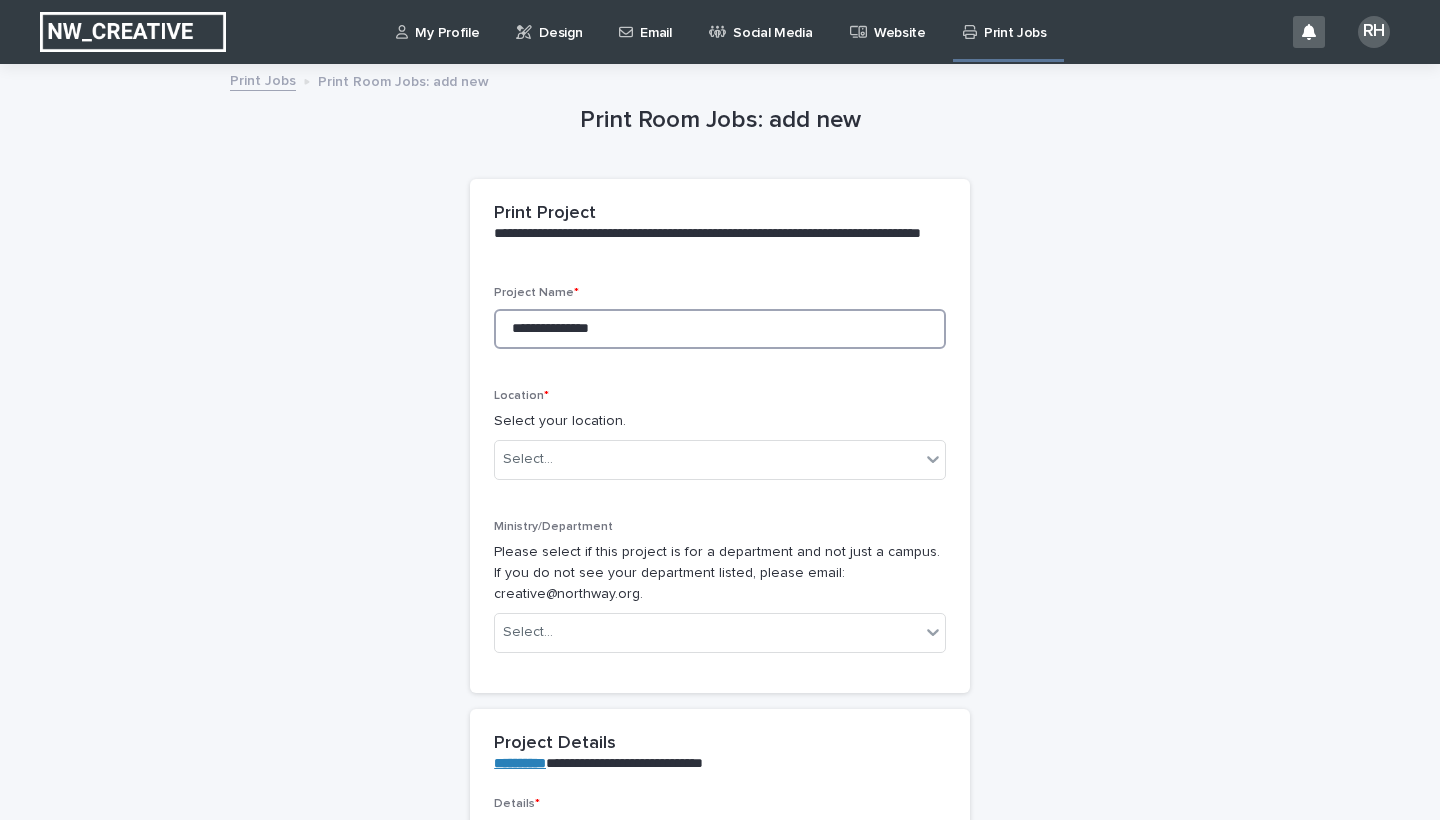 type on "**********" 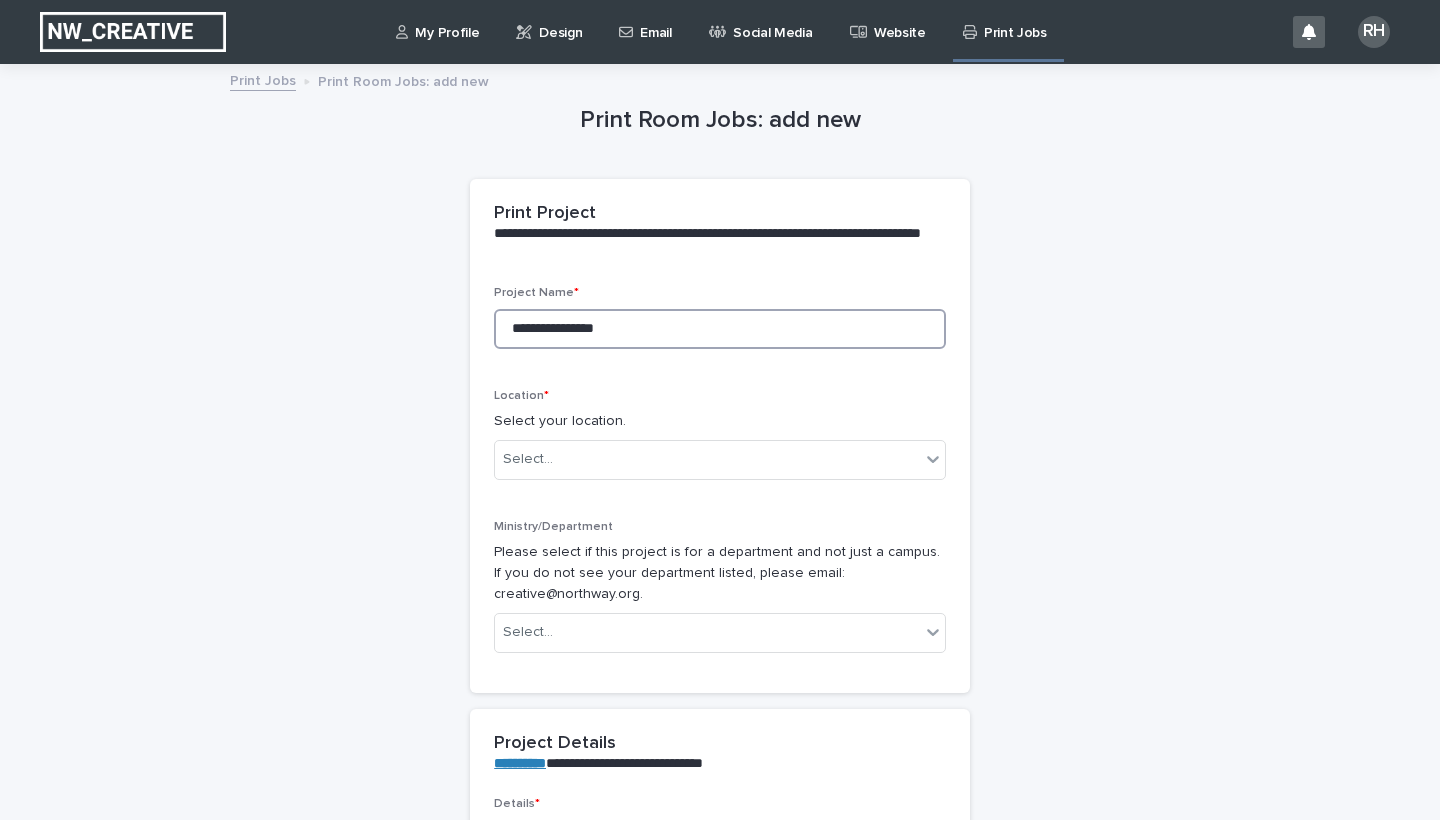 type on "**********" 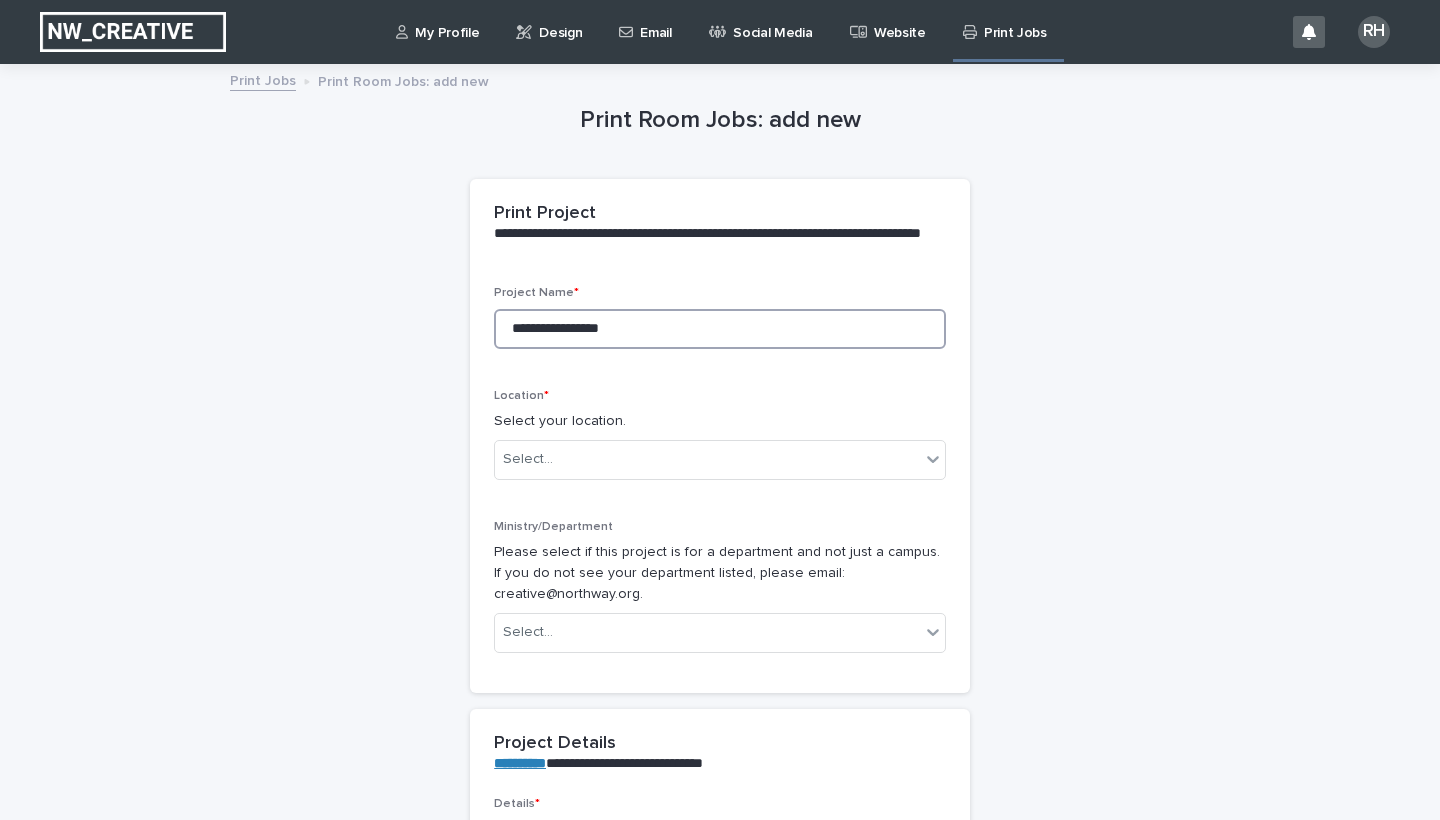 type on "**********" 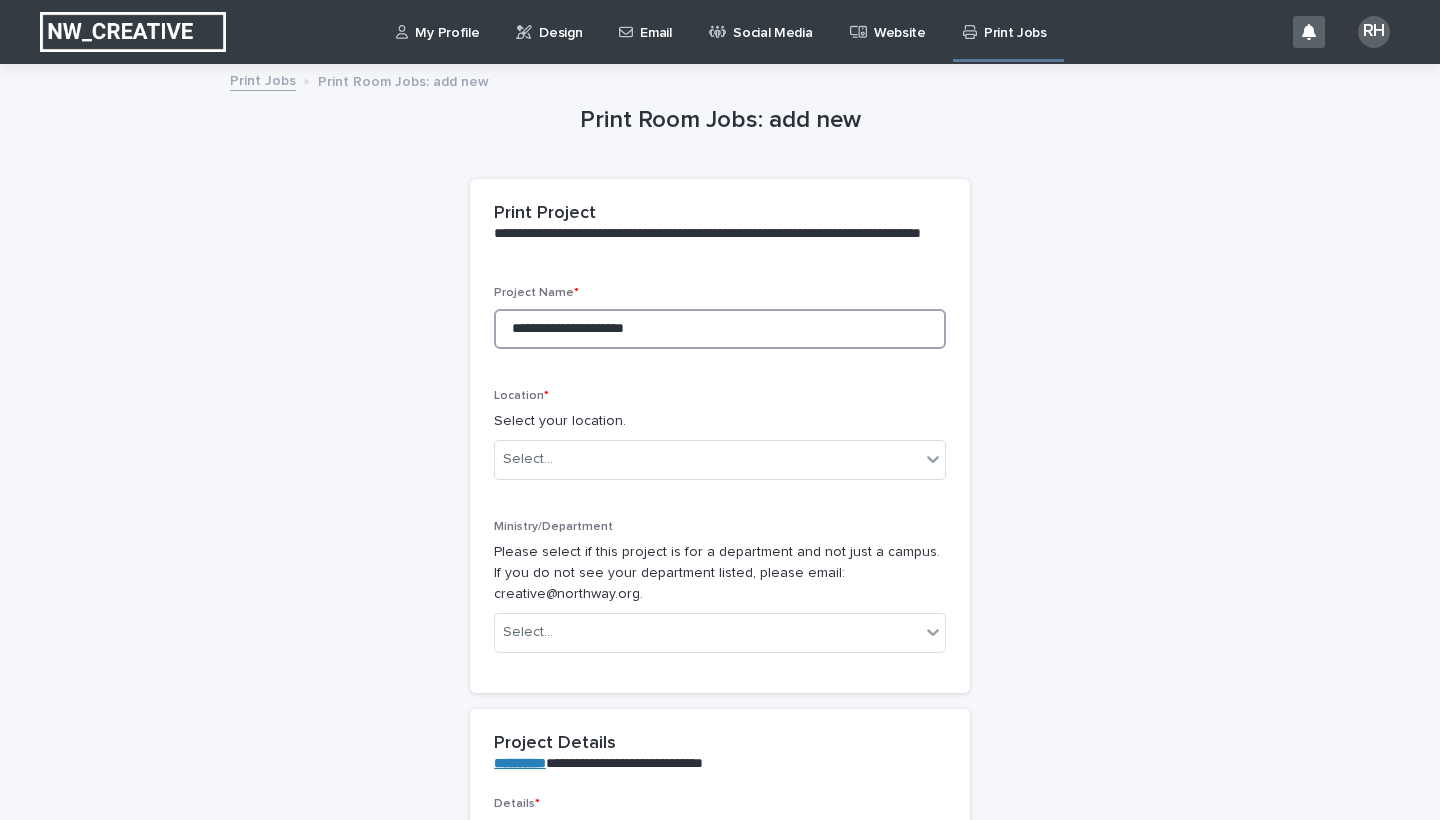 type on "**********" 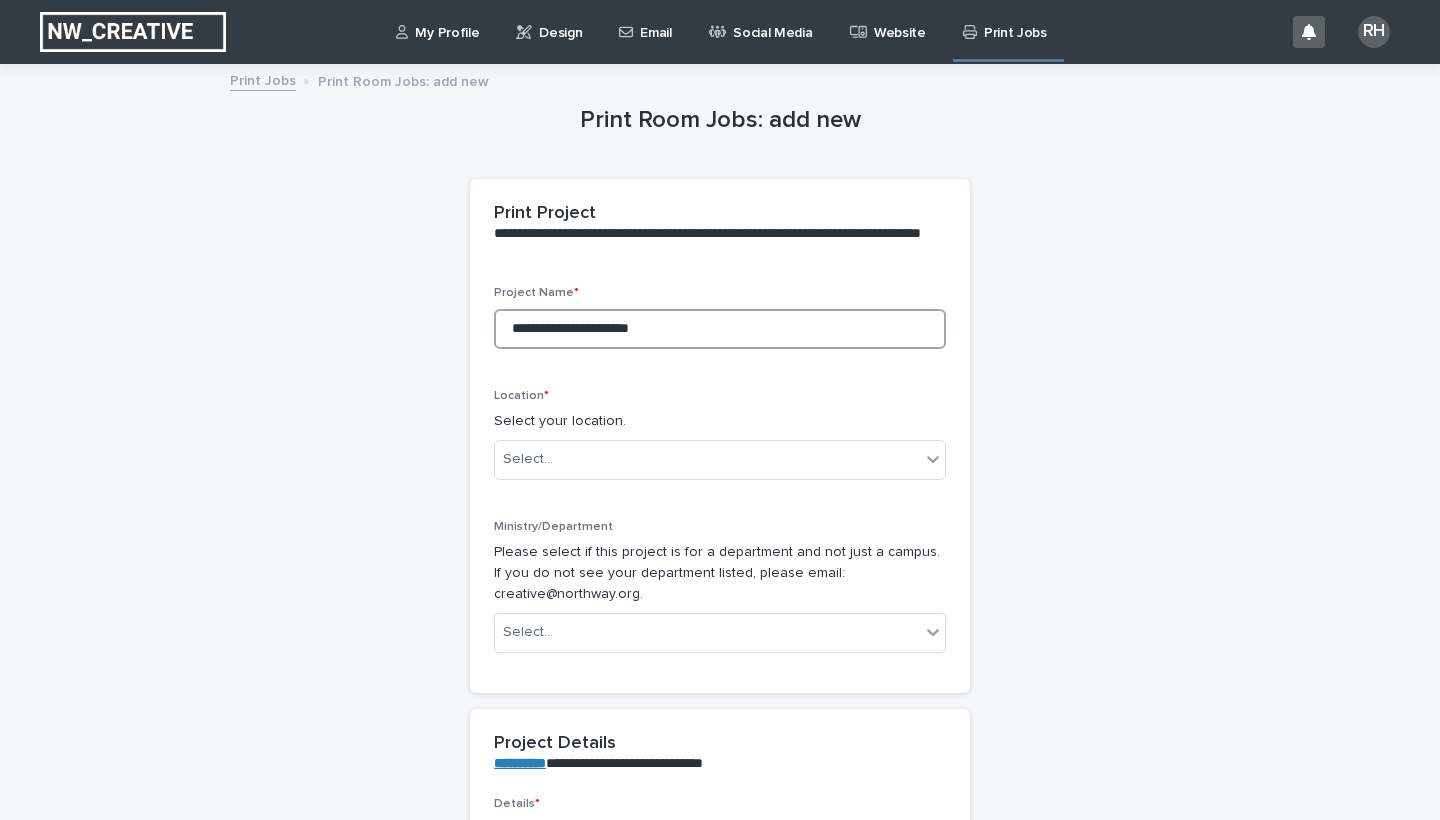 type on "**********" 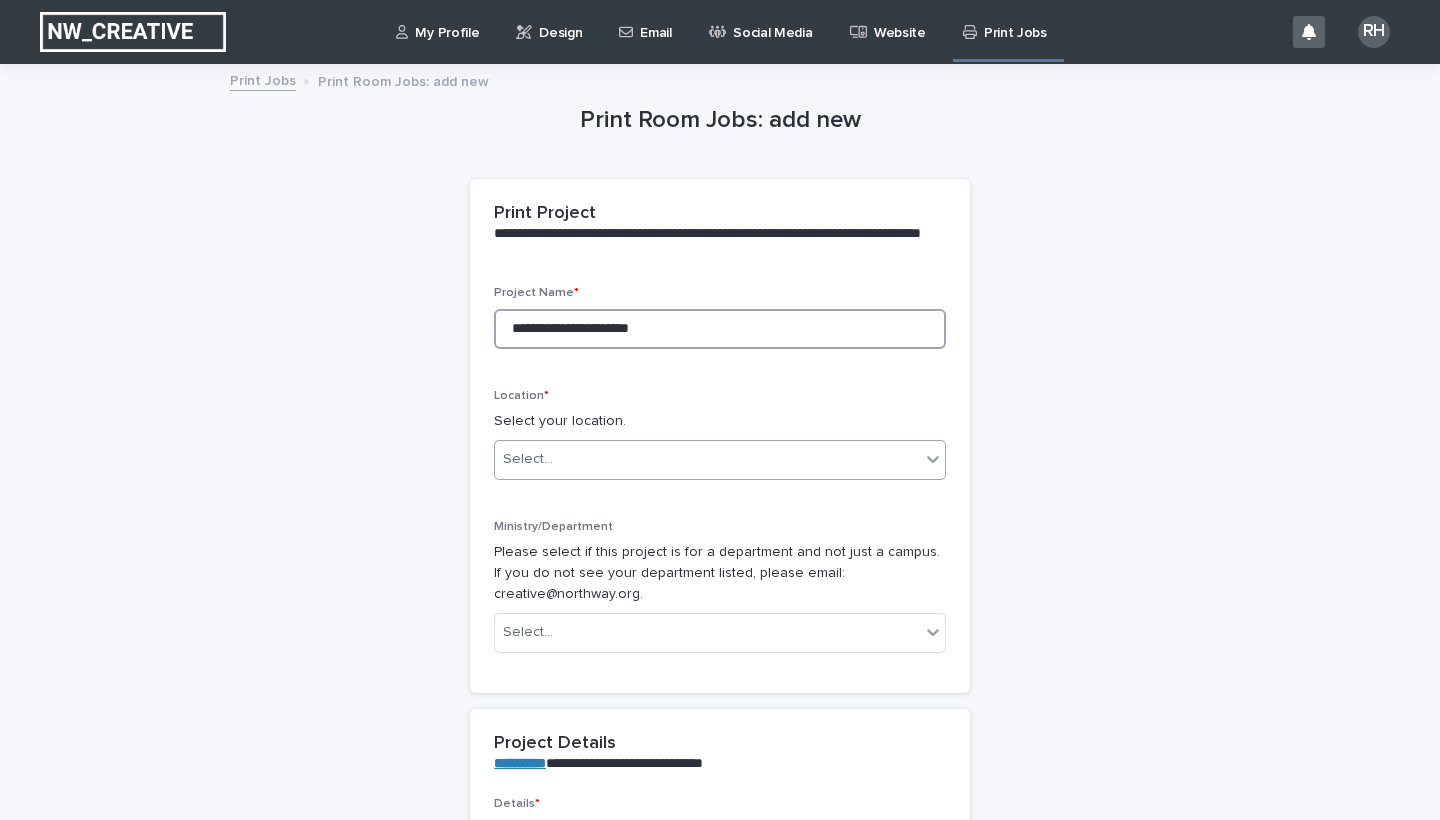 type on "**********" 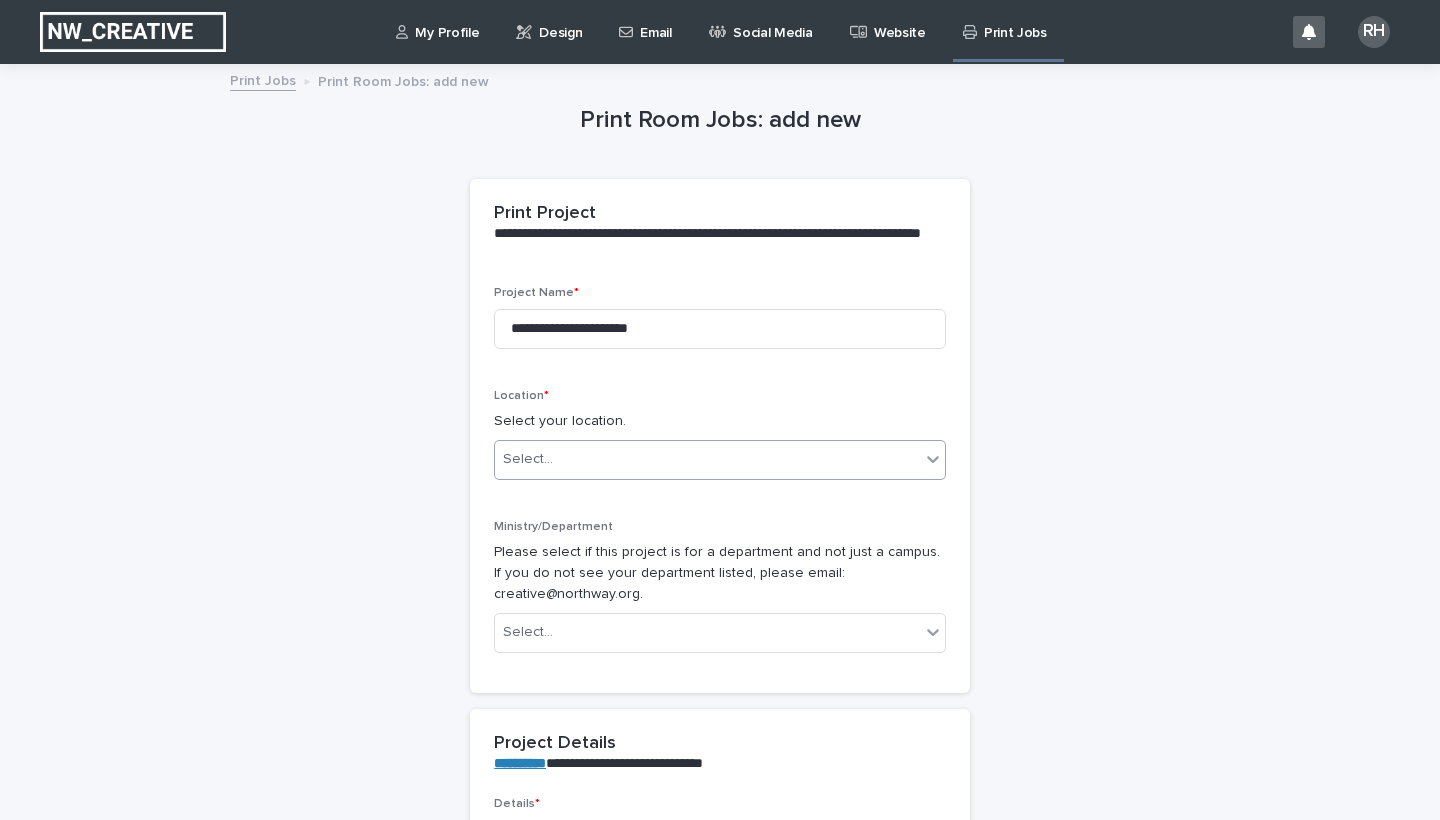 click on "Select..." at bounding box center (707, 459) 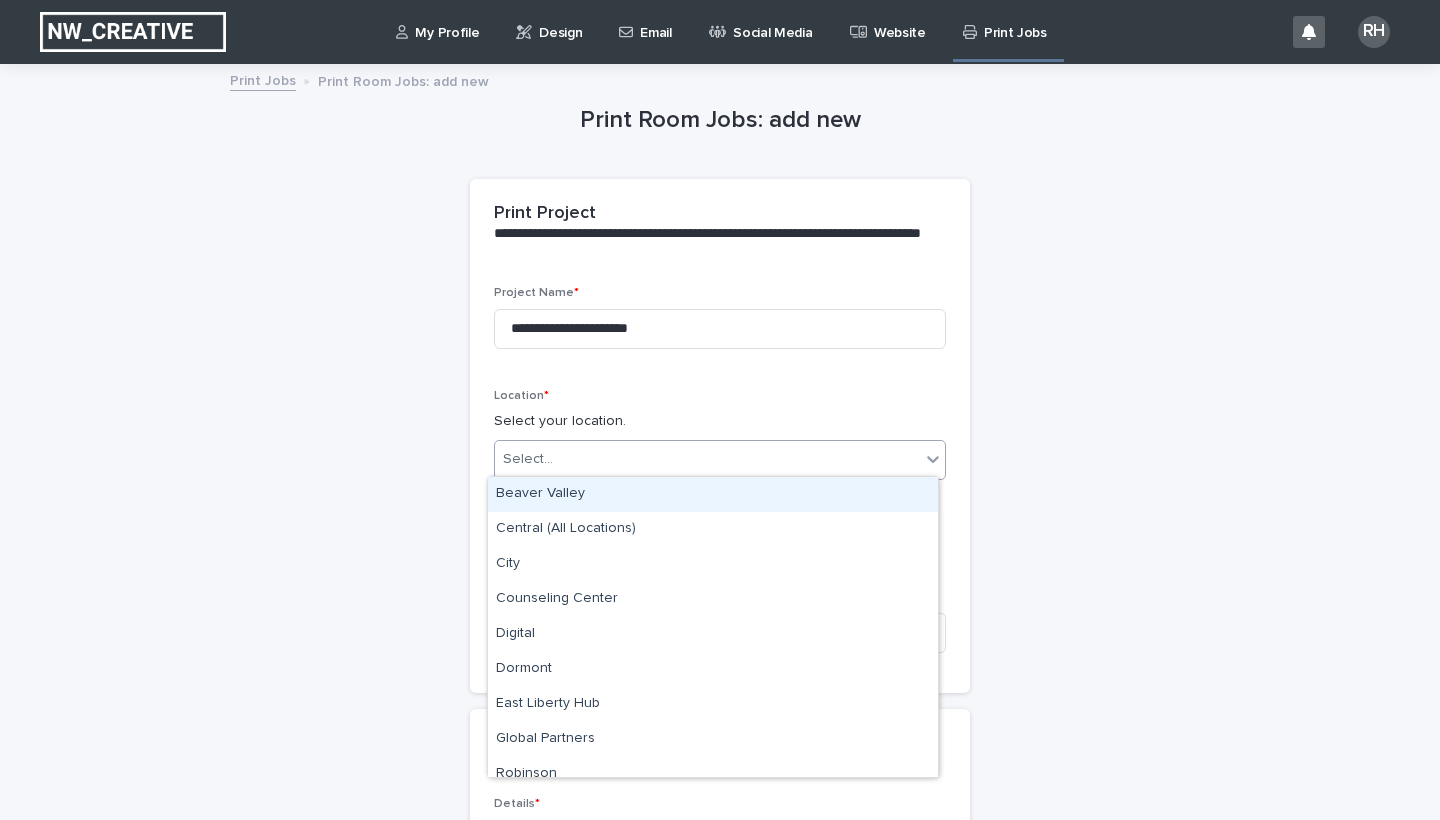 click on "Beaver Valley" at bounding box center (713, 494) 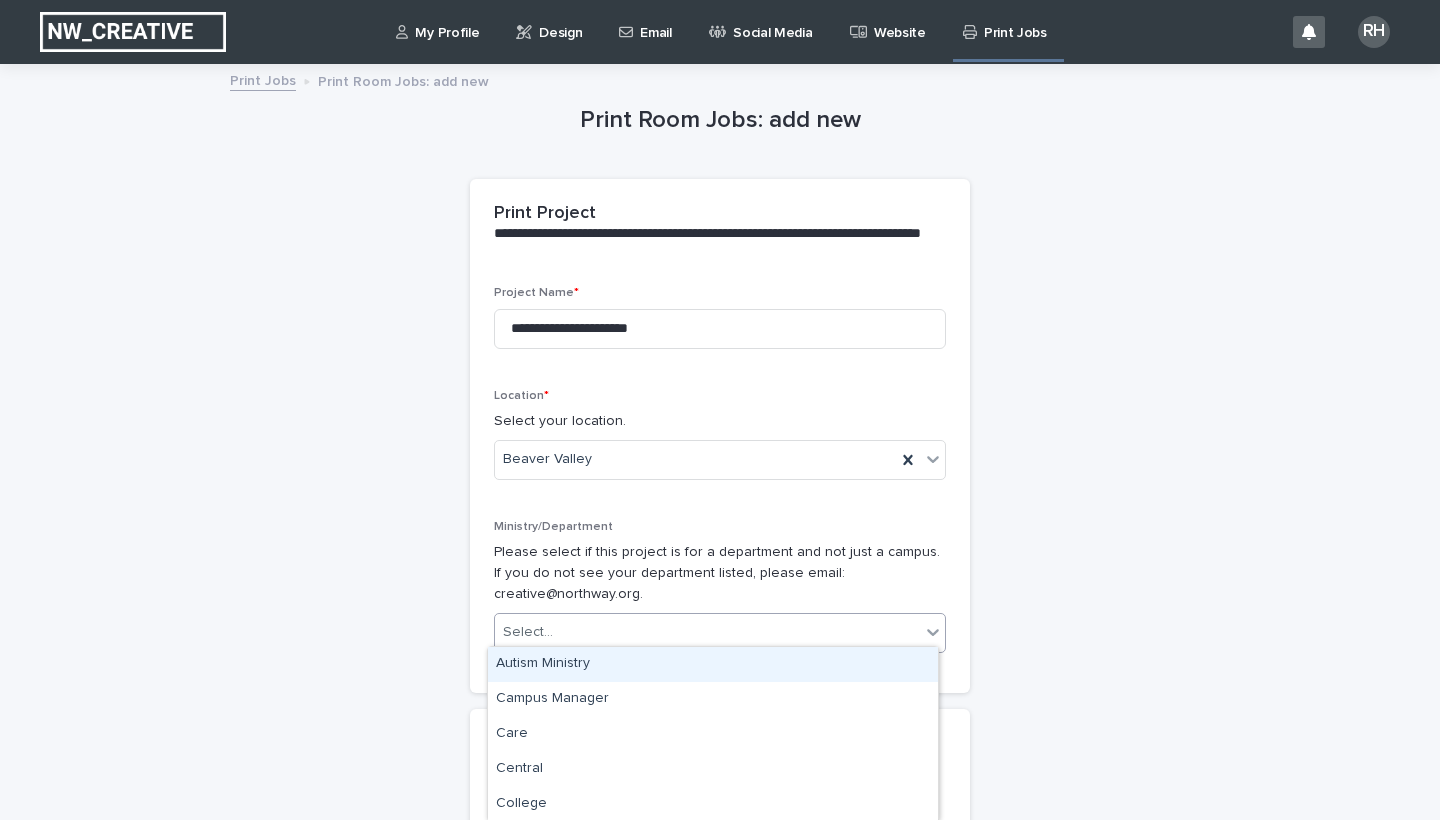 click on "Select..." at bounding box center [707, 632] 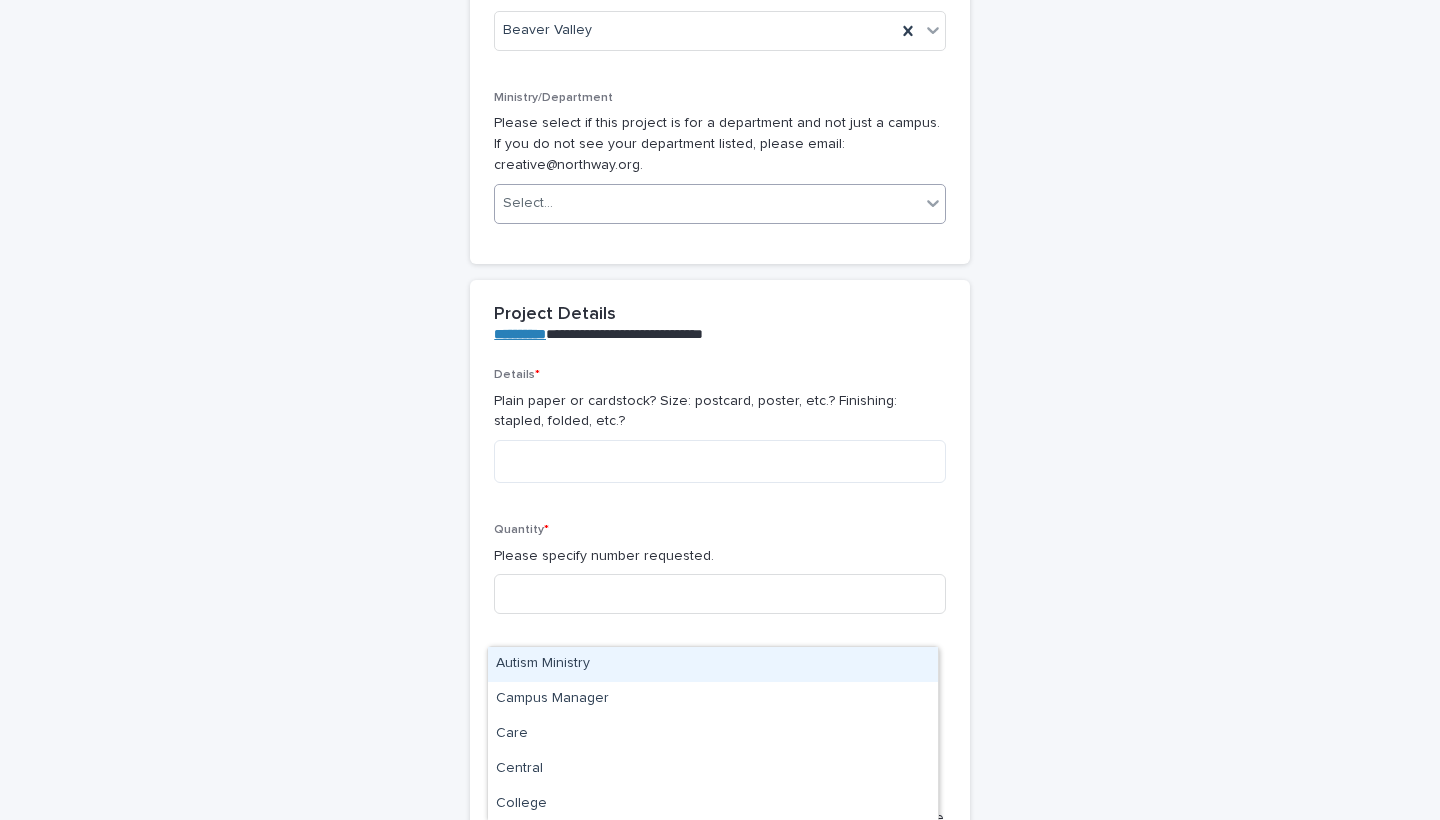 scroll, scrollTop: 530, scrollLeft: 0, axis: vertical 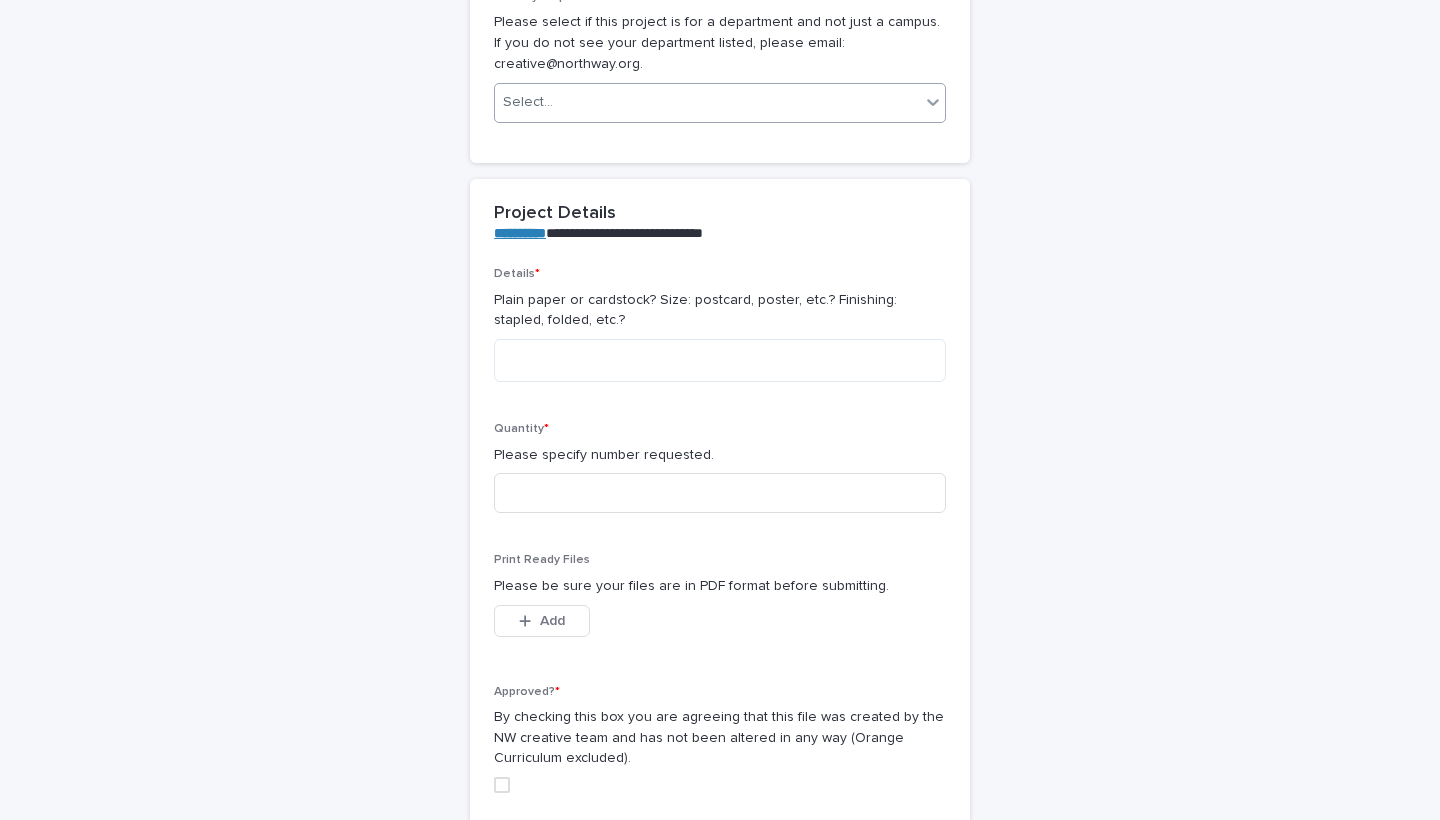 click on "Select..." at bounding box center (707, 102) 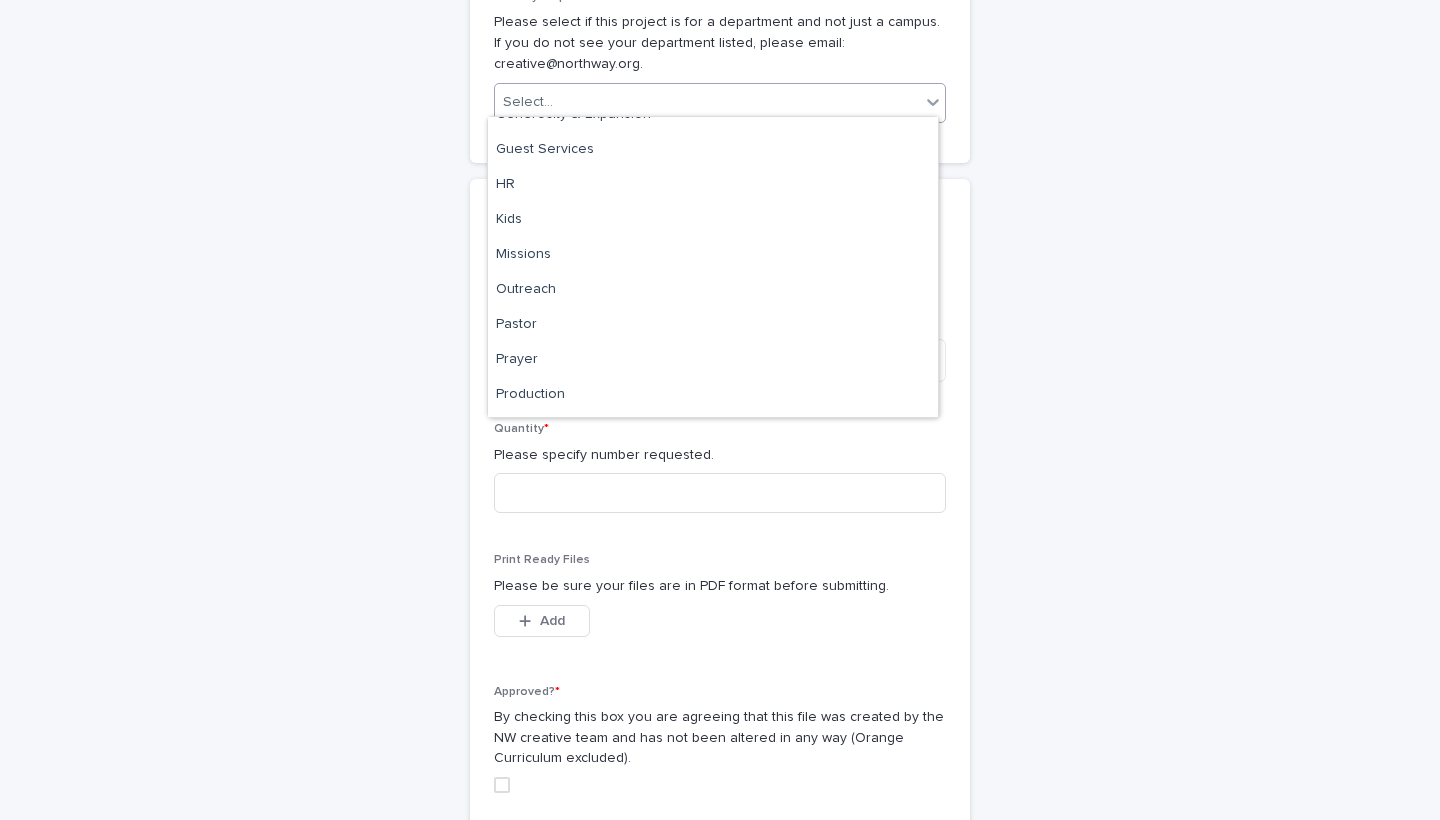 scroll, scrollTop: 469, scrollLeft: 0, axis: vertical 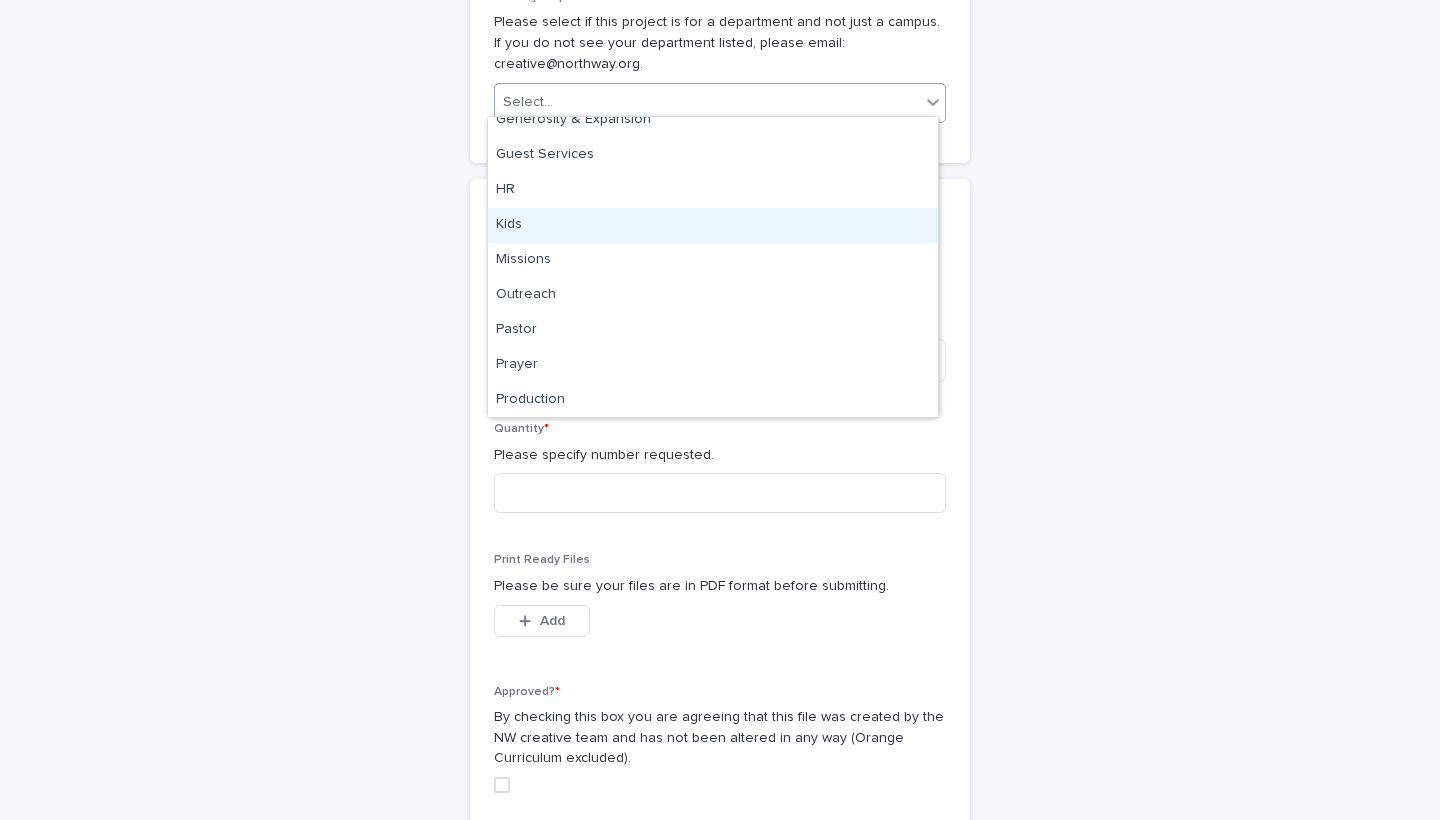click on "Kids" at bounding box center [713, 225] 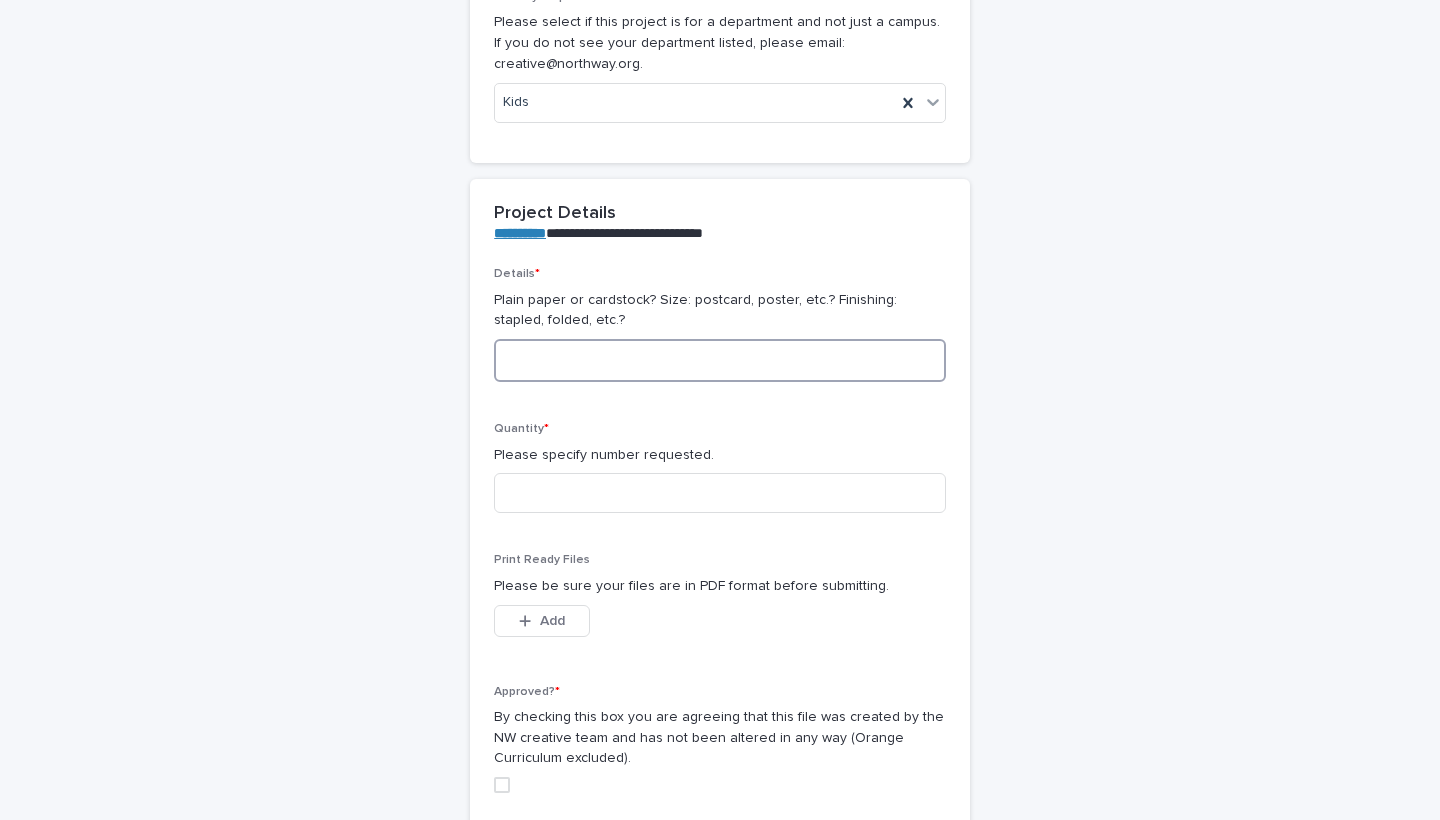 click at bounding box center [720, 360] 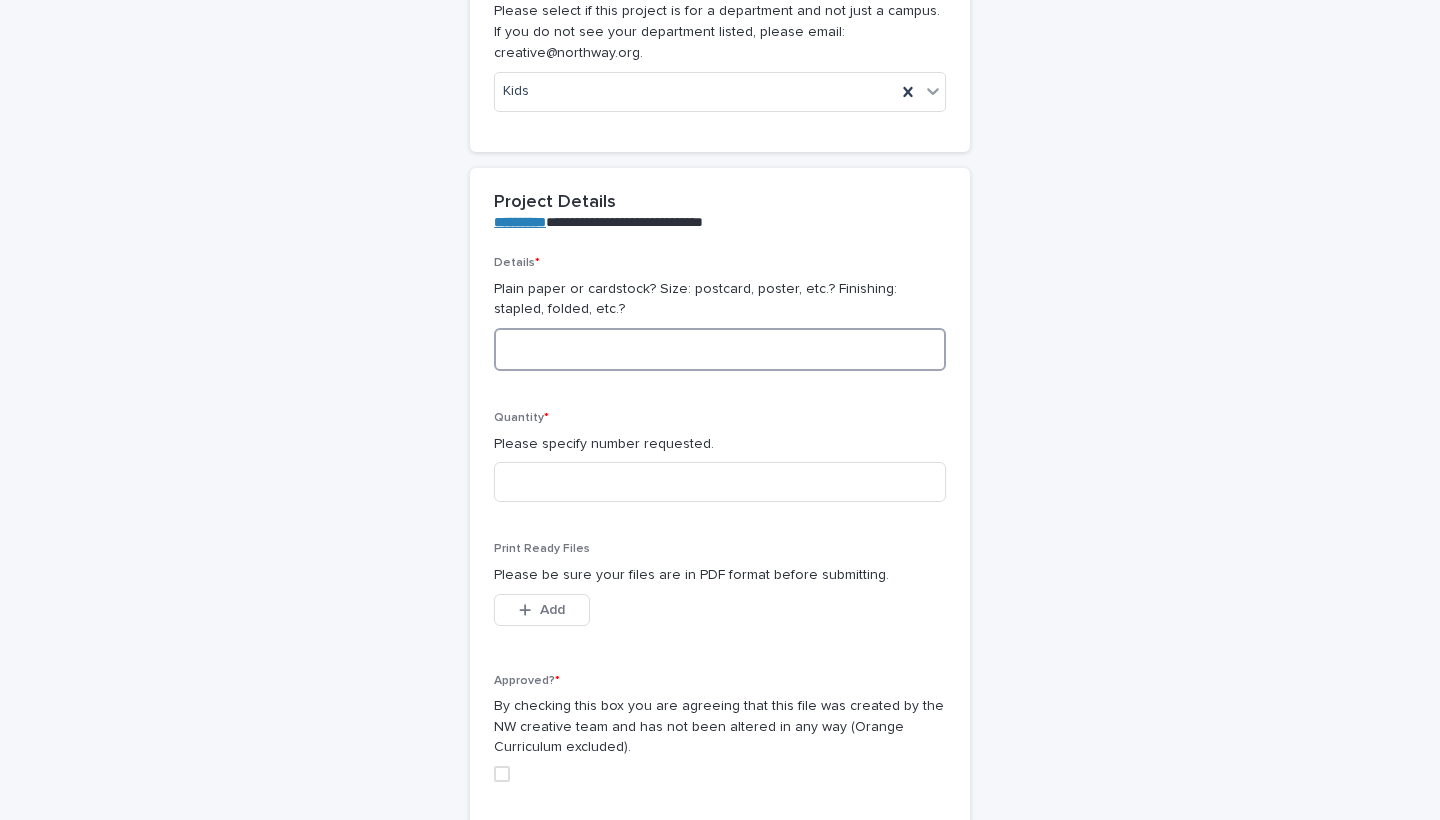 scroll, scrollTop: 547, scrollLeft: 0, axis: vertical 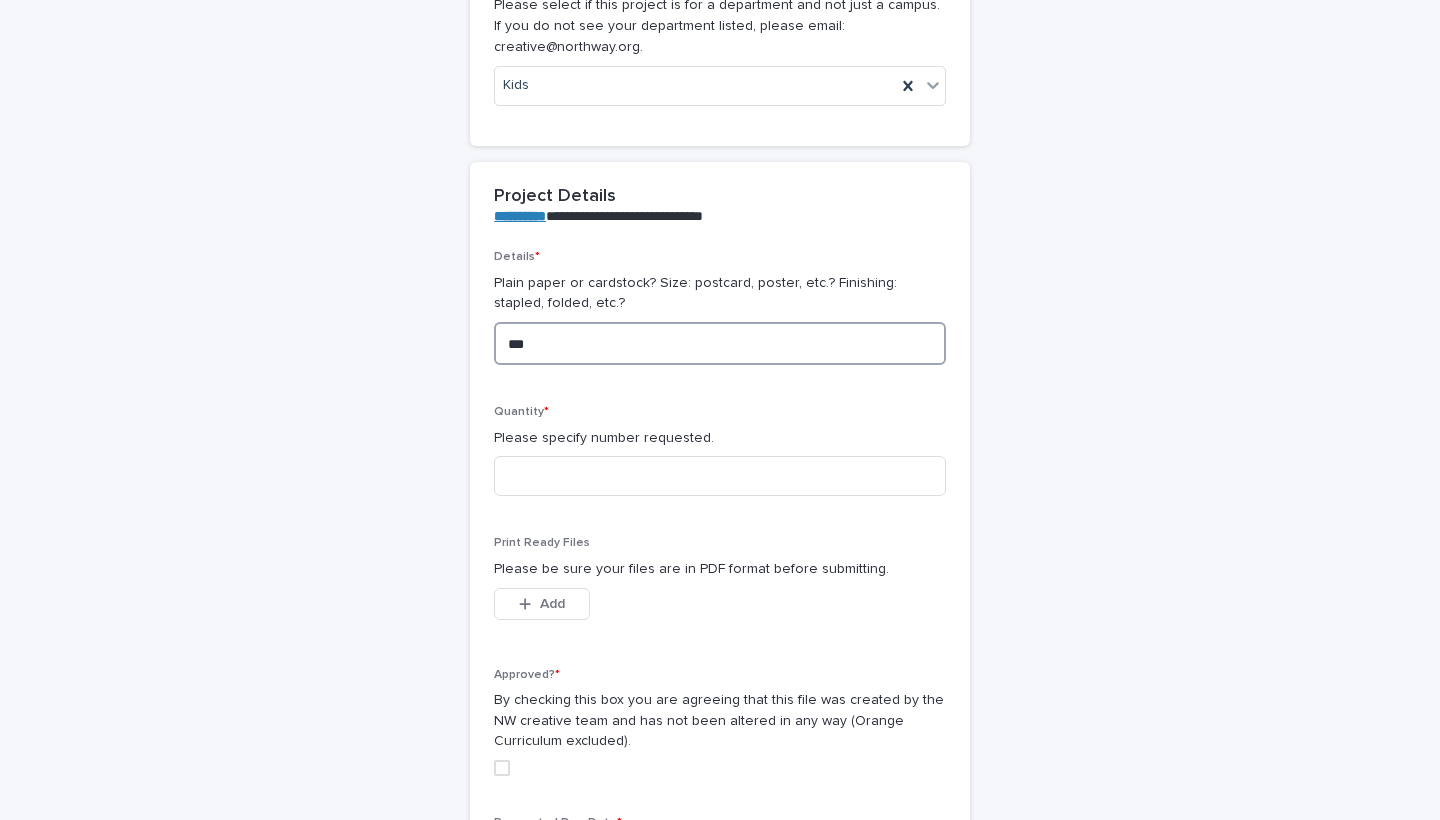 type on "****" 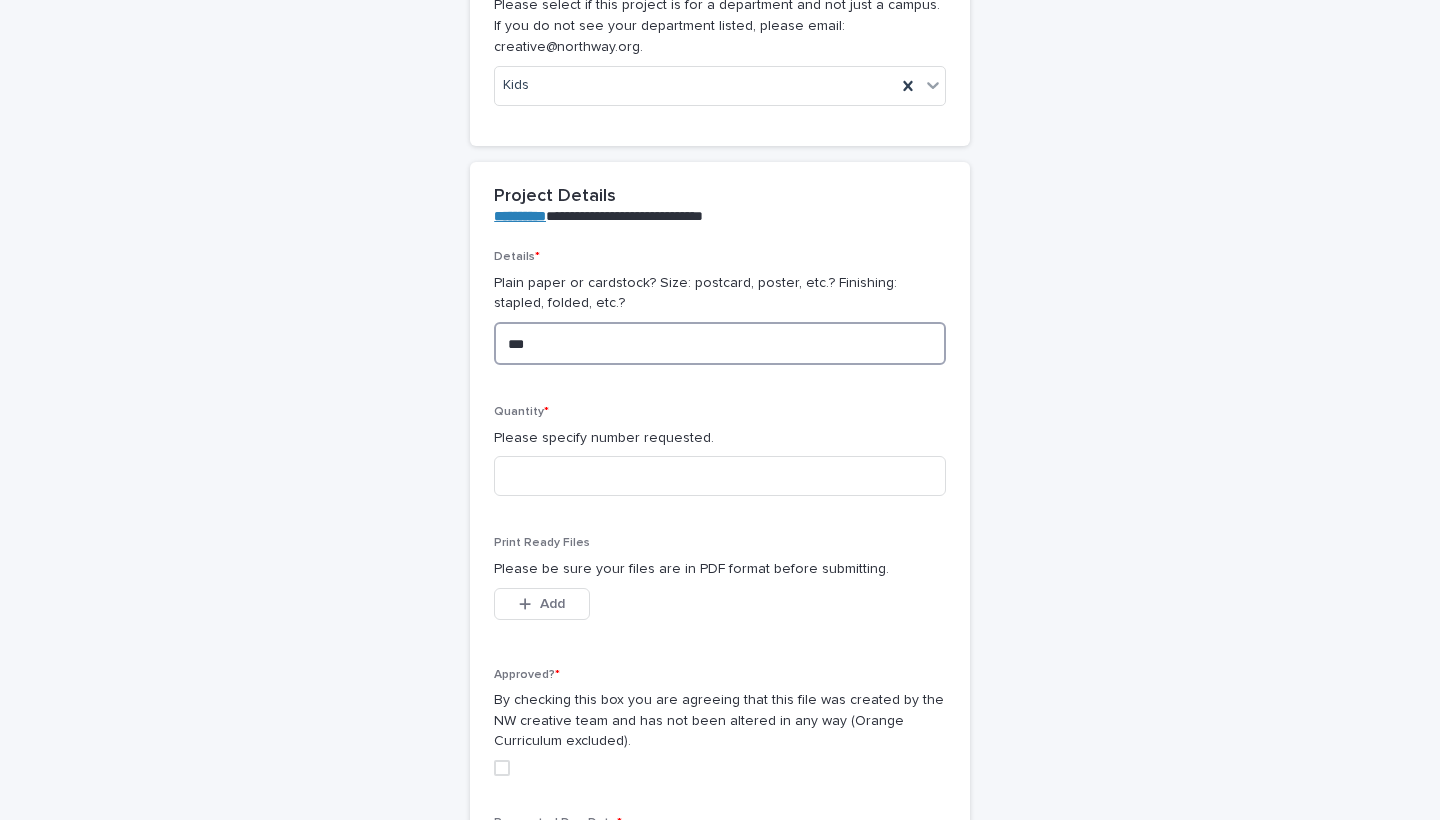 type on "**" 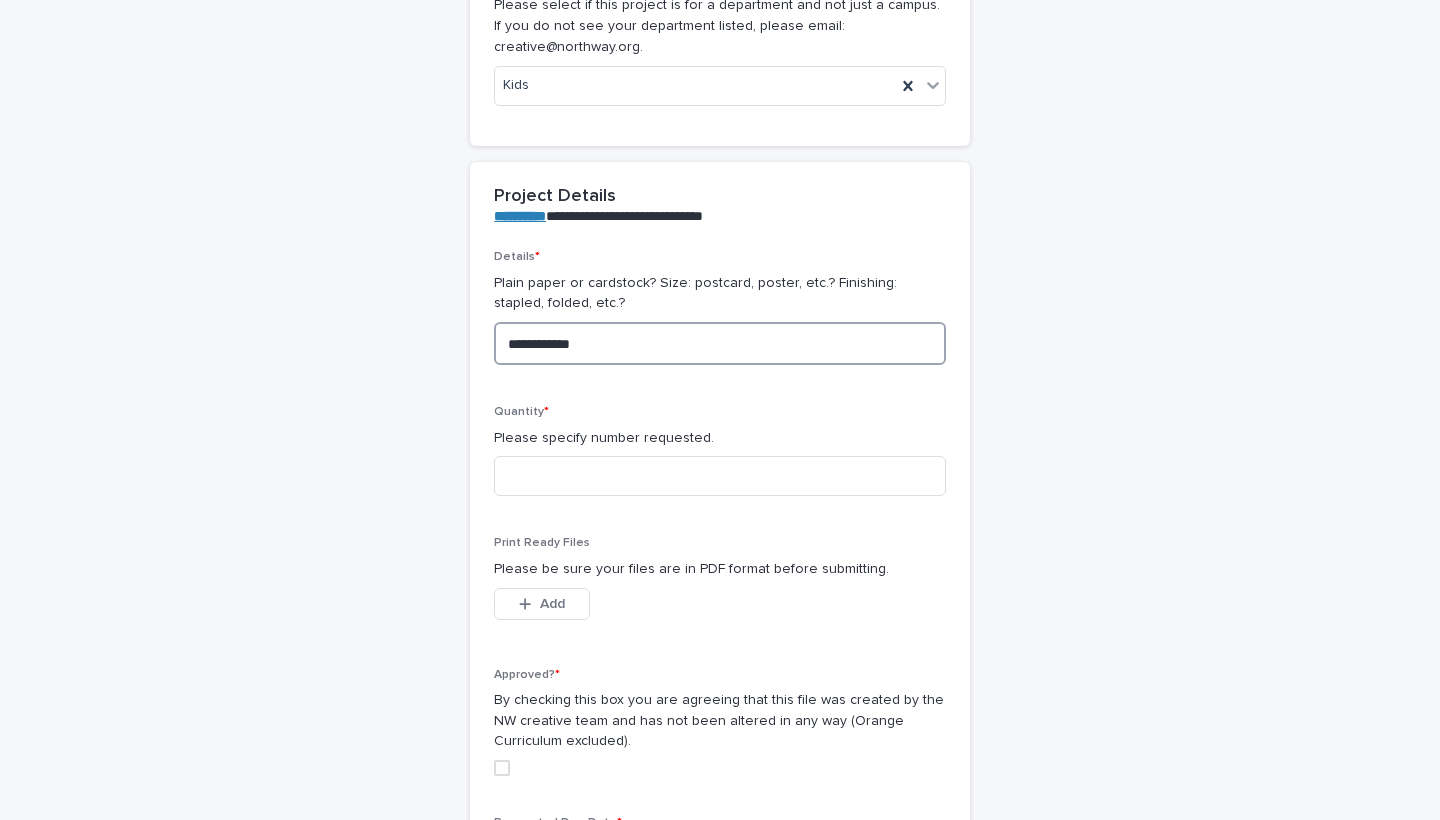 type on "**********" 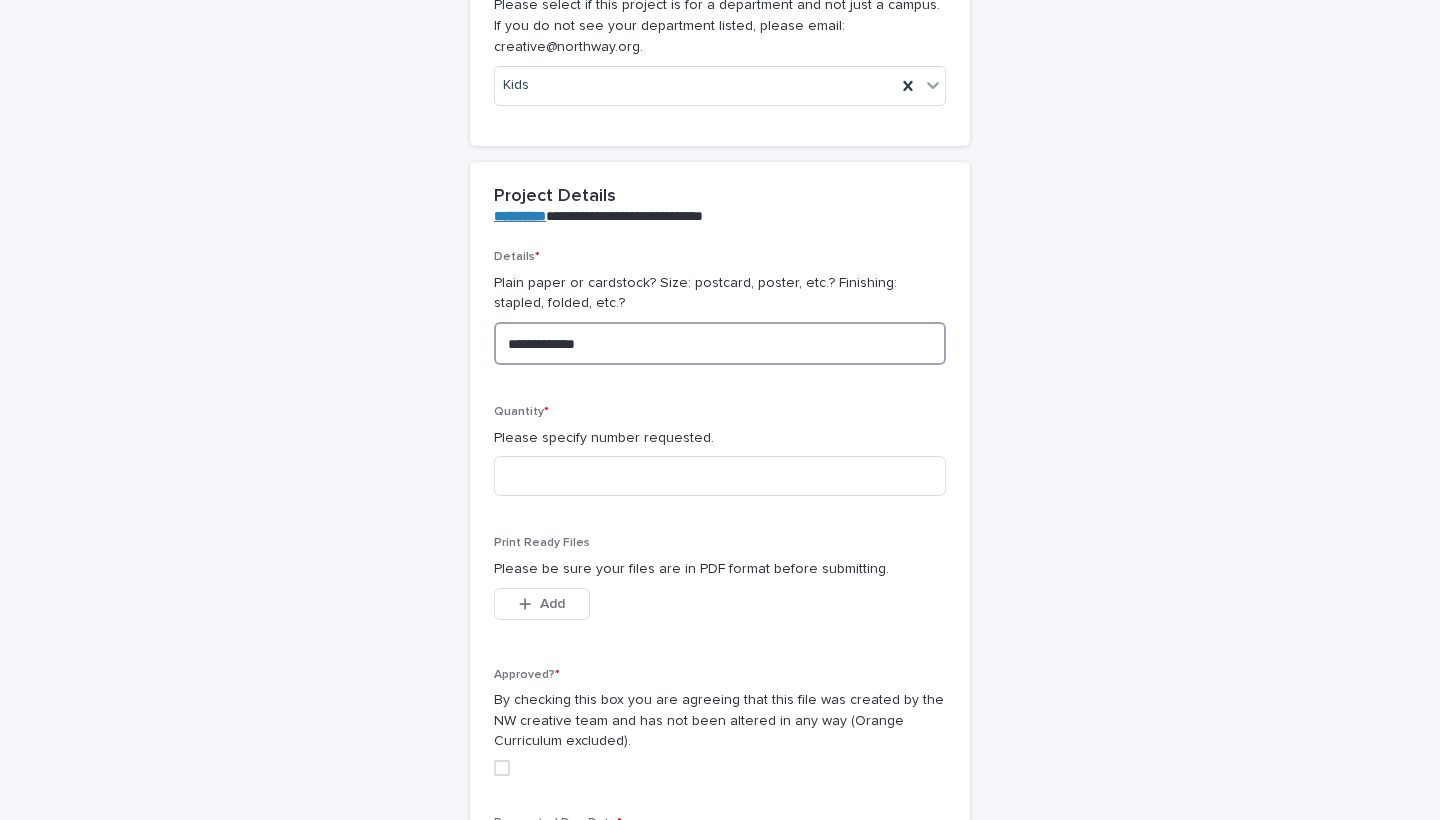 type on "**********" 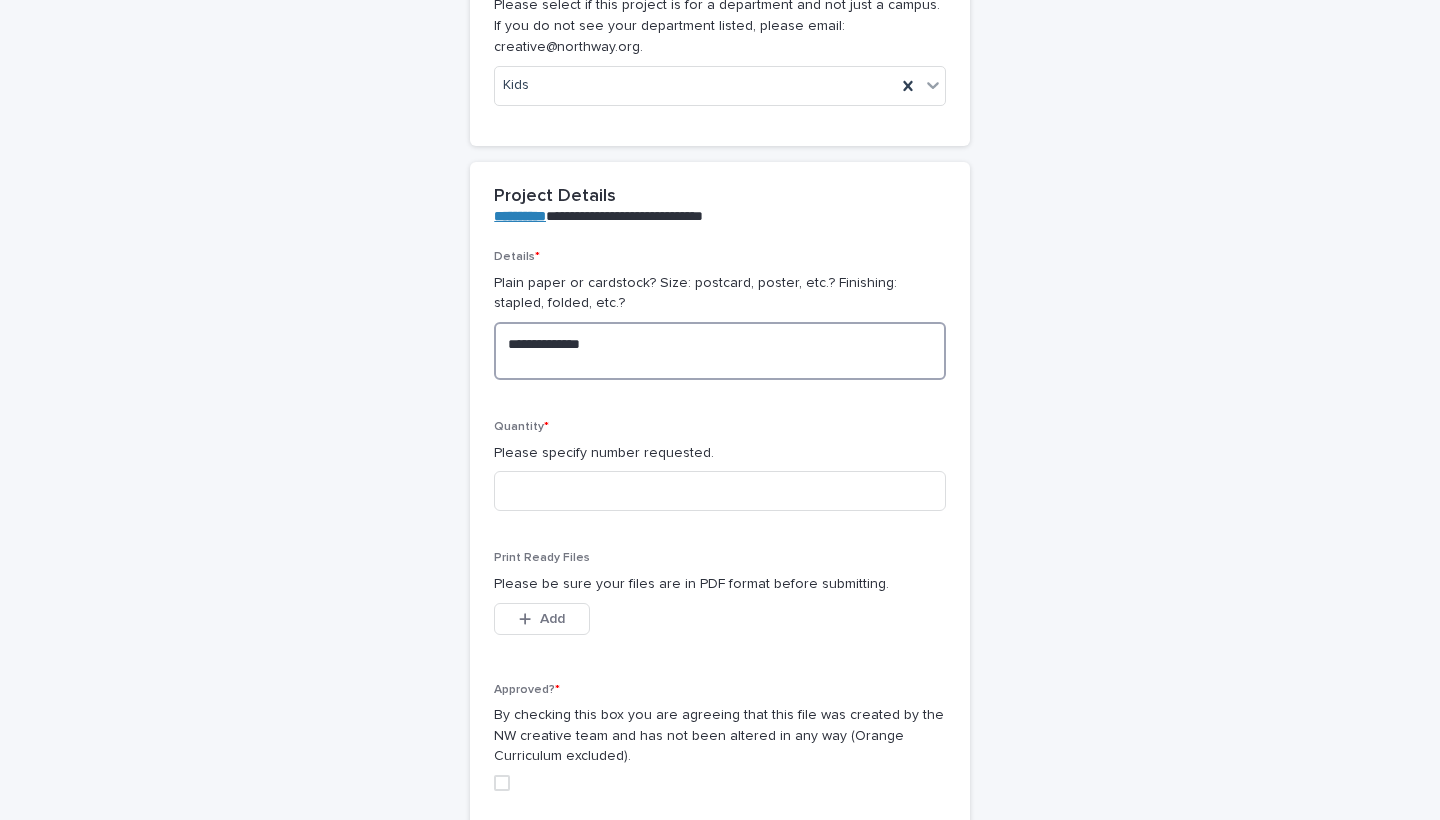 type on "**********" 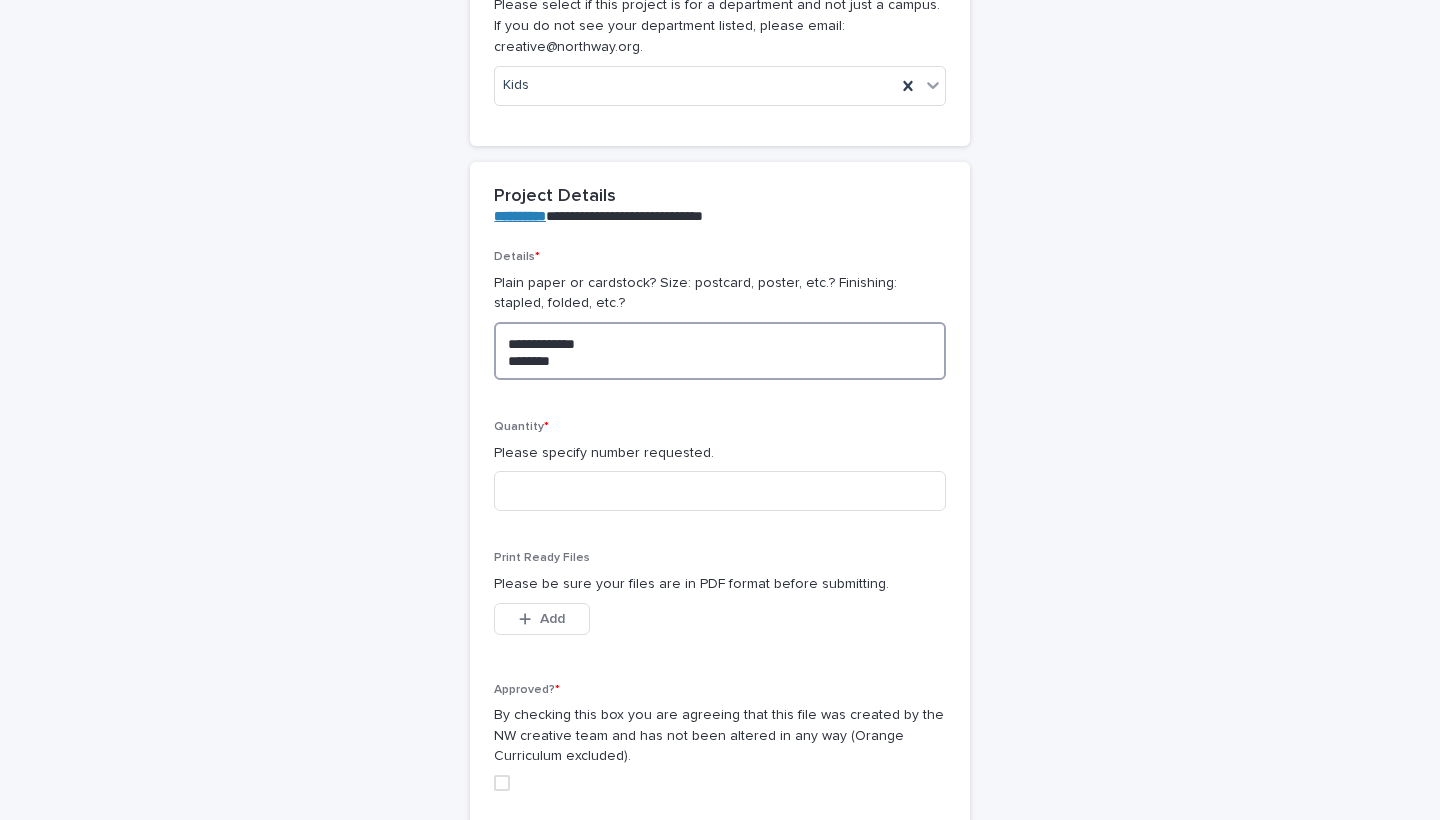 type on "**********" 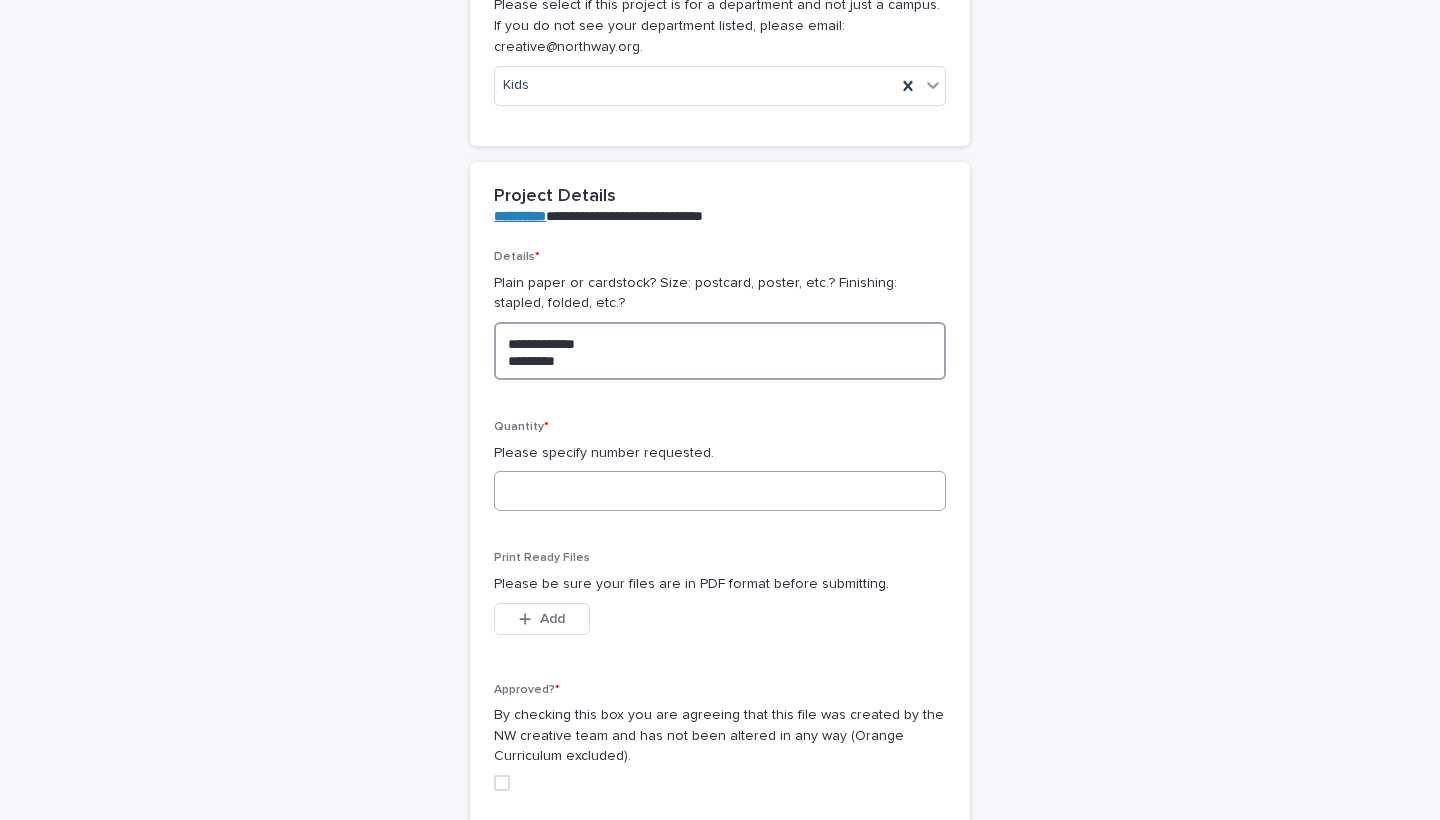 type on "**********" 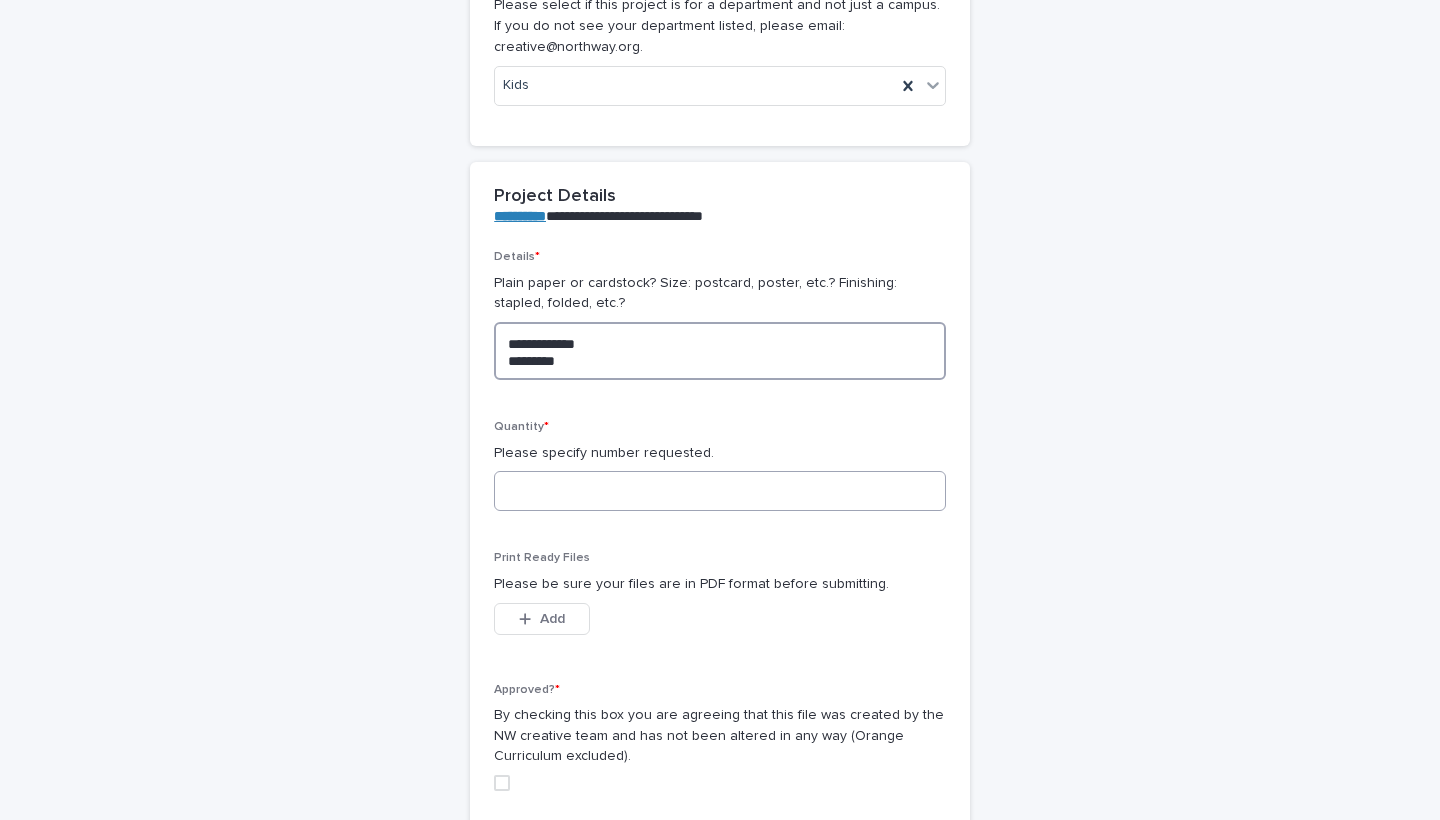 type on "**********" 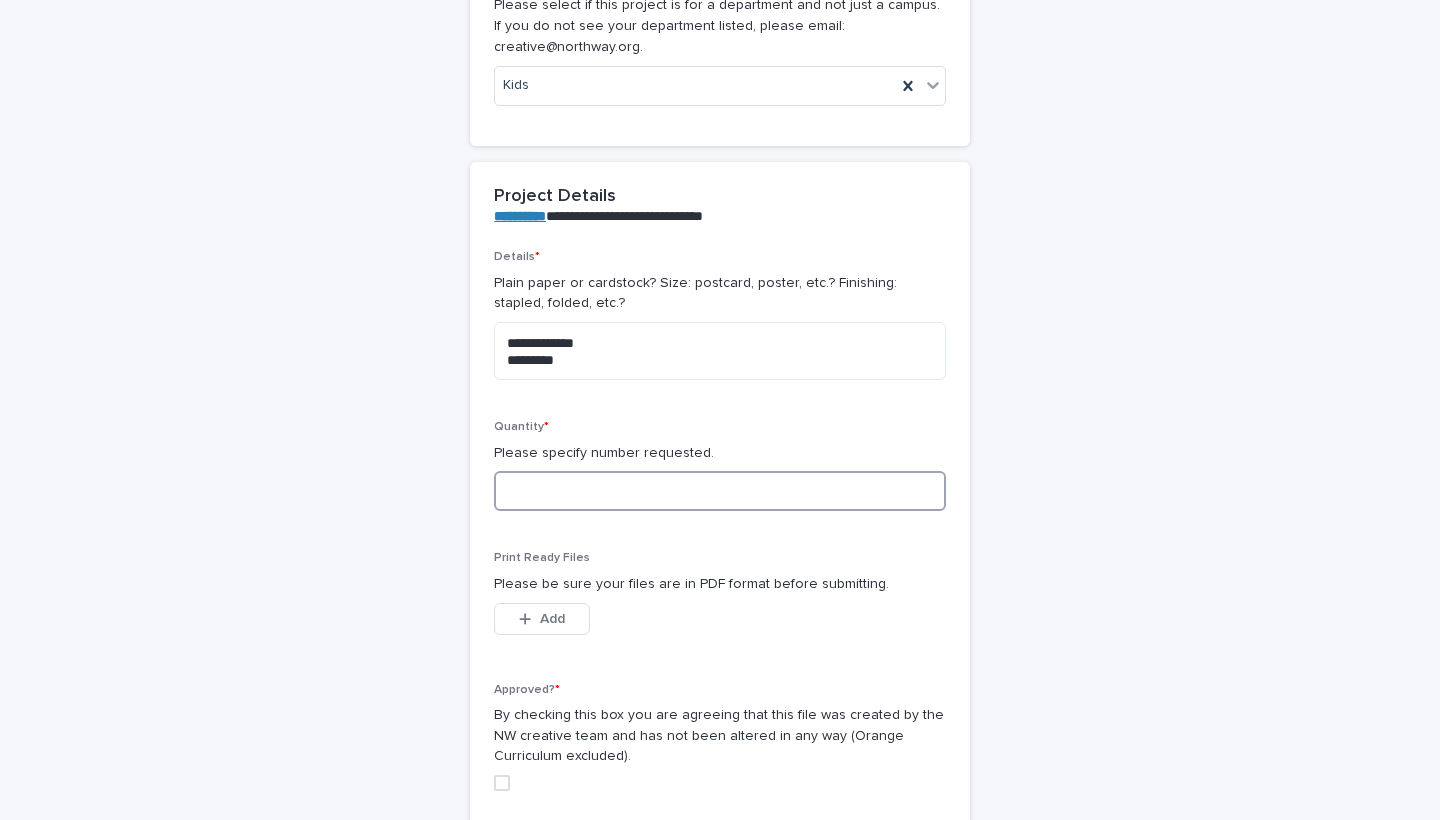 click at bounding box center [720, 491] 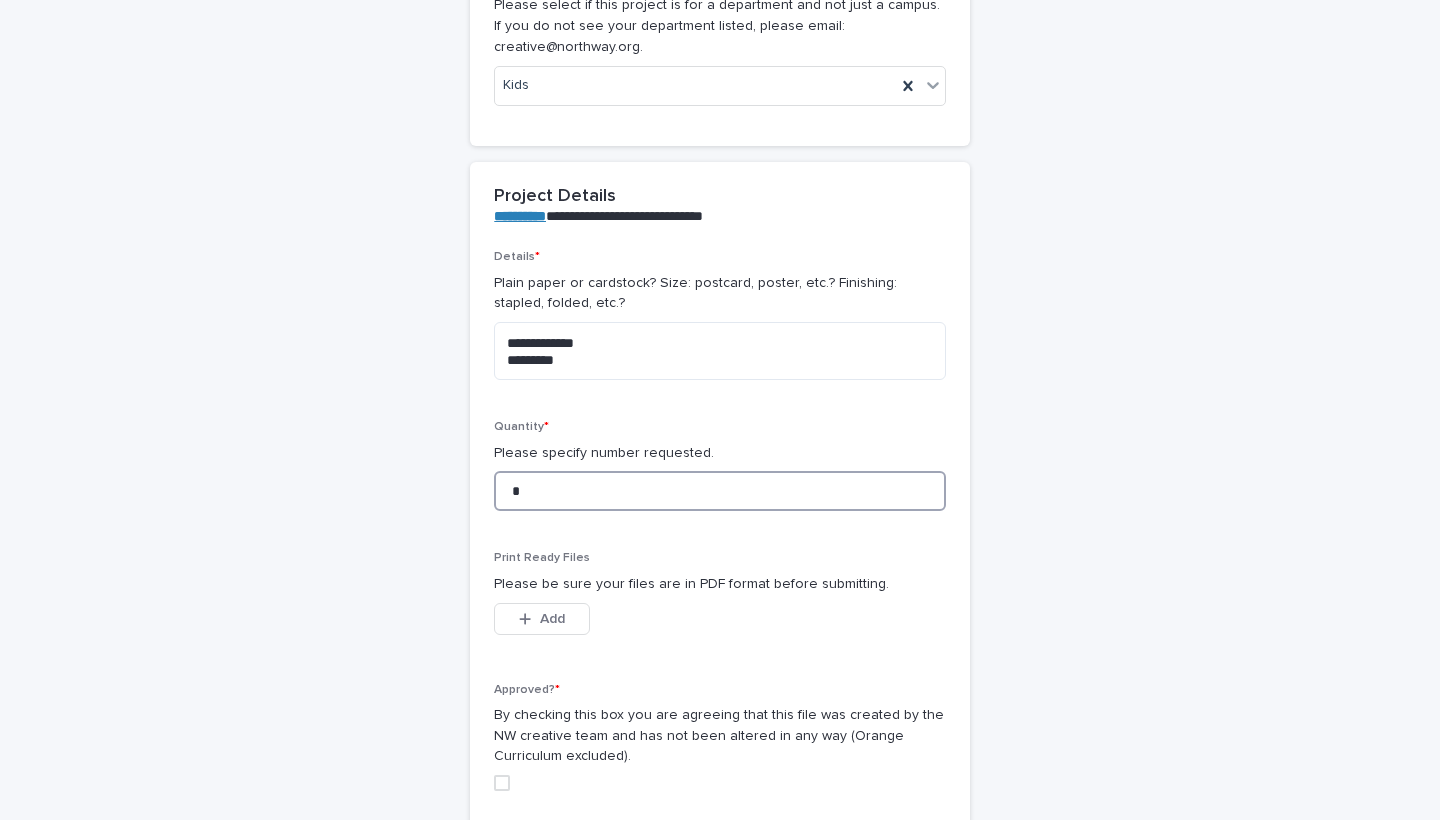 type on "**" 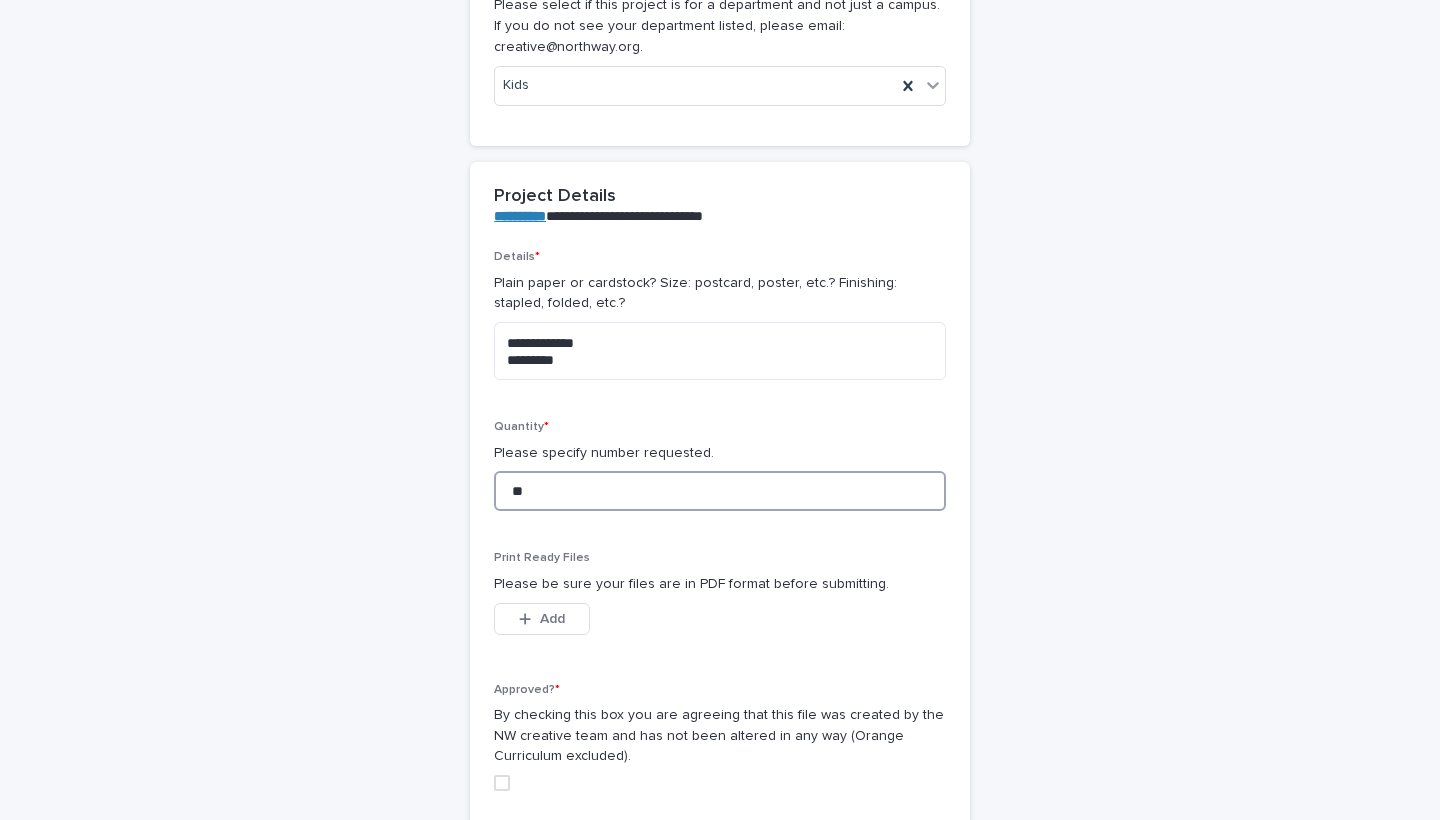 type on "**" 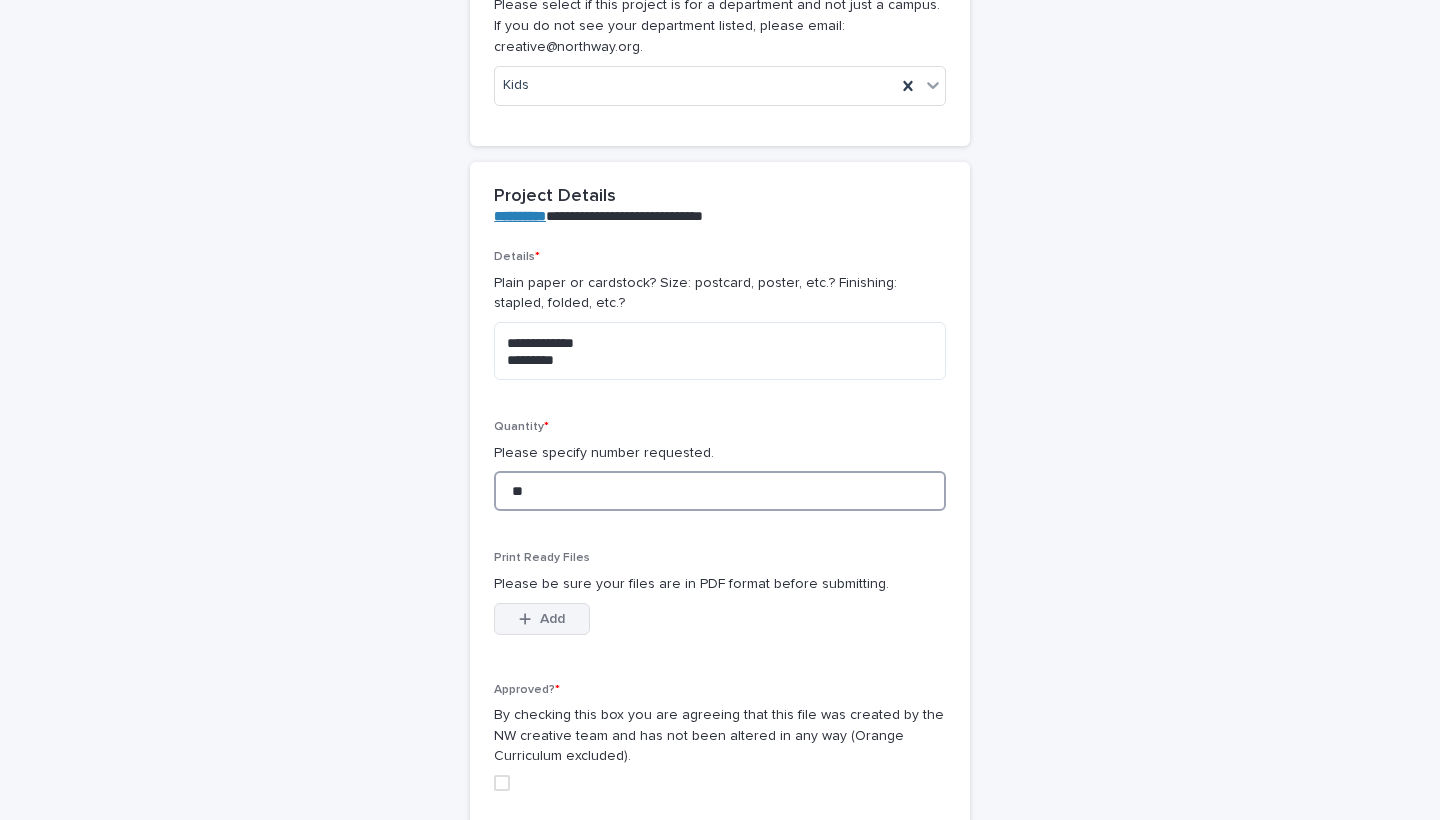 type on "**" 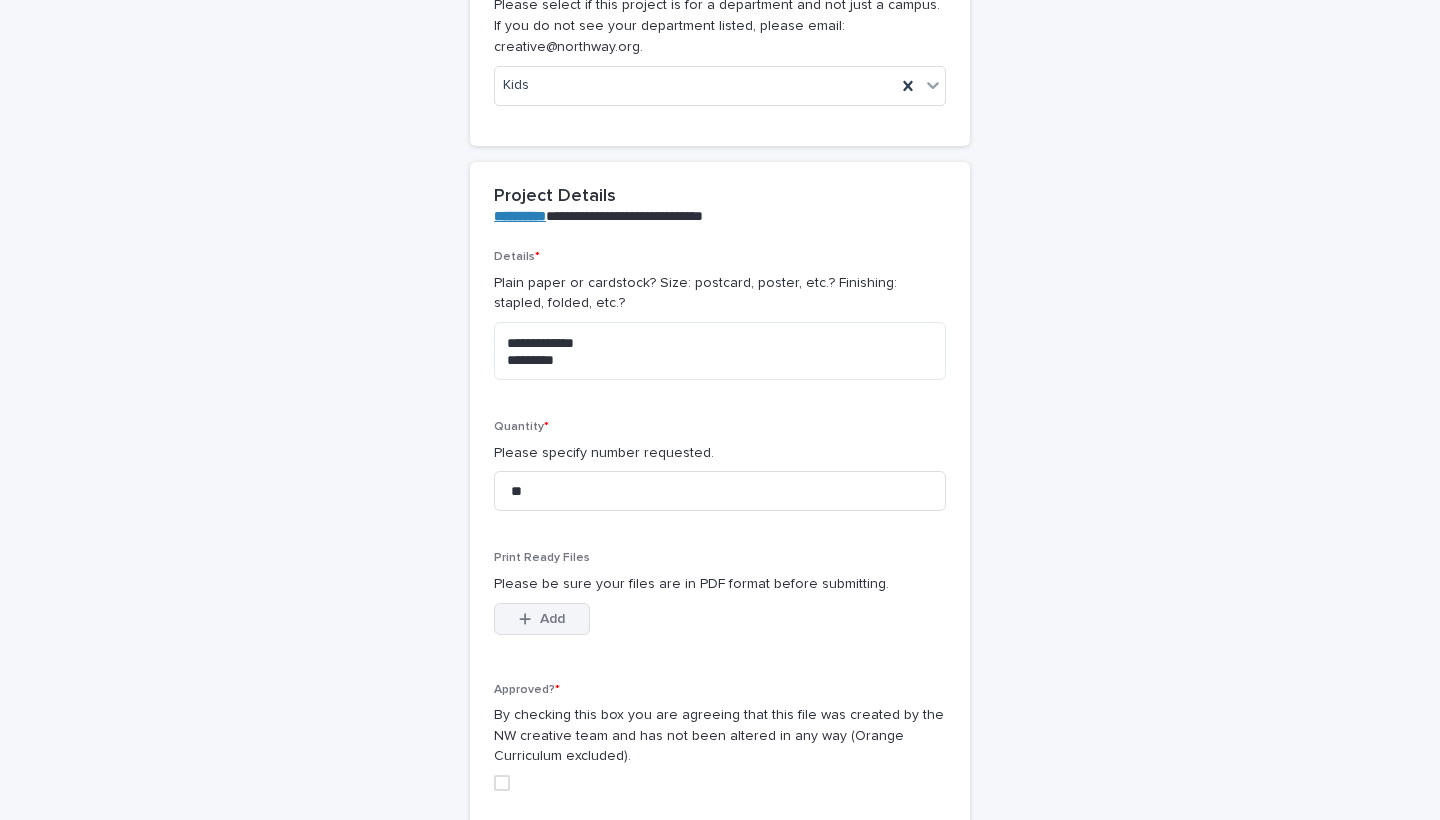 click on "Add" at bounding box center (542, 619) 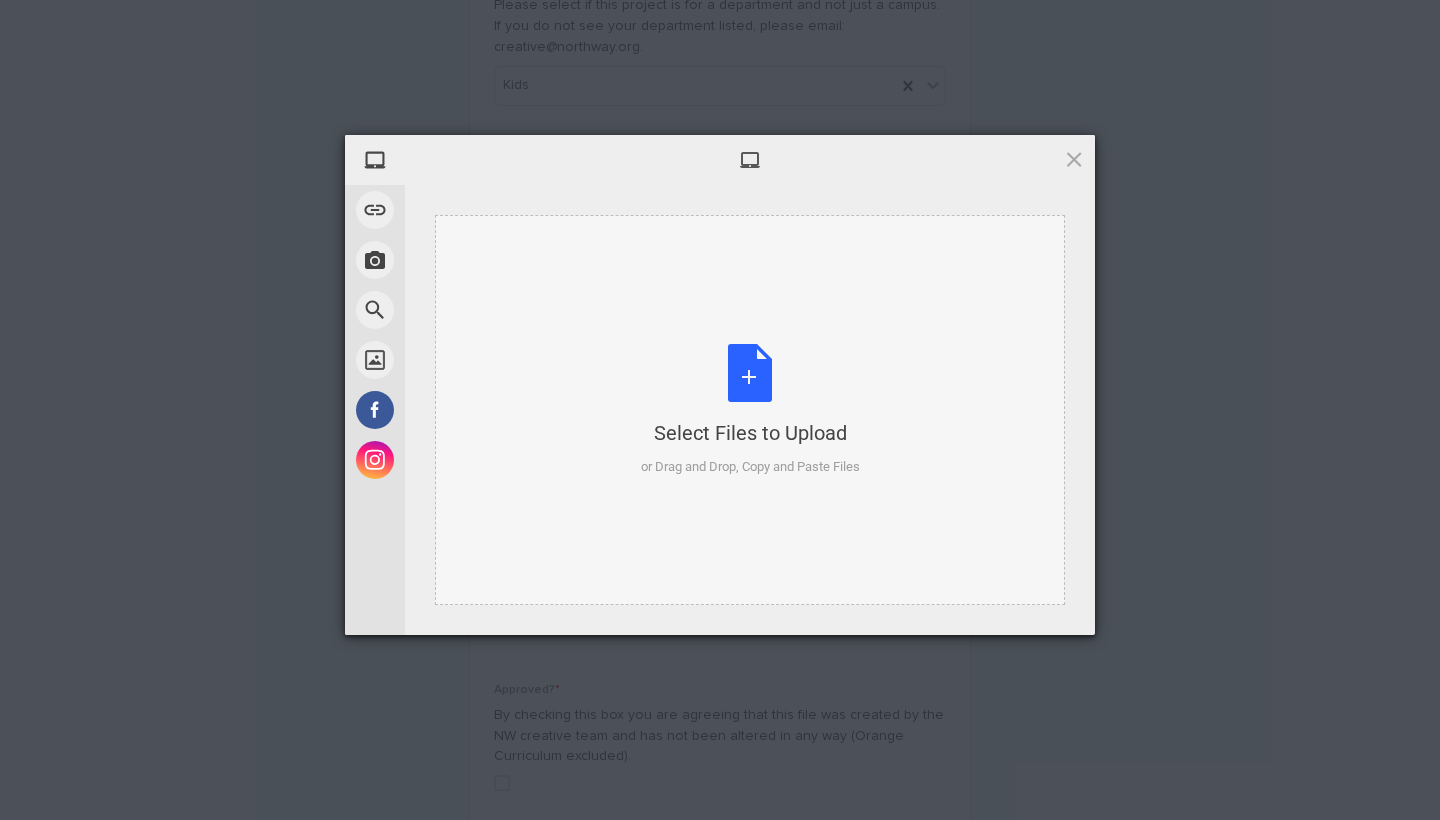 click on "Select Files to Upload" at bounding box center [750, 433] 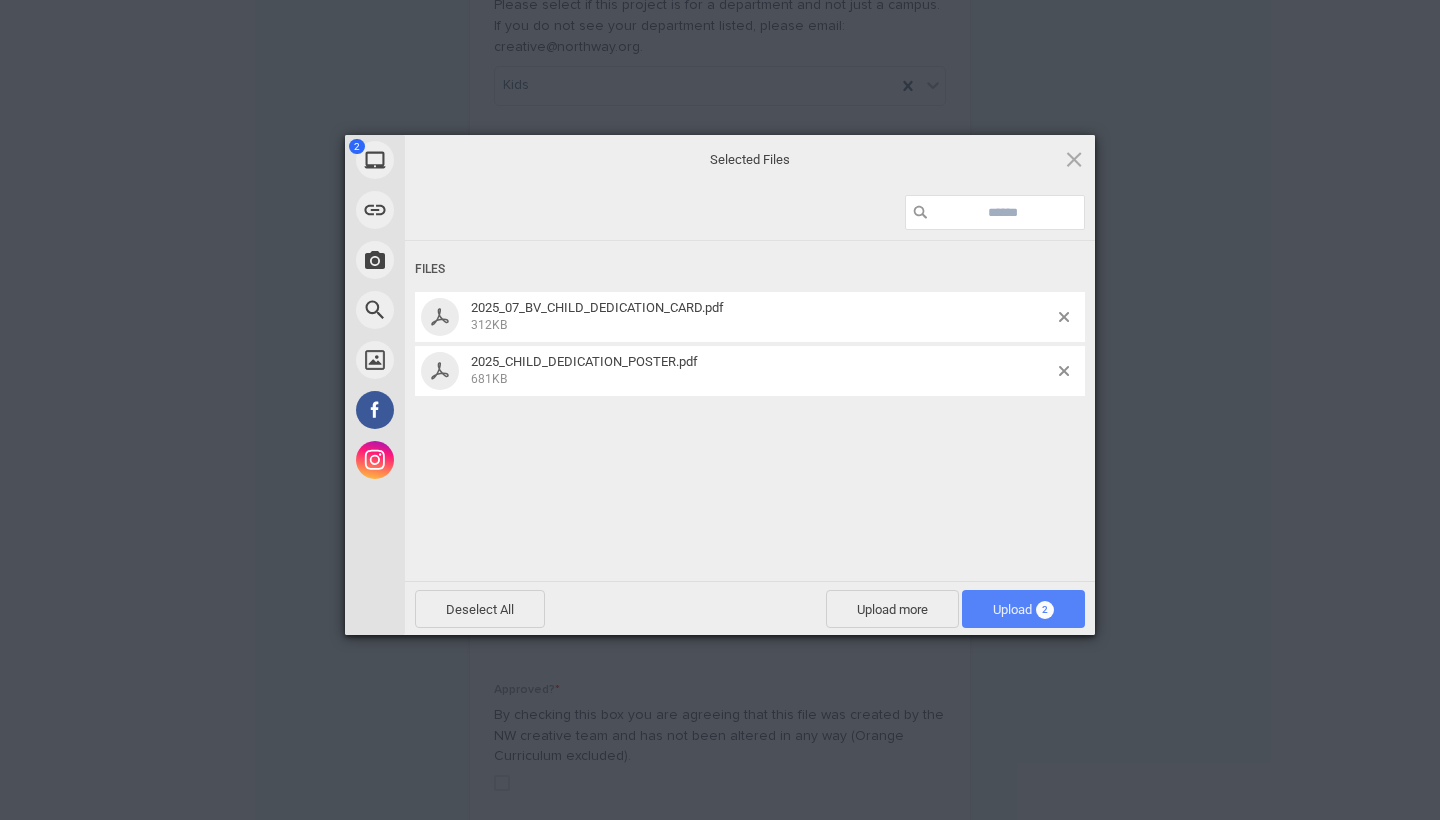click on "Upload
2" at bounding box center (1023, 609) 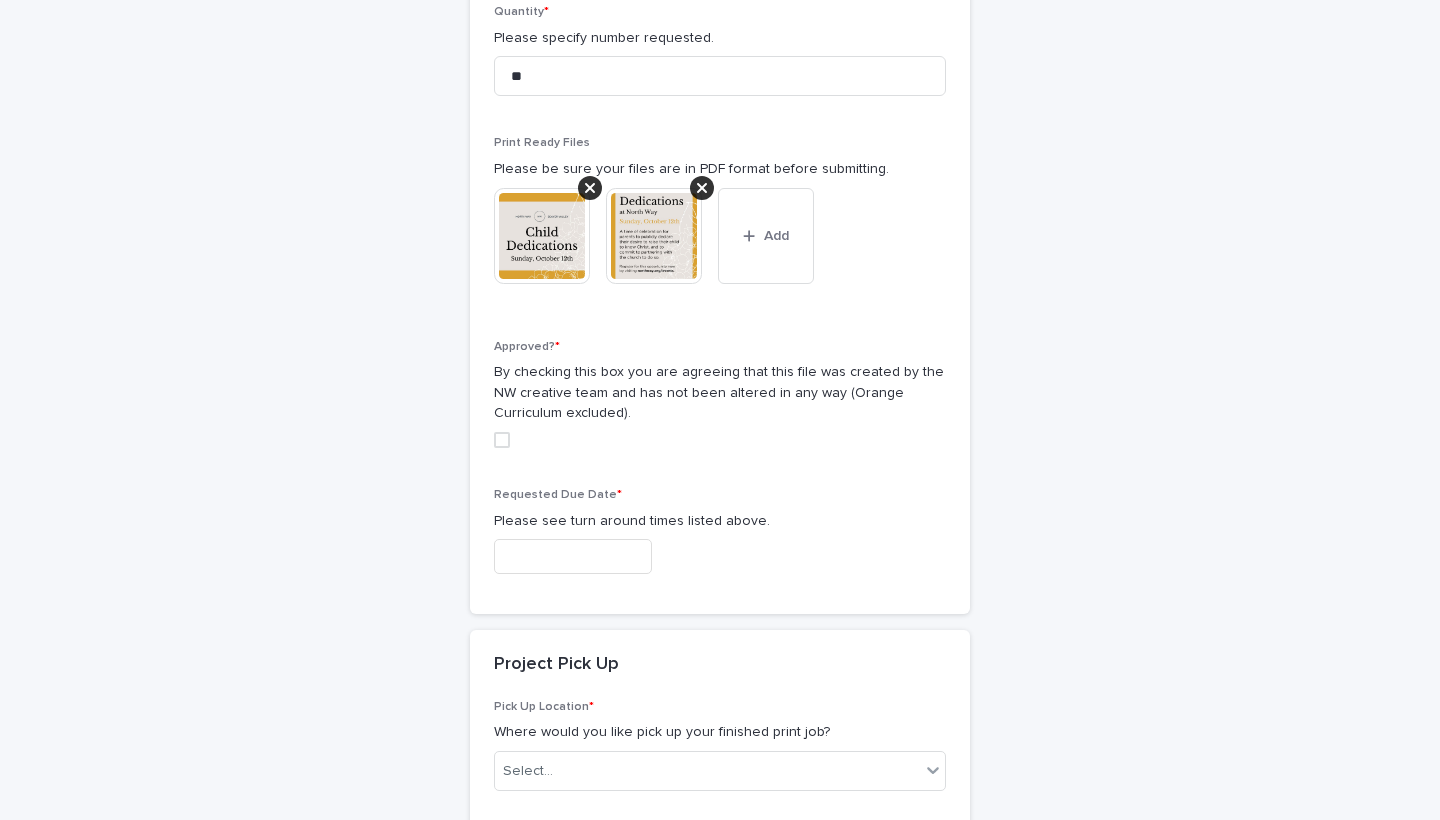 scroll, scrollTop: 983, scrollLeft: 0, axis: vertical 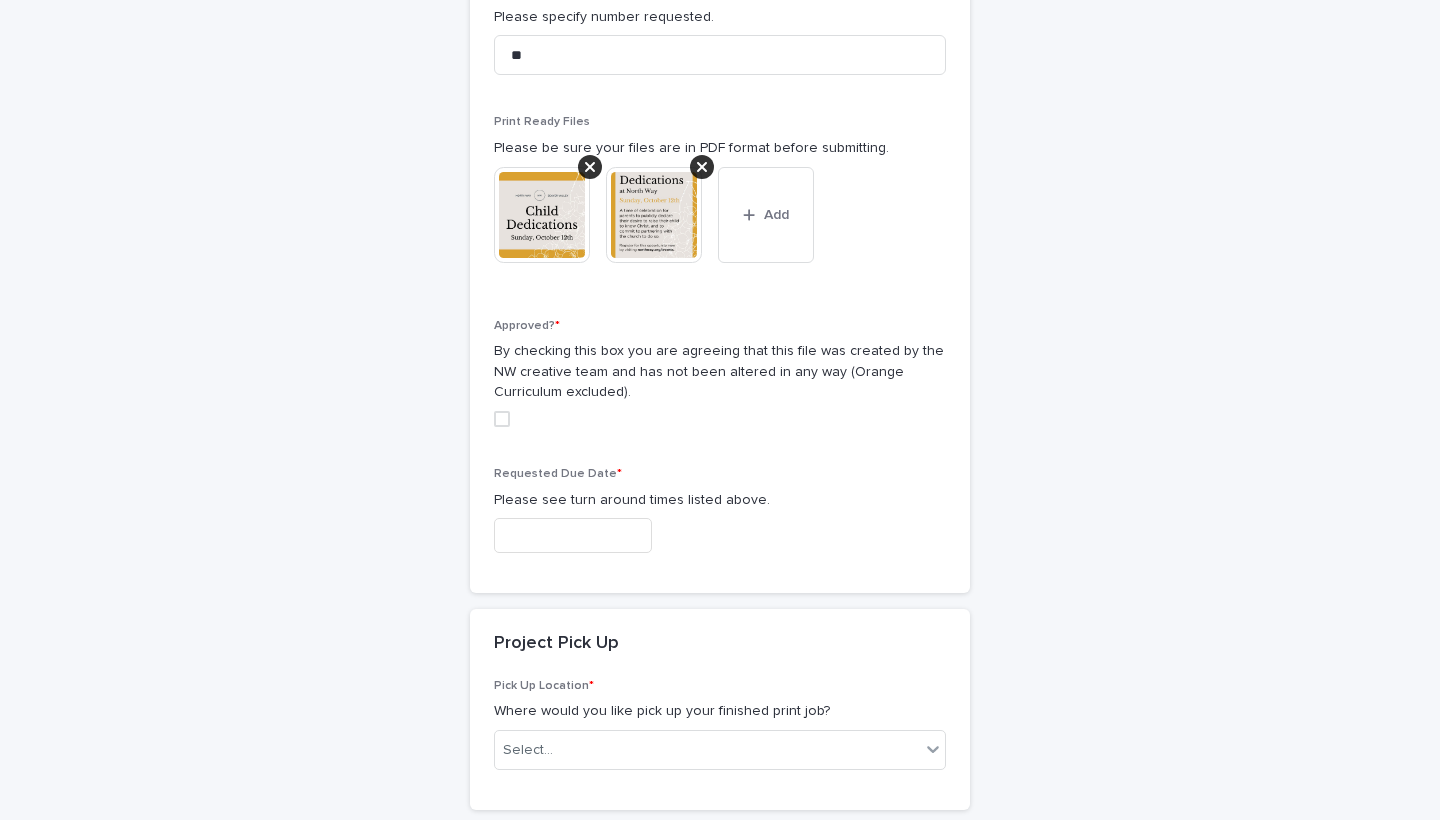 click at bounding box center (502, 419) 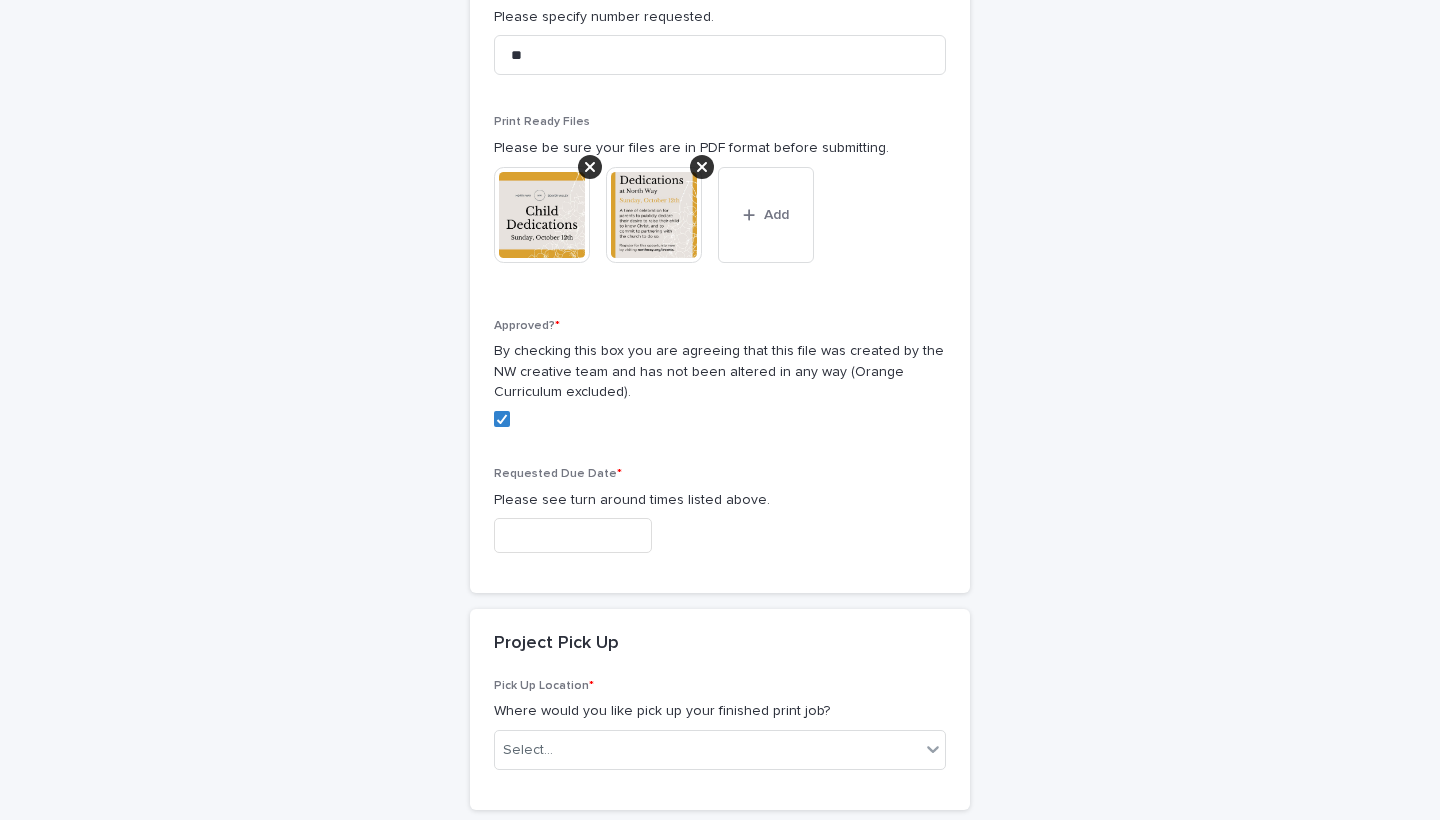click on "Requested Due Date * Please see turn around times listed above." at bounding box center (720, 518) 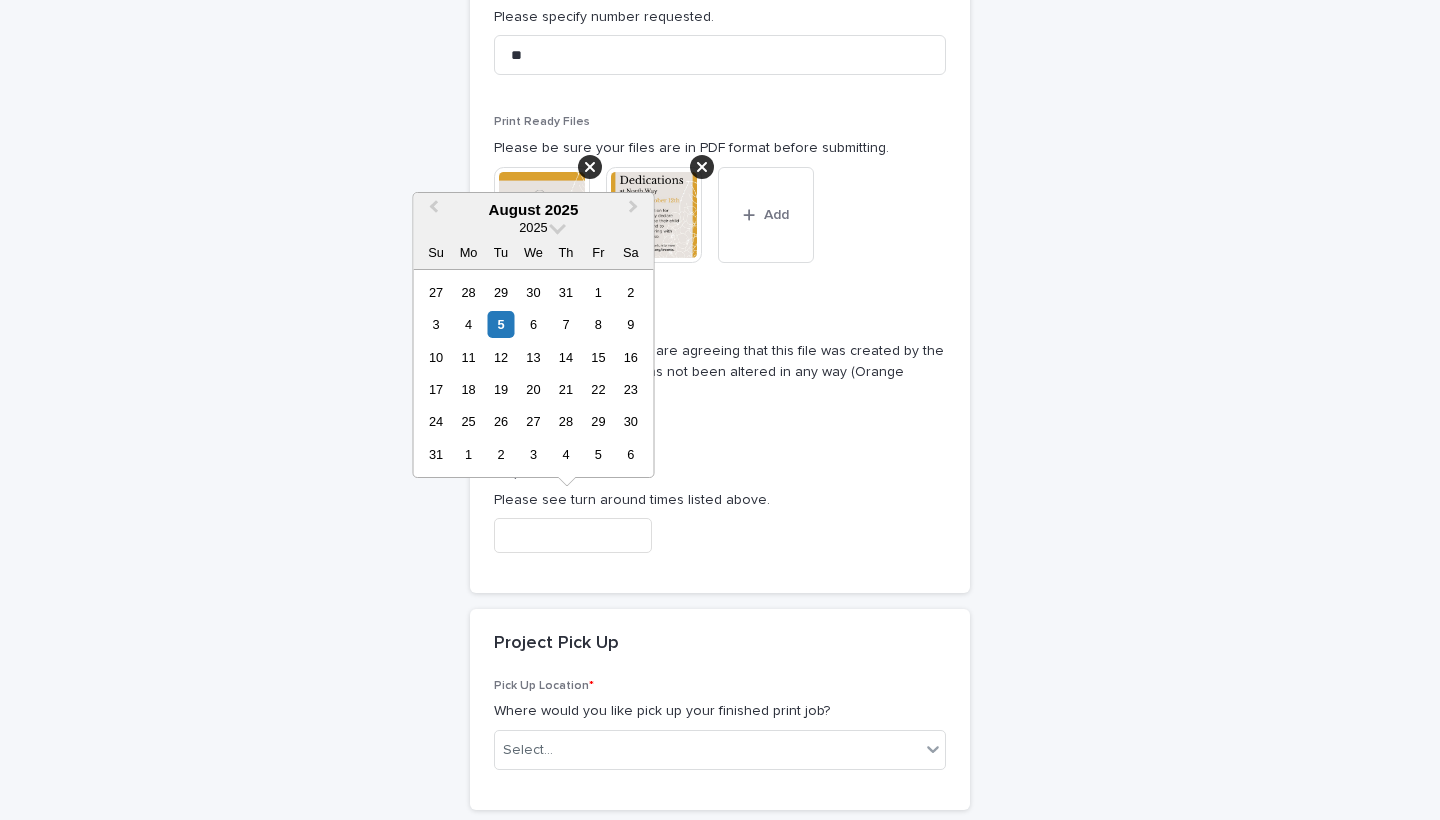 click at bounding box center [573, 535] 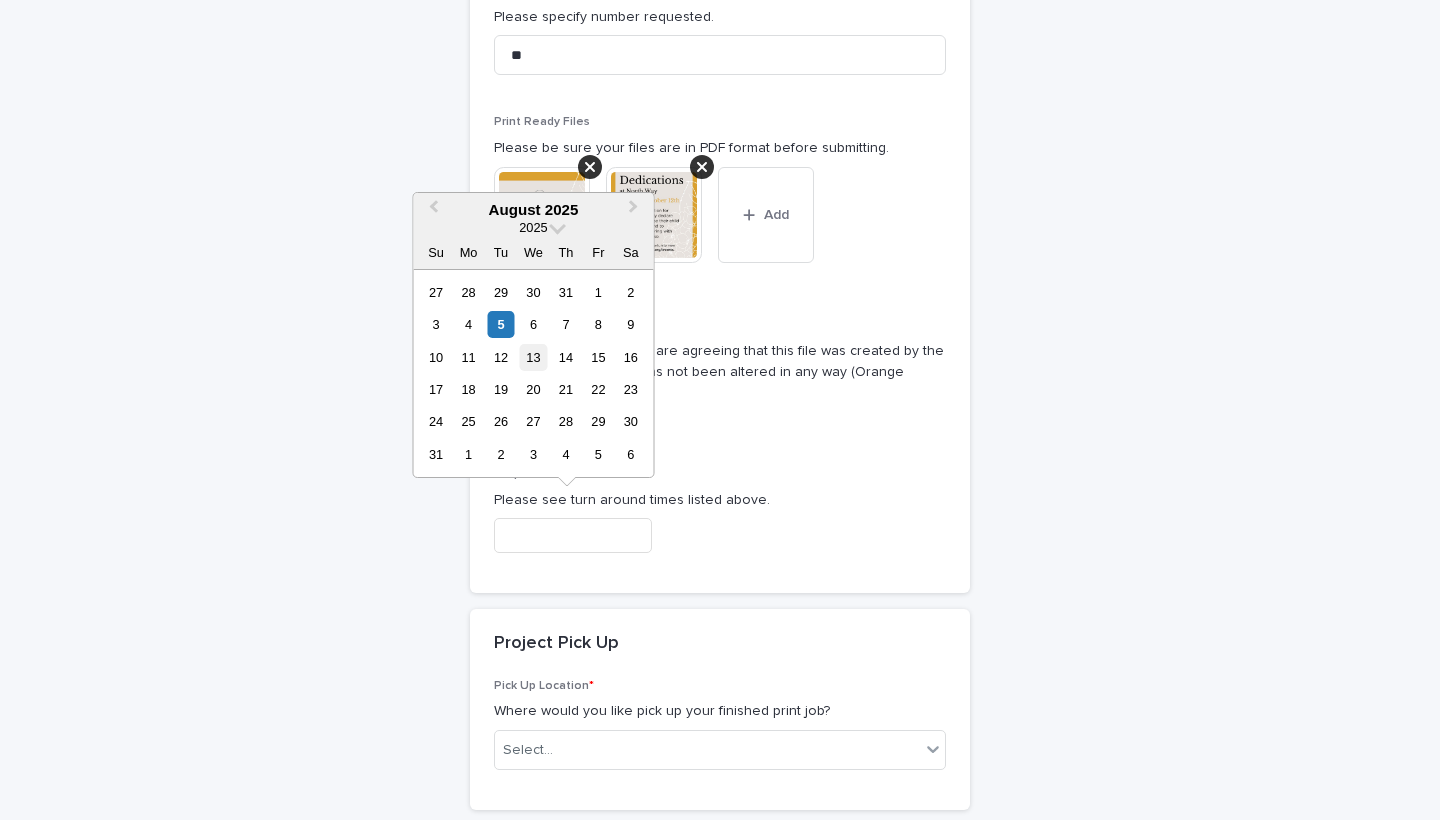 click on "13" at bounding box center [533, 357] 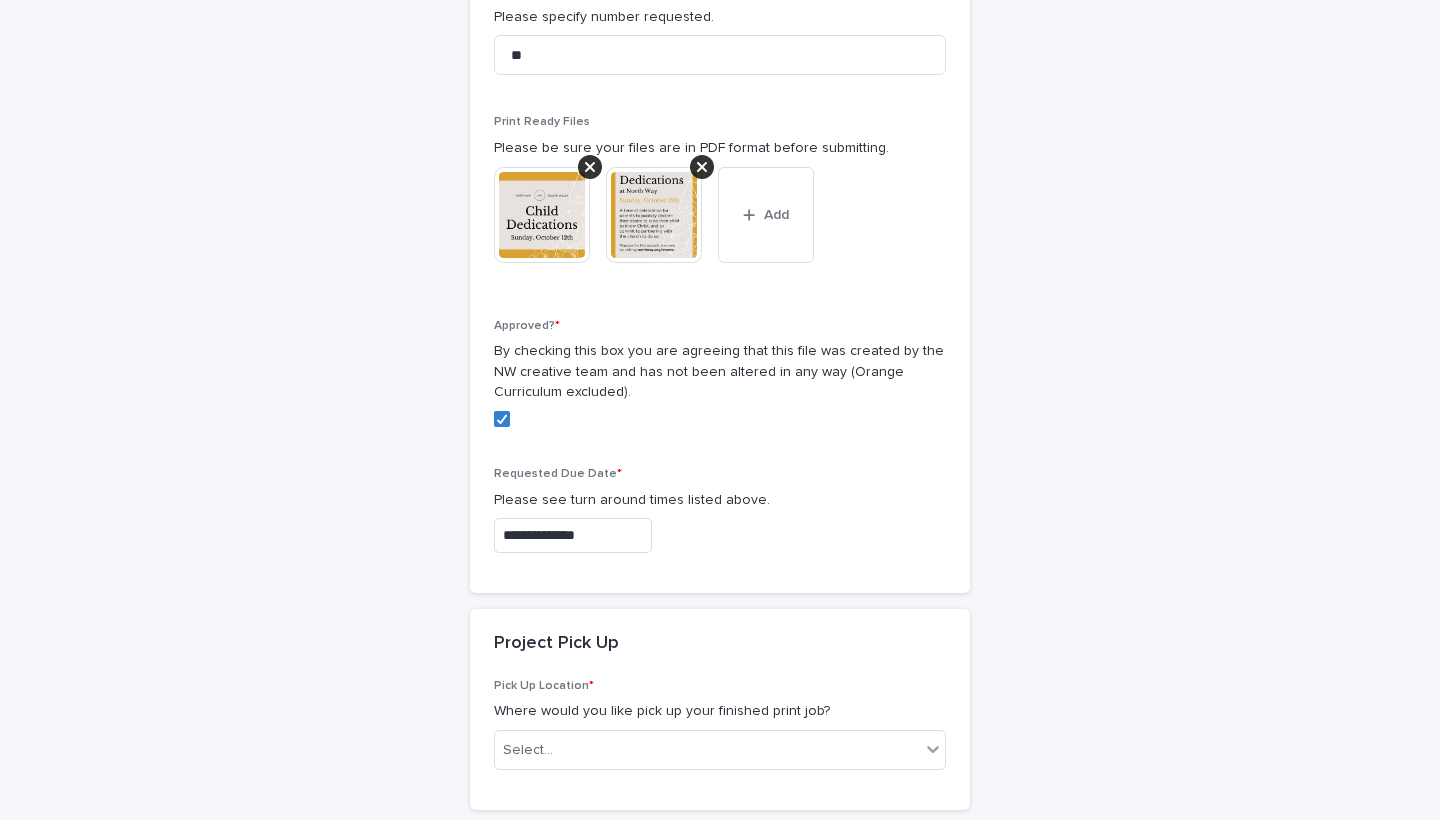 type on "**********" 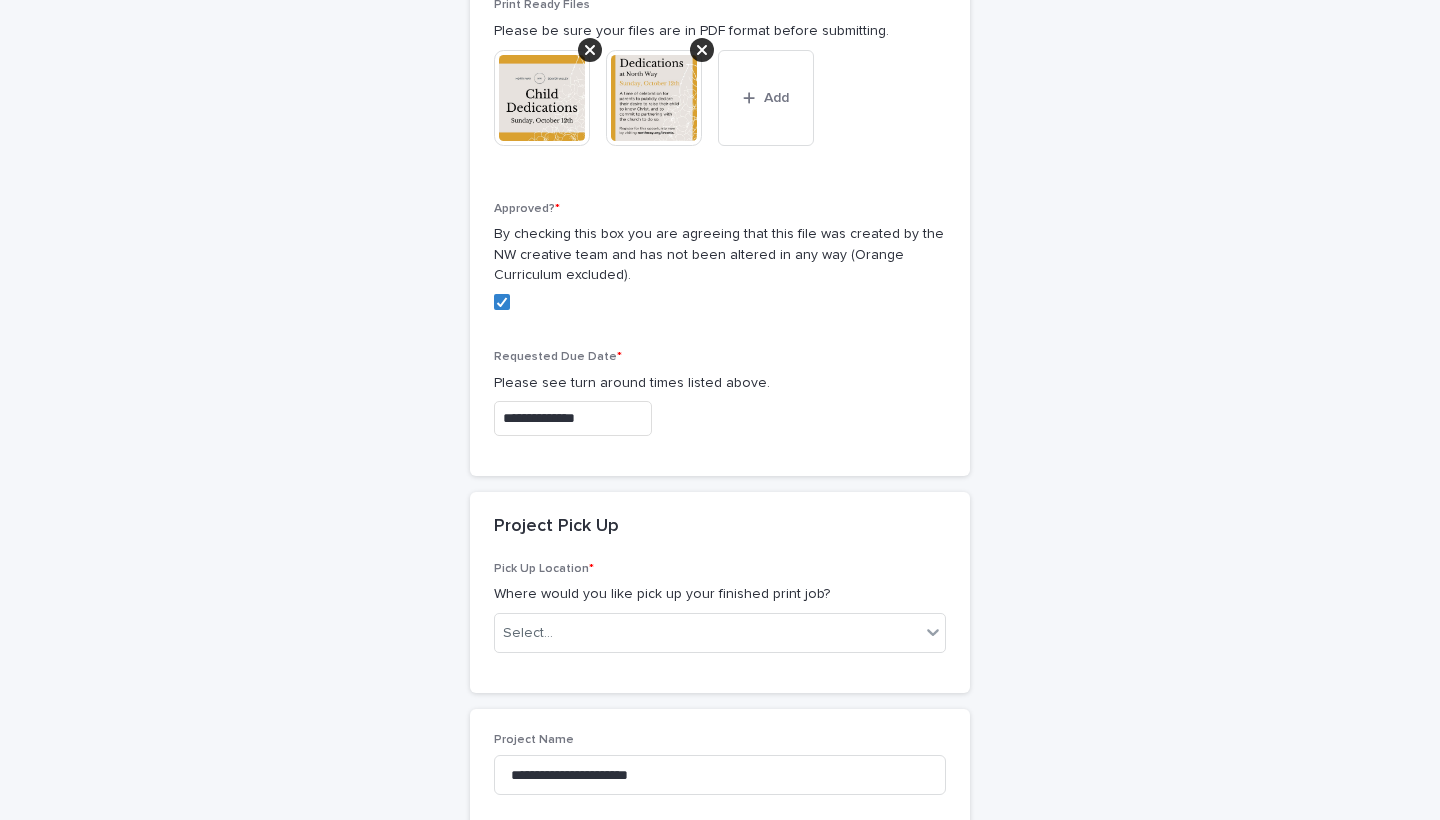 scroll, scrollTop: 1106, scrollLeft: 0, axis: vertical 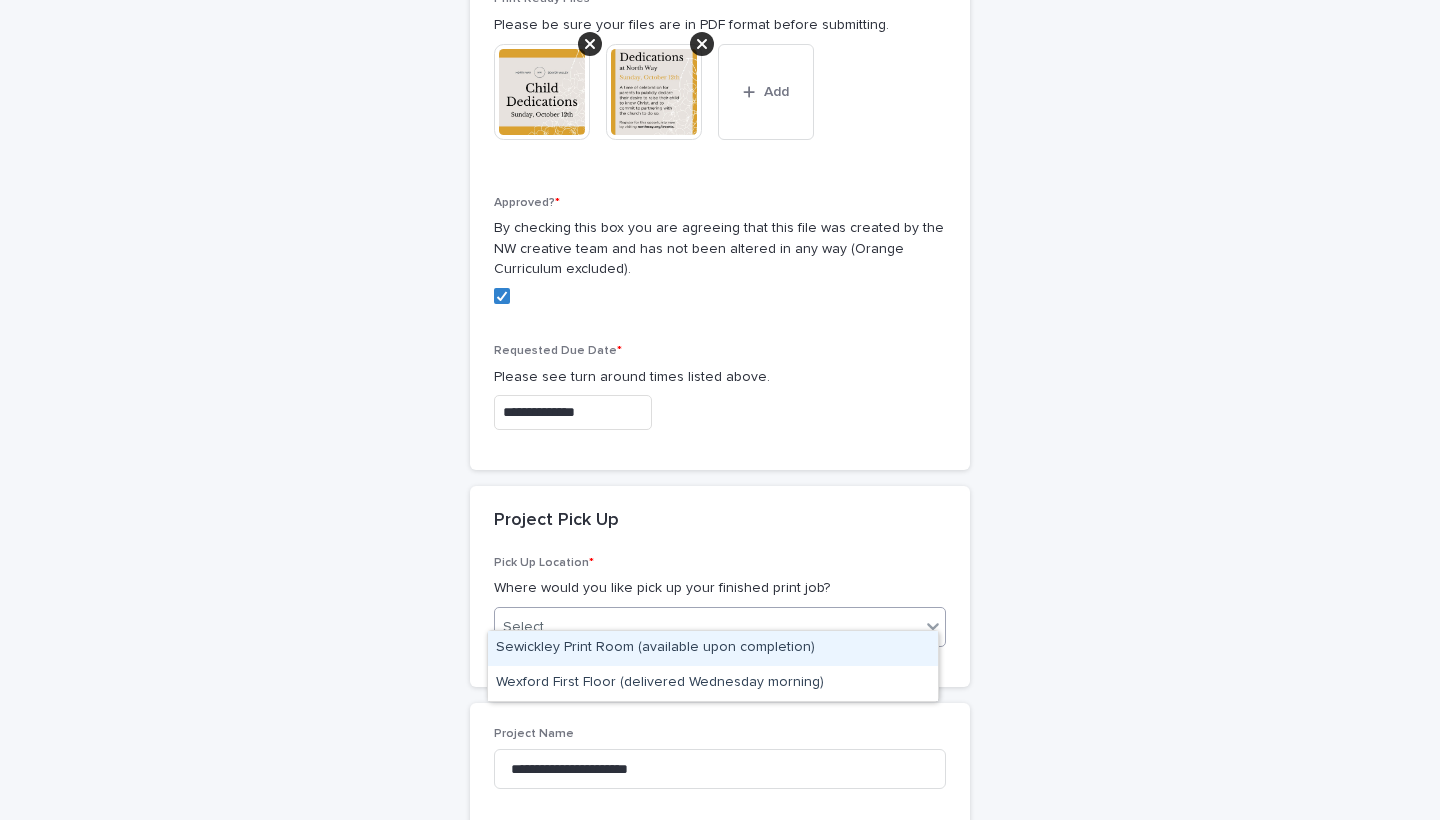 click on "Select..." at bounding box center [707, 627] 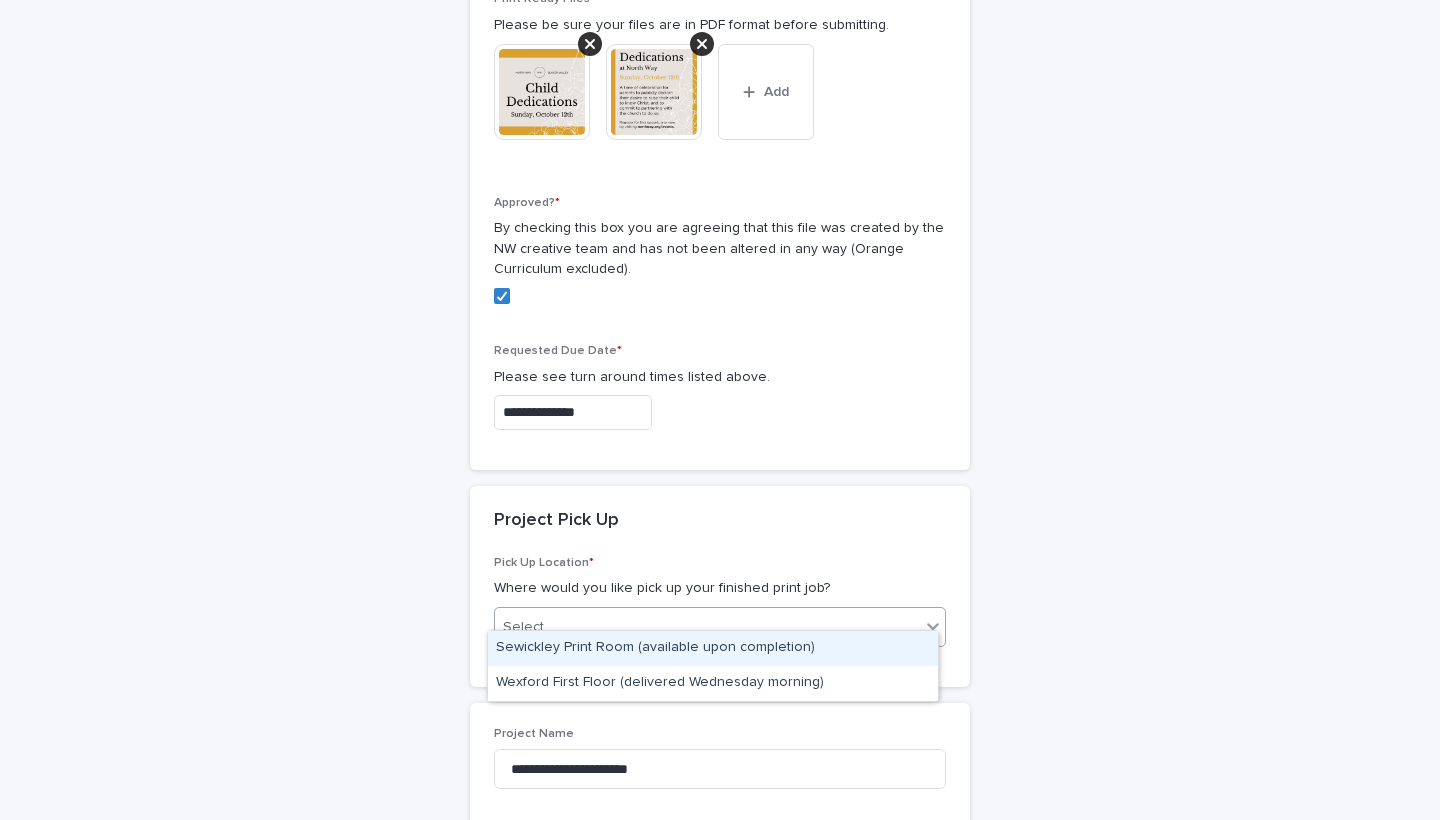click on "Sewickley Print Room (available upon completion)" at bounding box center (713, 648) 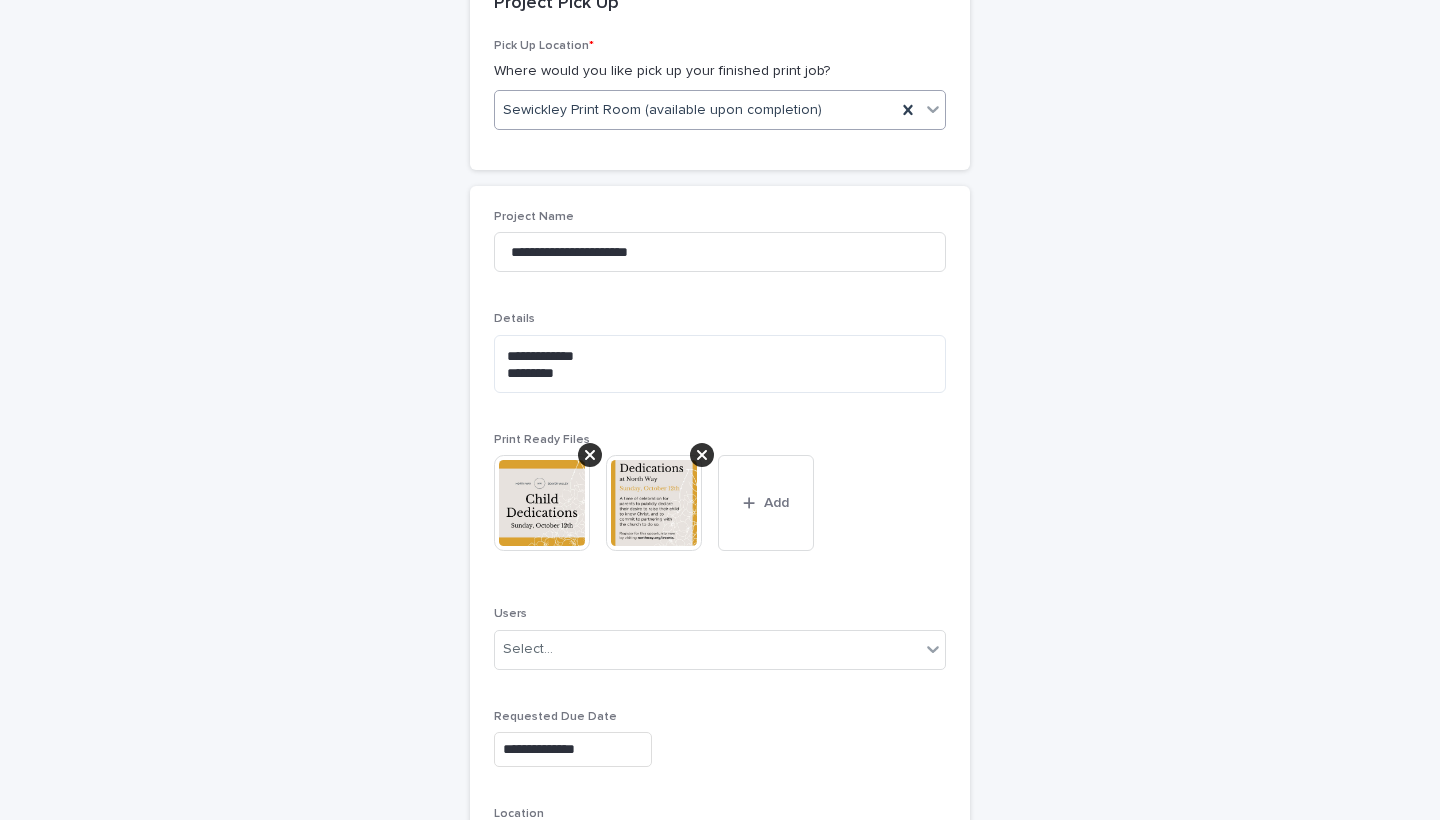 scroll, scrollTop: 1678, scrollLeft: 0, axis: vertical 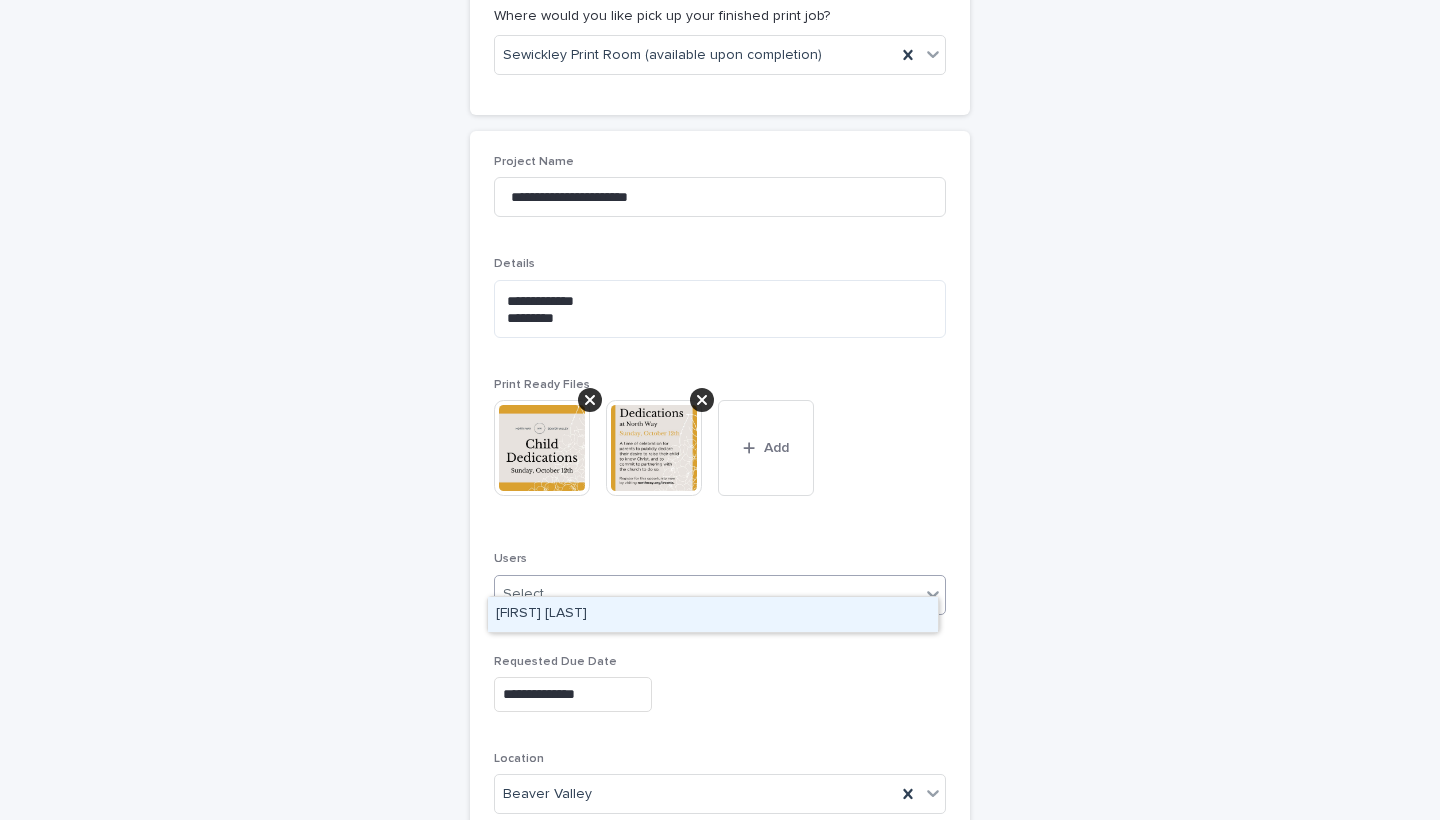 click on "Select..." at bounding box center [707, 594] 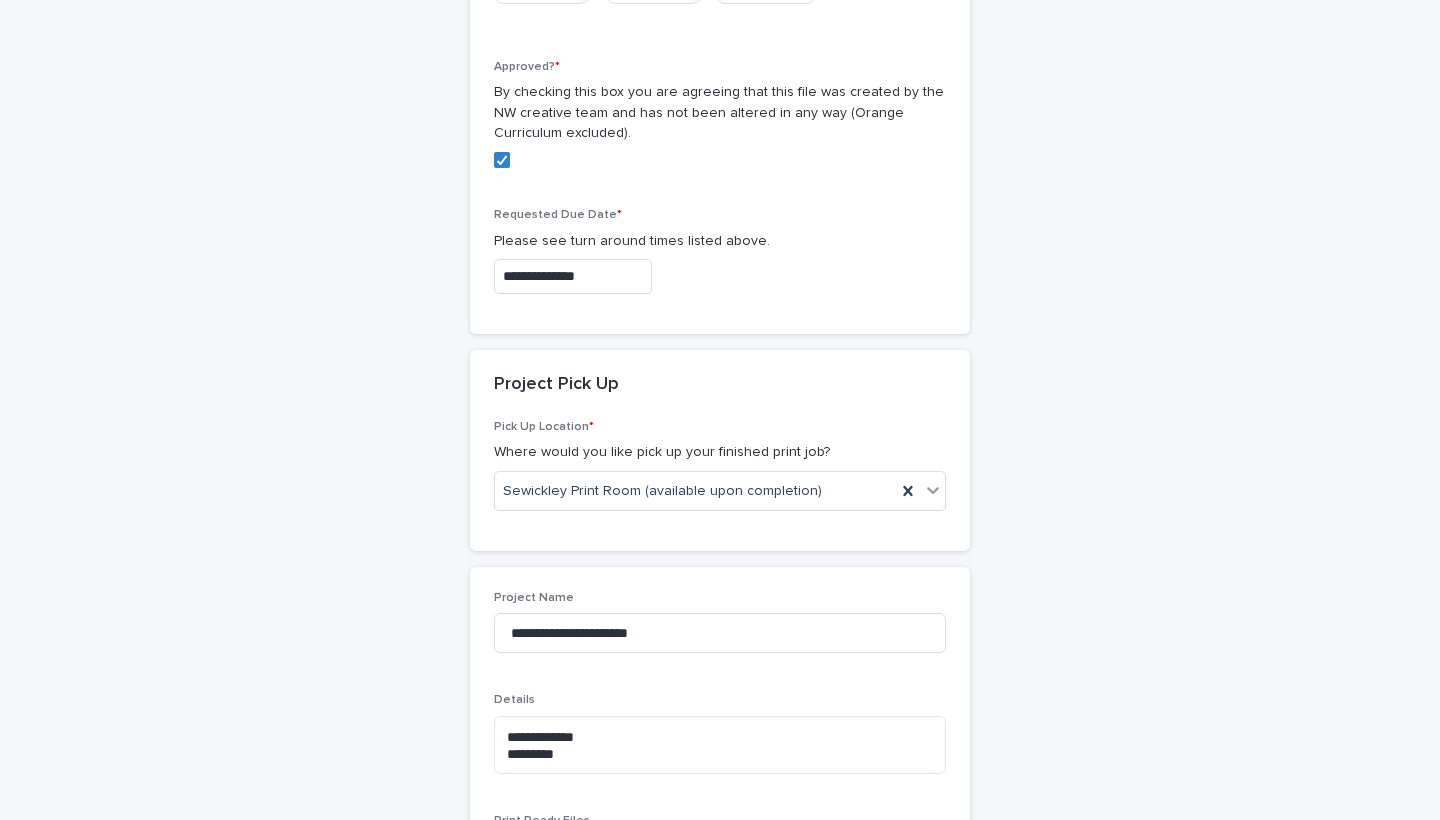 scroll, scrollTop: 917, scrollLeft: 0, axis: vertical 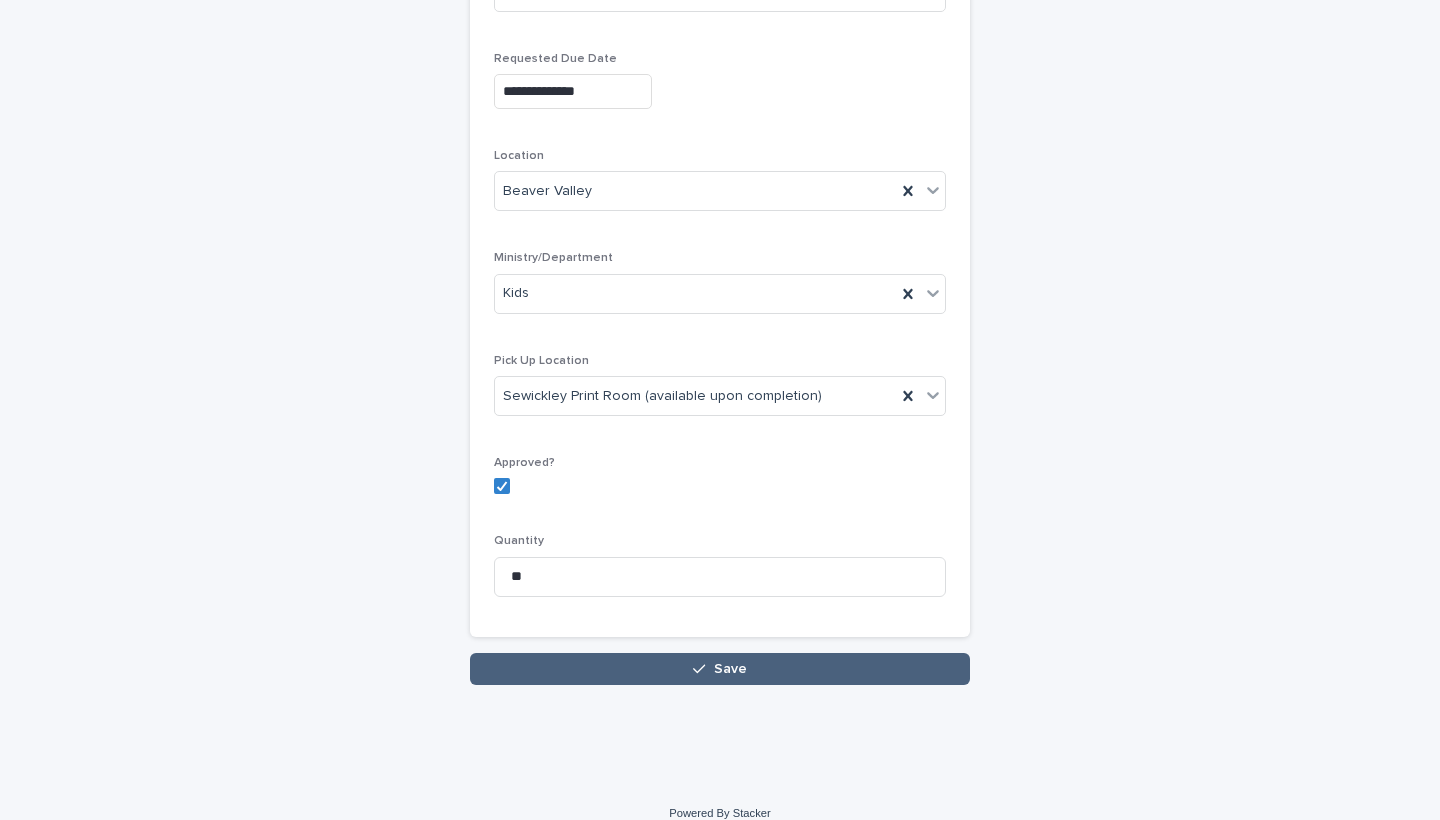 click on "Save" at bounding box center [730, 669] 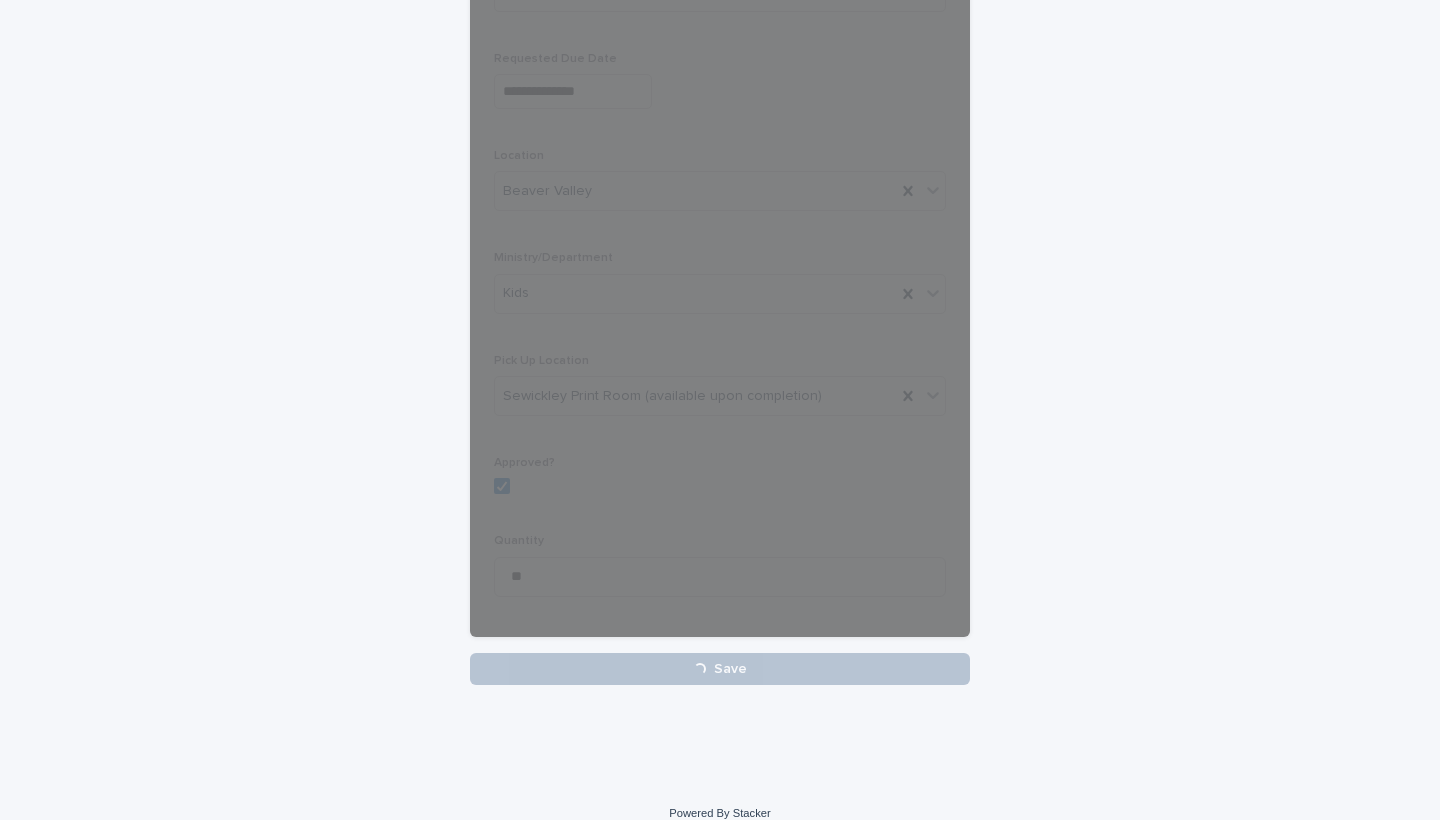 scroll, scrollTop: 2281, scrollLeft: 0, axis: vertical 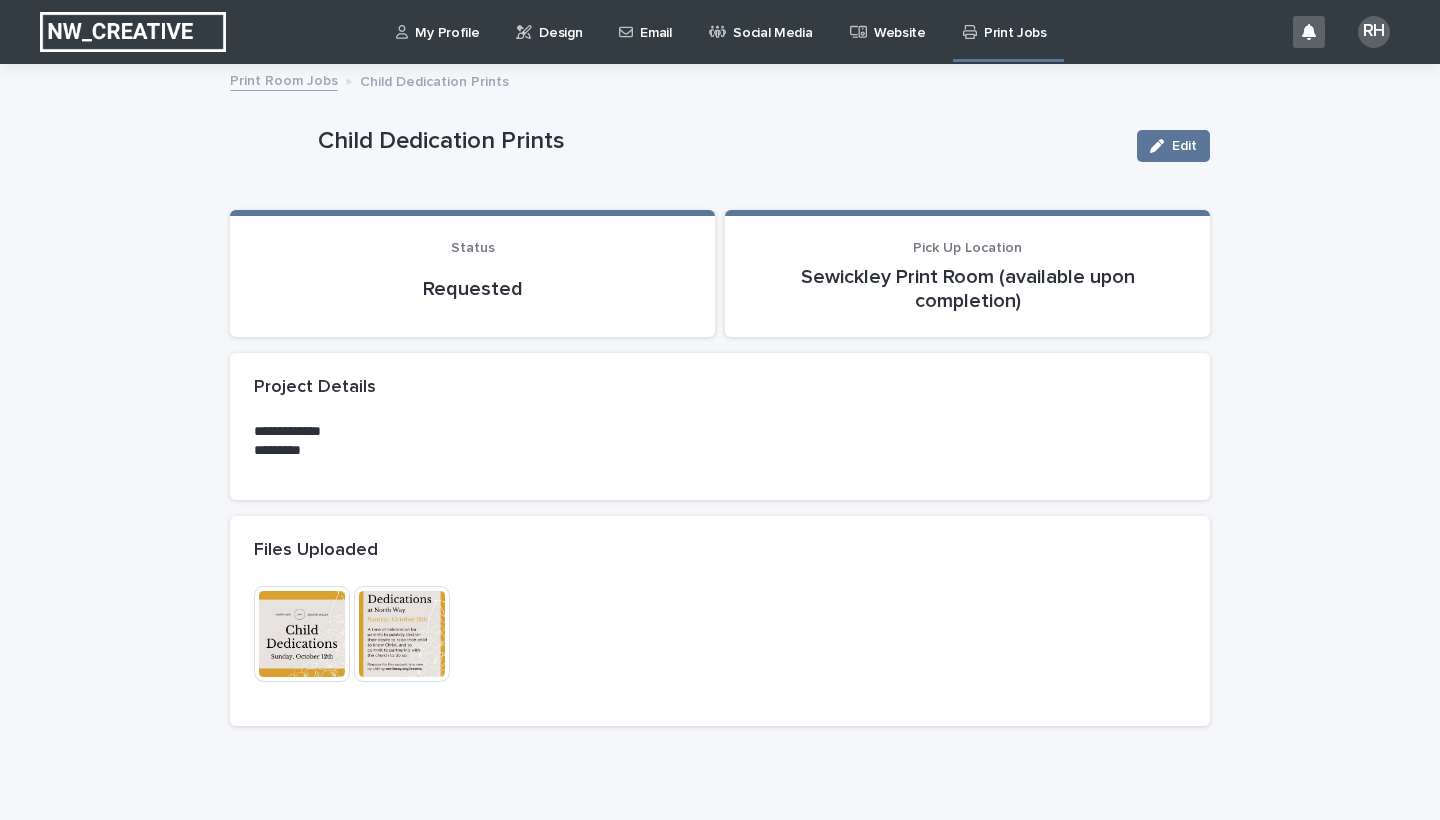 click on "Design" at bounding box center (560, 21) 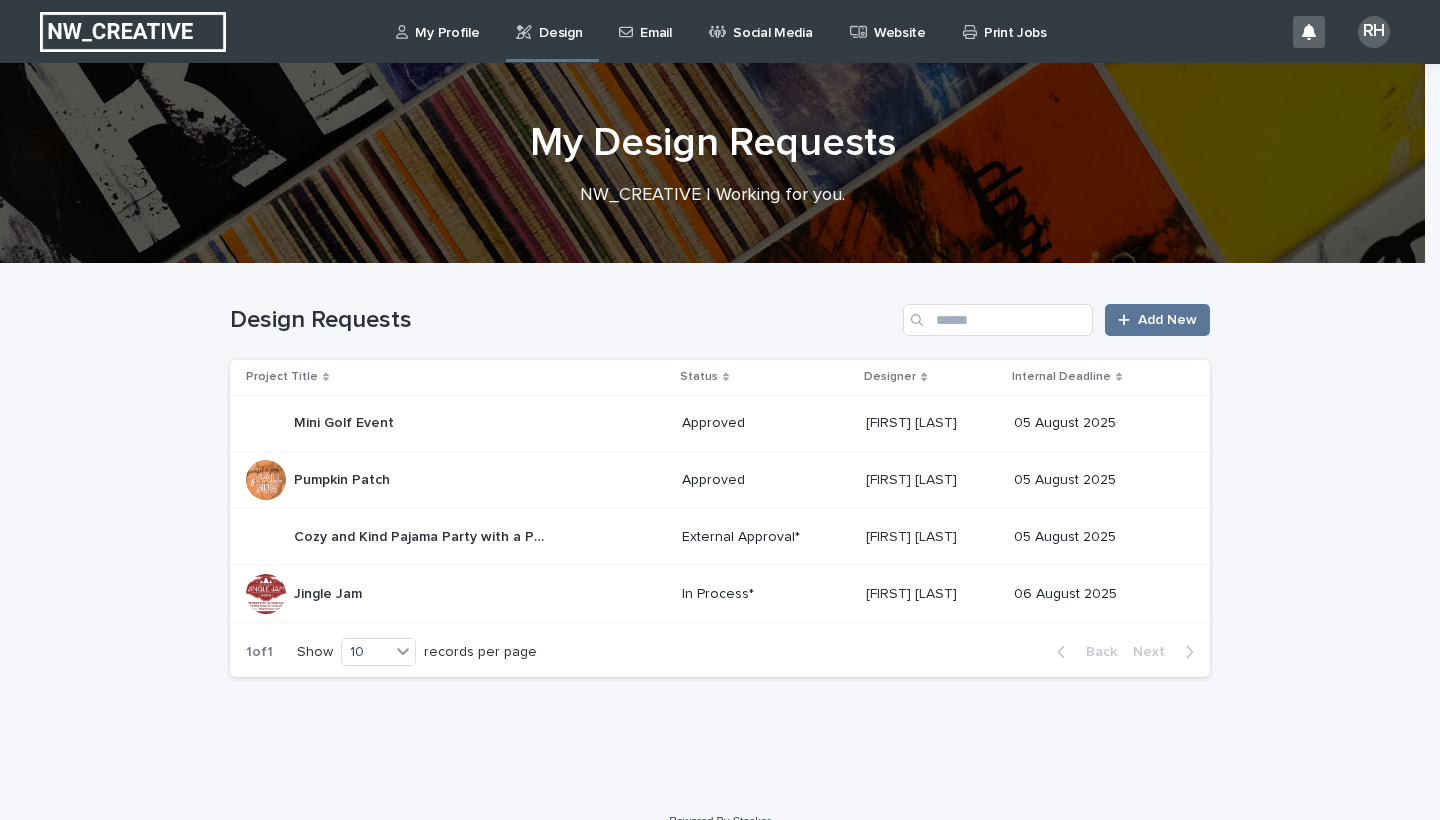click on "In Process*" at bounding box center [766, 594] 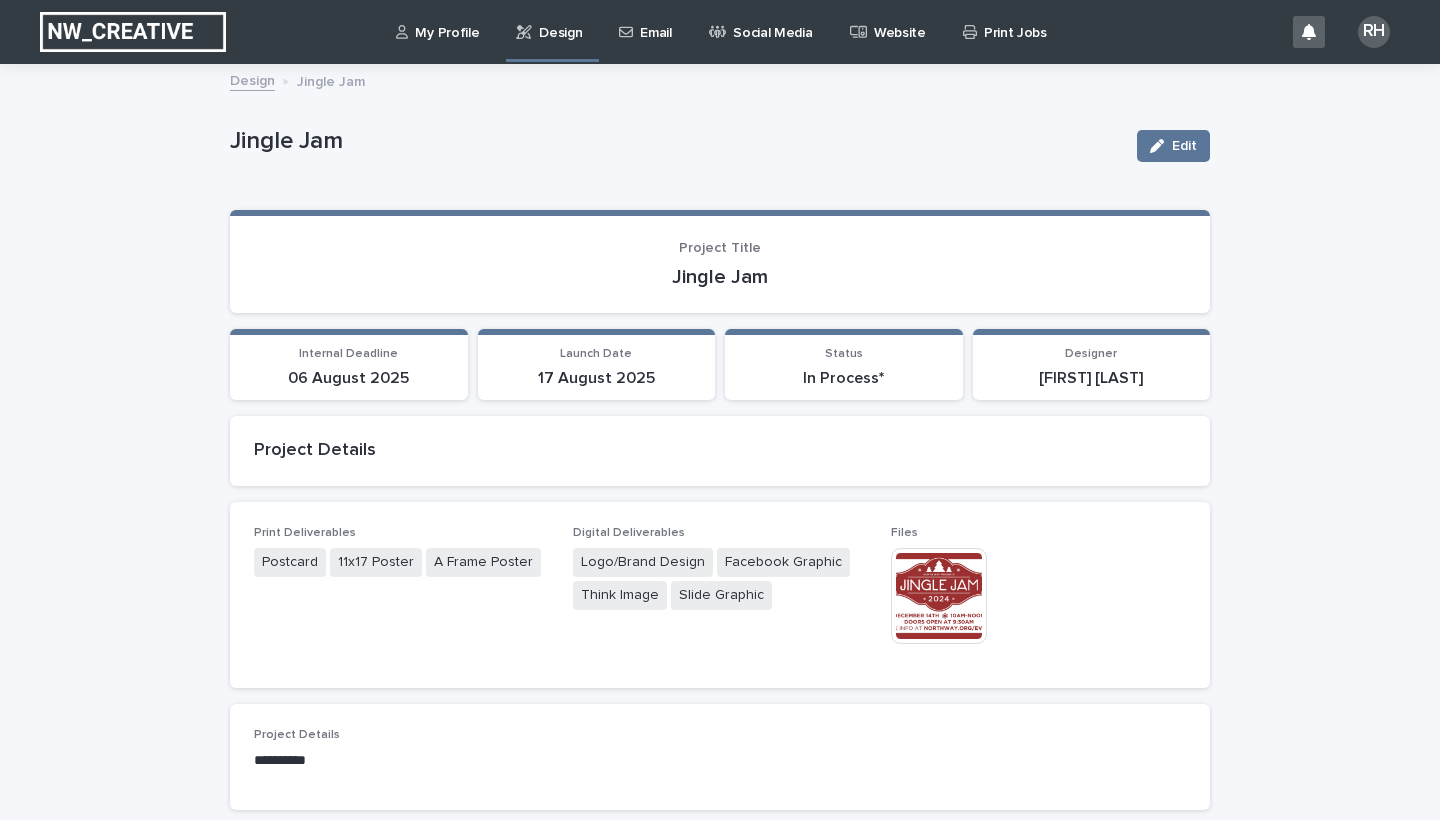 scroll, scrollTop: 0, scrollLeft: 0, axis: both 